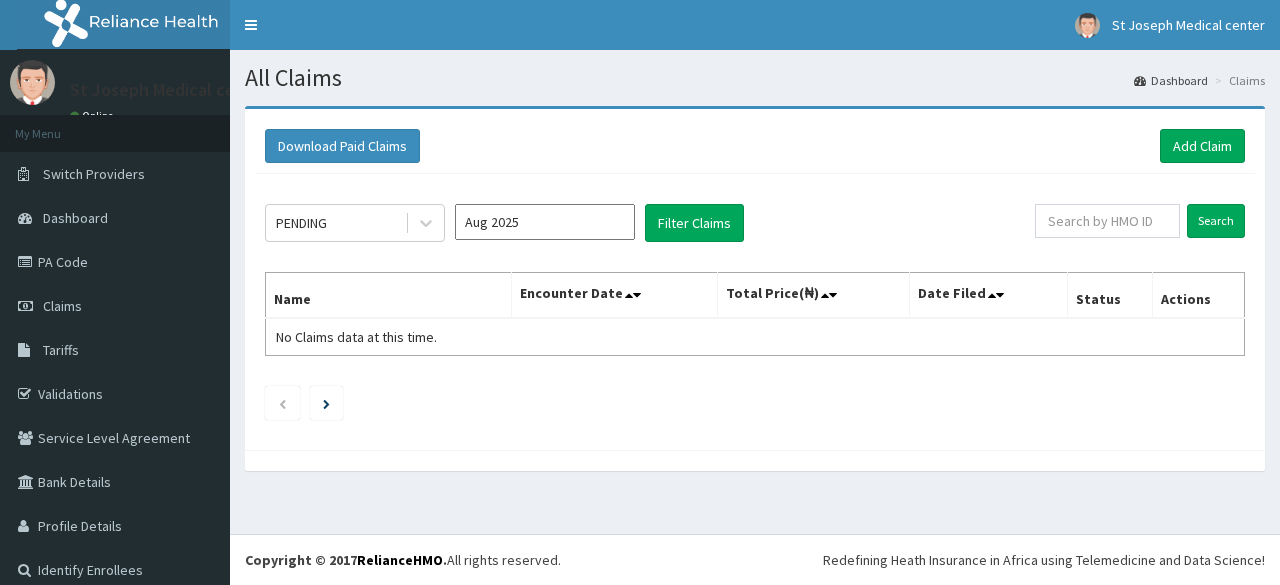 scroll, scrollTop: 0, scrollLeft: 0, axis: both 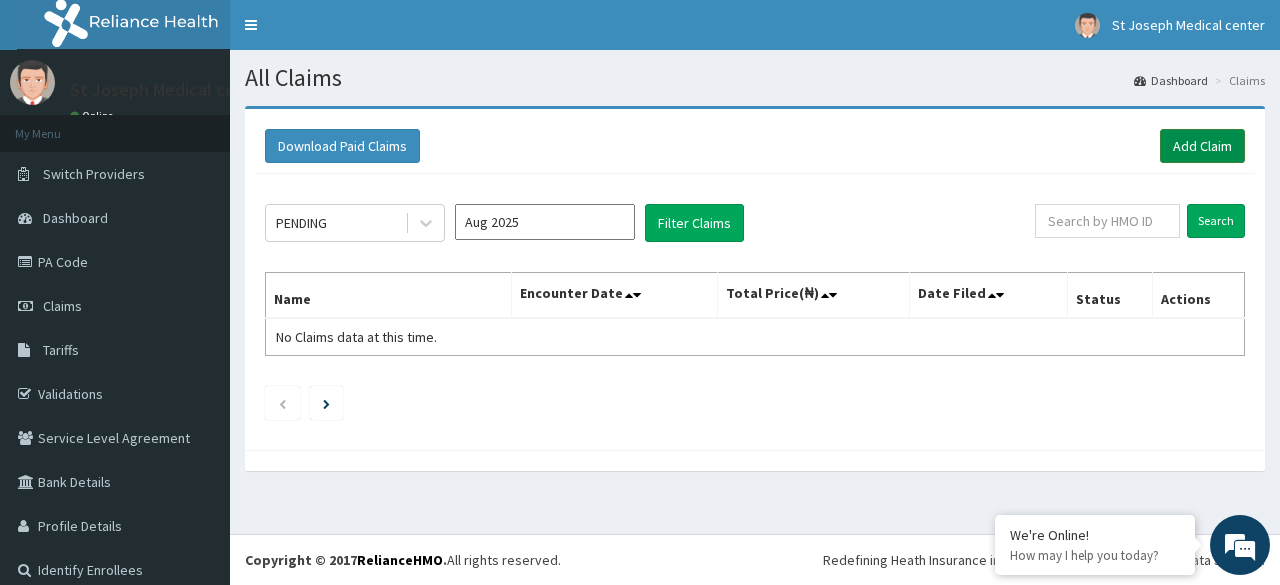 click on "Add Claim" at bounding box center (1202, 146) 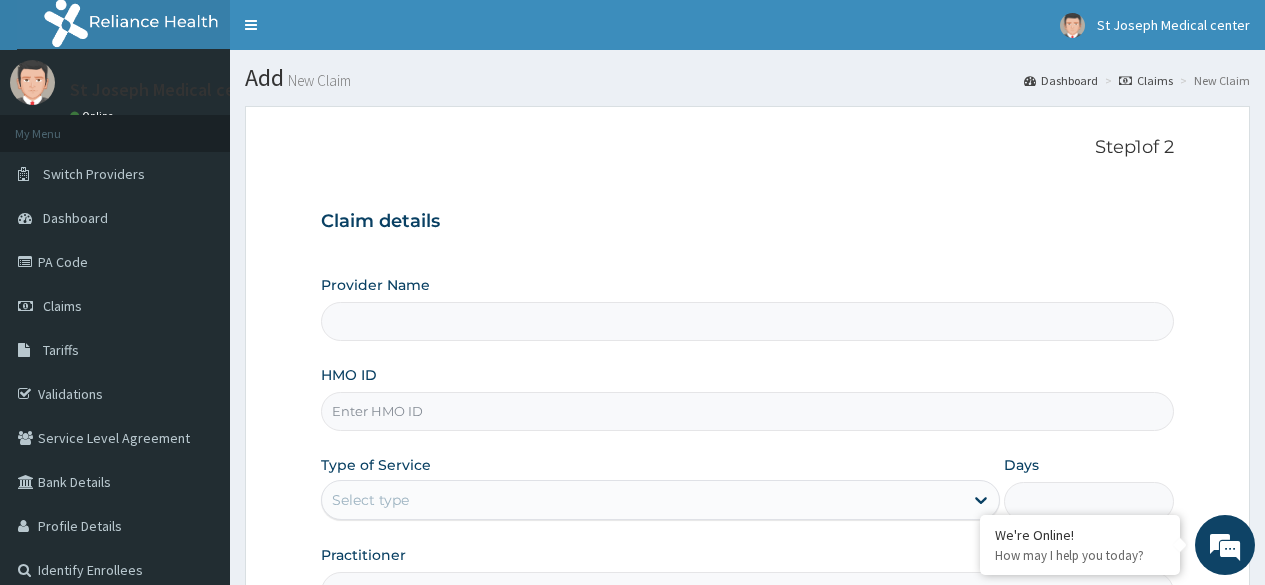 scroll, scrollTop: 0, scrollLeft: 0, axis: both 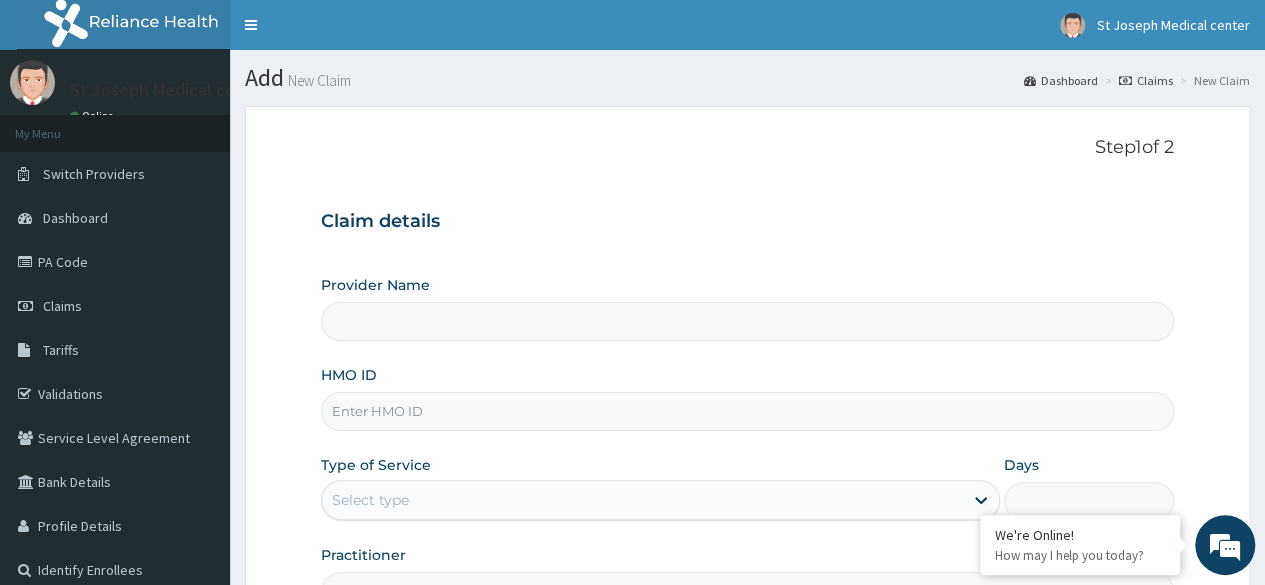 type on "St. Joseph Medical Centre" 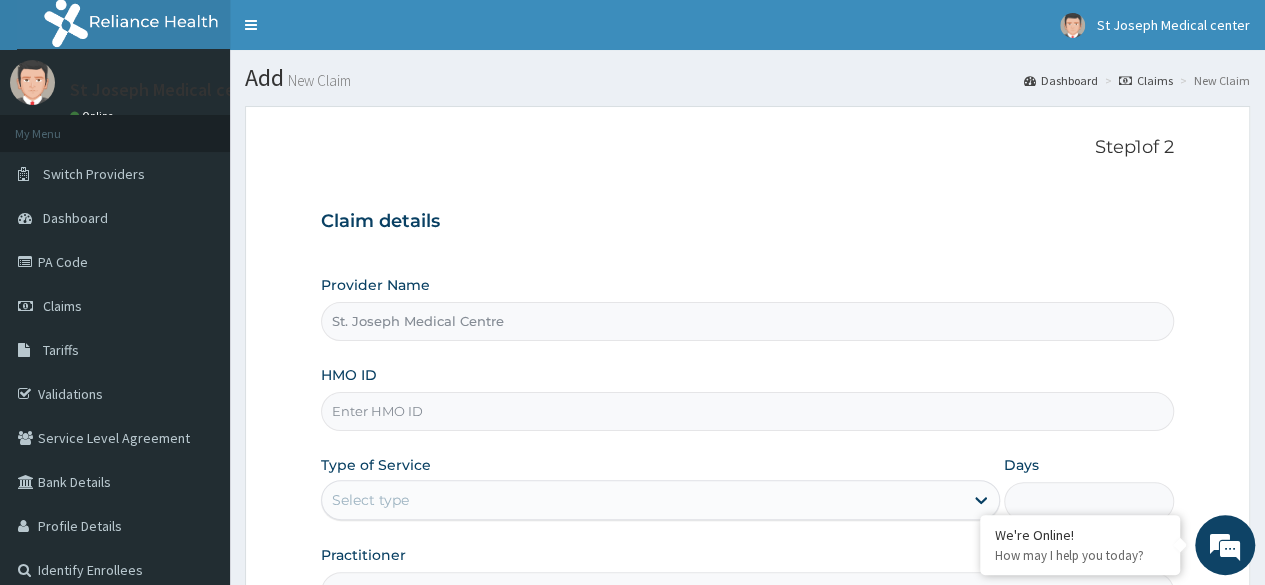 click on "HMO ID" at bounding box center (747, 411) 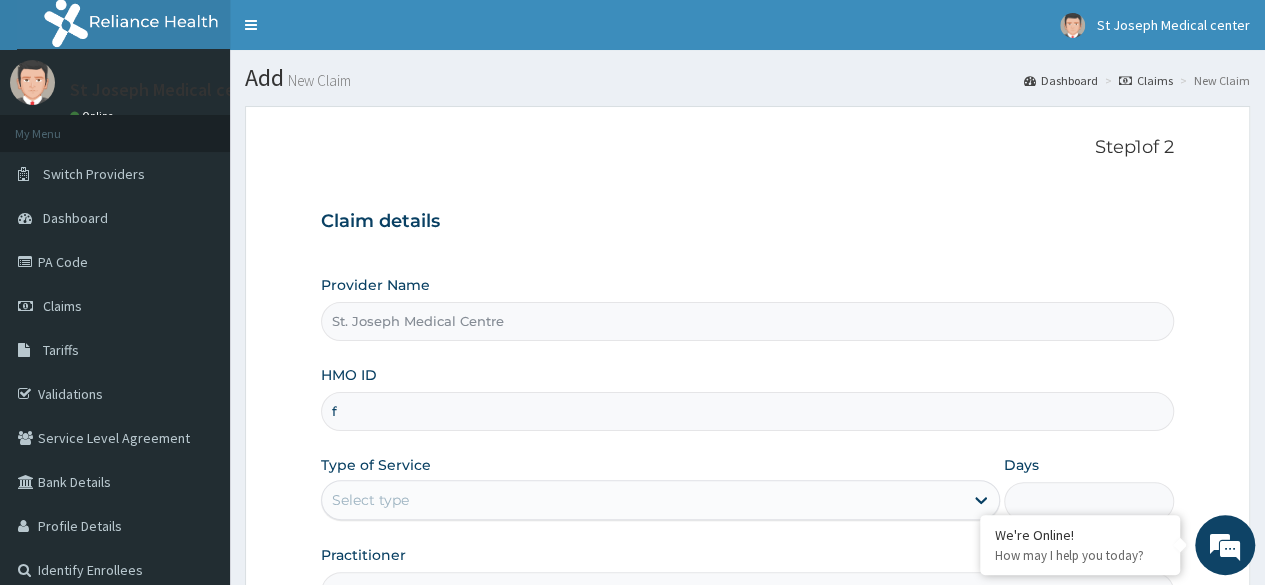 scroll, scrollTop: 0, scrollLeft: 0, axis: both 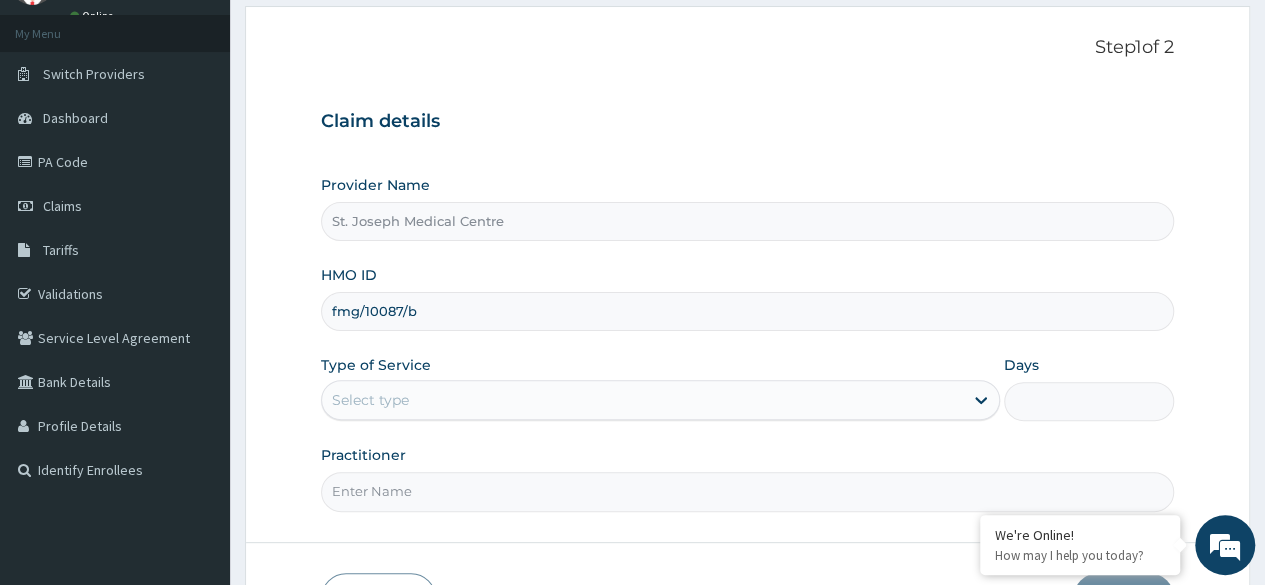 type on "fmg/10087/b" 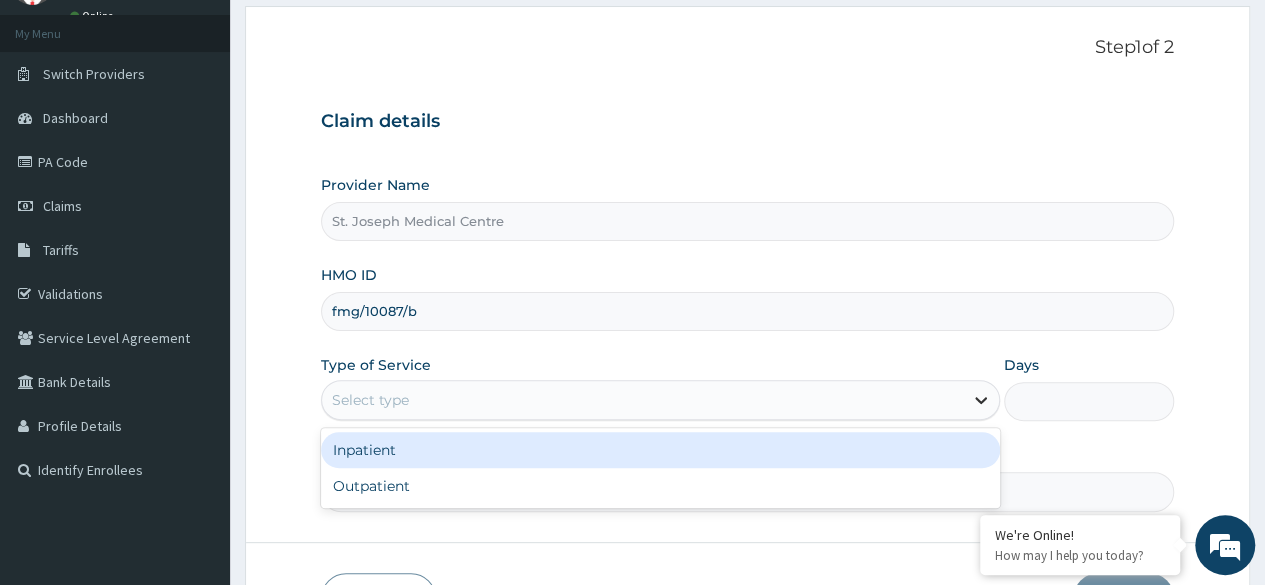 click 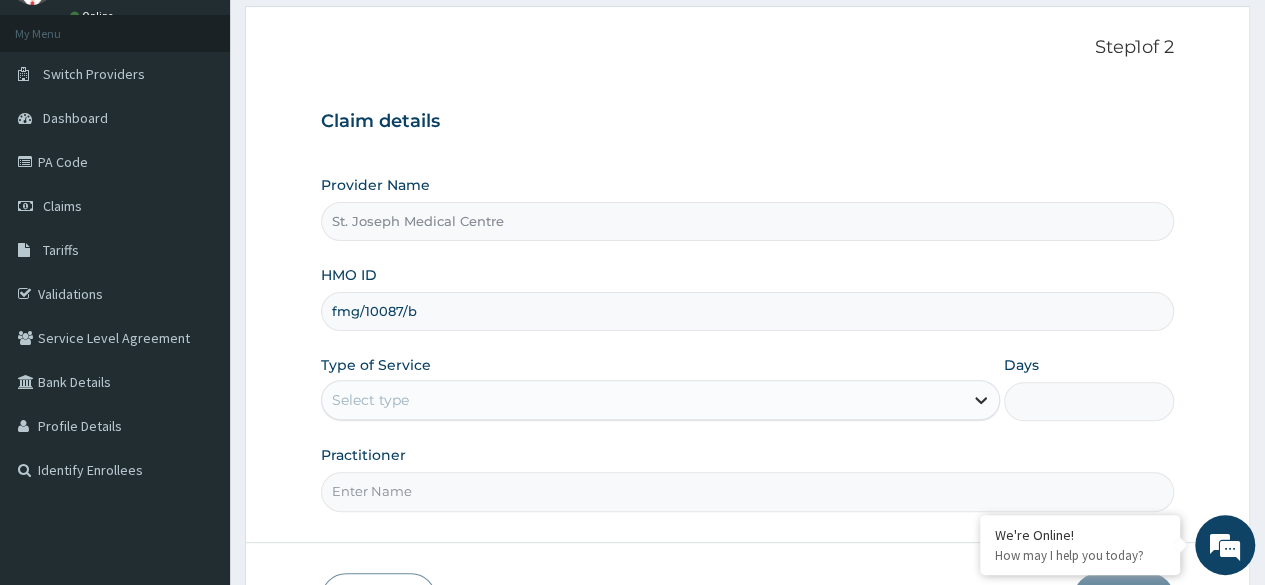 click 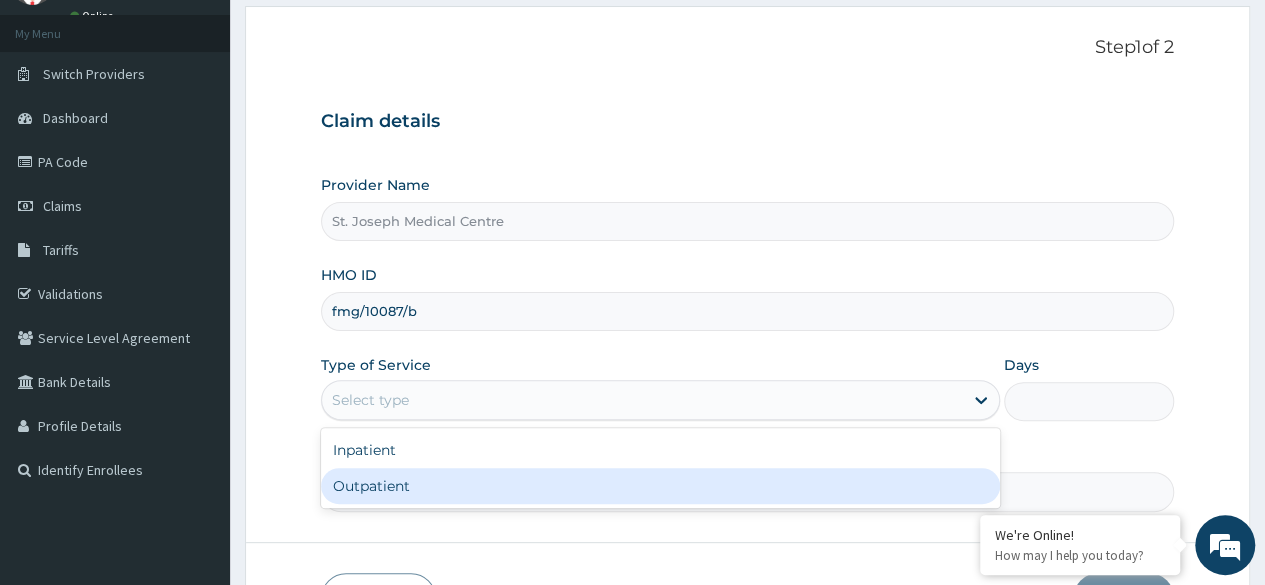 click on "Outpatient" at bounding box center [660, 486] 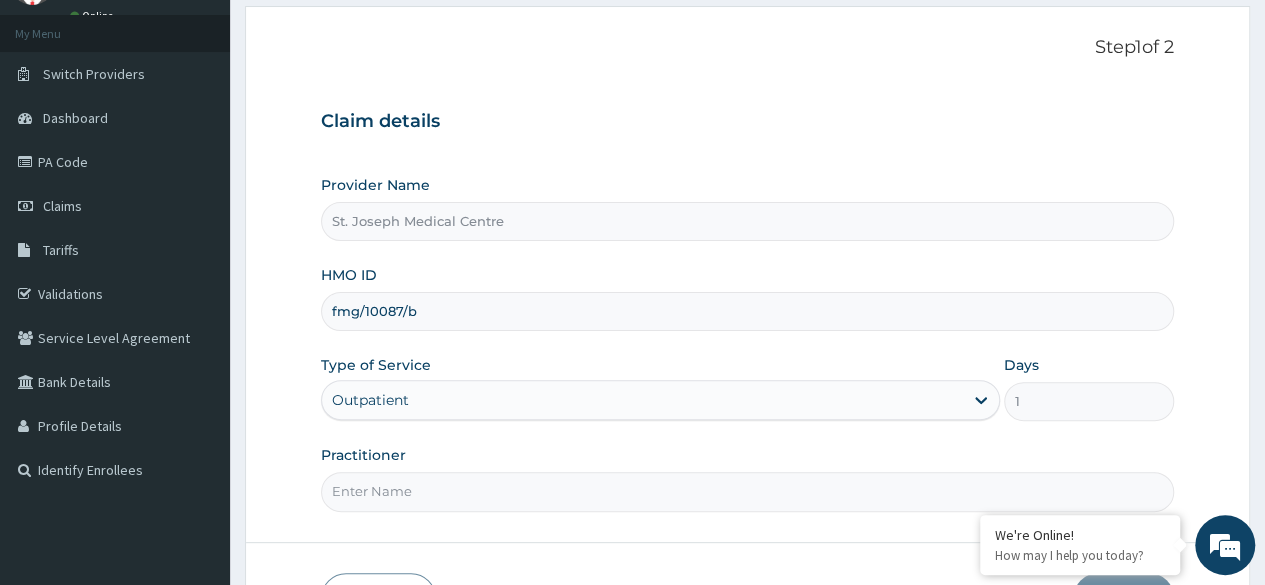 click on "Practitioner" at bounding box center (747, 491) 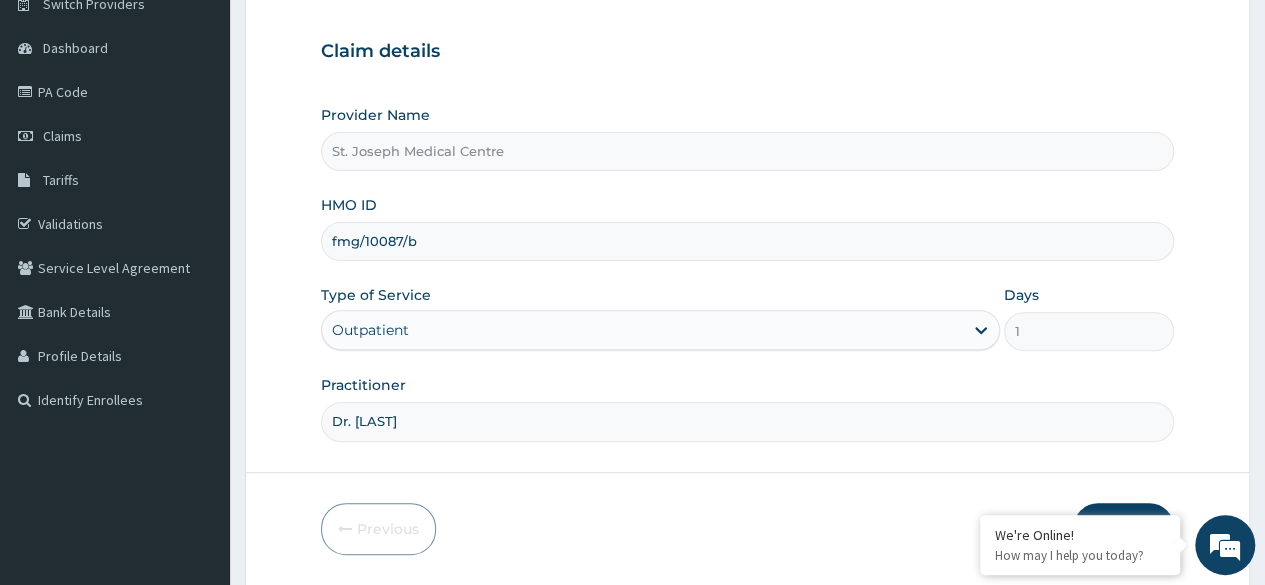 scroll, scrollTop: 200, scrollLeft: 0, axis: vertical 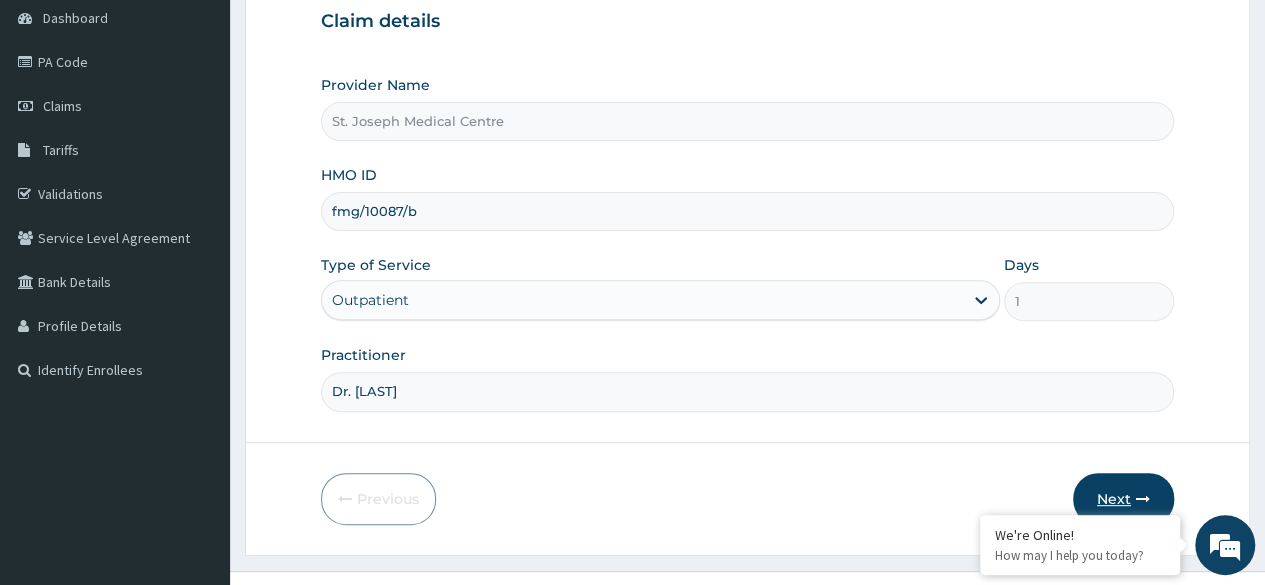 type on "Dr. Sunday" 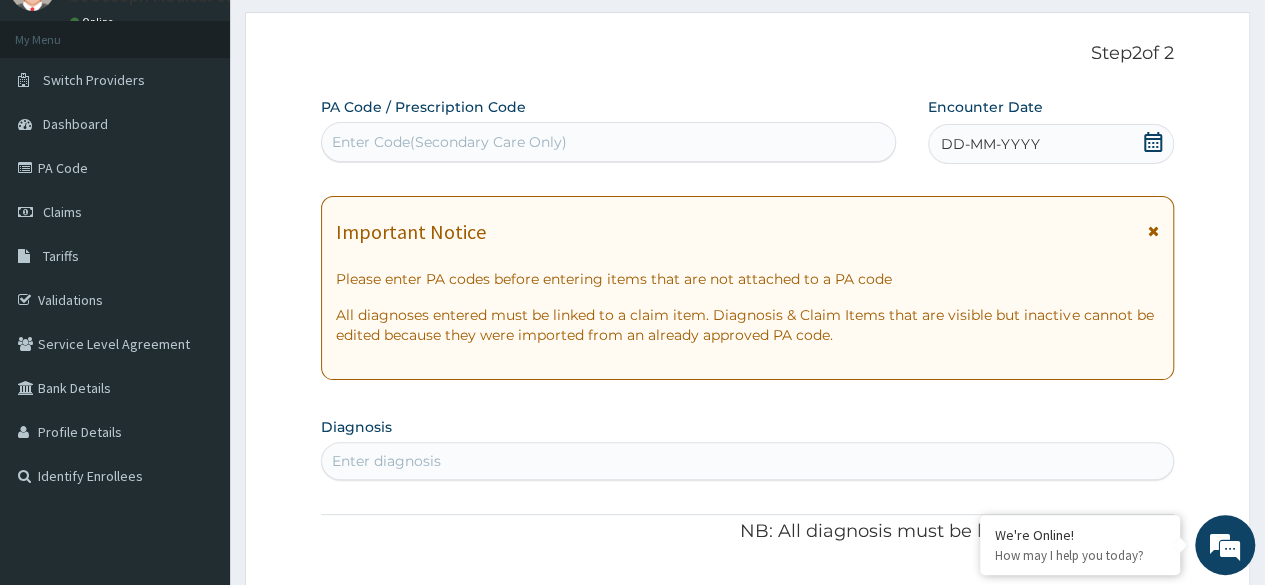 scroll, scrollTop: 0, scrollLeft: 0, axis: both 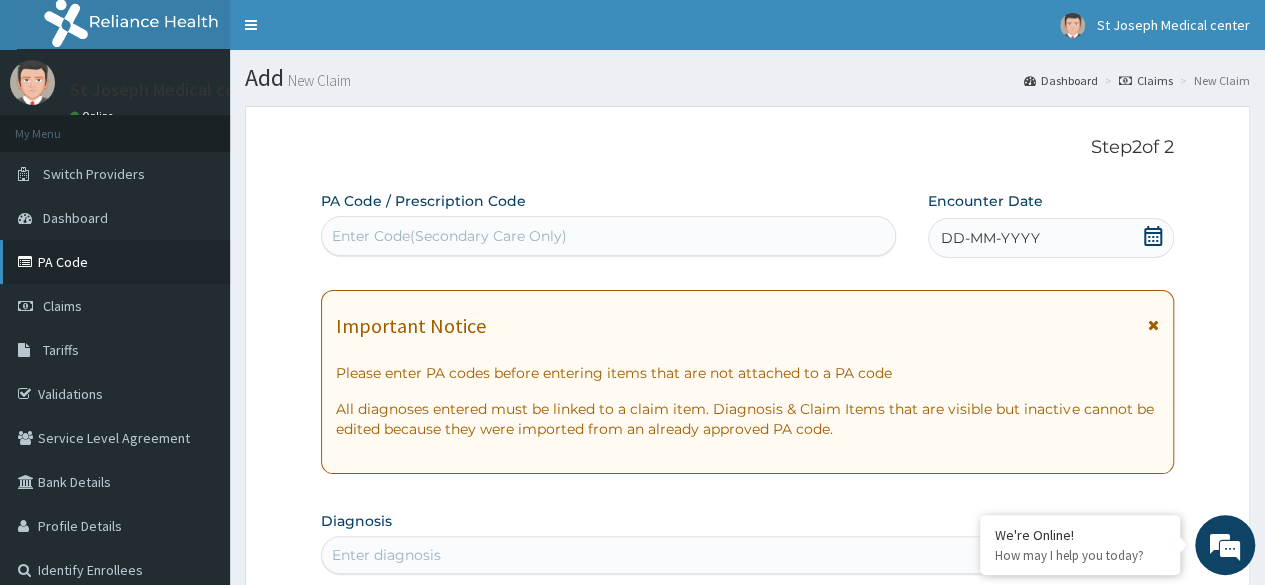 click at bounding box center (28, 262) 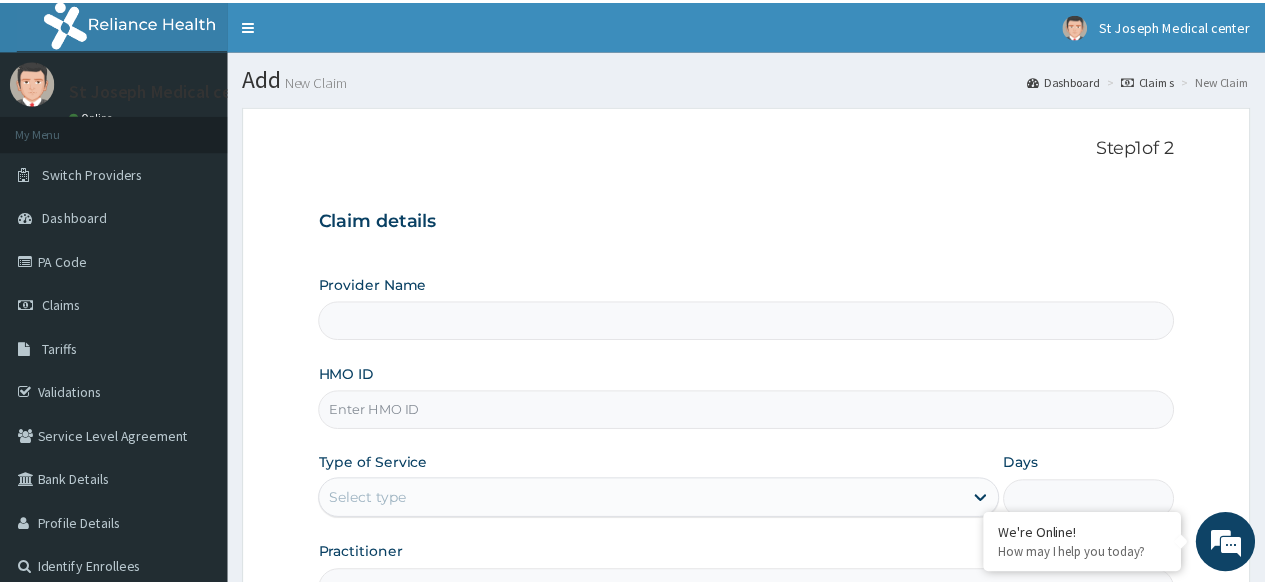 scroll, scrollTop: 0, scrollLeft: 0, axis: both 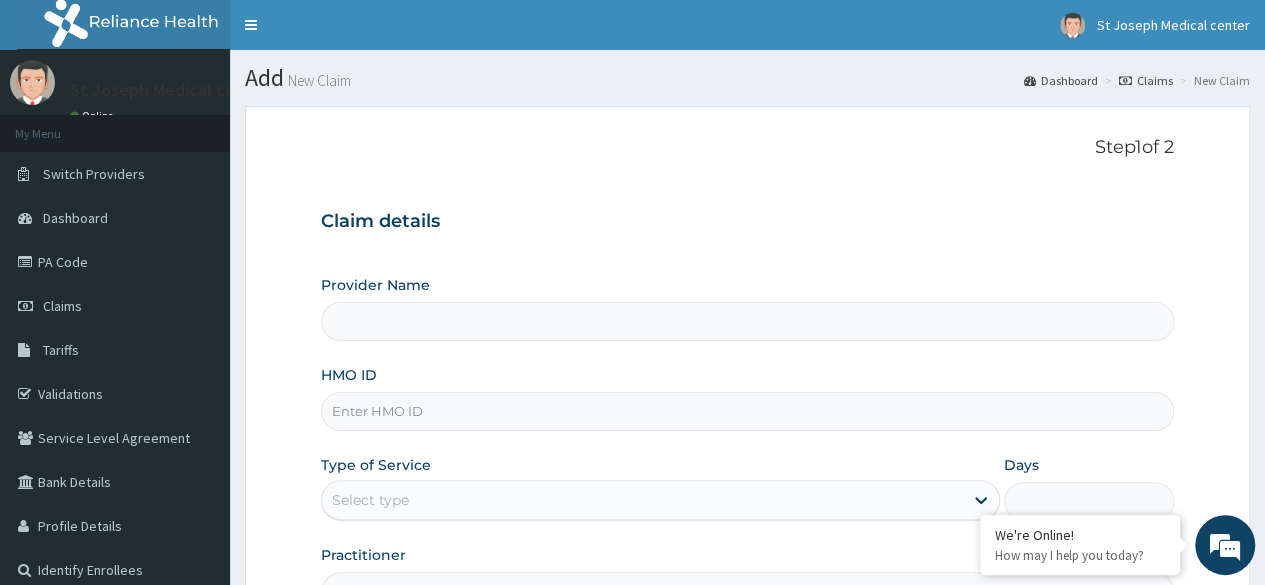 type on "St. Joseph Medical Centre" 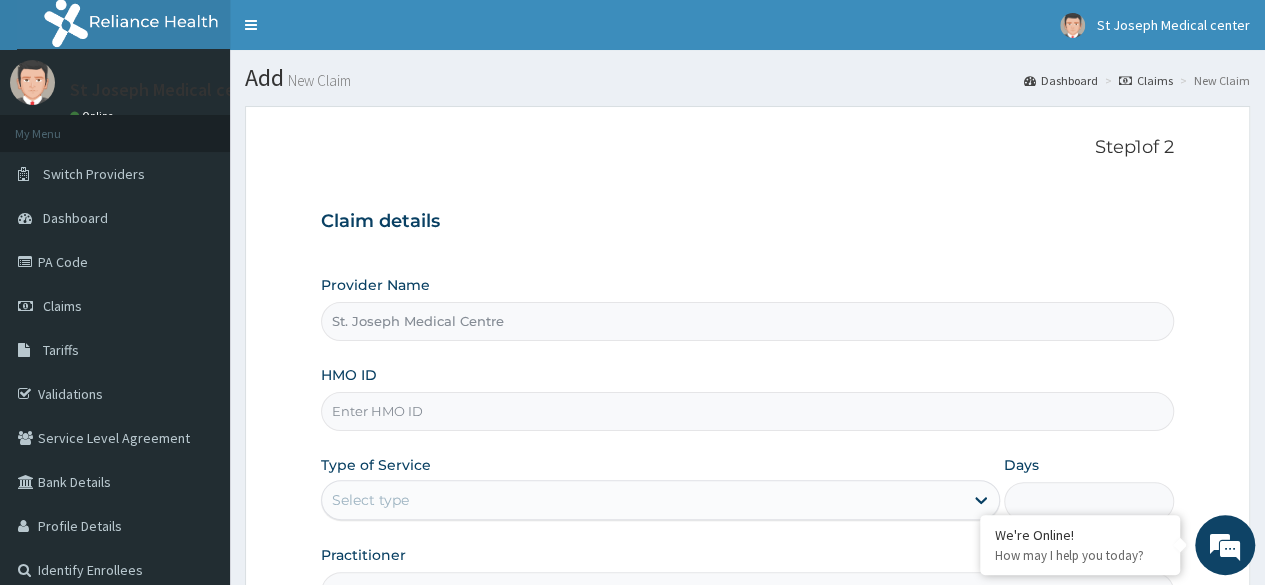 scroll, scrollTop: 100, scrollLeft: 0, axis: vertical 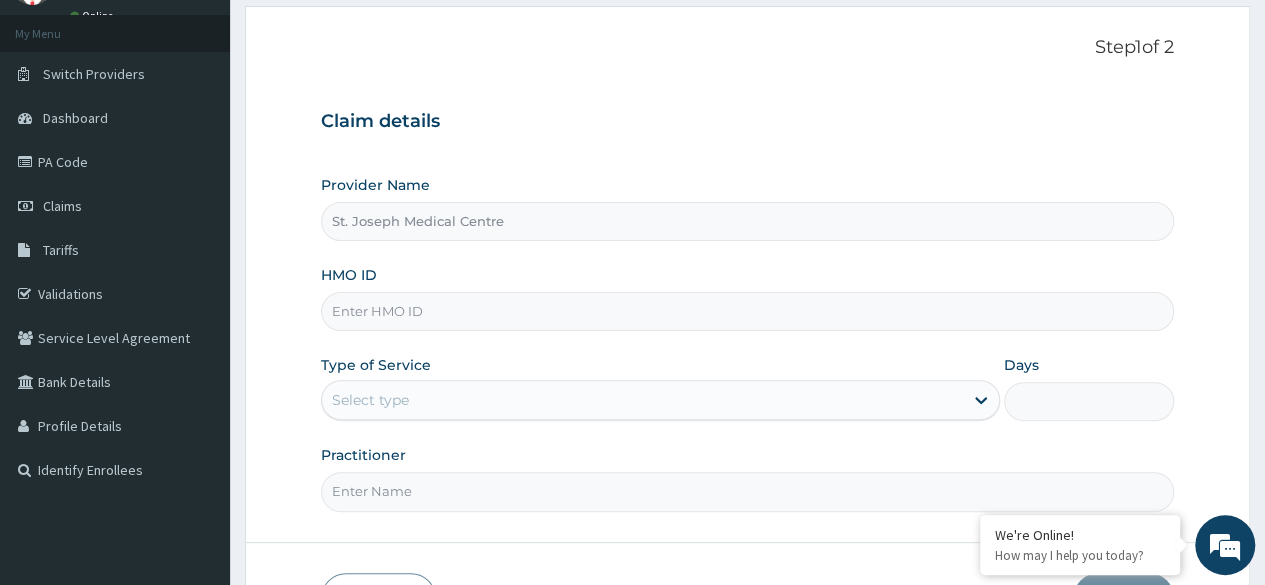 click on "HMO ID" at bounding box center (747, 311) 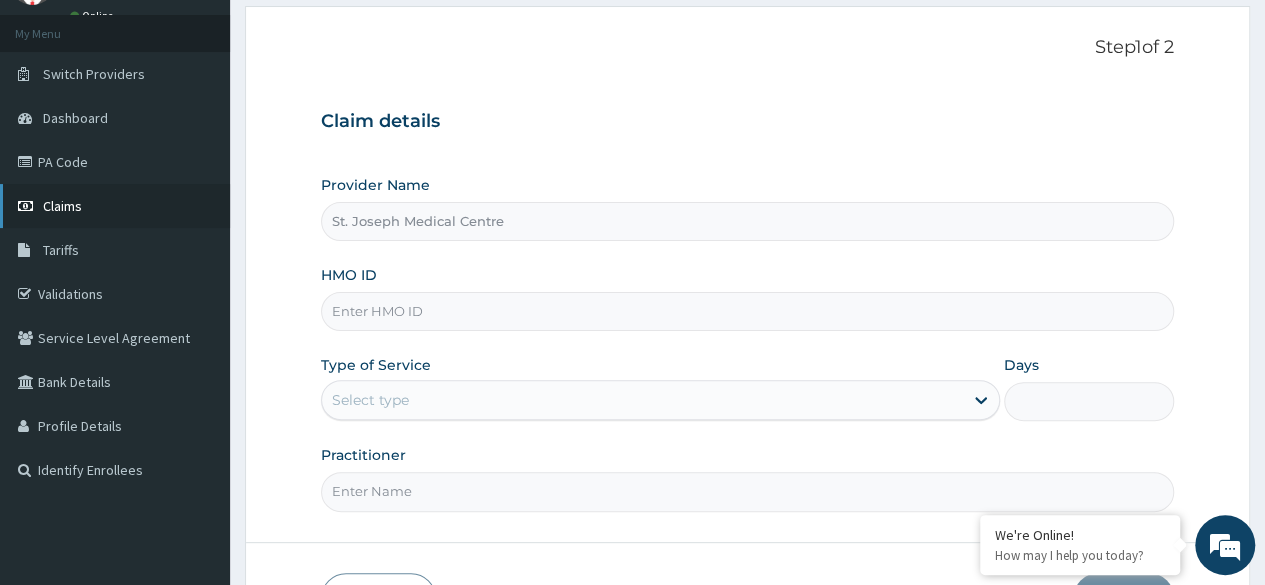 scroll, scrollTop: 0, scrollLeft: 0, axis: both 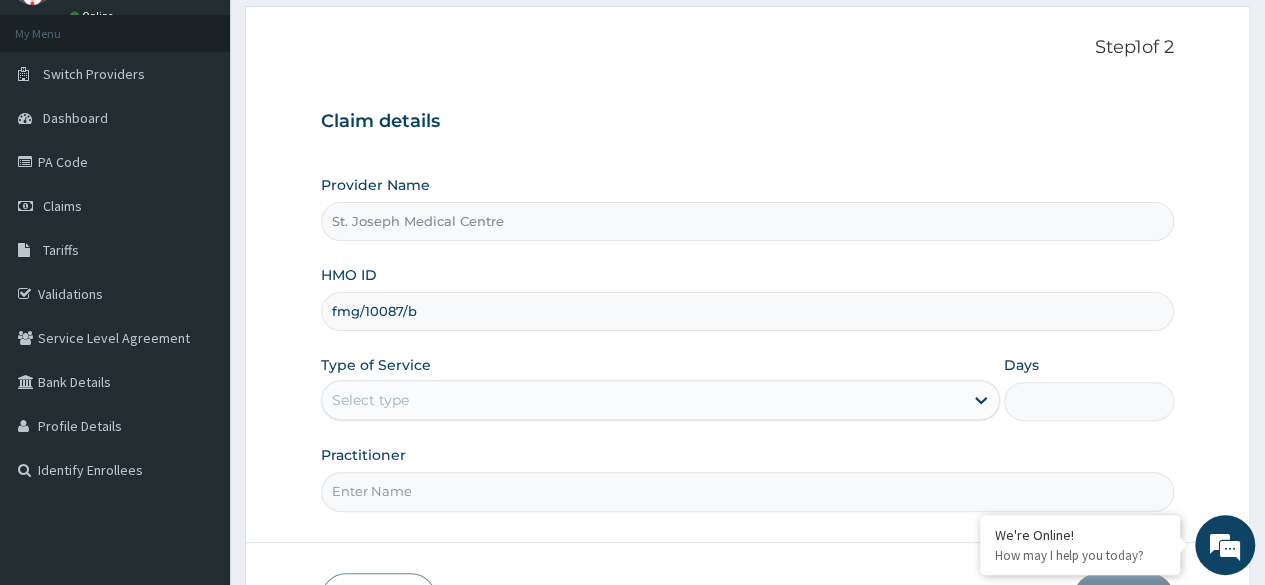 type on "fmg/10087/b" 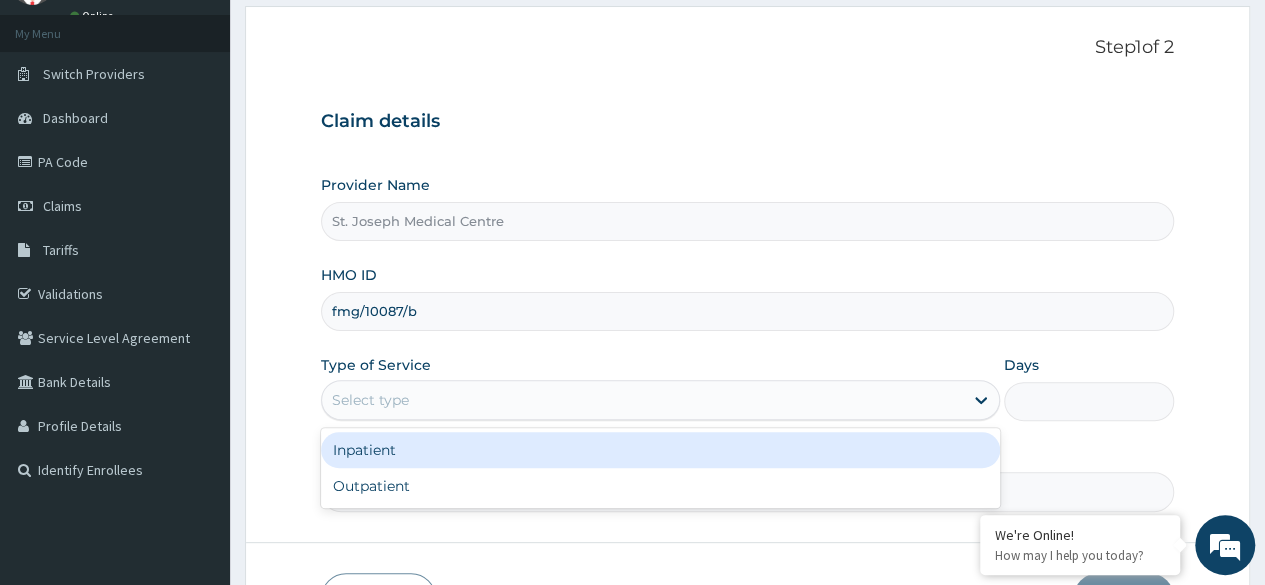 click on "Select type" at bounding box center [642, 400] 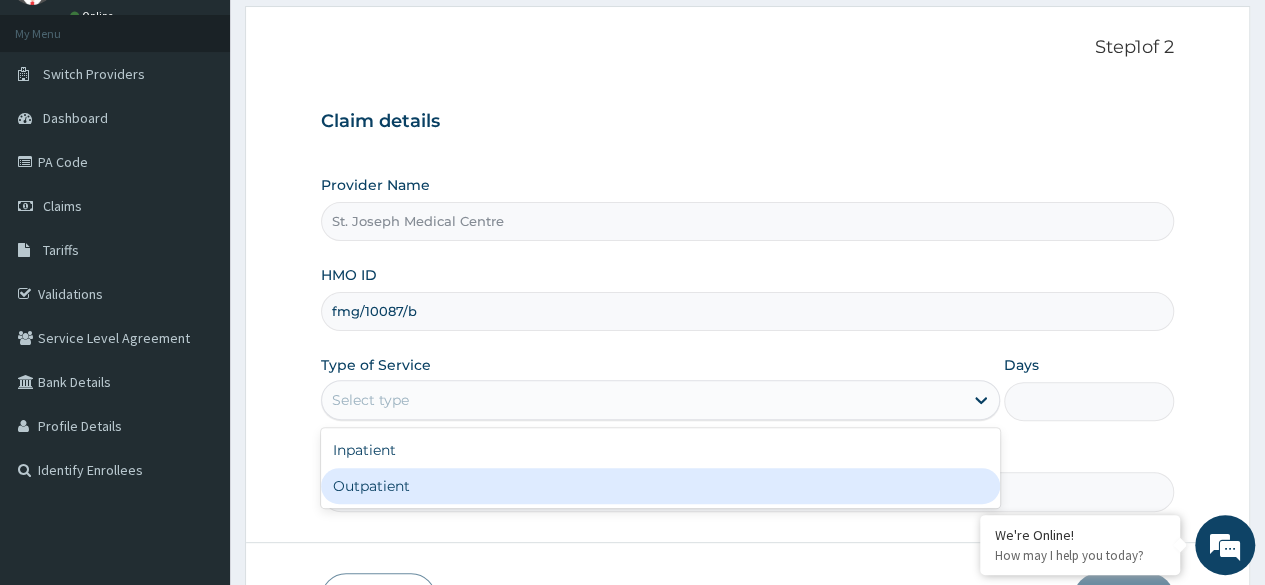 click on "Outpatient" at bounding box center [660, 486] 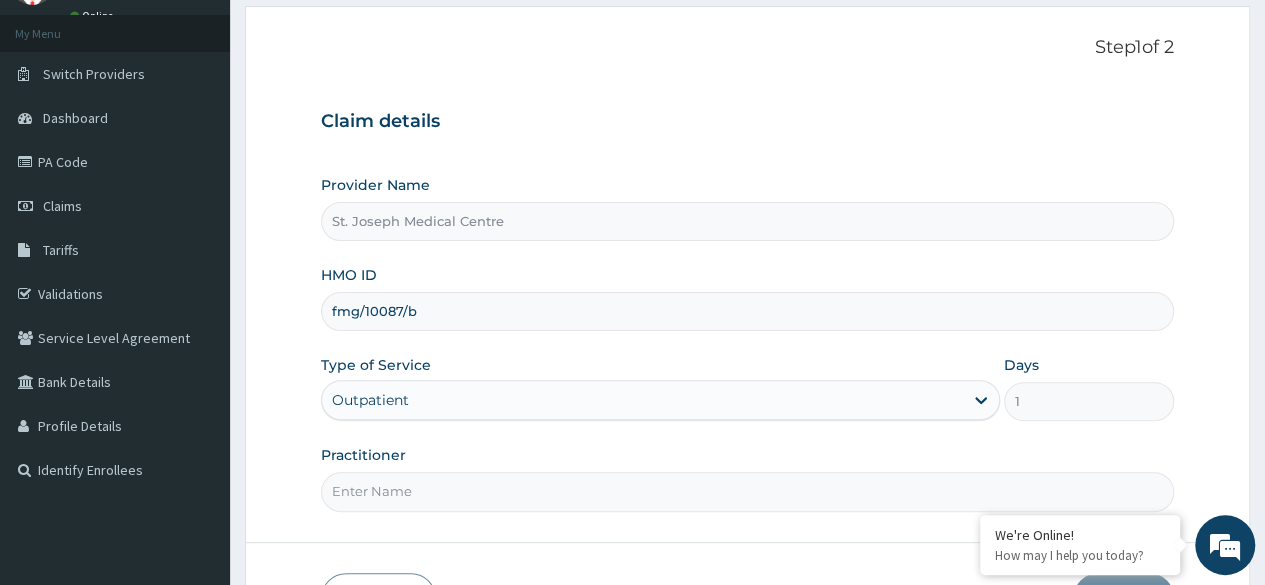 click on "Practitioner" at bounding box center [747, 491] 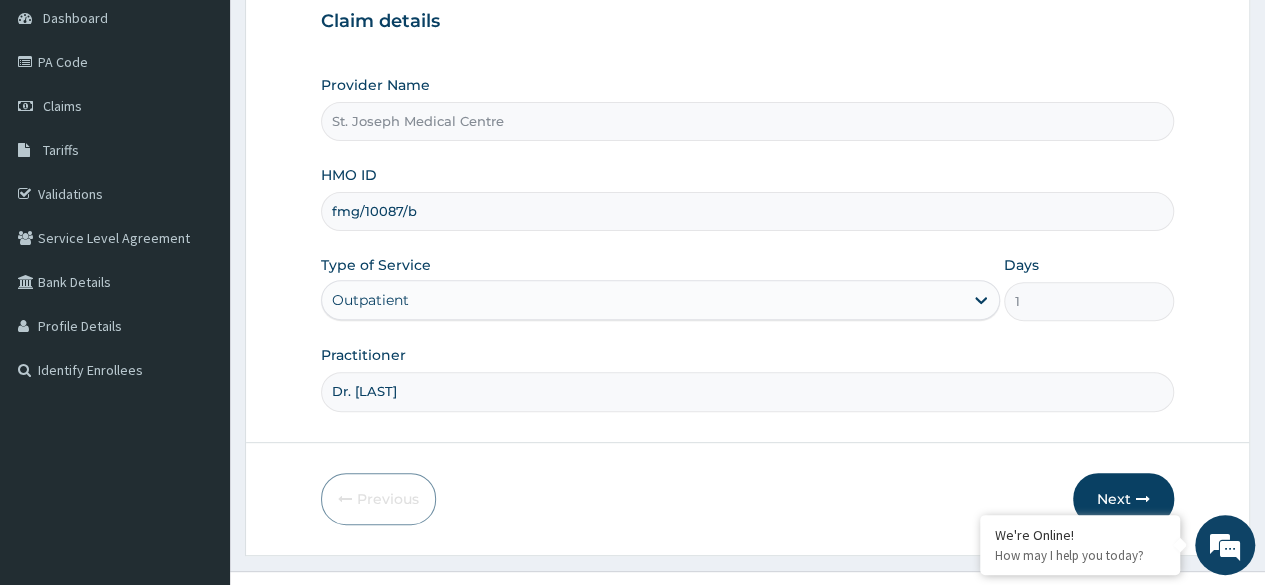 scroll, scrollTop: 232, scrollLeft: 0, axis: vertical 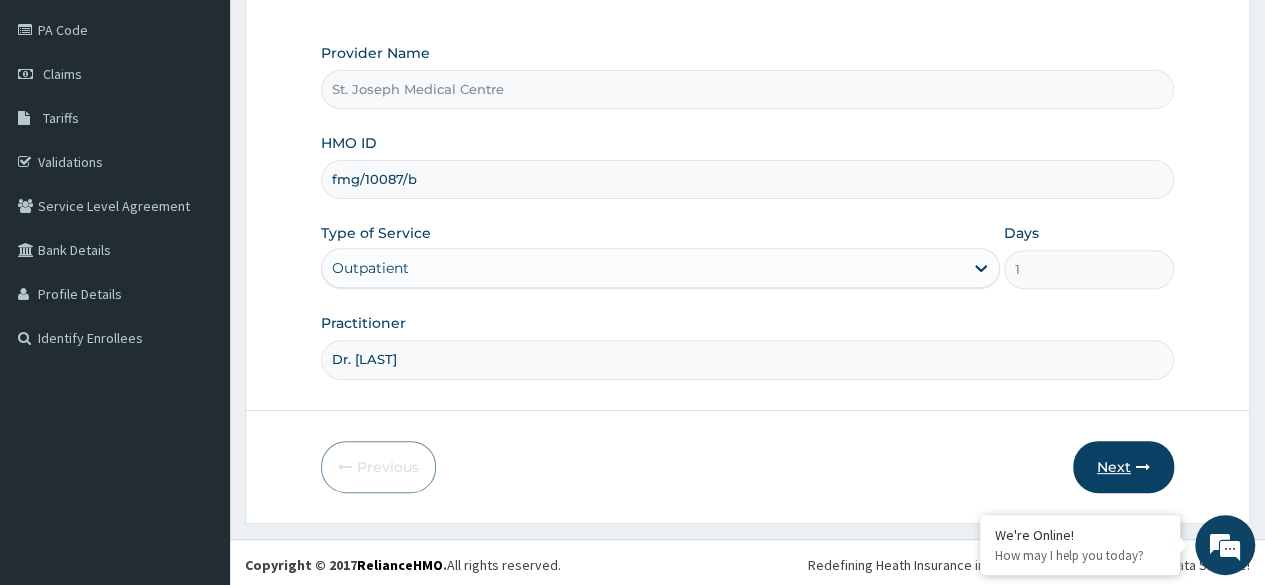 type on "Dr. Sunday" 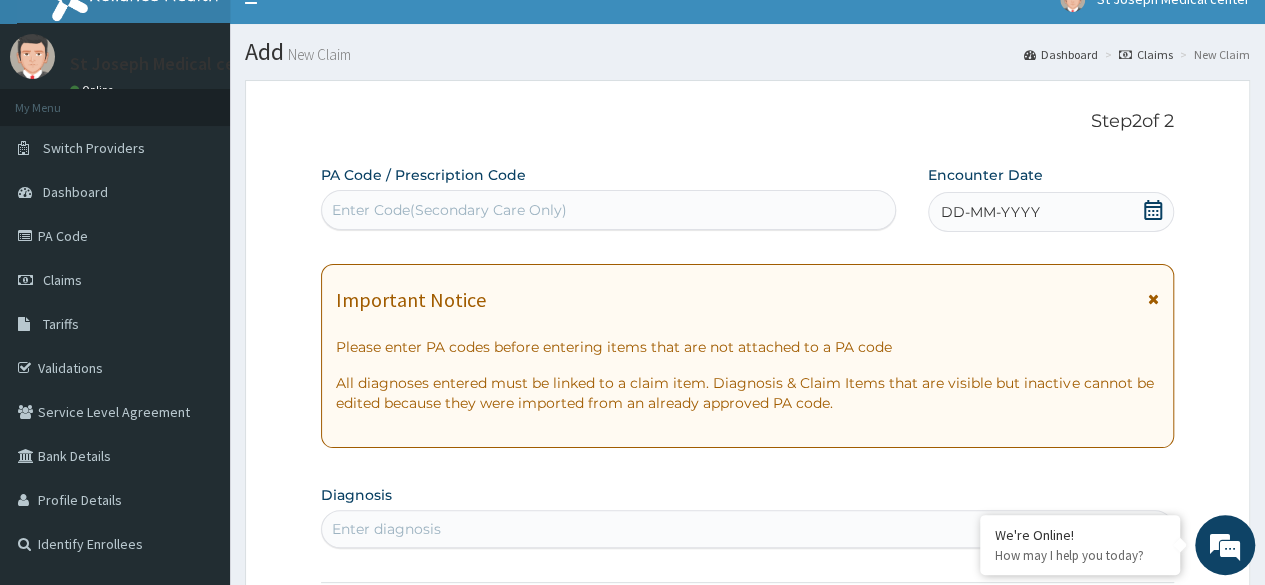 scroll, scrollTop: 0, scrollLeft: 0, axis: both 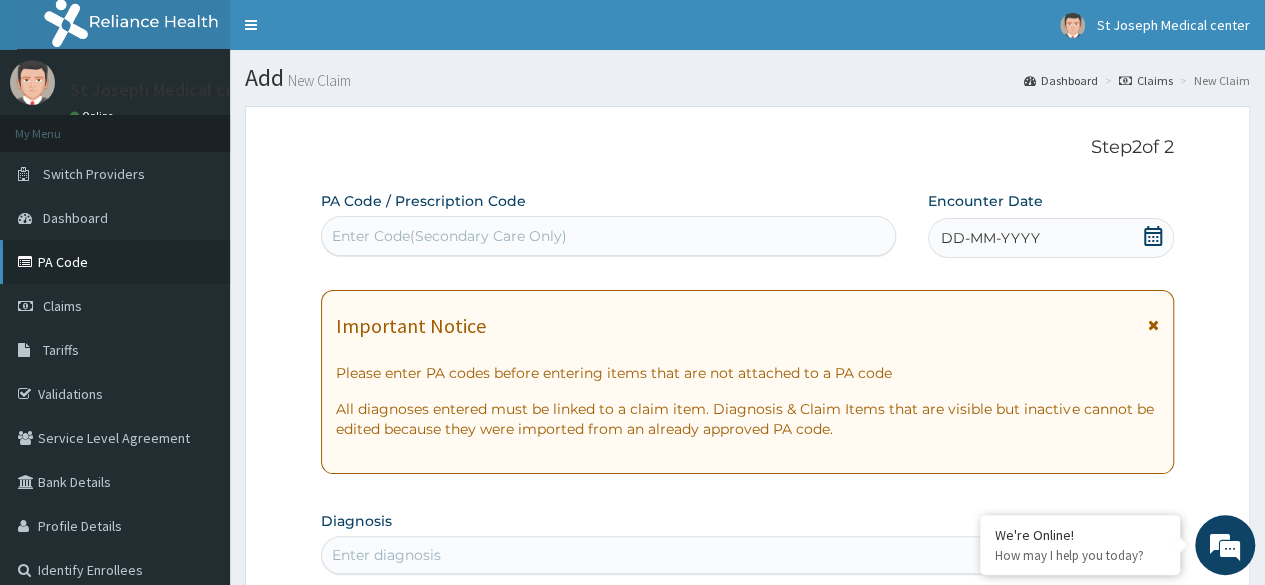 click on "PA Code" at bounding box center [115, 262] 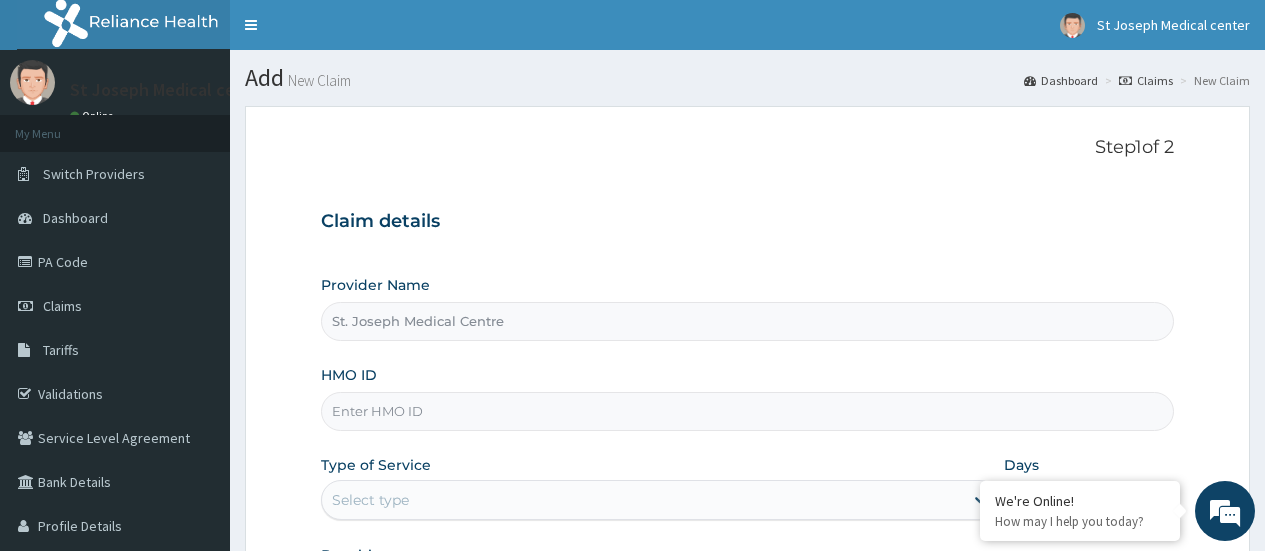 scroll, scrollTop: 0, scrollLeft: 0, axis: both 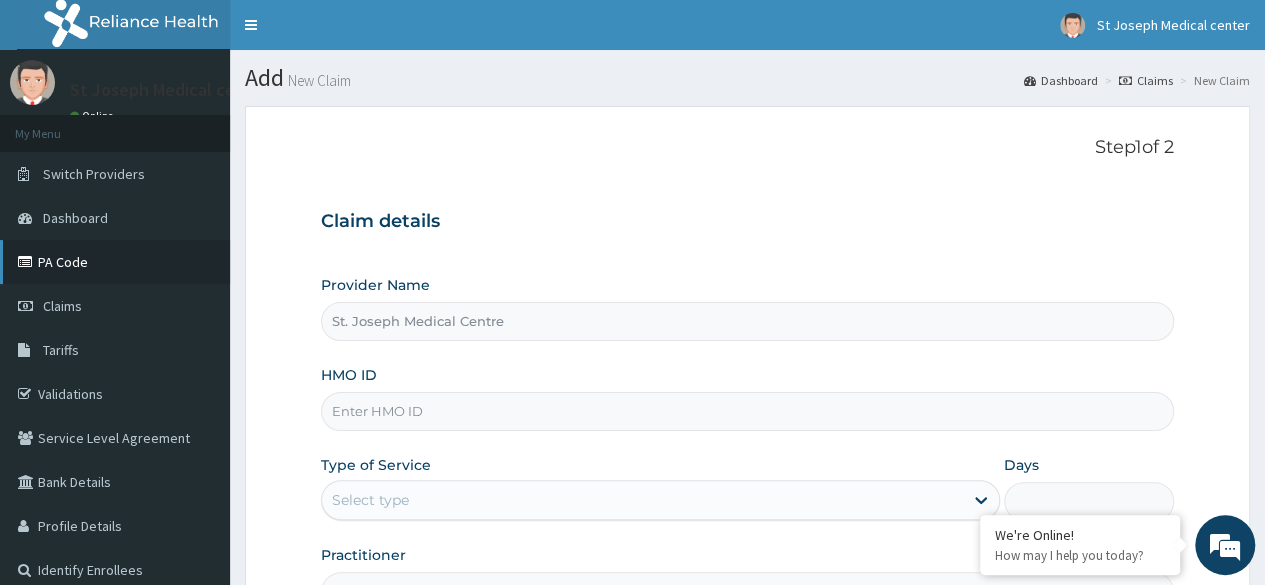 click on "PA Code" at bounding box center [115, 262] 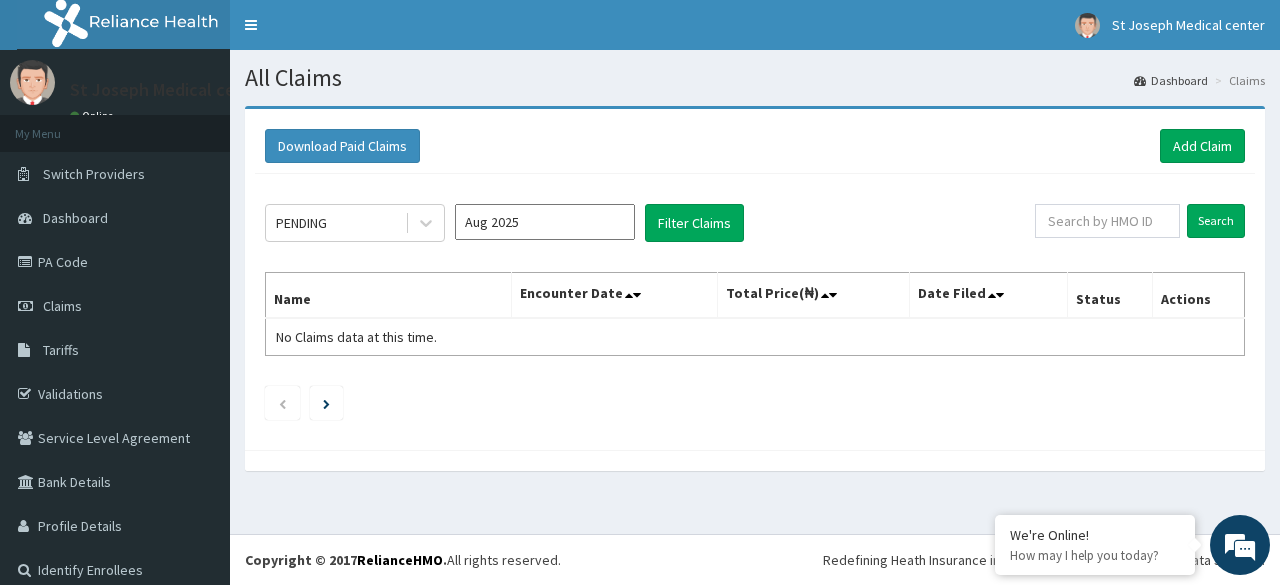 scroll, scrollTop: 0, scrollLeft: 0, axis: both 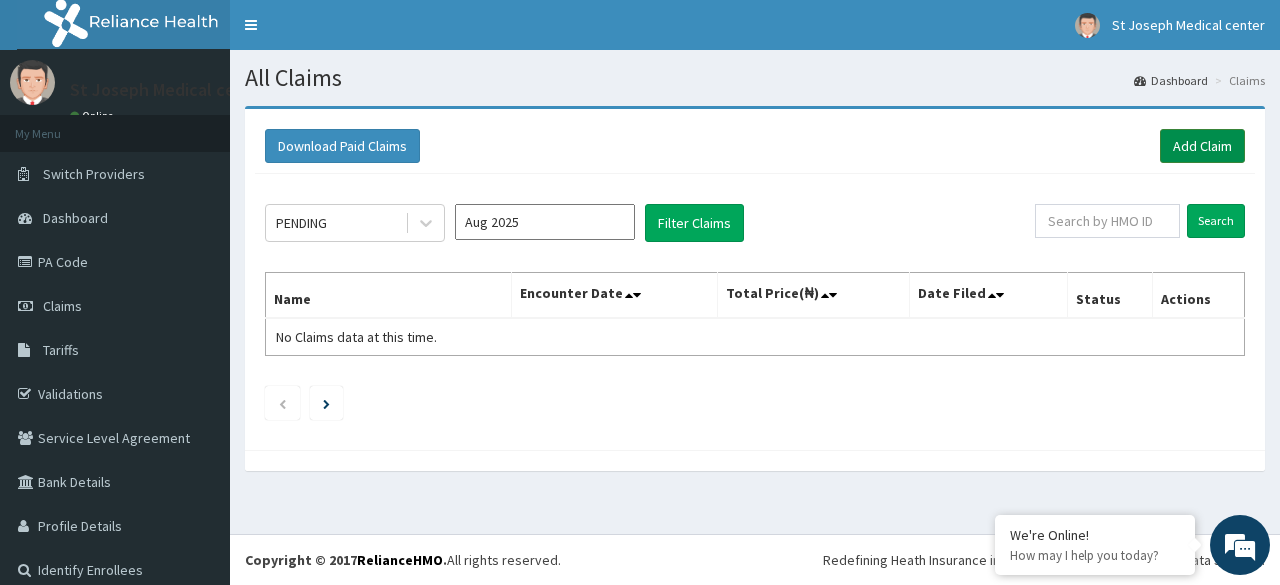 click on "Add Claim" at bounding box center (1202, 146) 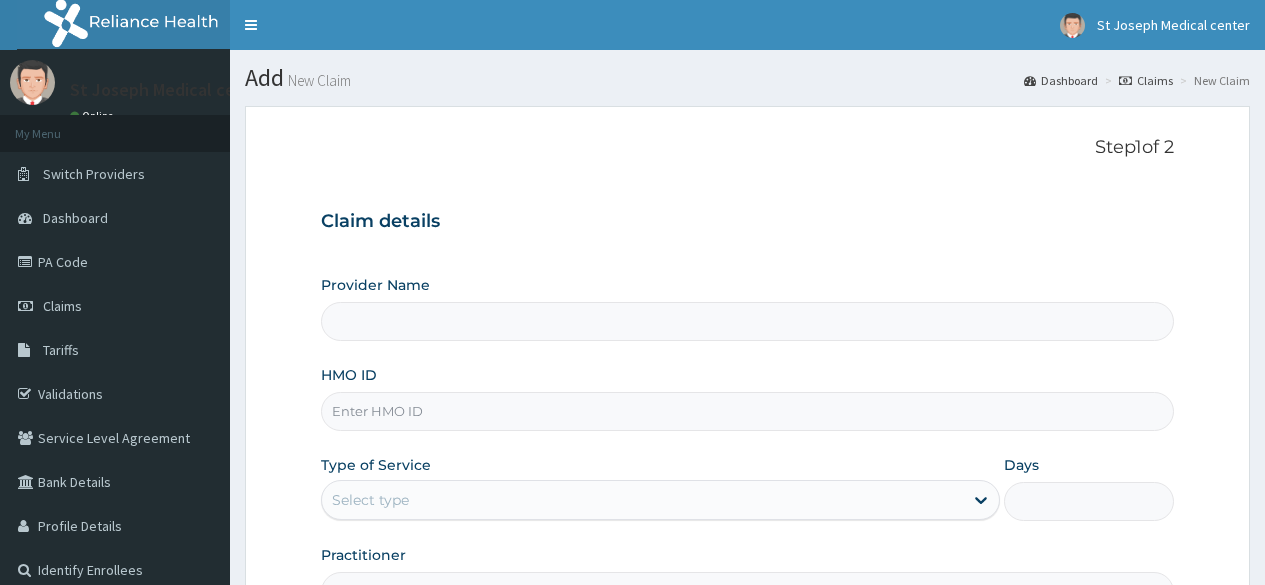 type on "St. Joseph Medical Centre" 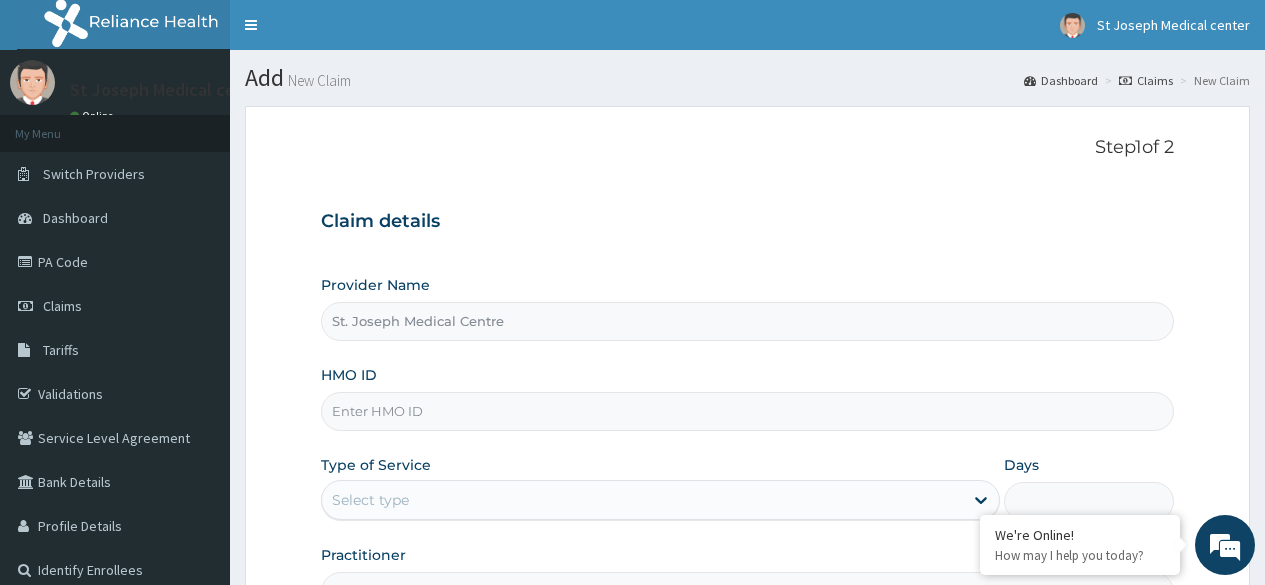 scroll, scrollTop: 0, scrollLeft: 0, axis: both 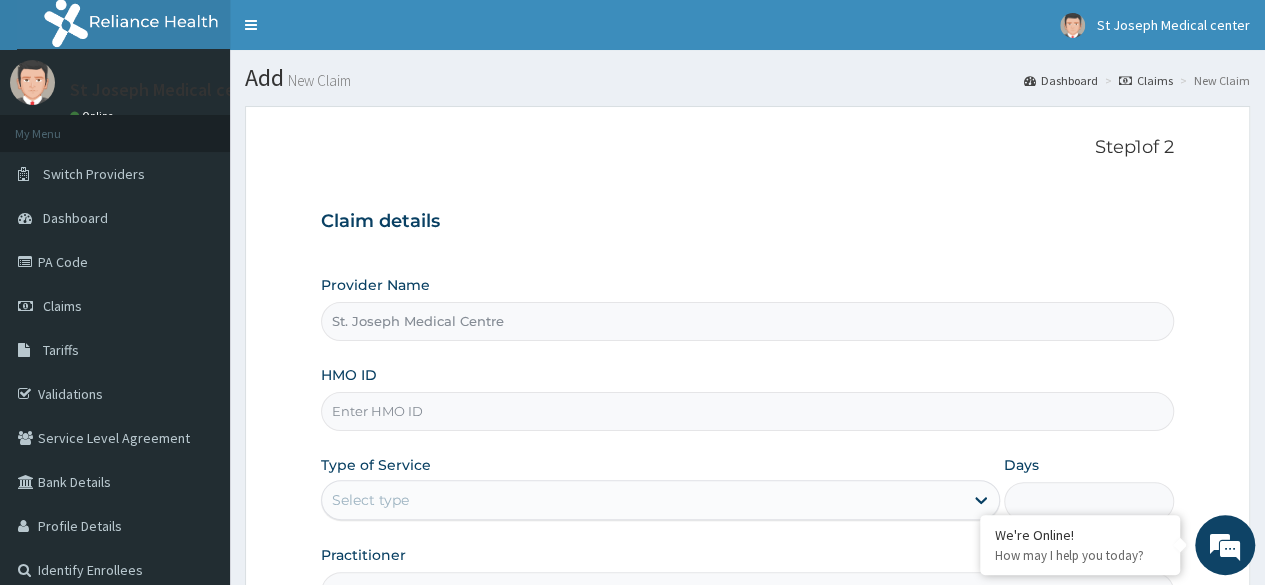 click on "HMO ID" at bounding box center [747, 398] 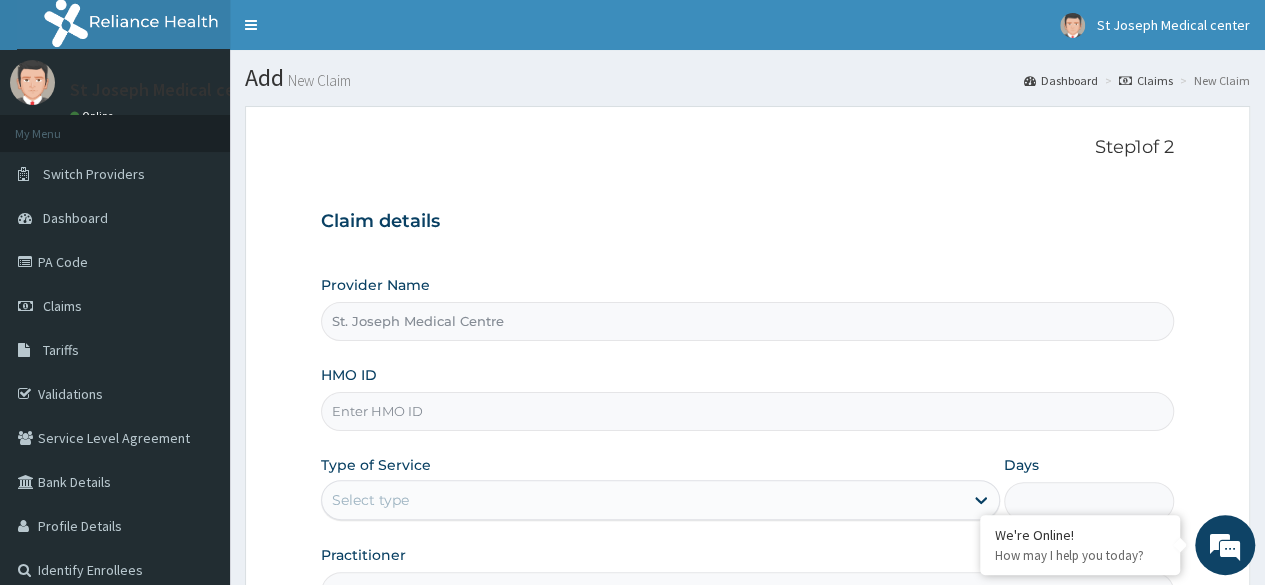 click on "HMO ID" at bounding box center [747, 411] 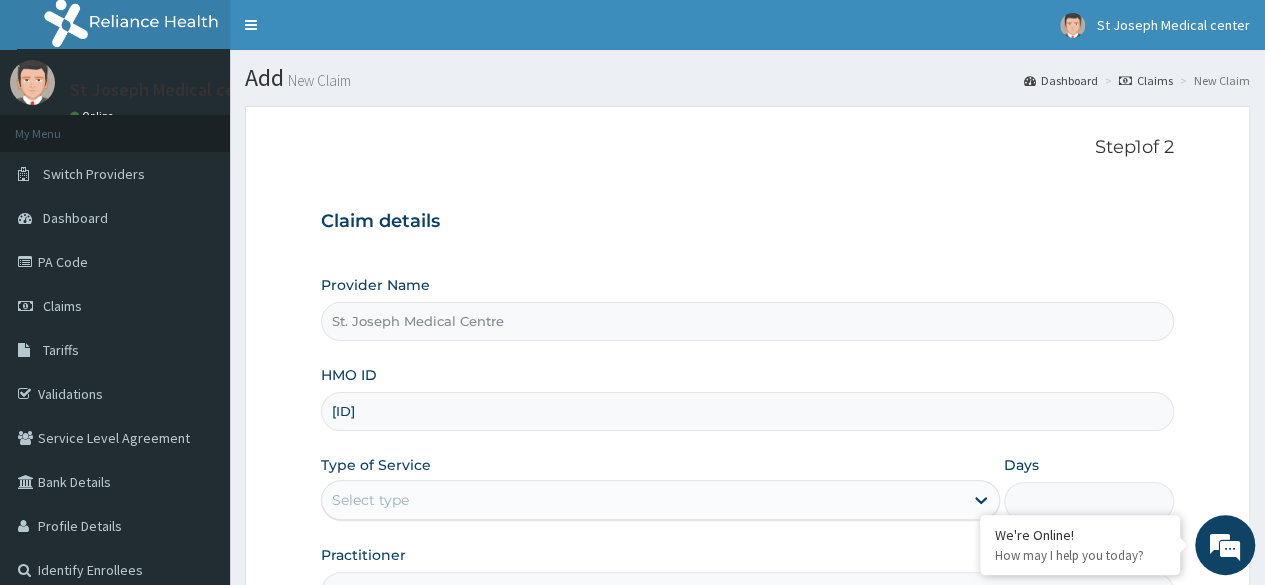 type on "slt/10093/b" 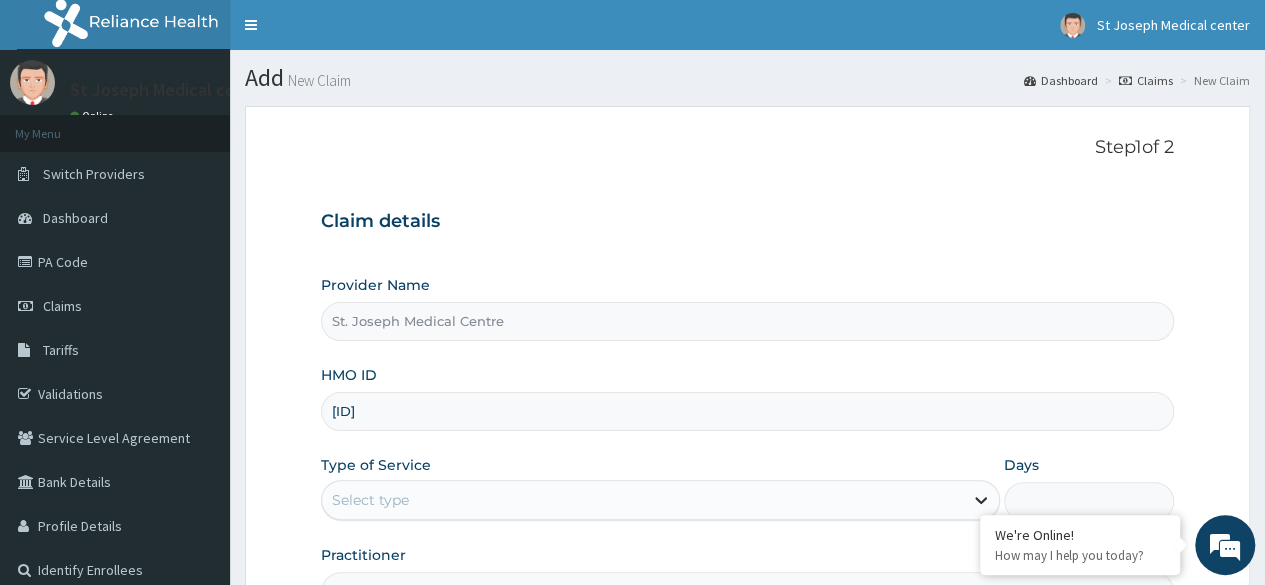 click 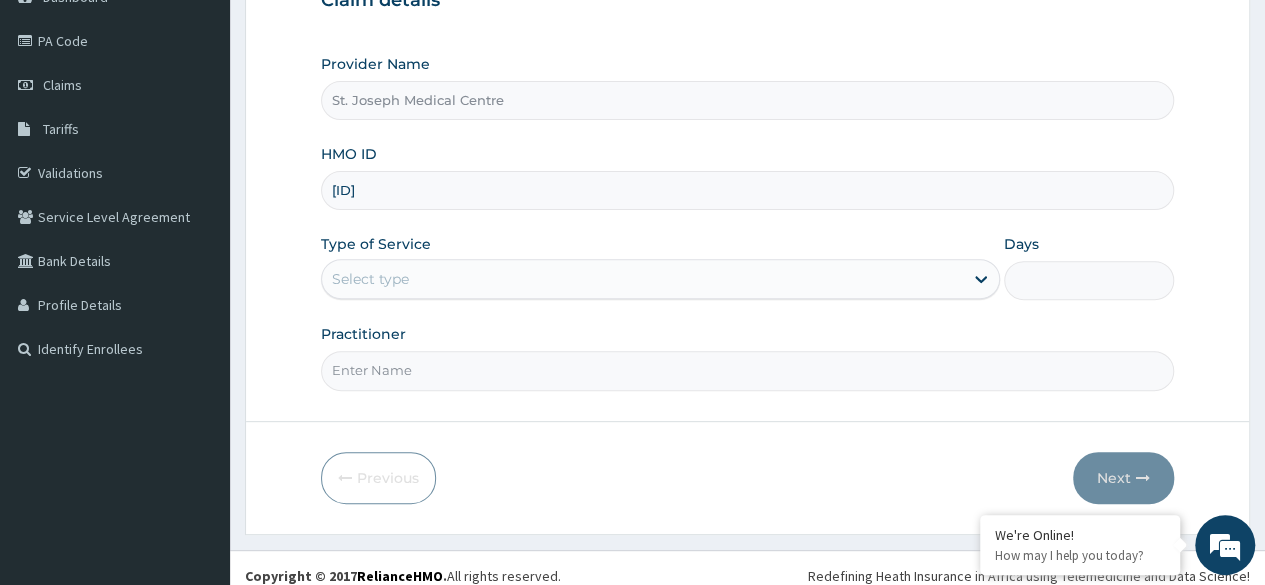 scroll, scrollTop: 232, scrollLeft: 0, axis: vertical 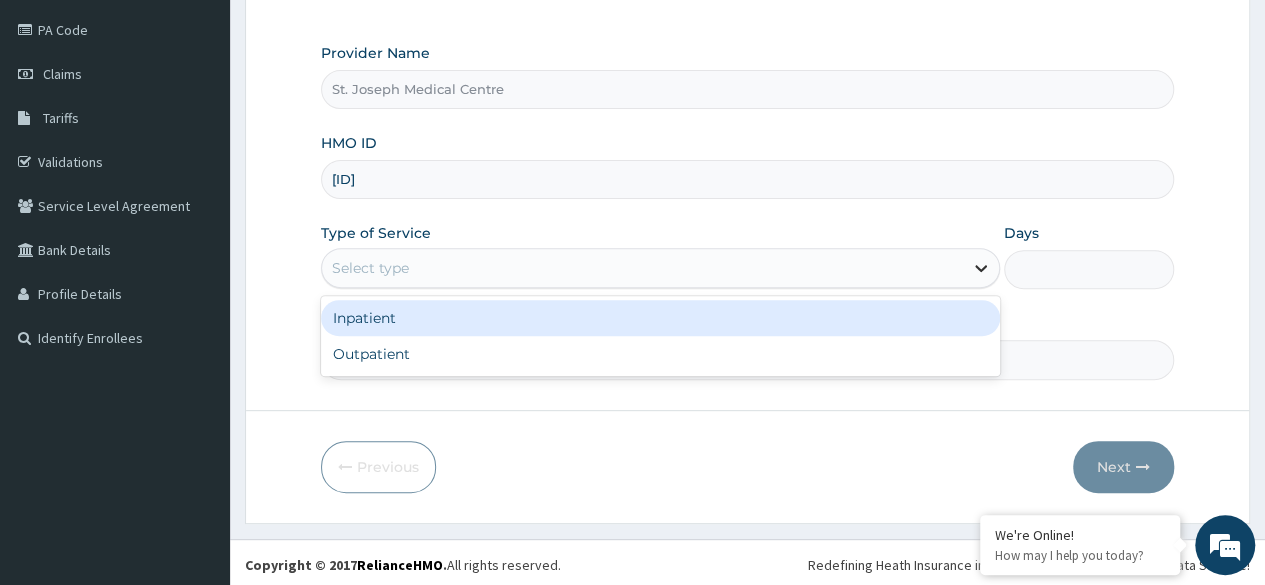 click 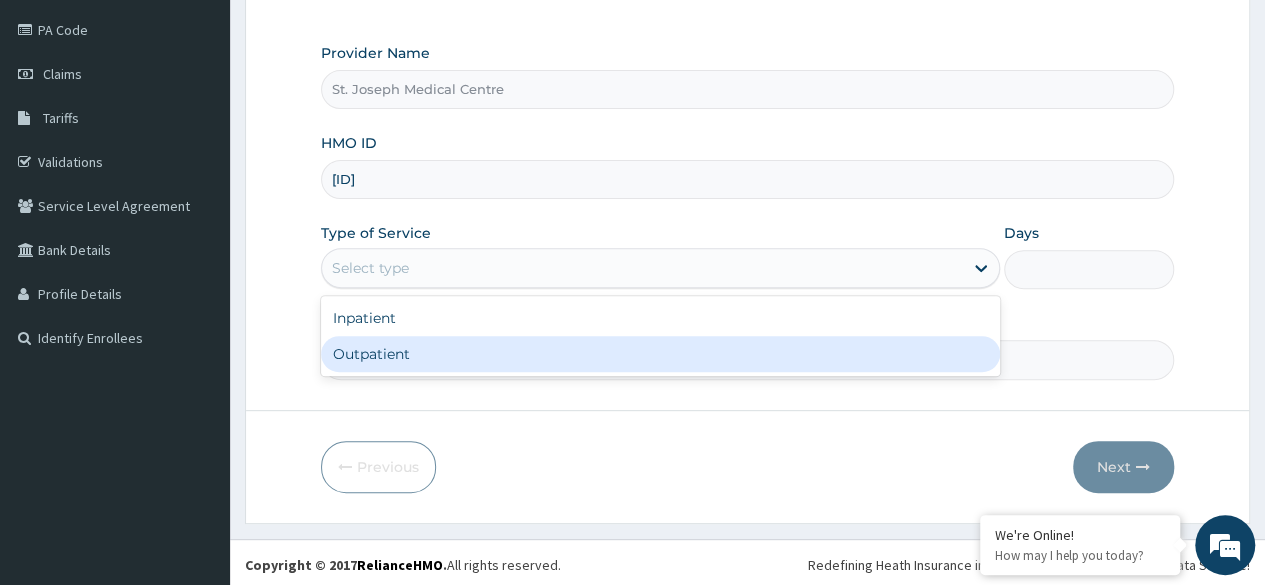 click on "Outpatient" at bounding box center (660, 354) 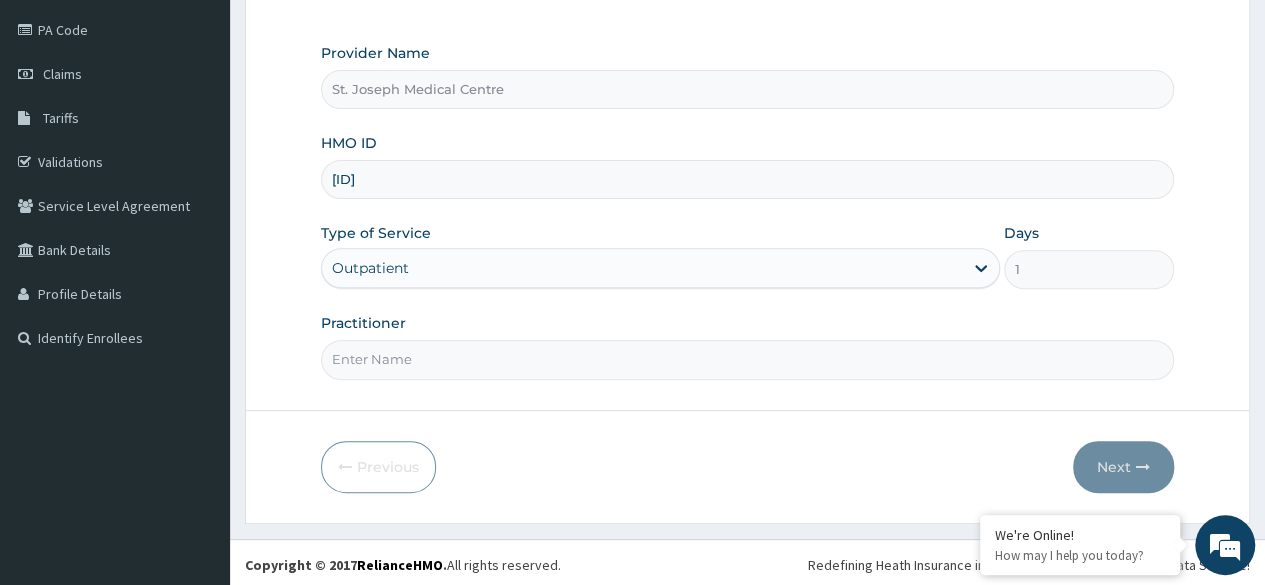 click on "Practitioner" at bounding box center [747, 359] 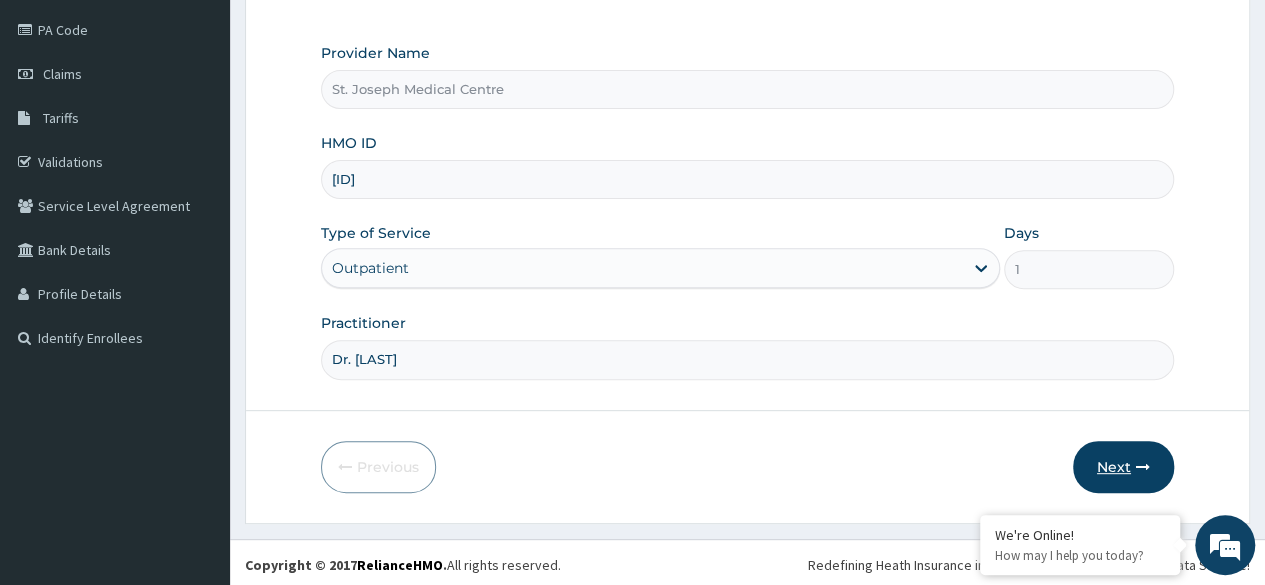type on "Dr. Sunday" 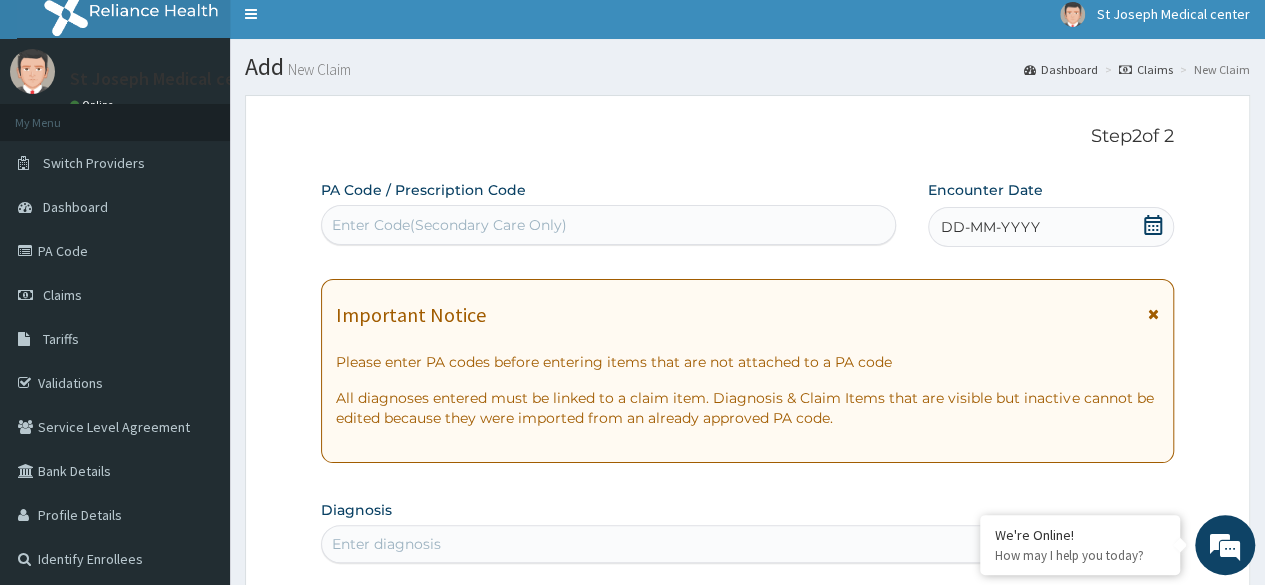 scroll, scrollTop: 0, scrollLeft: 0, axis: both 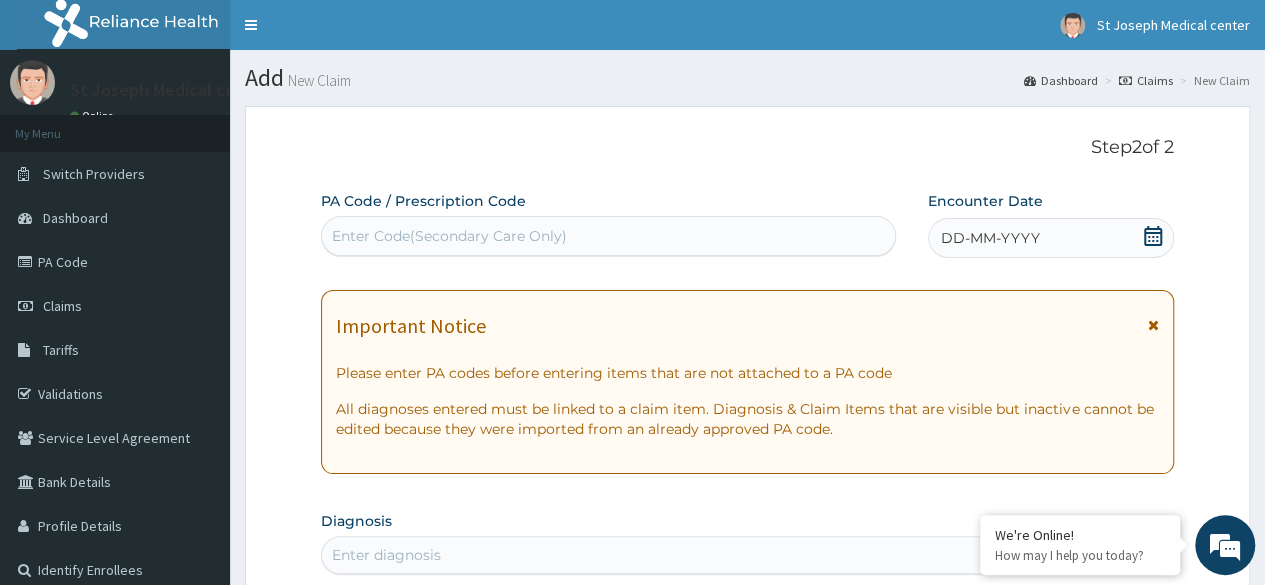 click 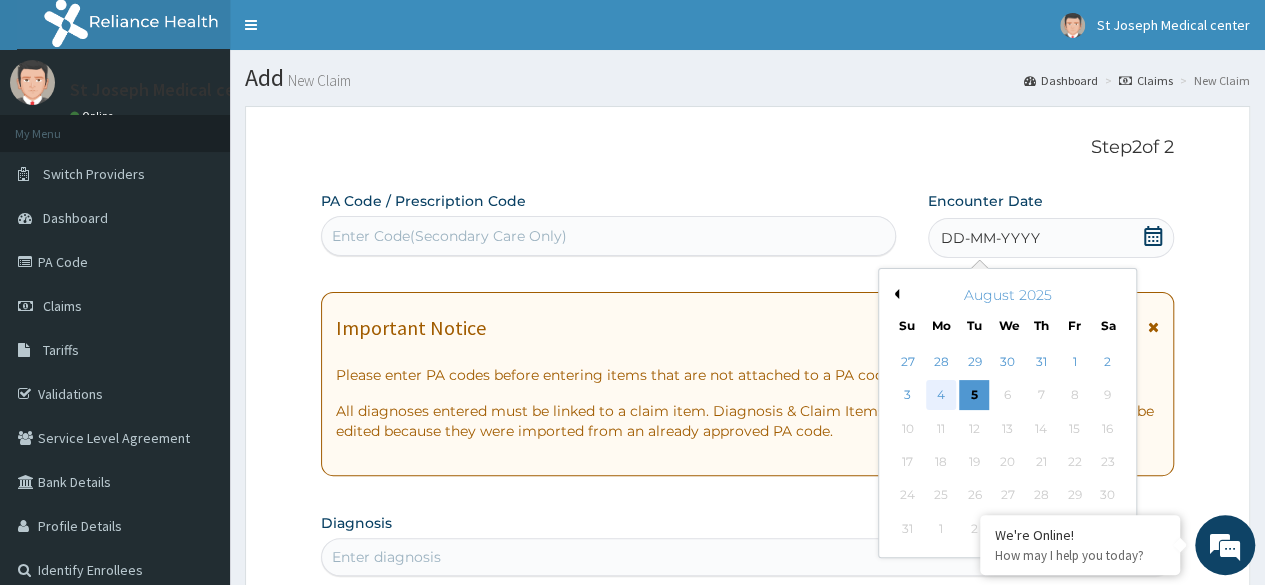 click on "4" at bounding box center (941, 396) 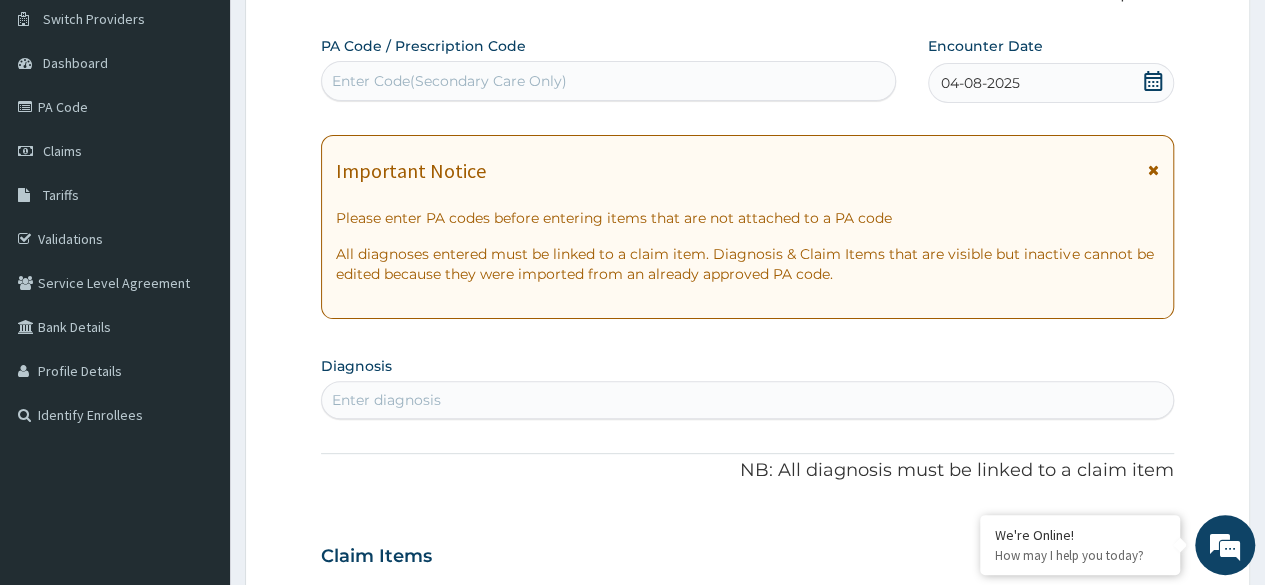 scroll, scrollTop: 200, scrollLeft: 0, axis: vertical 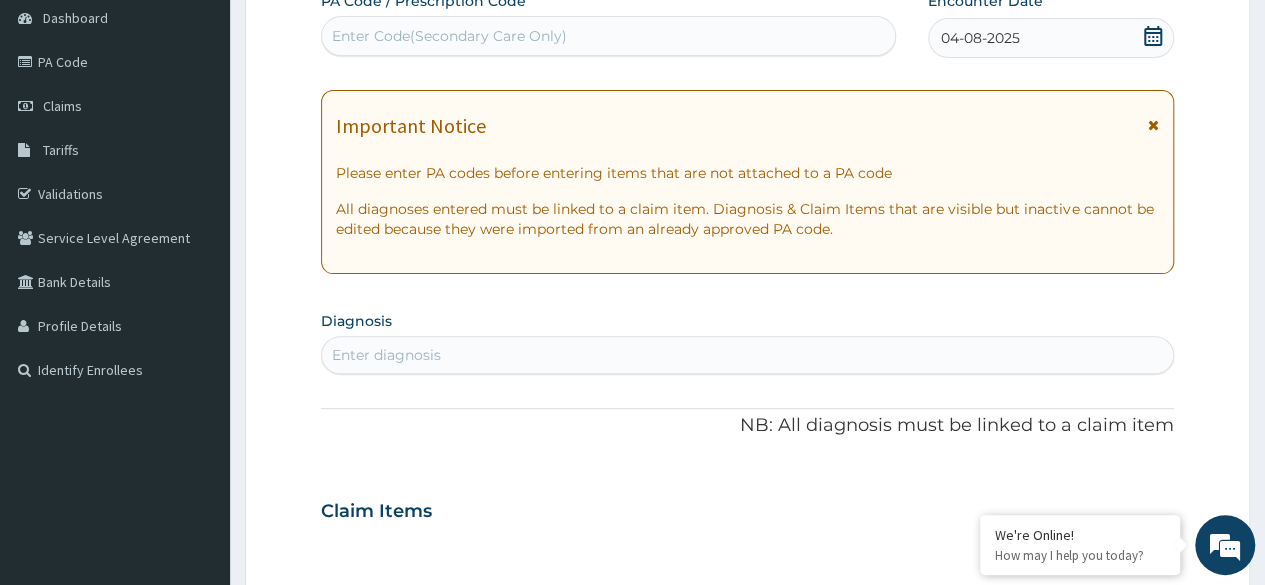click on "Enter diagnosis" at bounding box center [747, 355] 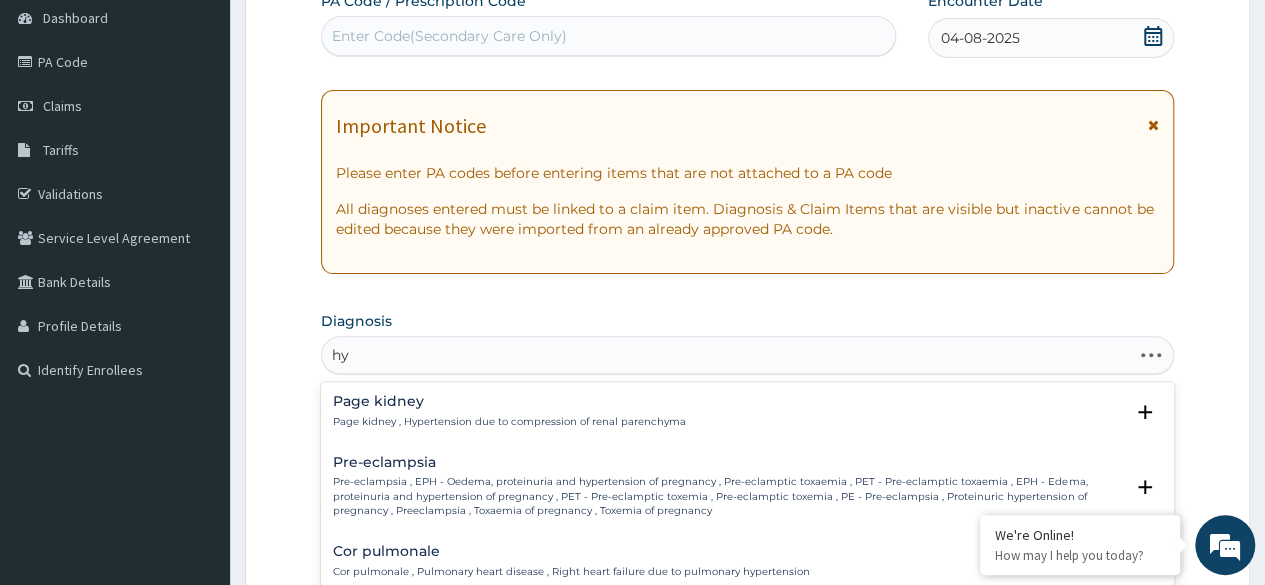 type on "h" 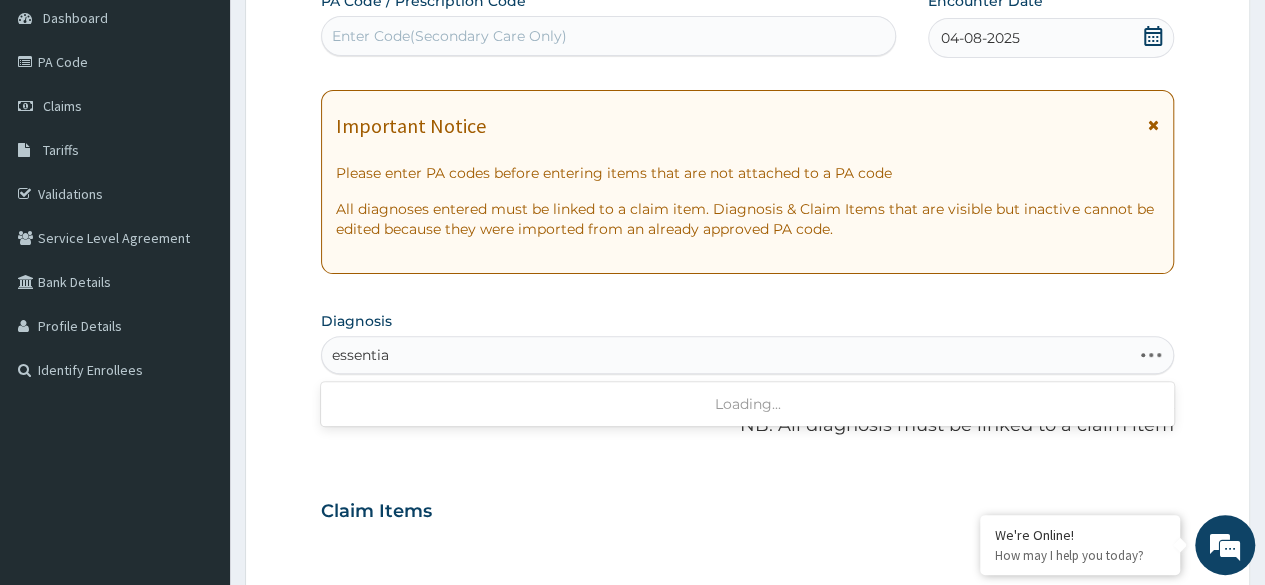 type on "essential" 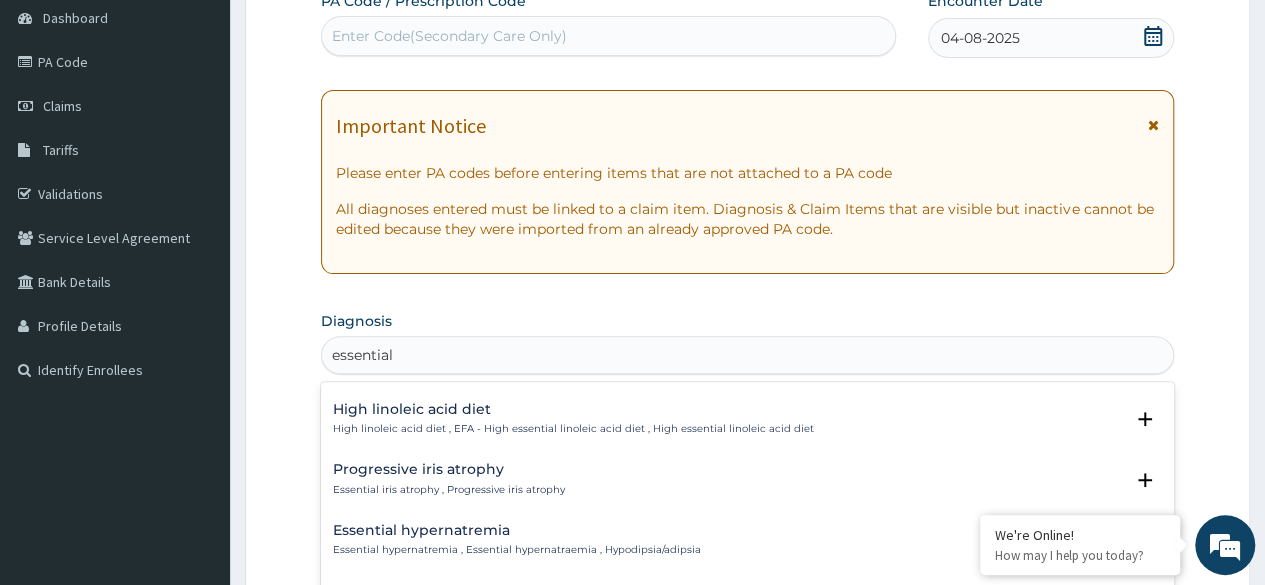 scroll, scrollTop: 700, scrollLeft: 0, axis: vertical 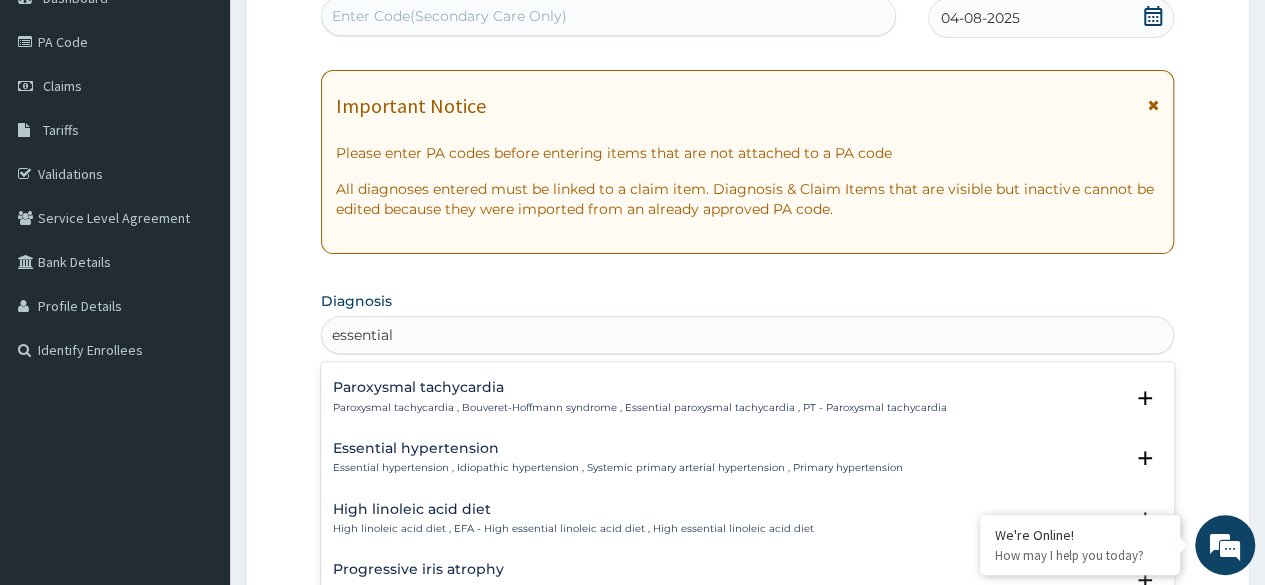 click on "Essential hypertension" at bounding box center (618, 448) 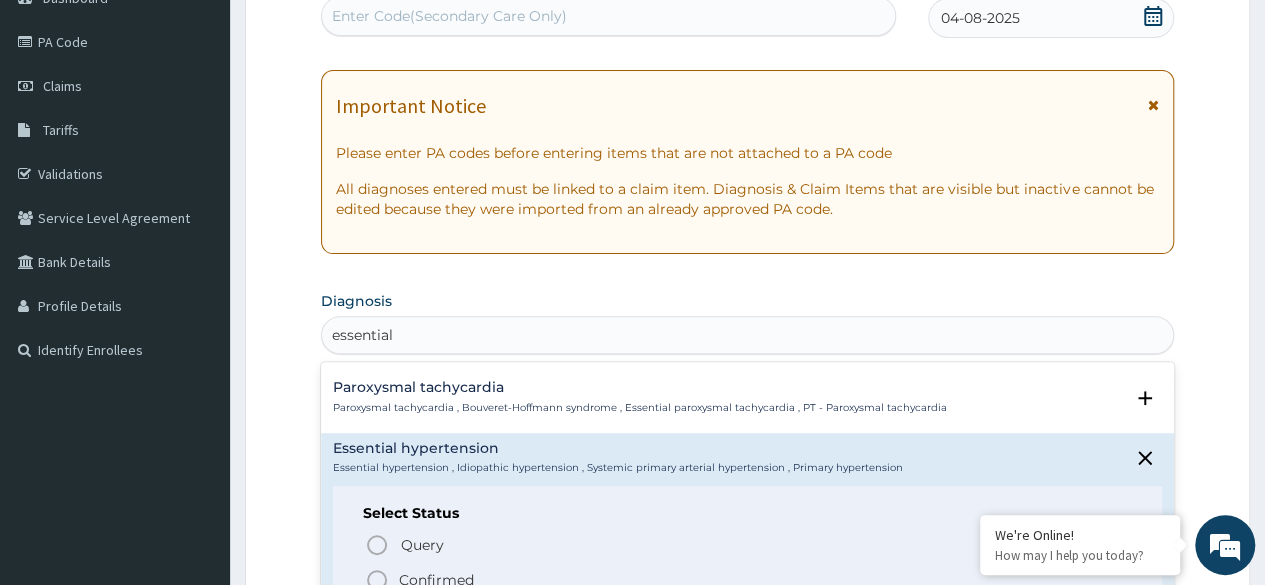 scroll, scrollTop: 640, scrollLeft: 0, axis: vertical 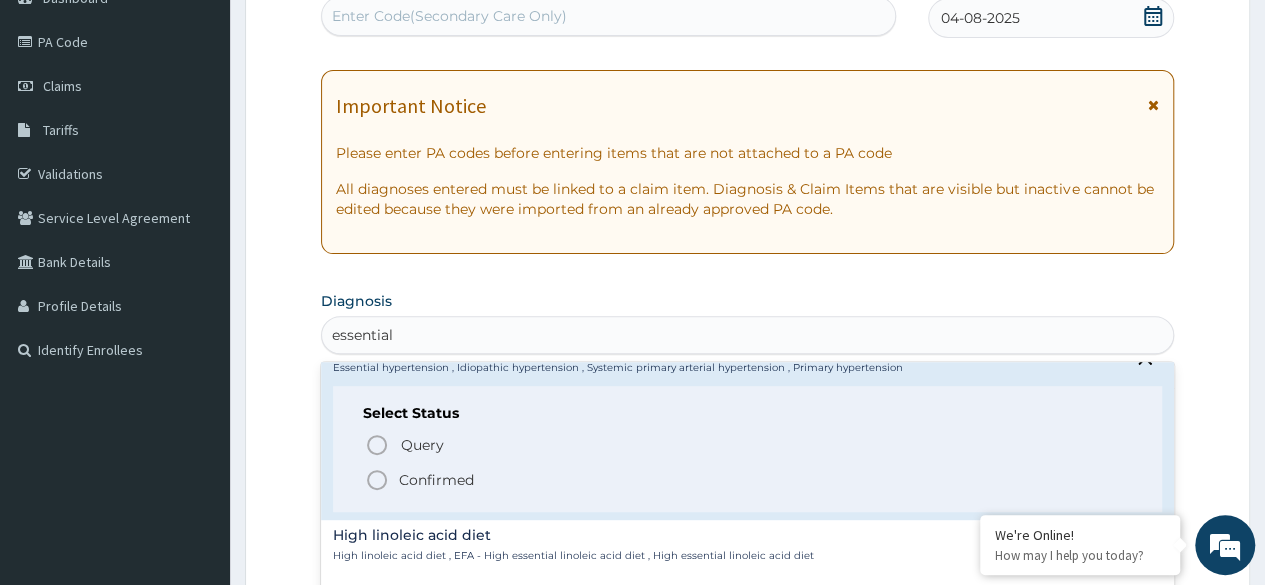 click 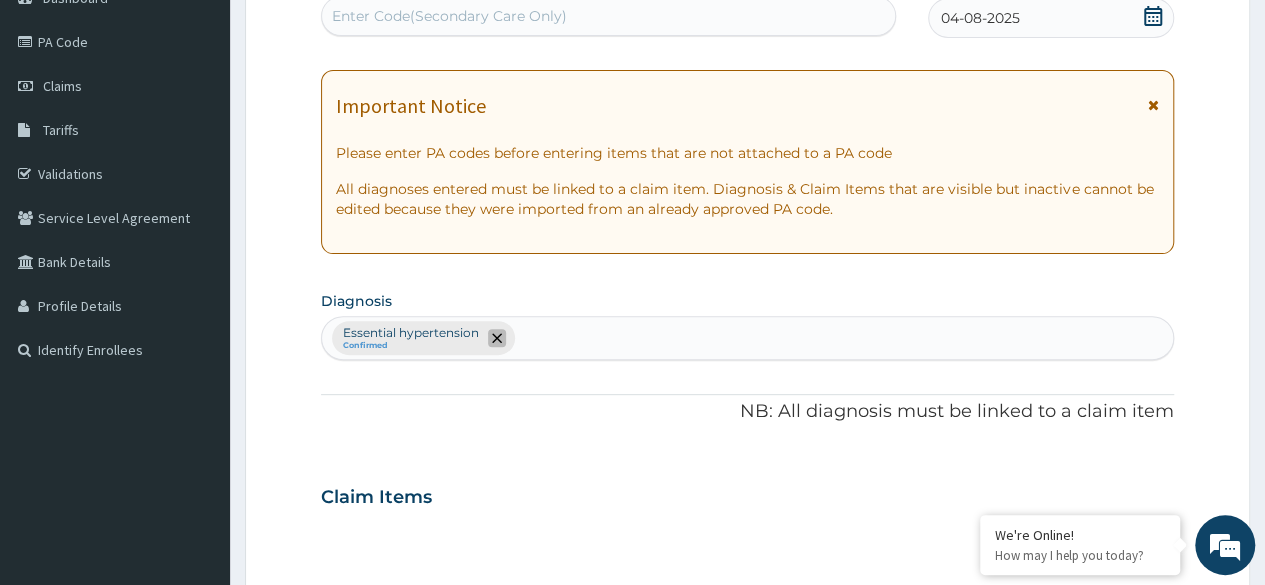 click 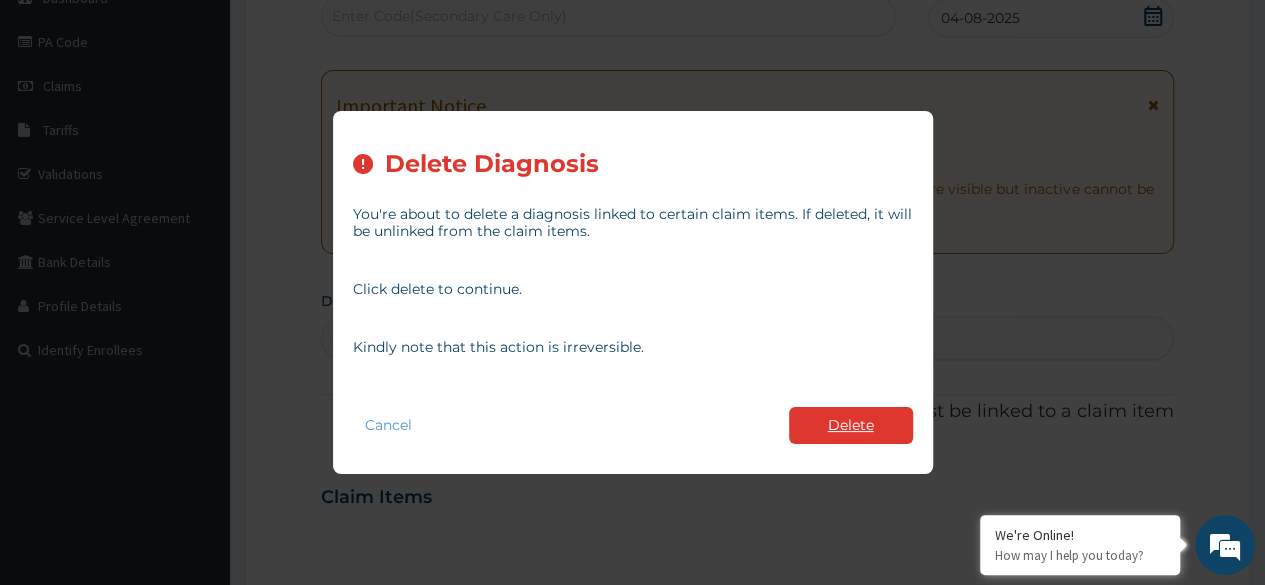 click on "Delete" at bounding box center [851, 425] 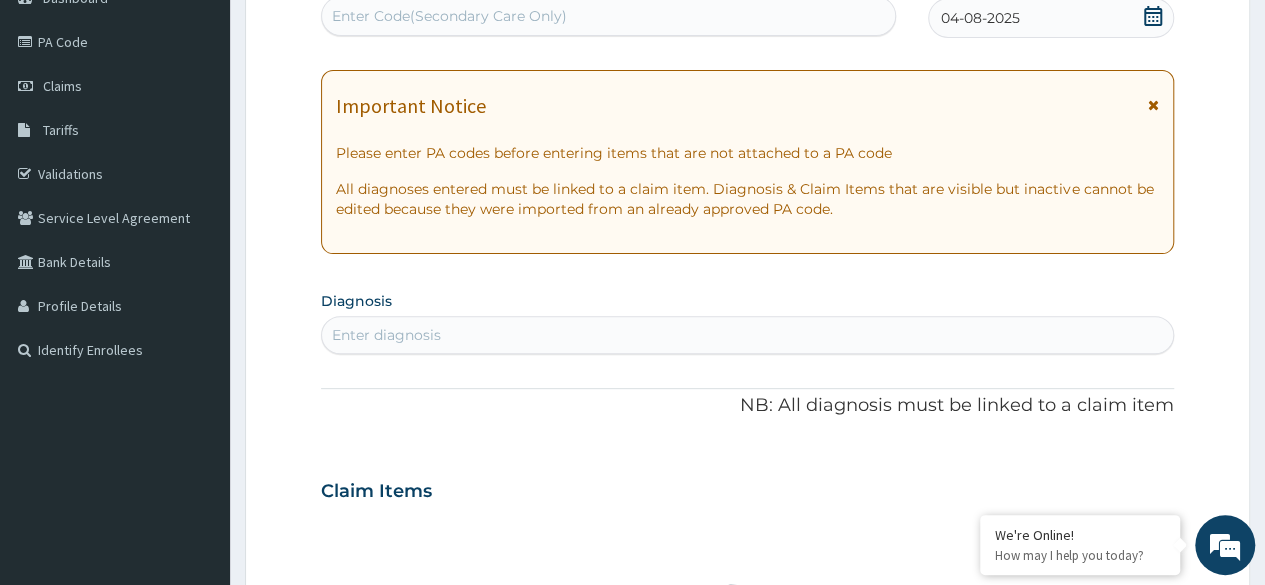 click on "Enter diagnosis" at bounding box center (747, 335) 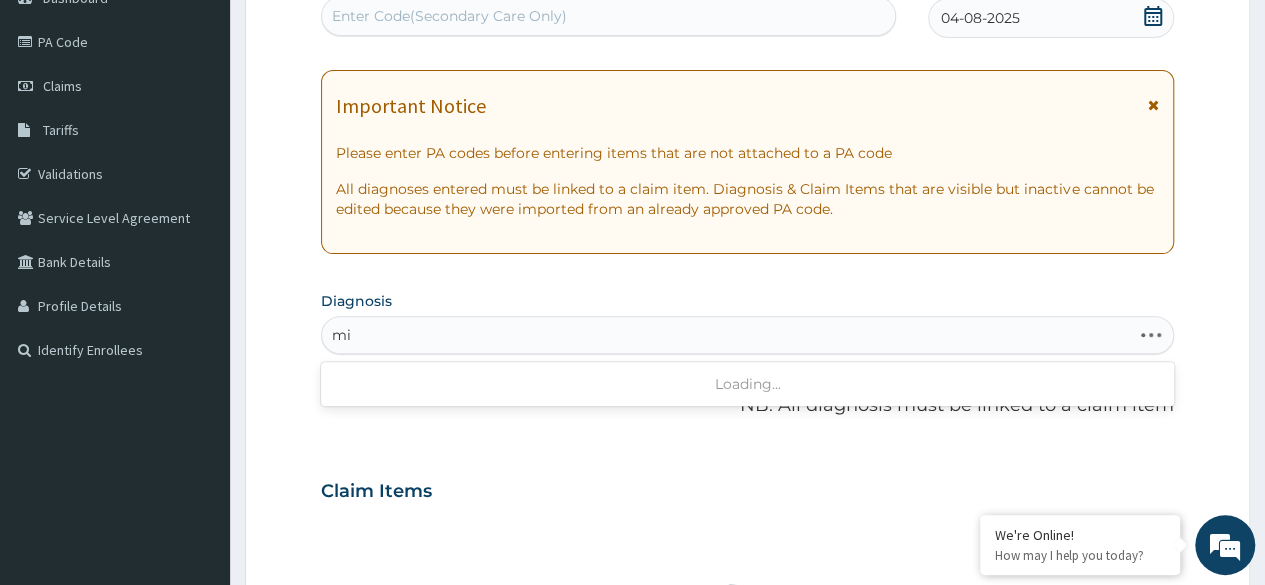 type on "m" 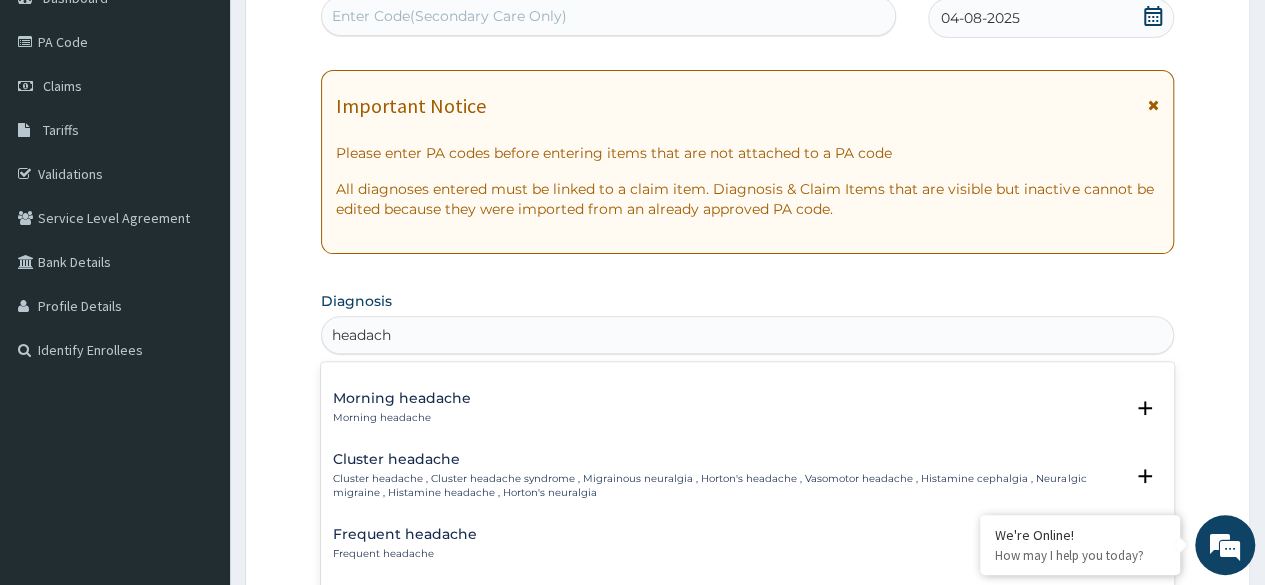 scroll, scrollTop: 800, scrollLeft: 0, axis: vertical 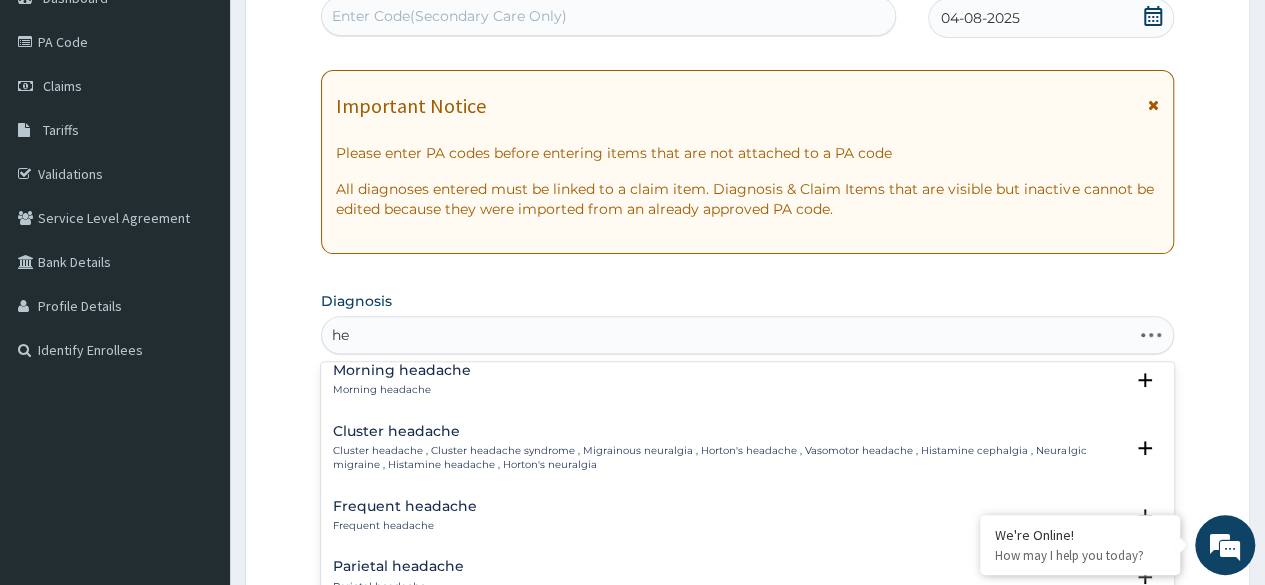 type on "h" 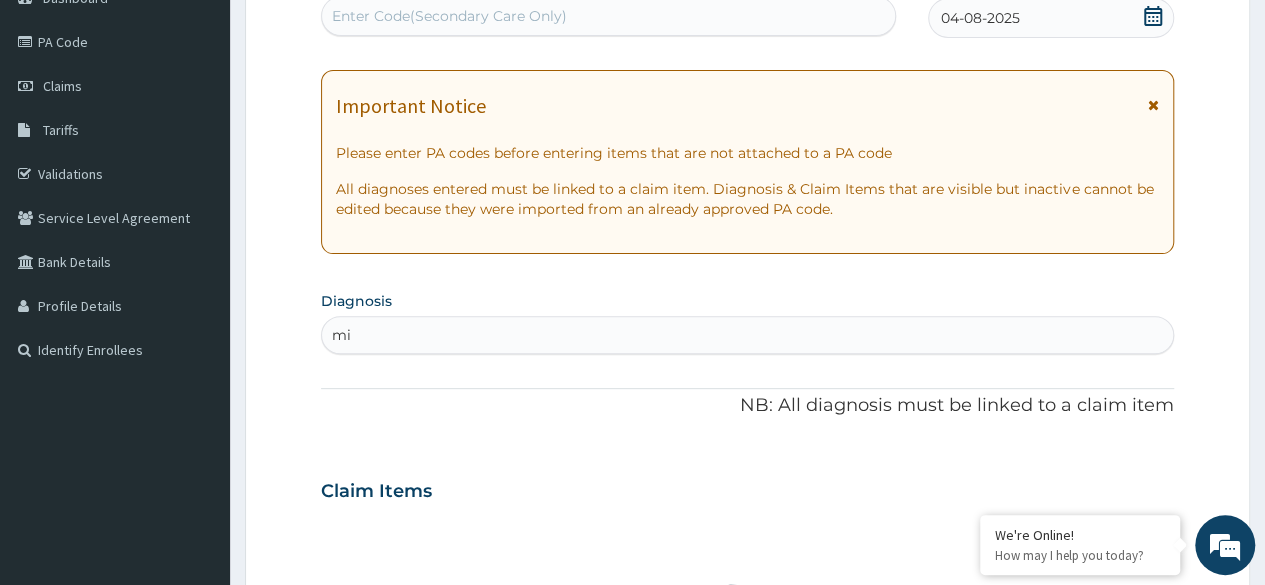 type on "m" 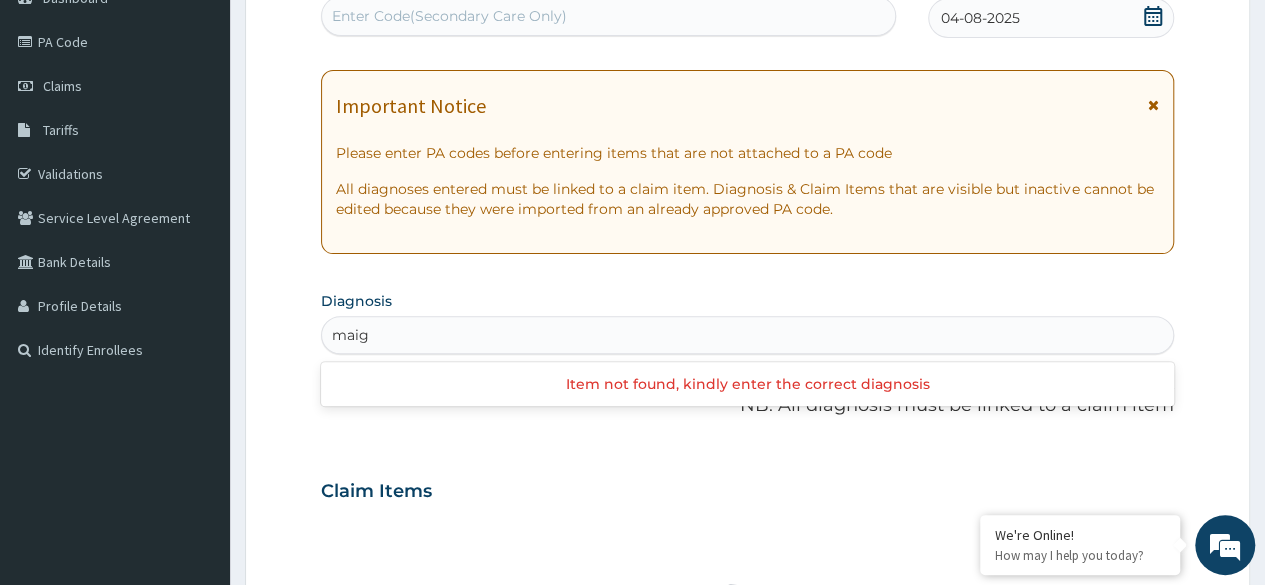 type on "maig" 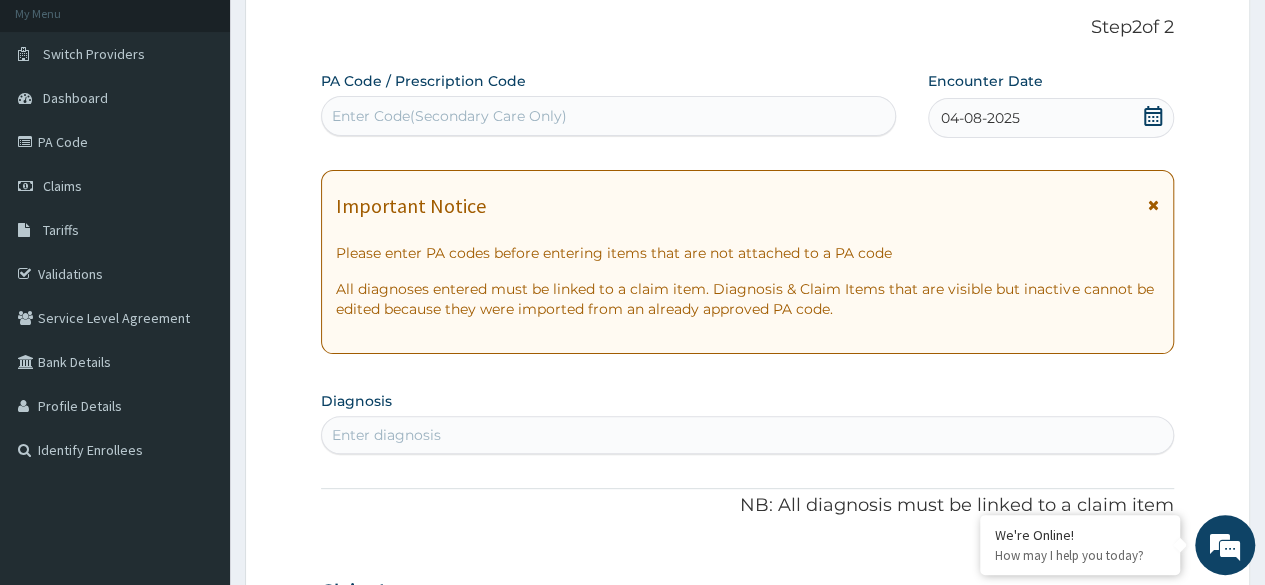 scroll, scrollTop: 220, scrollLeft: 0, axis: vertical 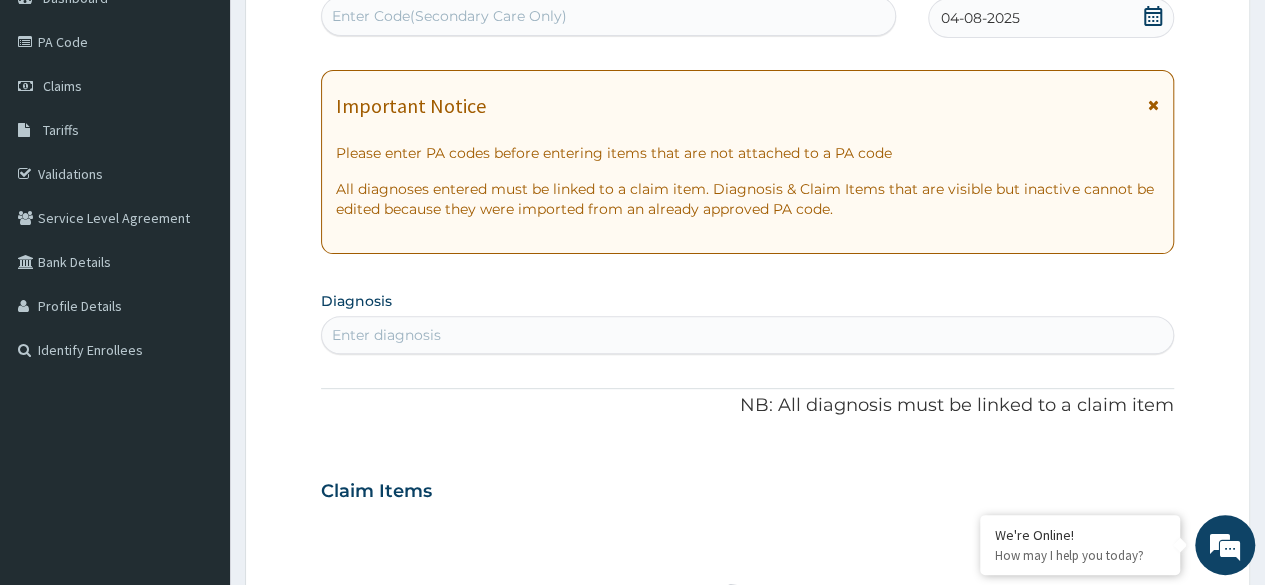 click on "Enter diagnosis" at bounding box center [747, 335] 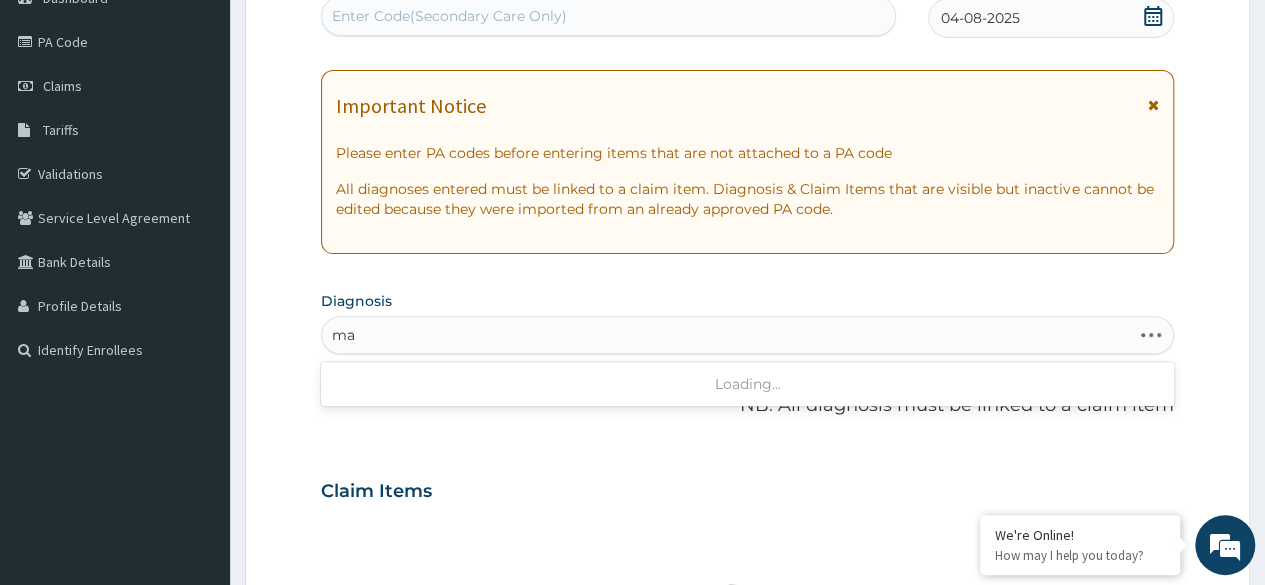 type on "m" 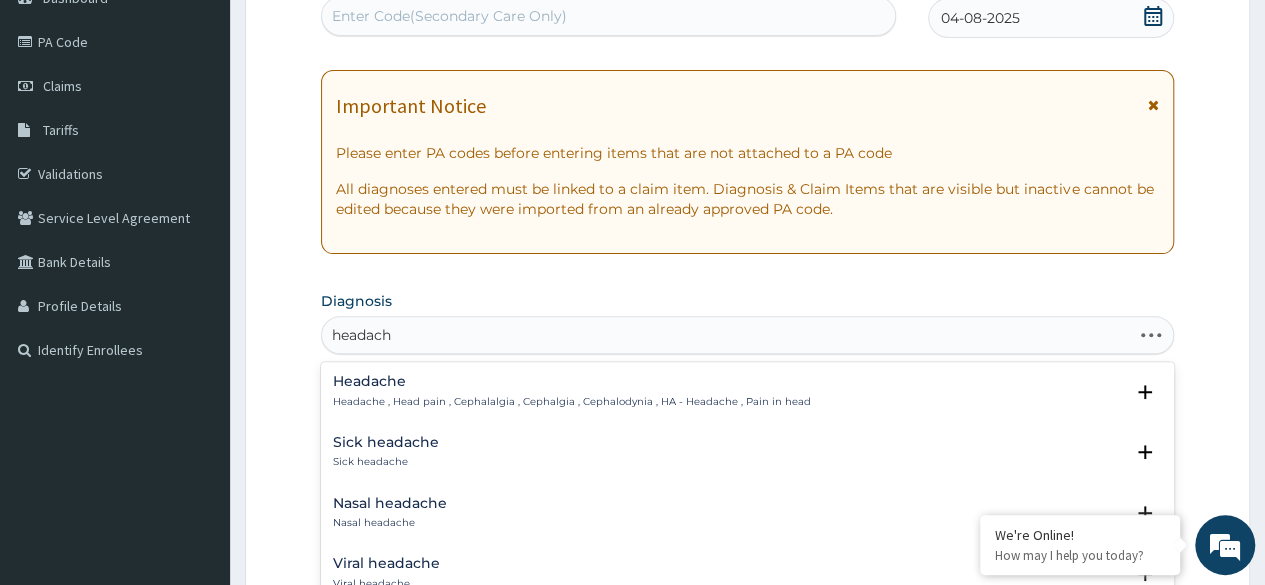 type on "headache" 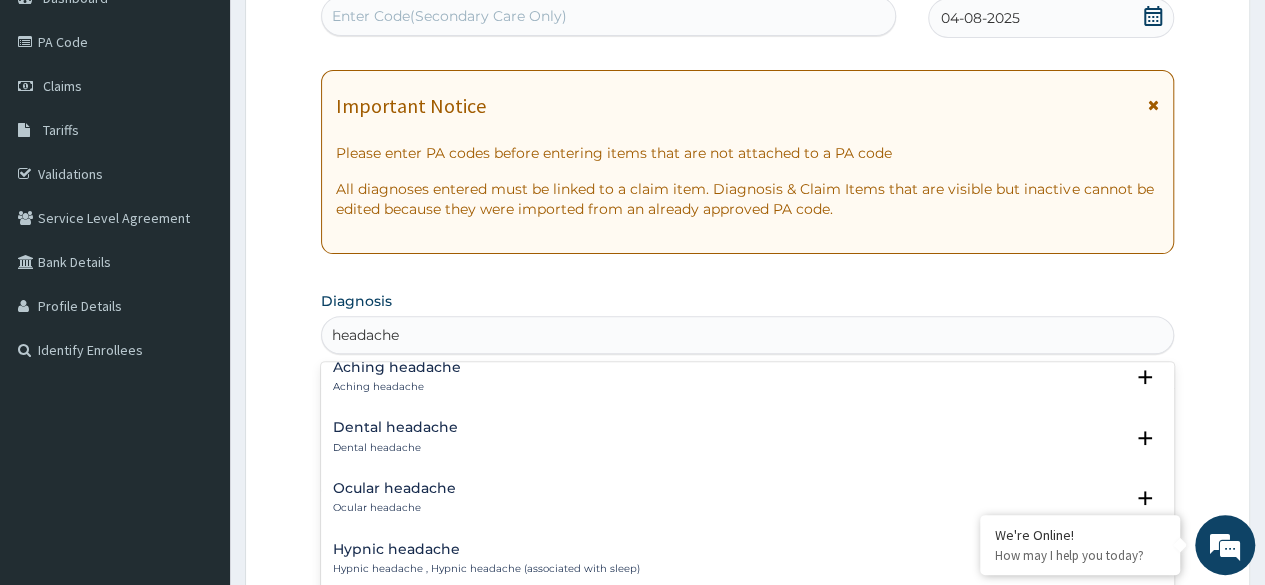 scroll, scrollTop: 400, scrollLeft: 0, axis: vertical 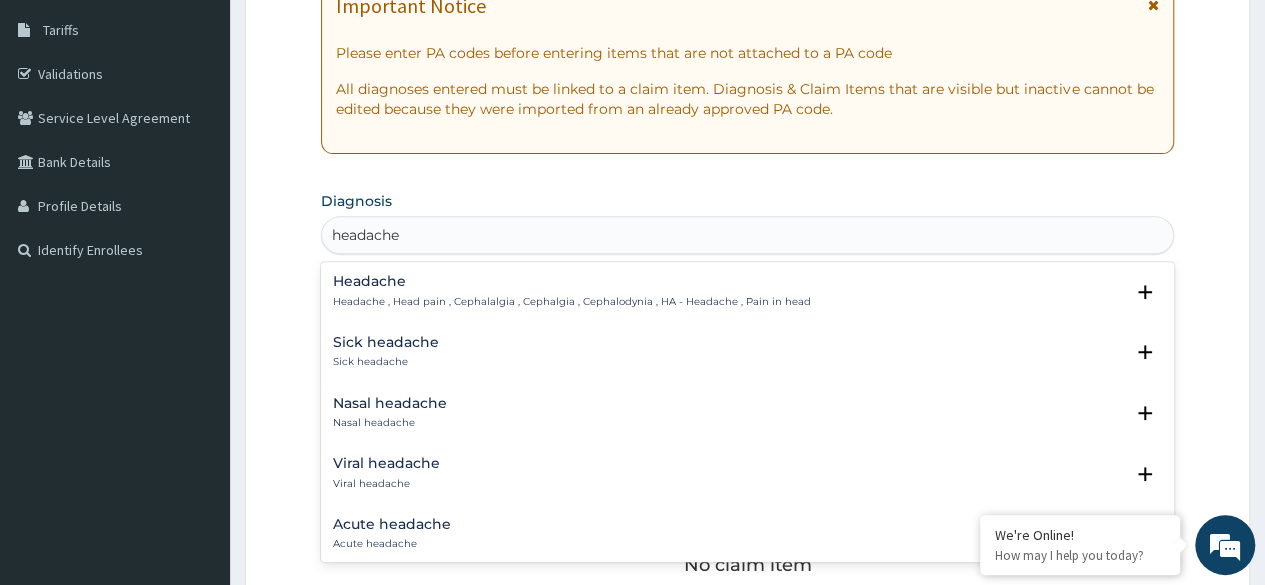 click on "Headache" at bounding box center [572, 281] 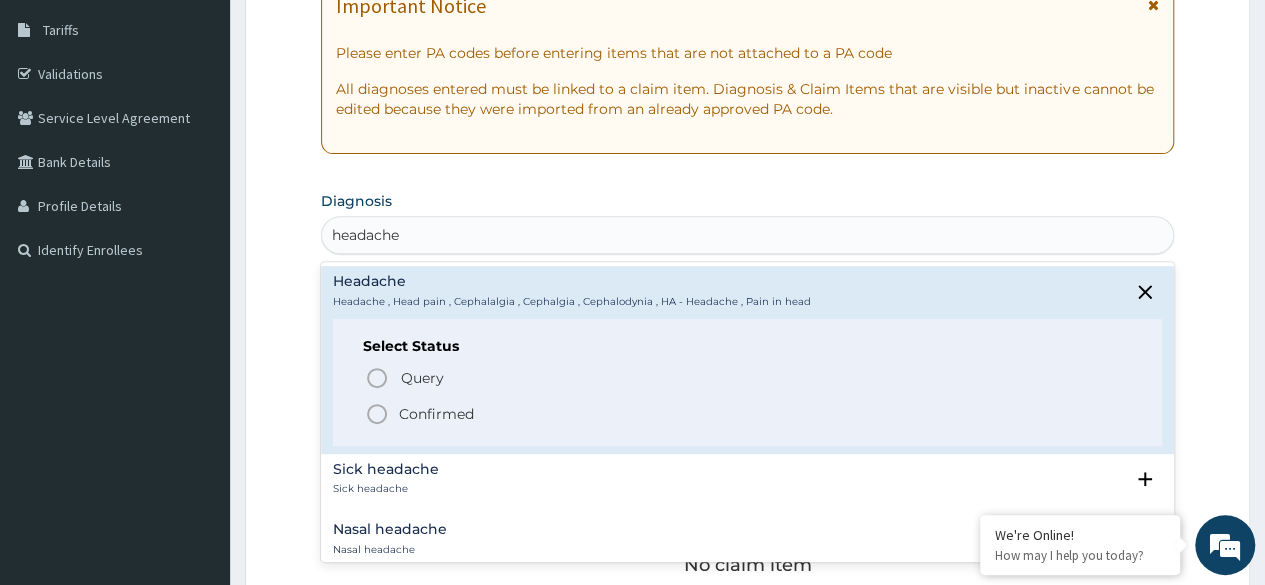 click 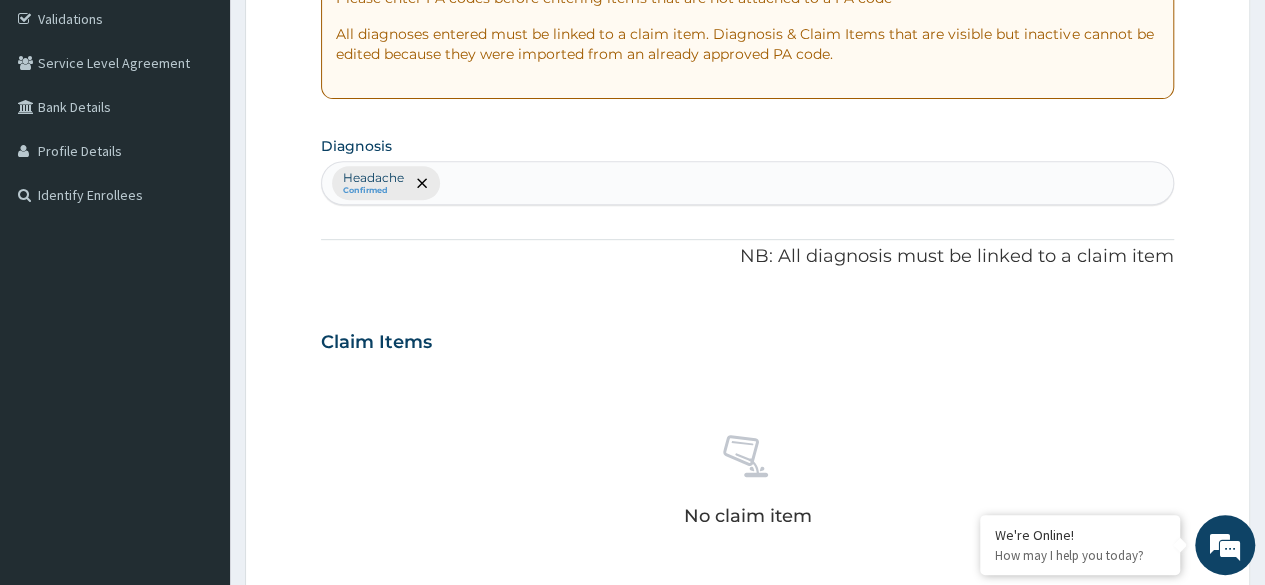scroll, scrollTop: 420, scrollLeft: 0, axis: vertical 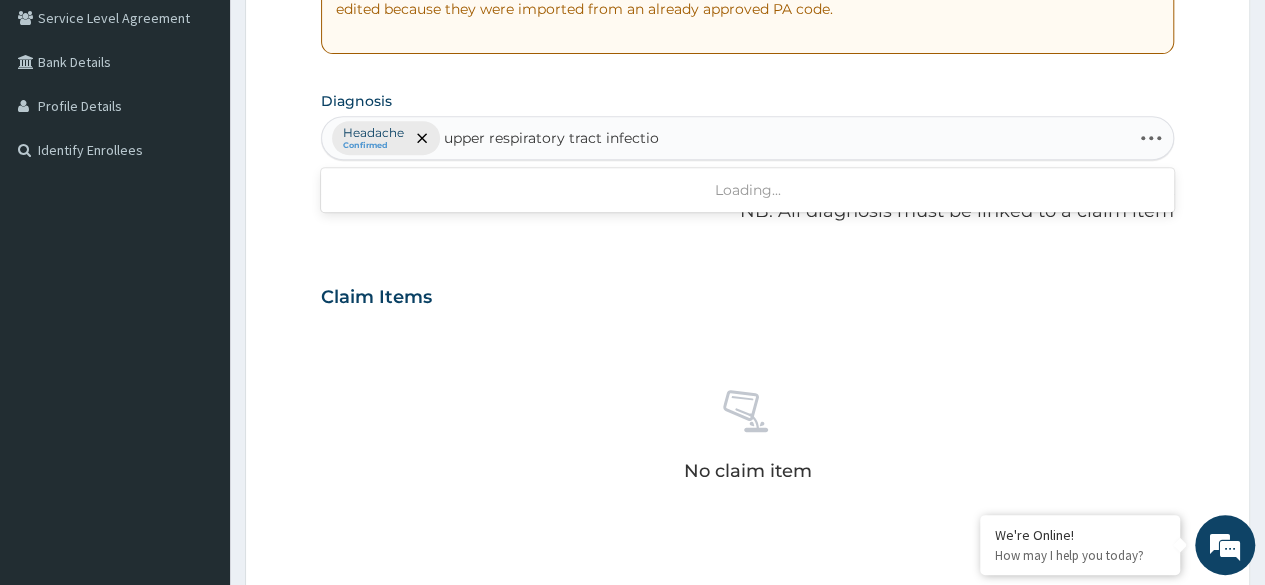 type on "upper respiratory tract infection" 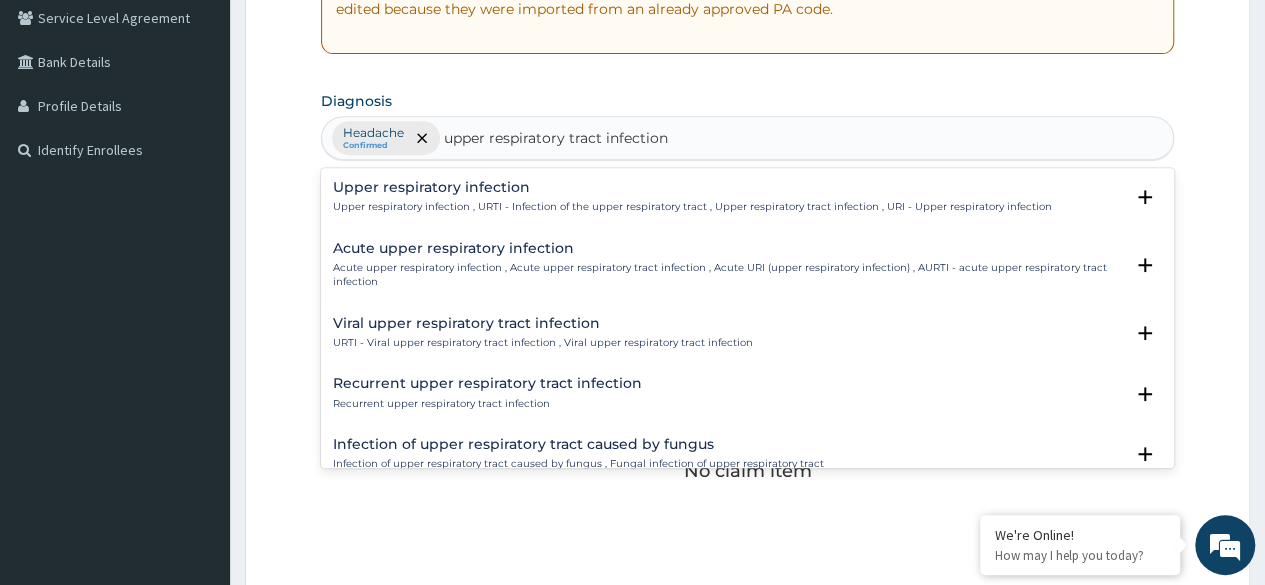 click on "Upper respiratory infection , URTI - Infection of the upper respiratory tract , Upper respiratory tract infection , URI - Upper respiratory infection" at bounding box center [692, 207] 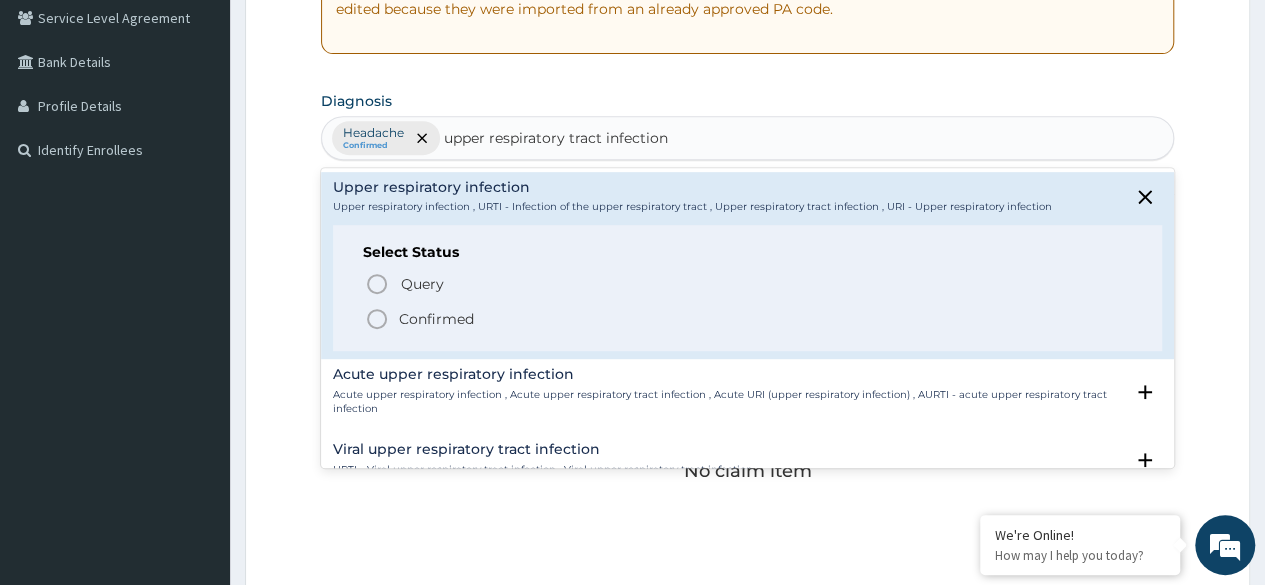 click 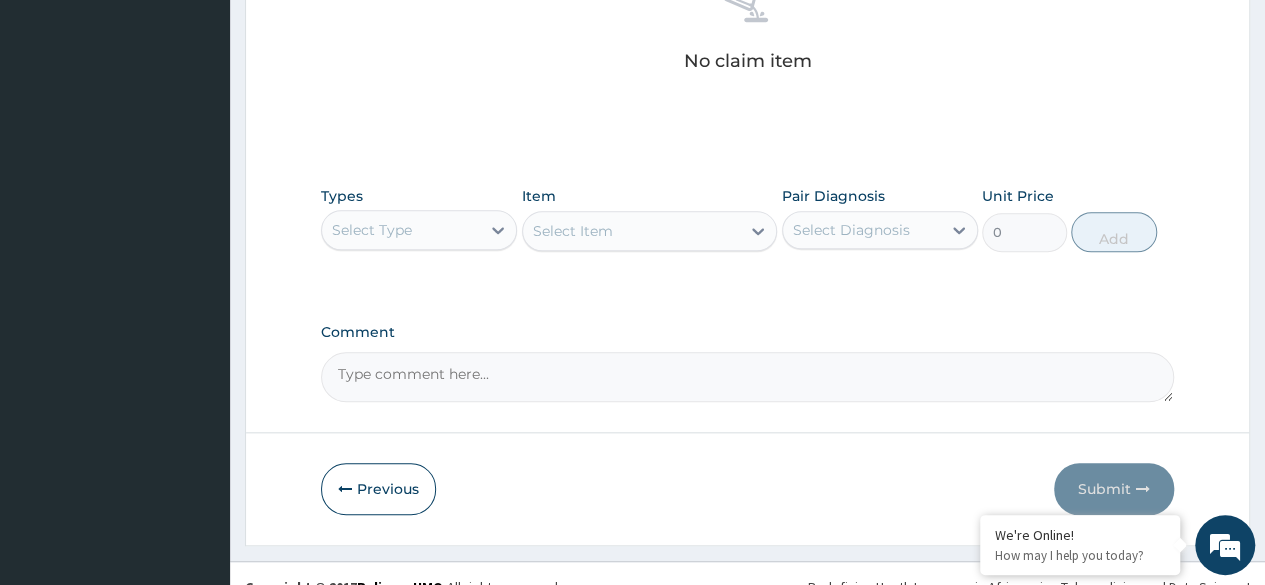 scroll, scrollTop: 853, scrollLeft: 0, axis: vertical 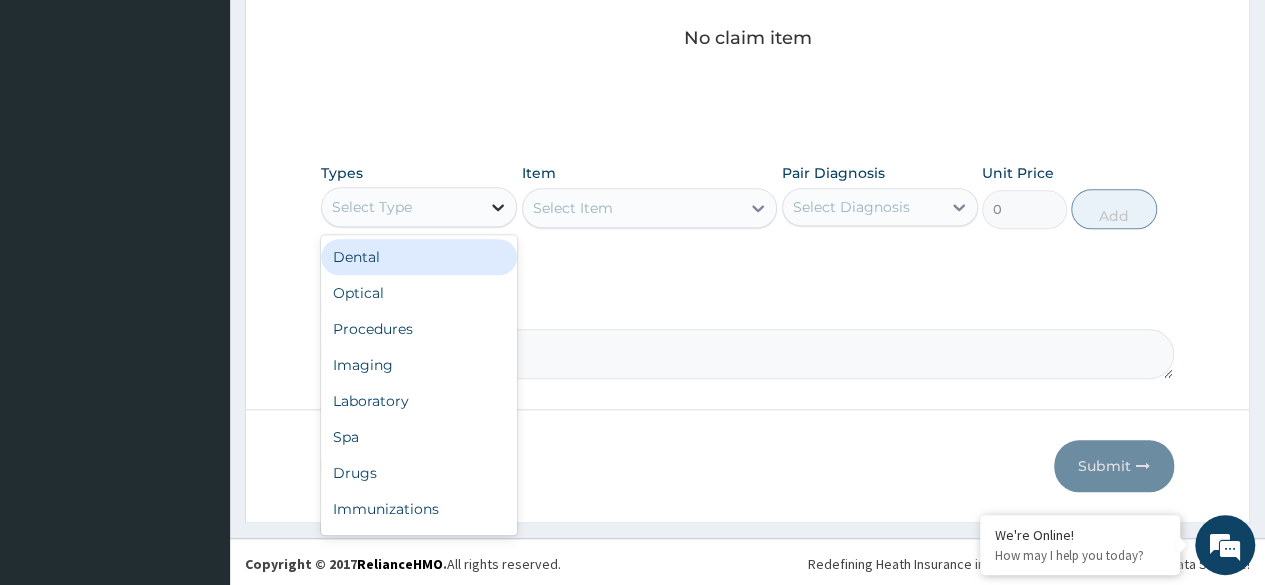 click 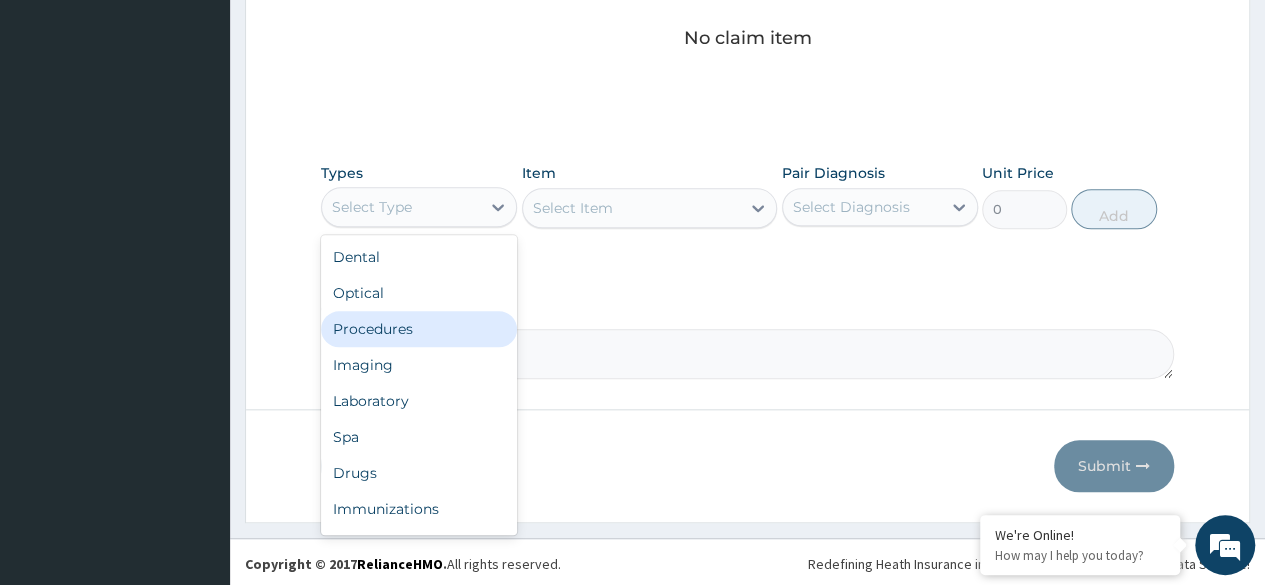 click on "Procedures" at bounding box center (419, 329) 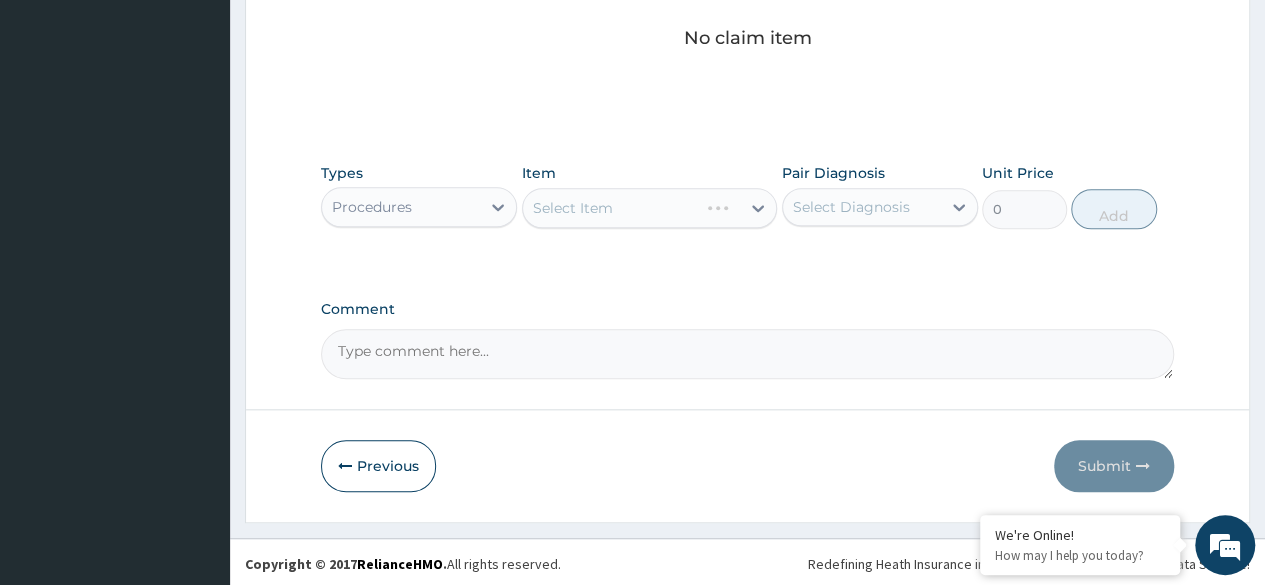 click on "Select Item" at bounding box center (650, 208) 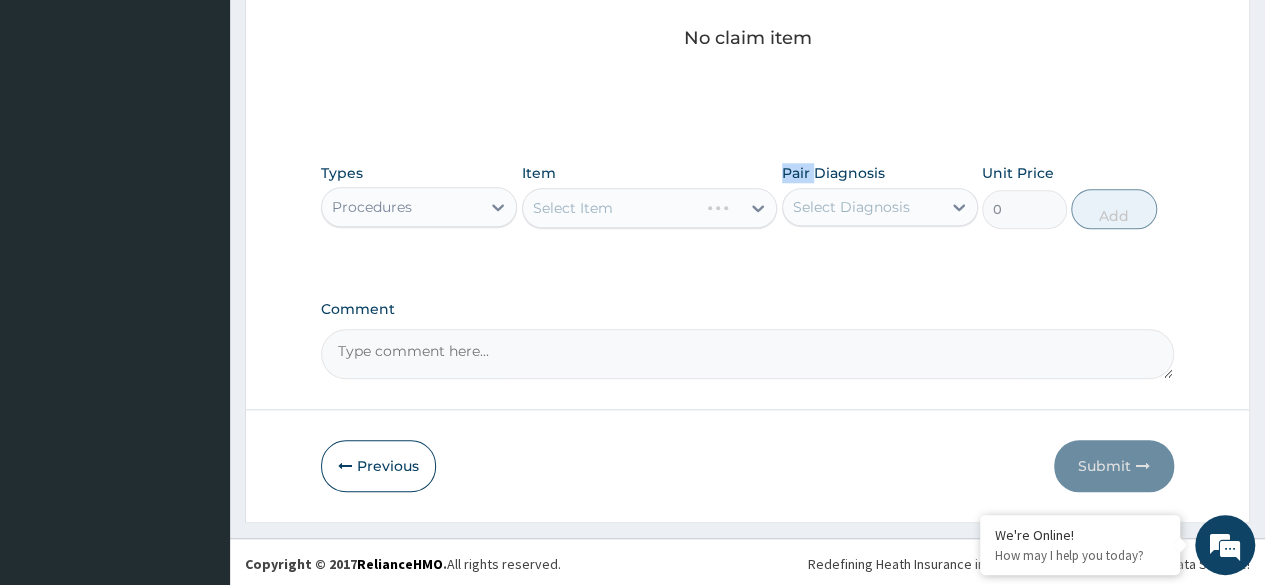 click on "Select Item" at bounding box center [650, 208] 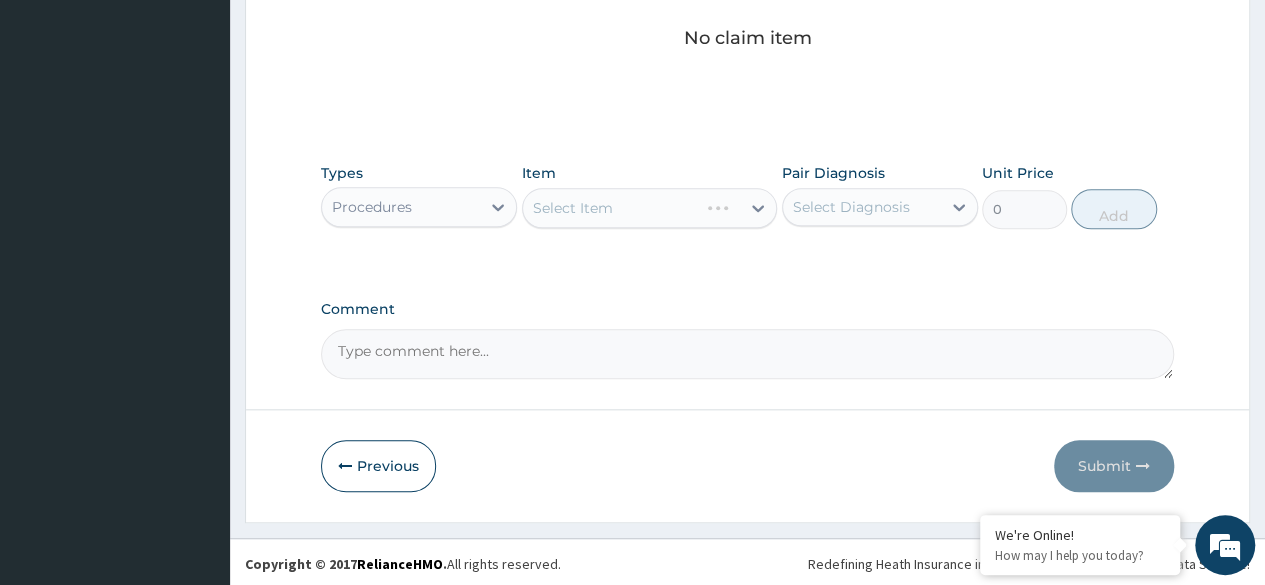 click on "Select Item" at bounding box center (650, 208) 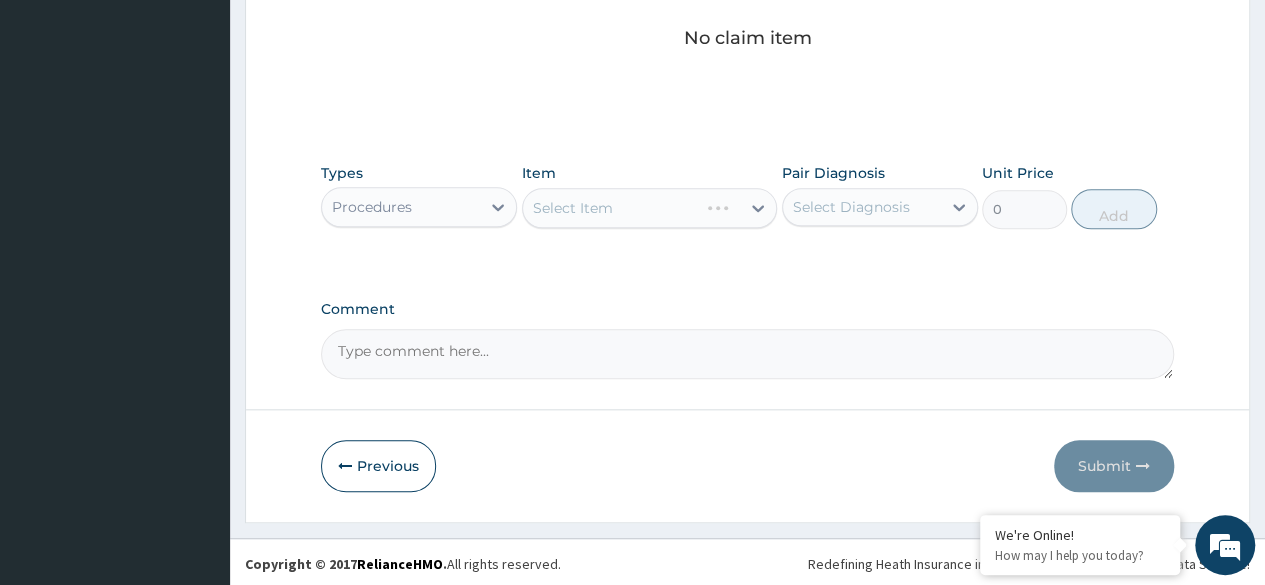 click on "Select Diagnosis" at bounding box center (862, 207) 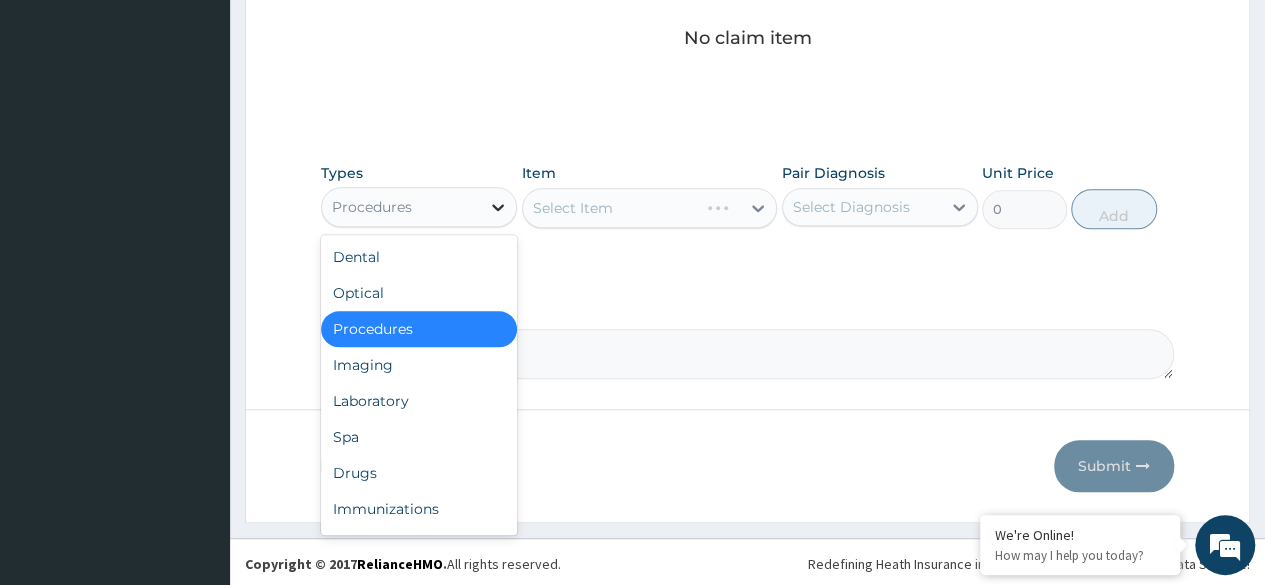 click 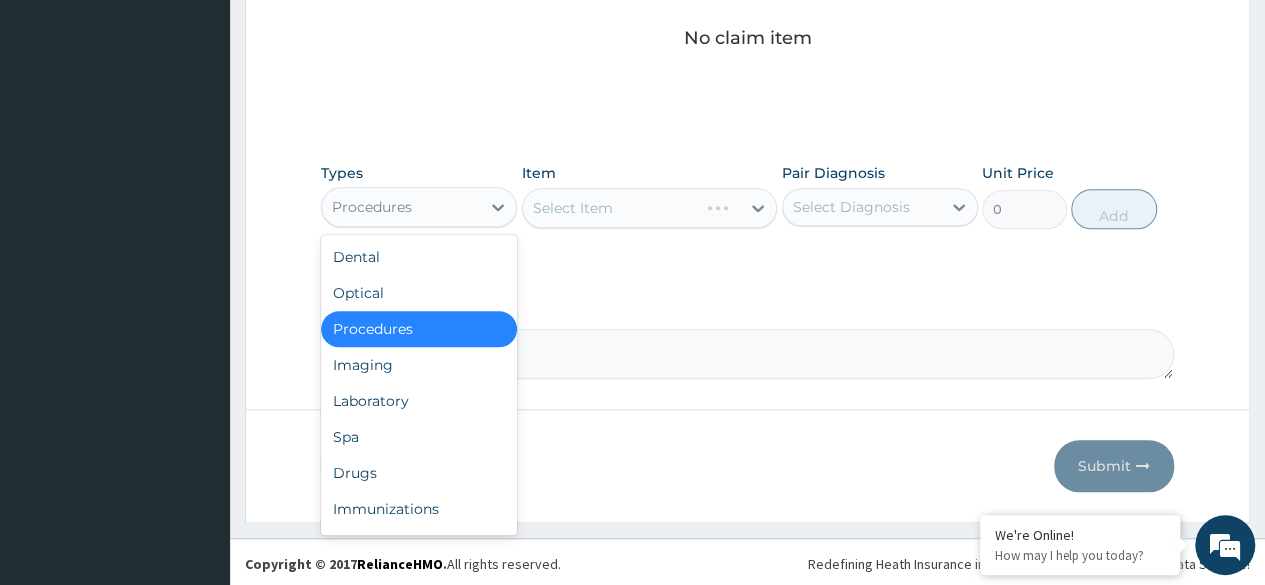 click on "Procedures" at bounding box center (419, 329) 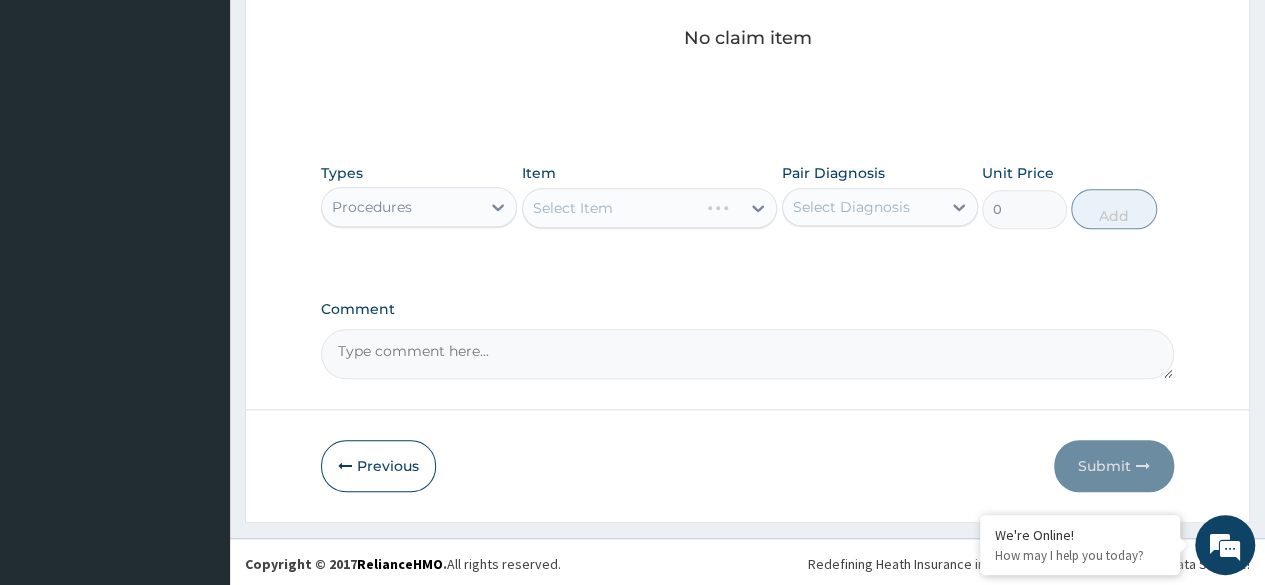 click on "Select Item" at bounding box center (650, 208) 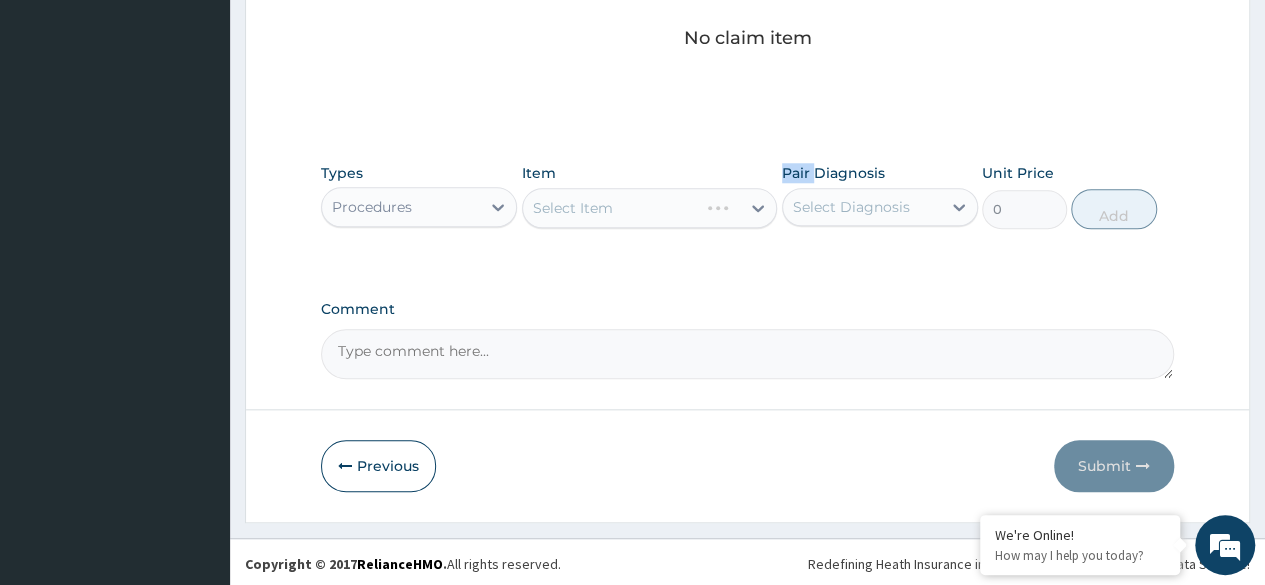 click on "Select Item" at bounding box center [650, 208] 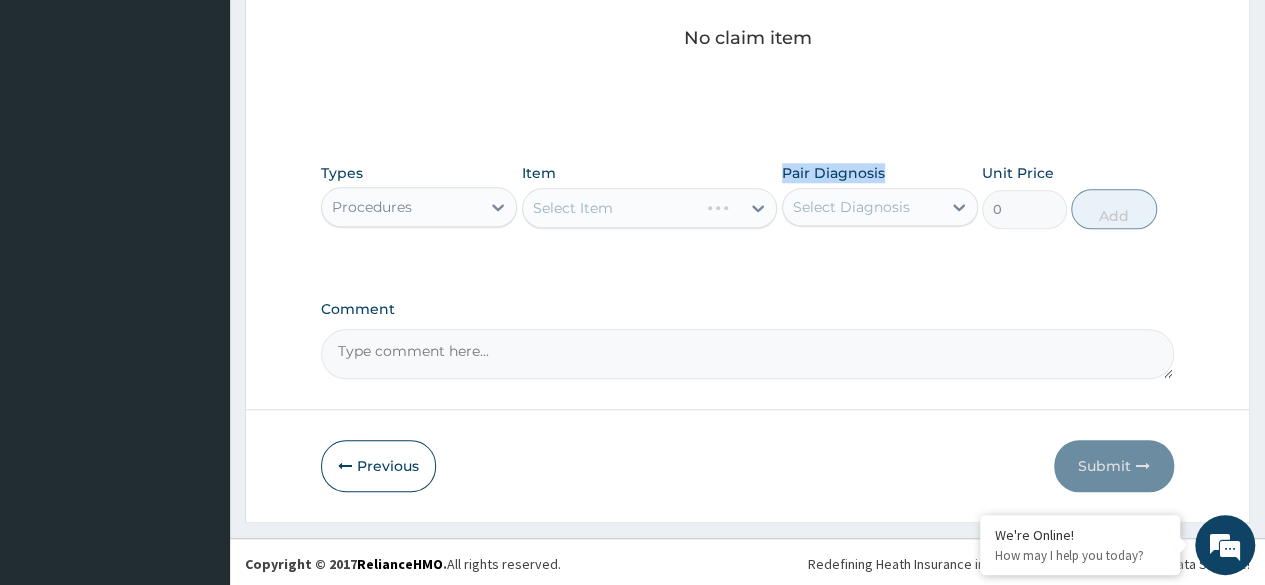 click on "Select Item" at bounding box center [650, 208] 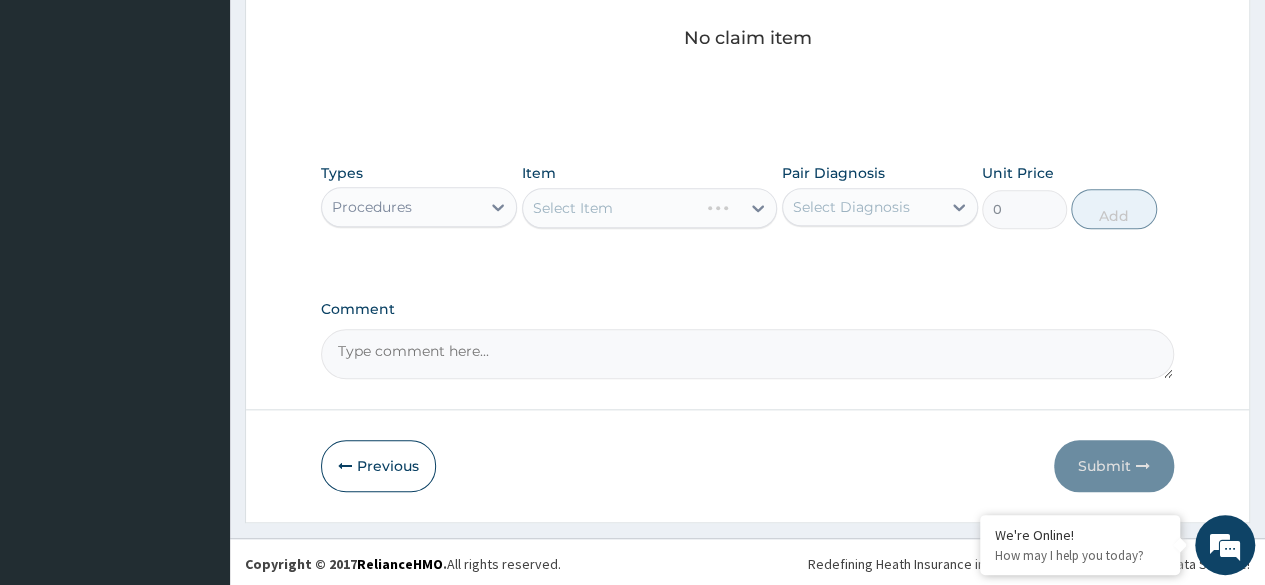 click on "Select Item" at bounding box center [650, 208] 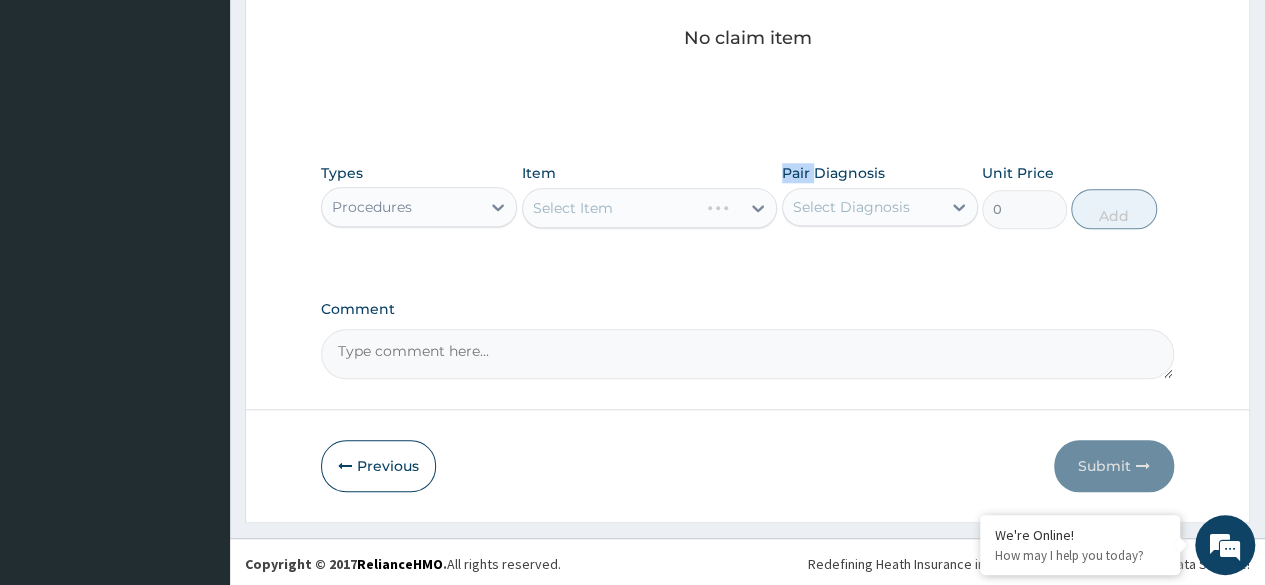 click on "Select Item" at bounding box center (650, 208) 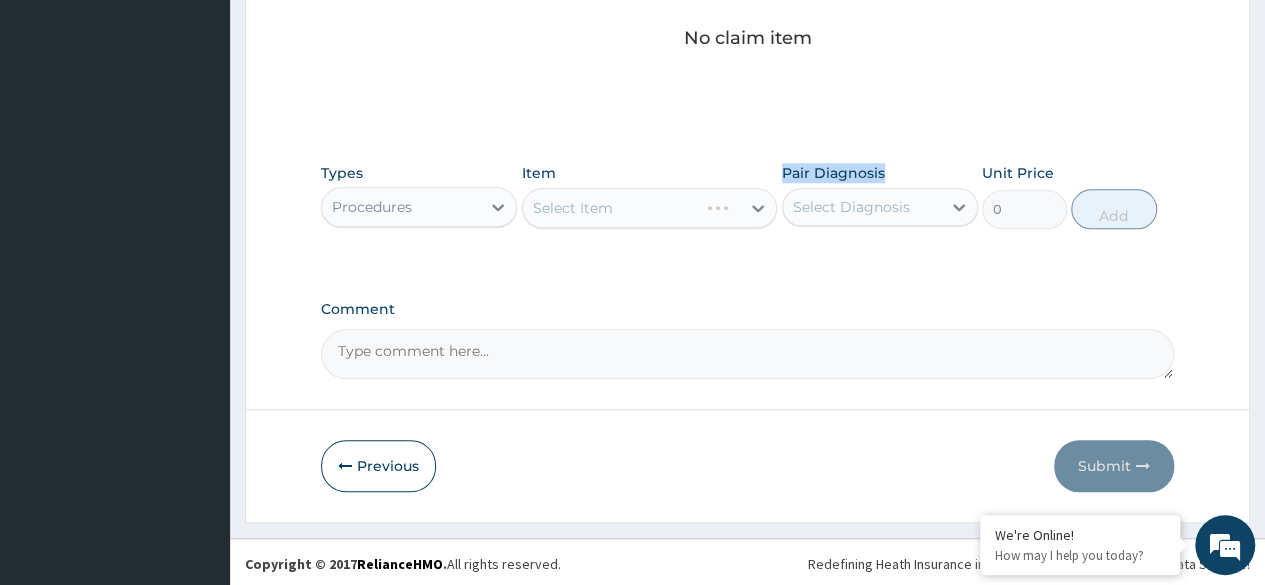 click on "Select Item" at bounding box center [650, 208] 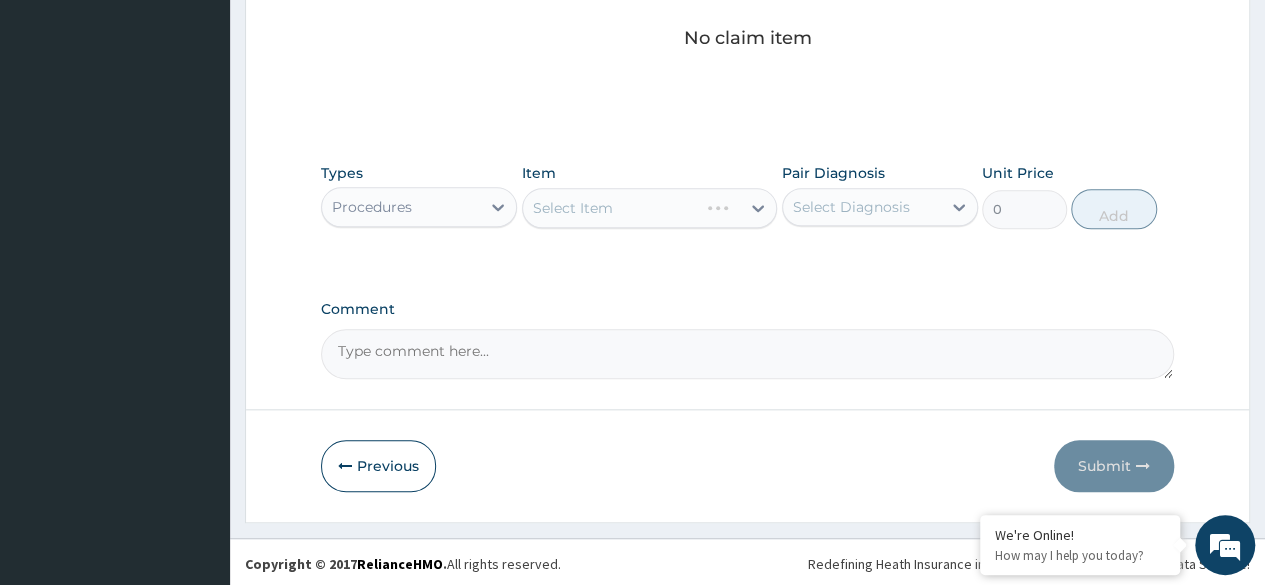 click on "Select Item" at bounding box center (650, 208) 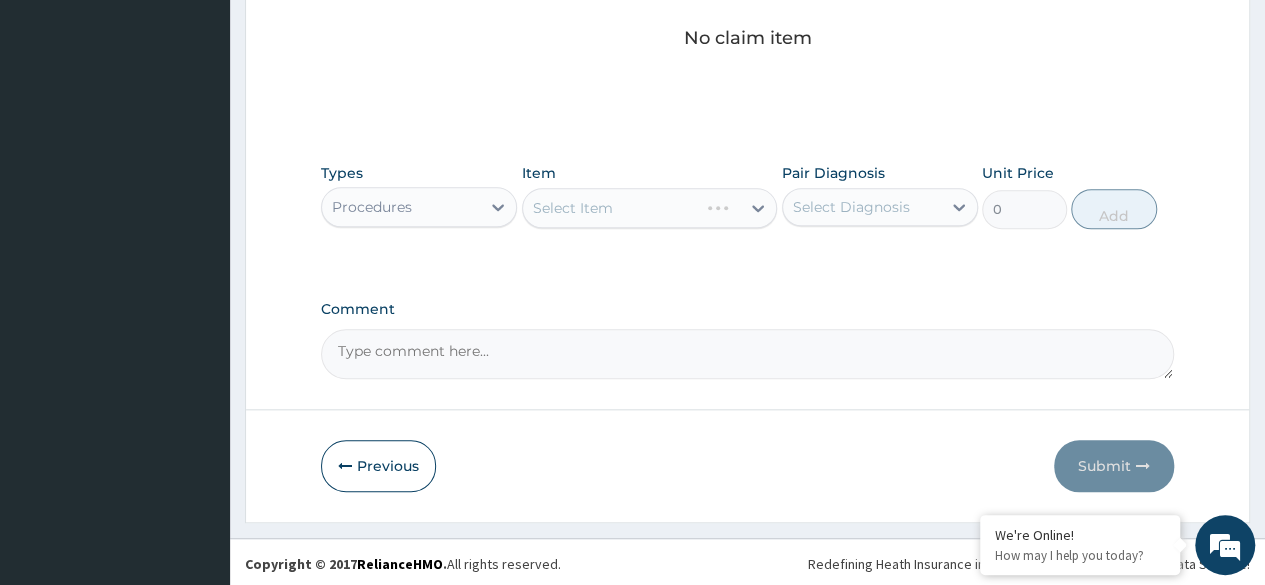 click on "Select Item" at bounding box center [650, 208] 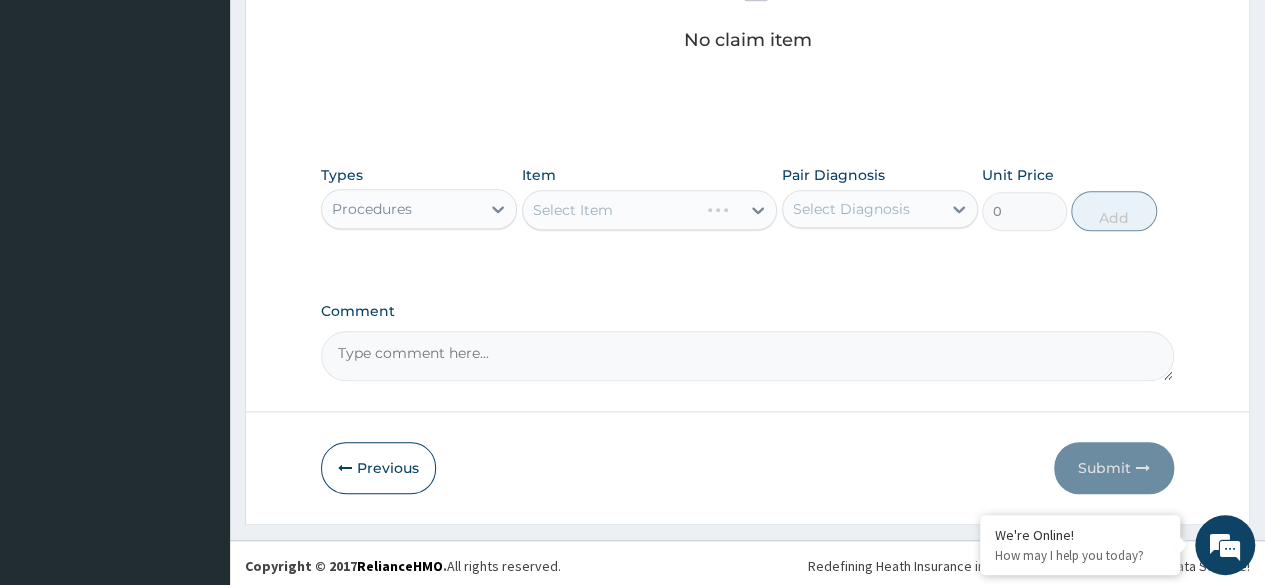 scroll, scrollTop: 853, scrollLeft: 0, axis: vertical 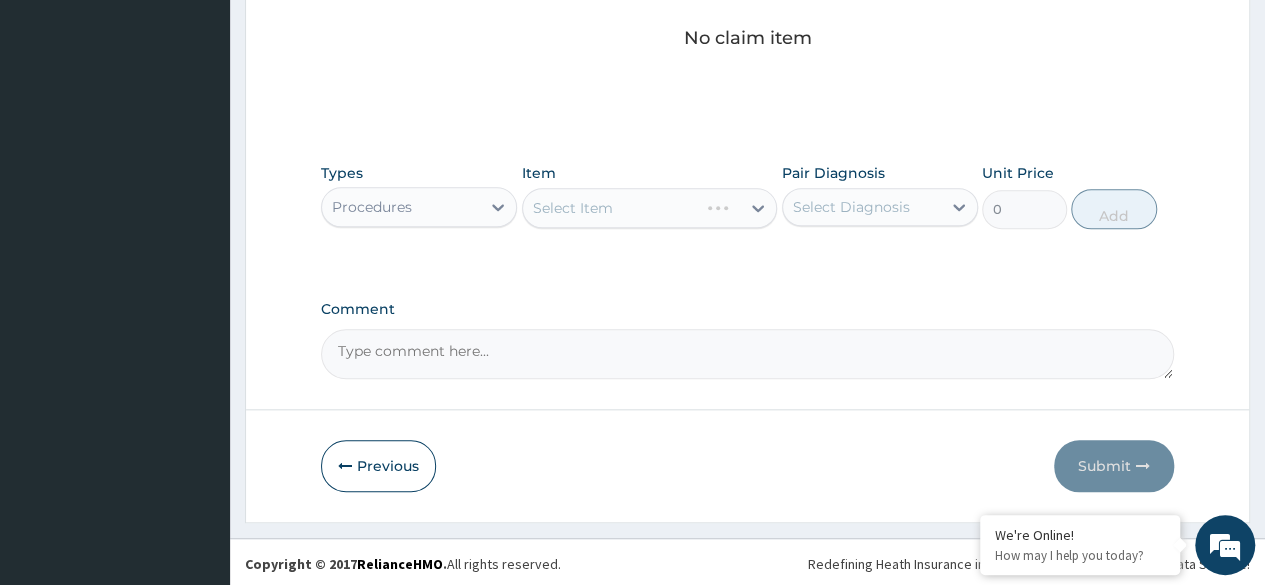 click on "Select Item" at bounding box center [650, 208] 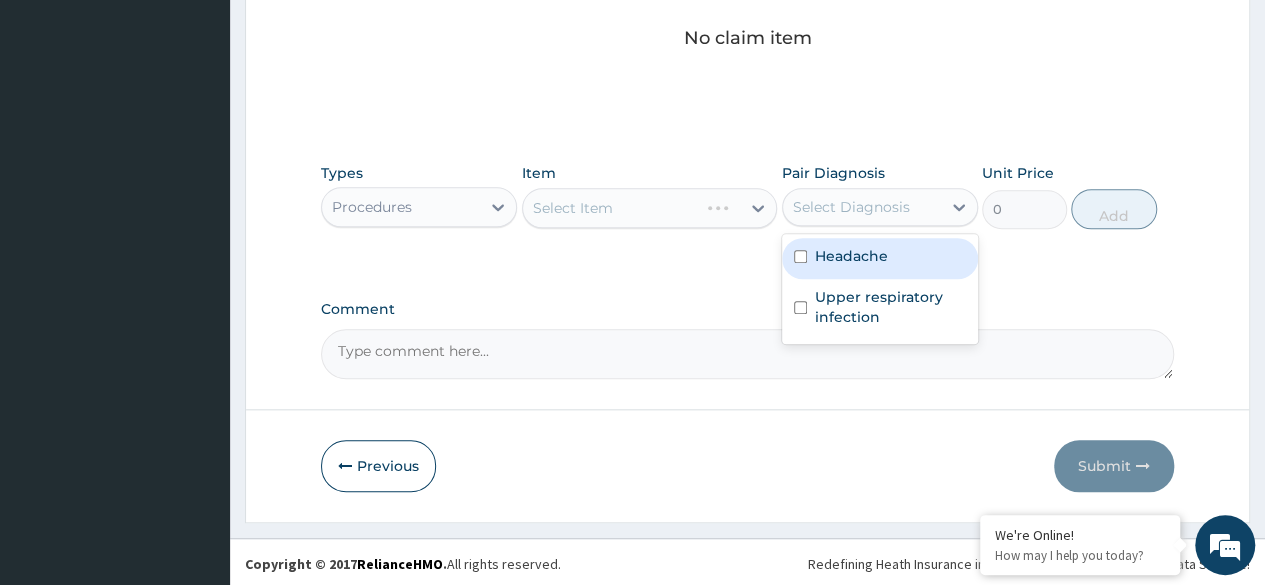 click on "Select Diagnosis" at bounding box center [862, 207] 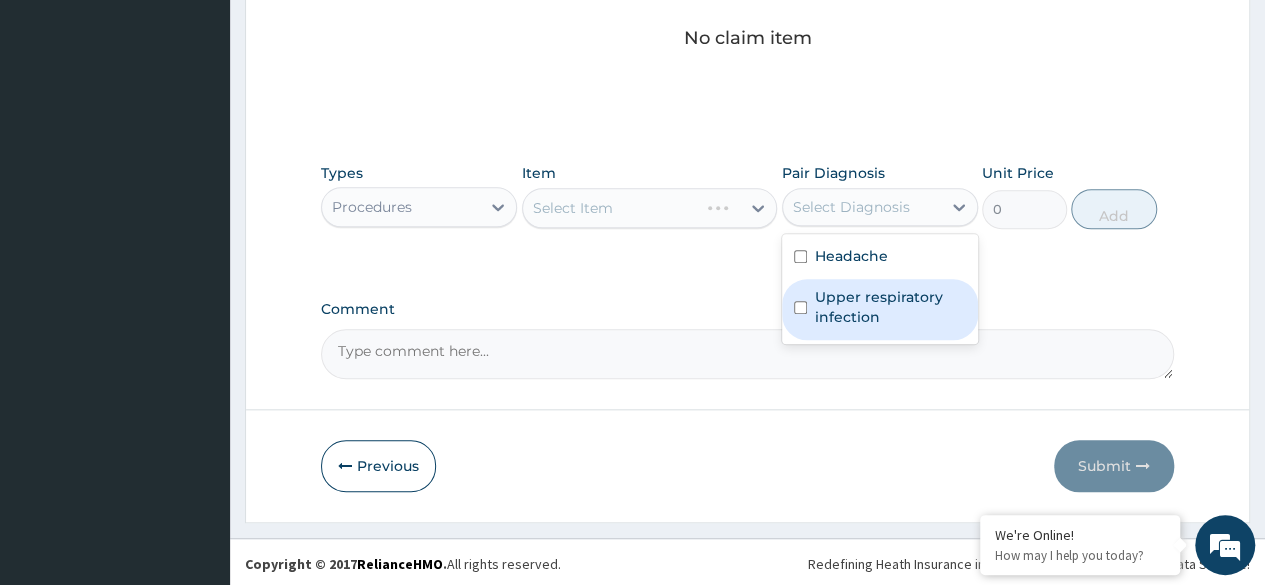 click on "Upper respiratory infection" at bounding box center (880, 309) 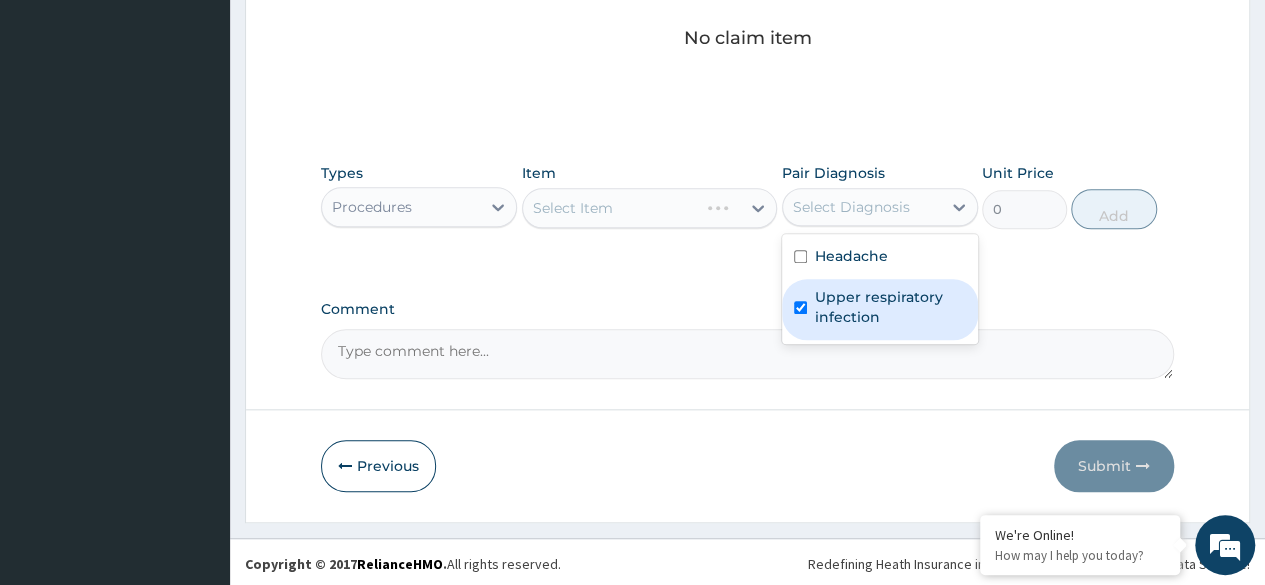 checkbox on "true" 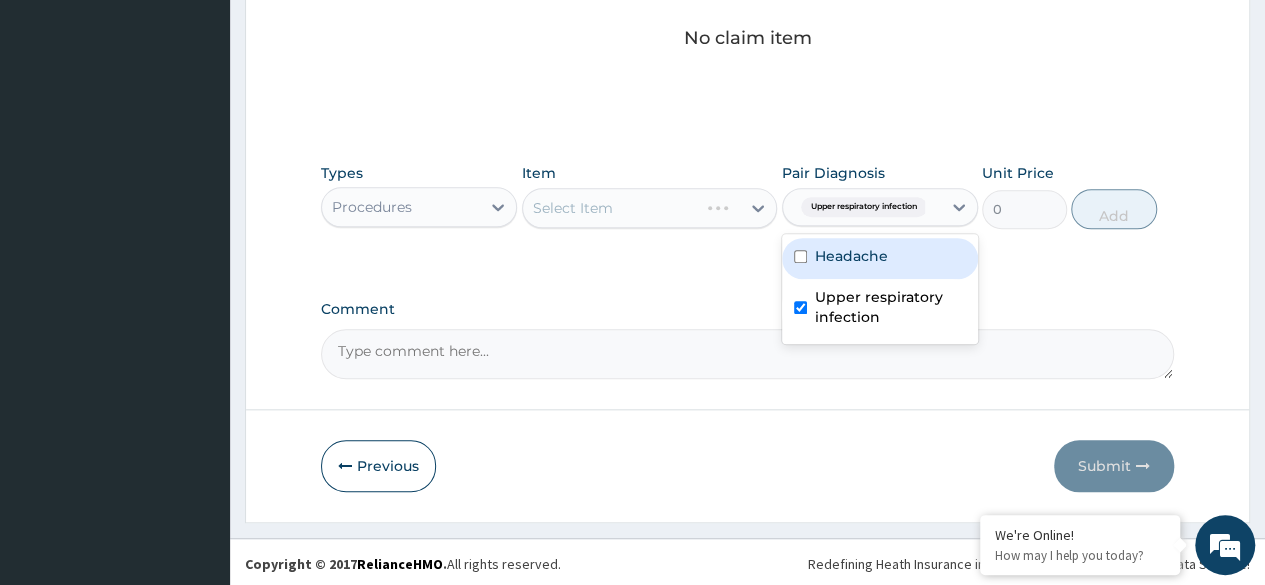 click at bounding box center (800, 256) 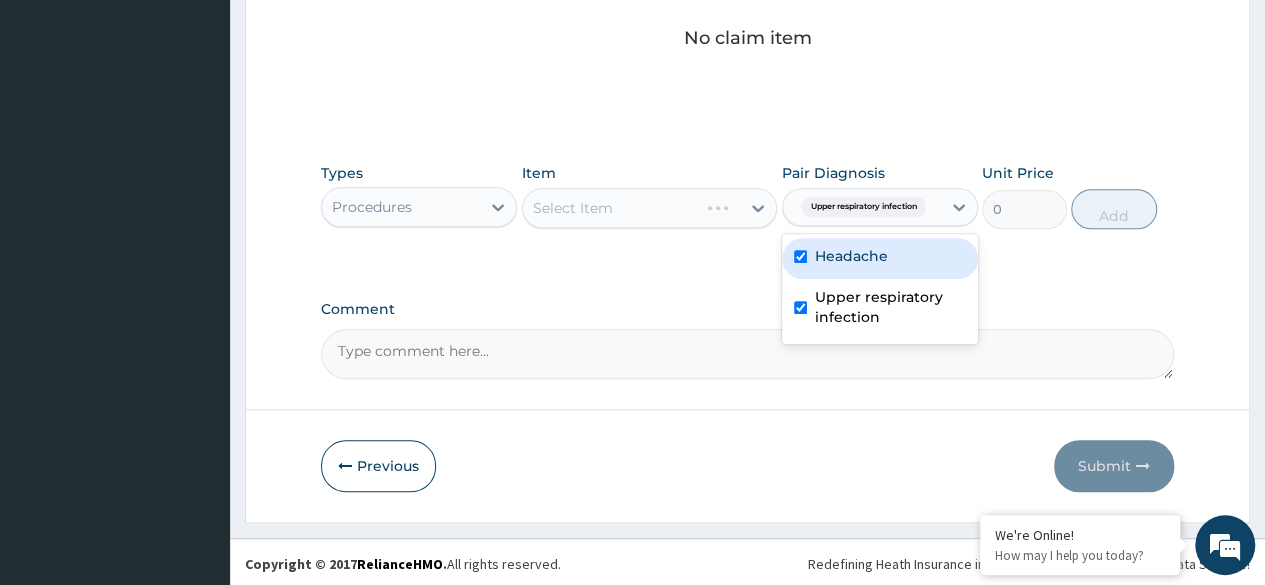 checkbox on "true" 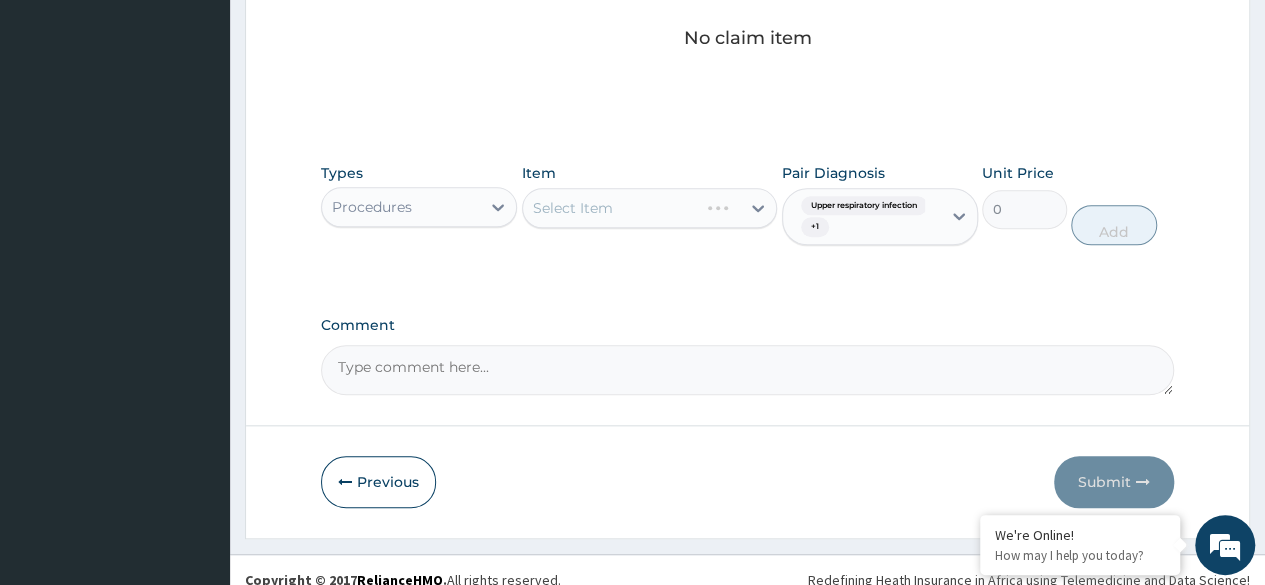 click on "Select Item" at bounding box center [650, 208] 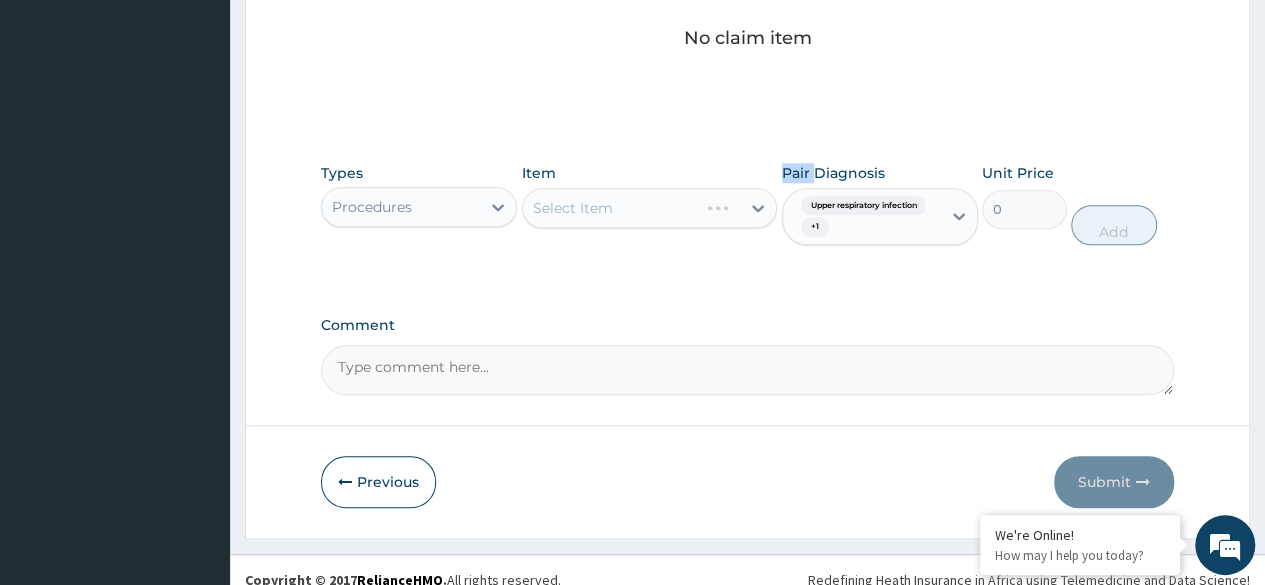 click on "Select Item" at bounding box center (650, 208) 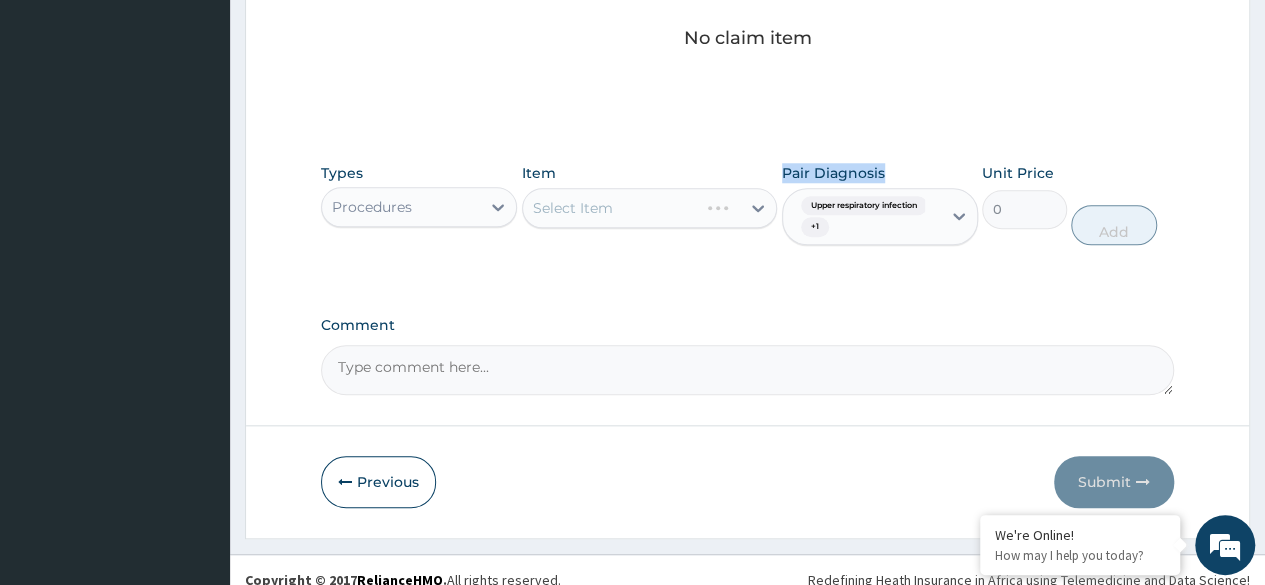 click on "Select Item" at bounding box center (650, 208) 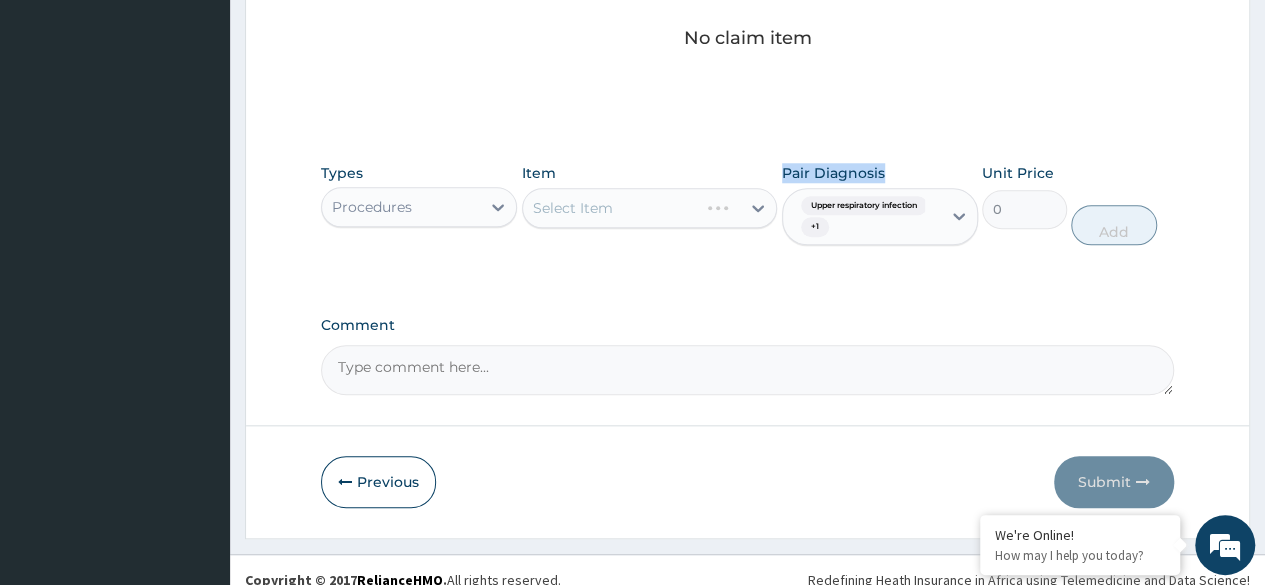 click on "Select Item" at bounding box center (650, 208) 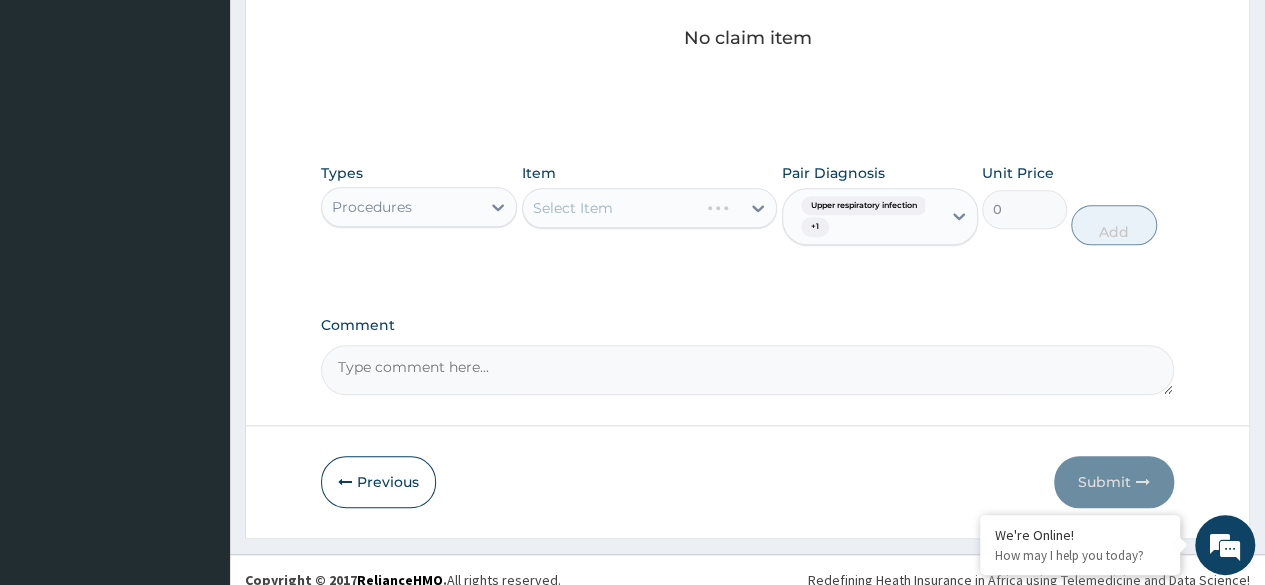 click on "Select Item" at bounding box center [650, 208] 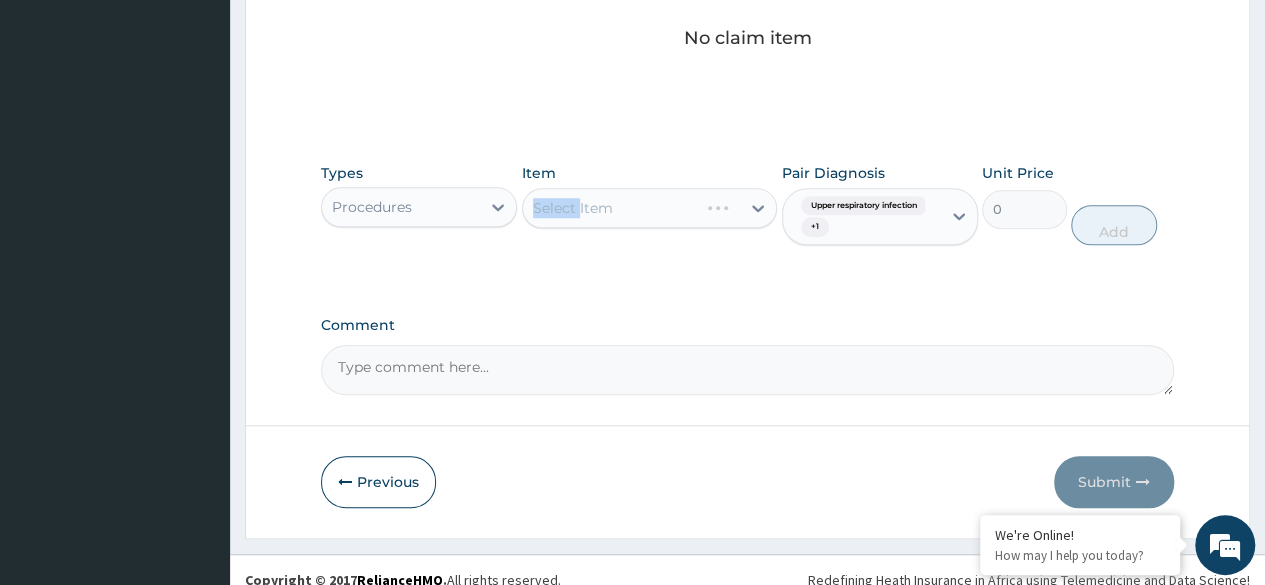 click on "Select Item" at bounding box center (650, 208) 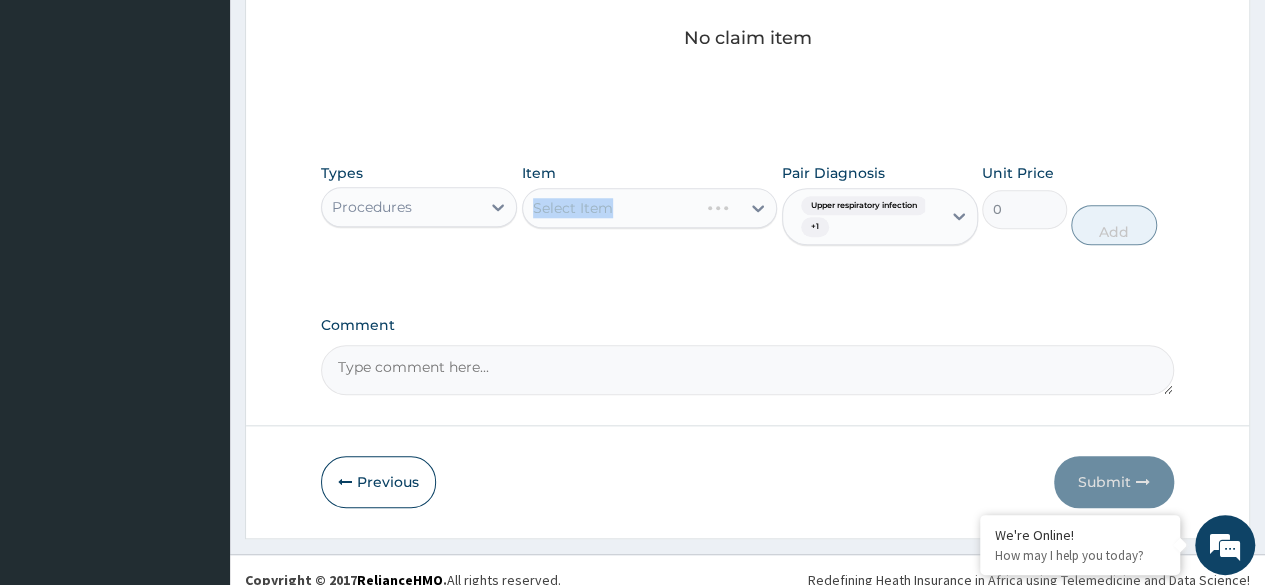 click on "Select Item" at bounding box center (650, 208) 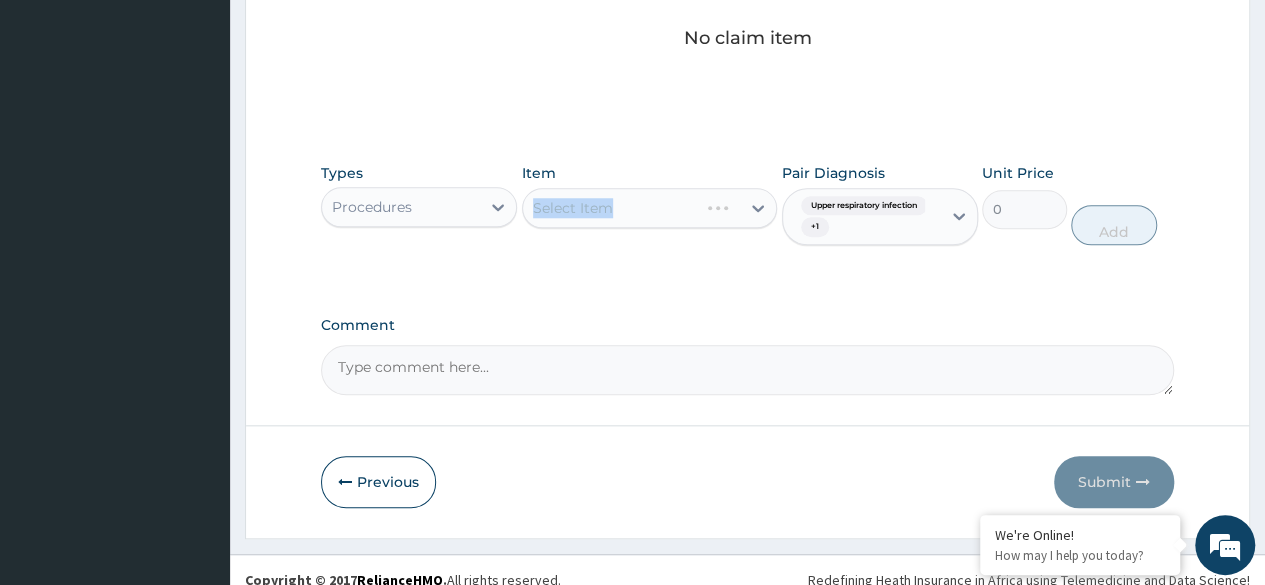 click on "Select Item" at bounding box center [650, 208] 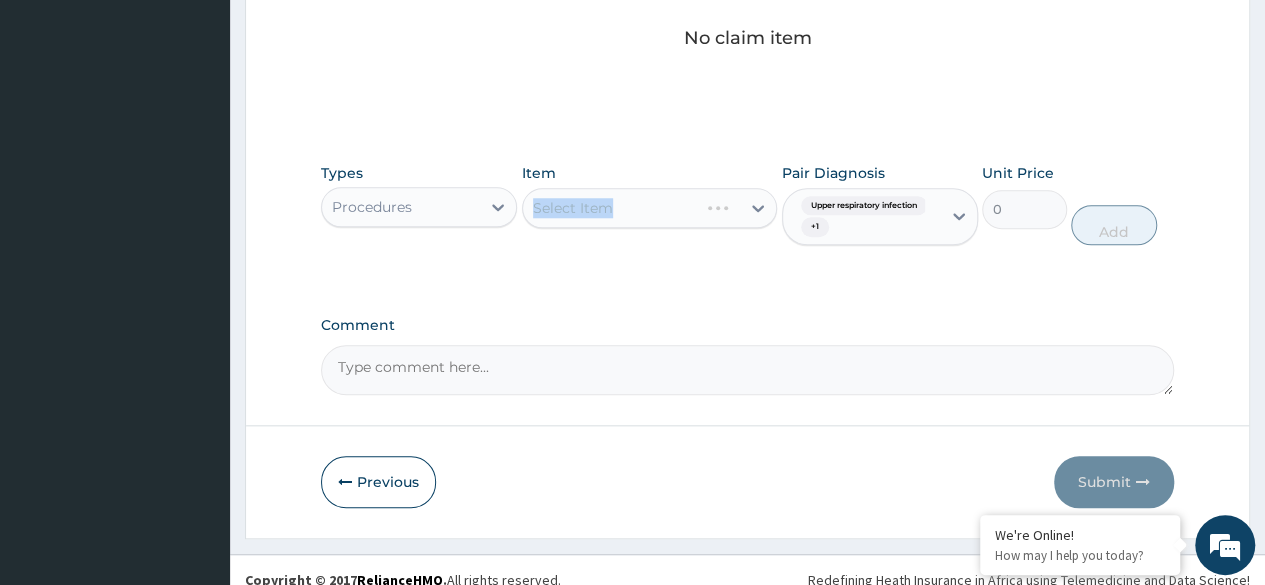 click on "Select Item" at bounding box center [650, 208] 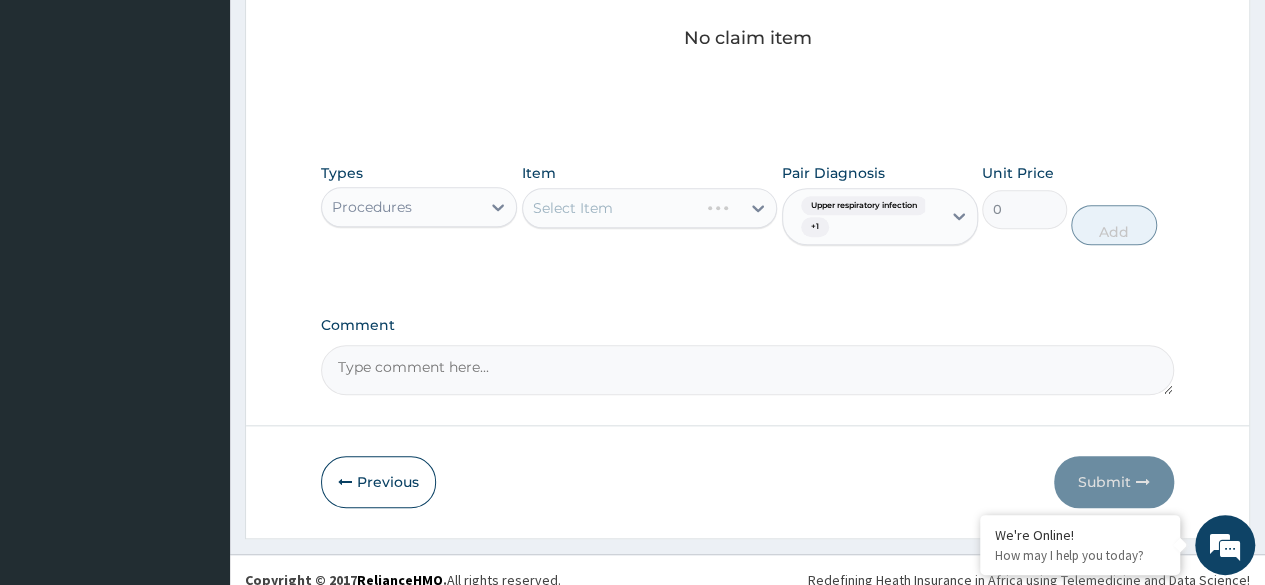 click on "Select Item" at bounding box center [650, 208] 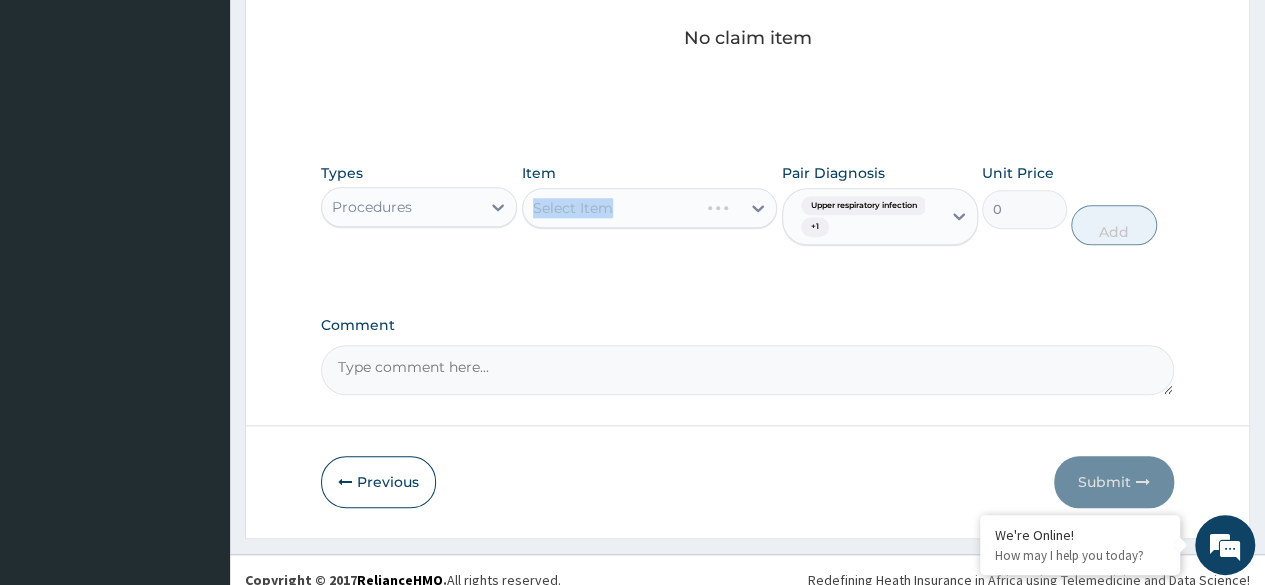 click on "Select Item" at bounding box center [650, 208] 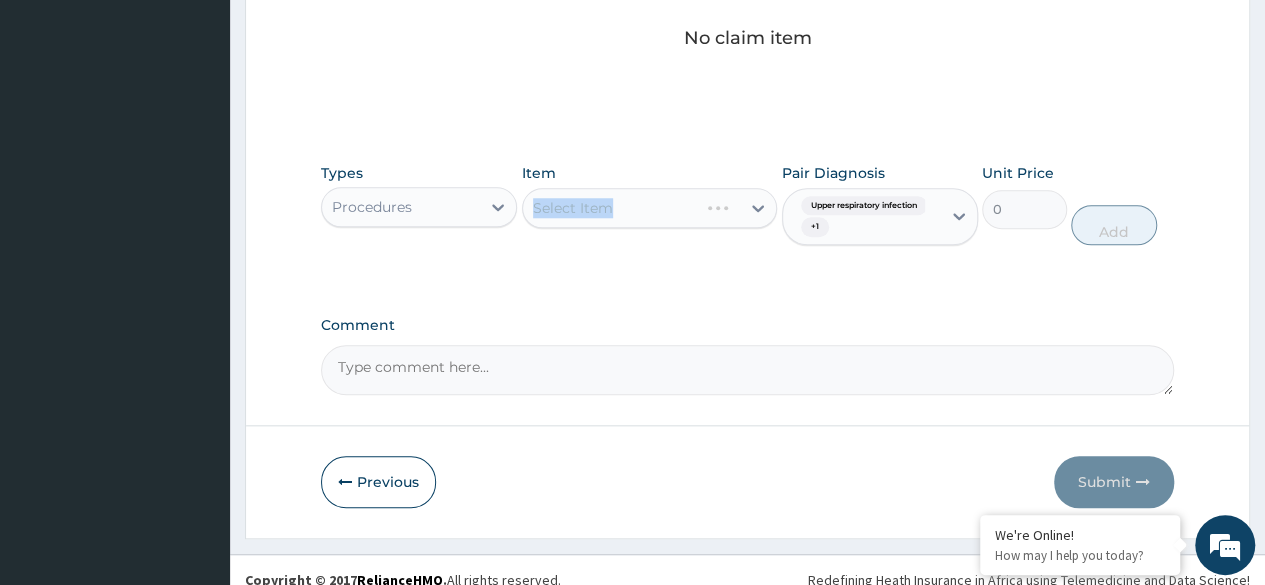 click on "Select Item" at bounding box center (650, 208) 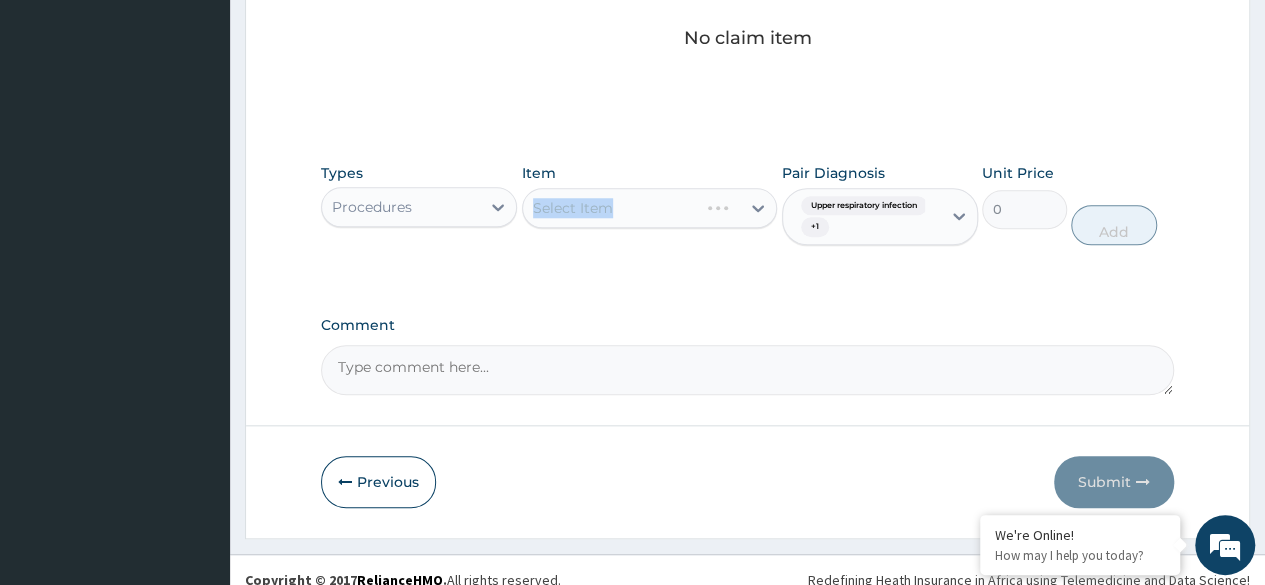 click on "Select Item" at bounding box center [650, 208] 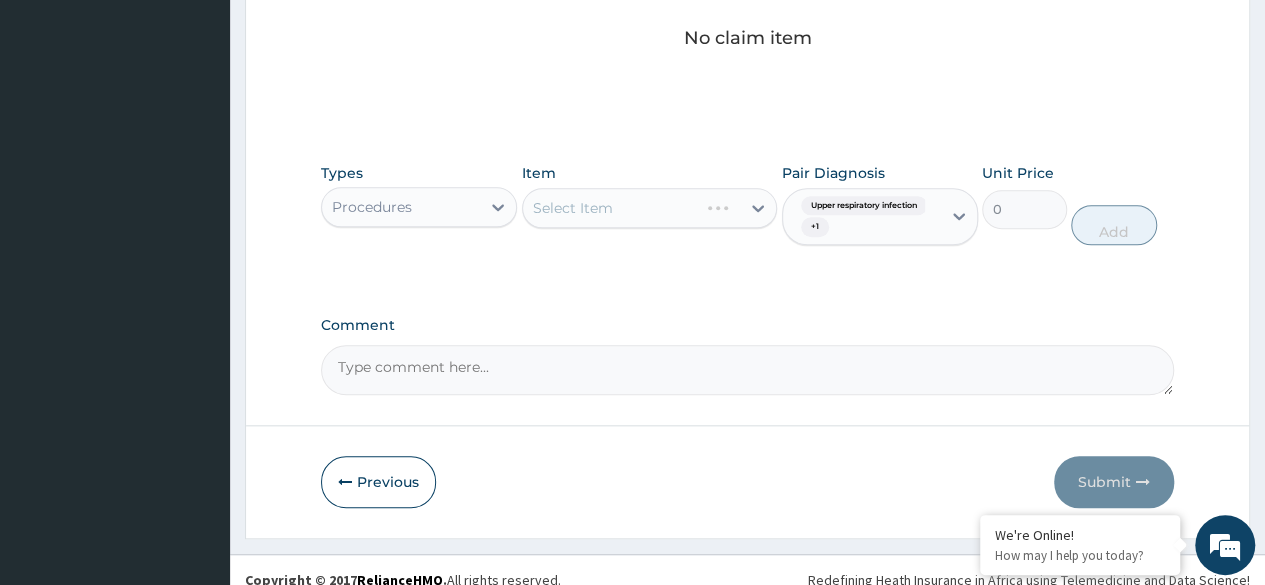 click on "Select Item" at bounding box center [650, 208] 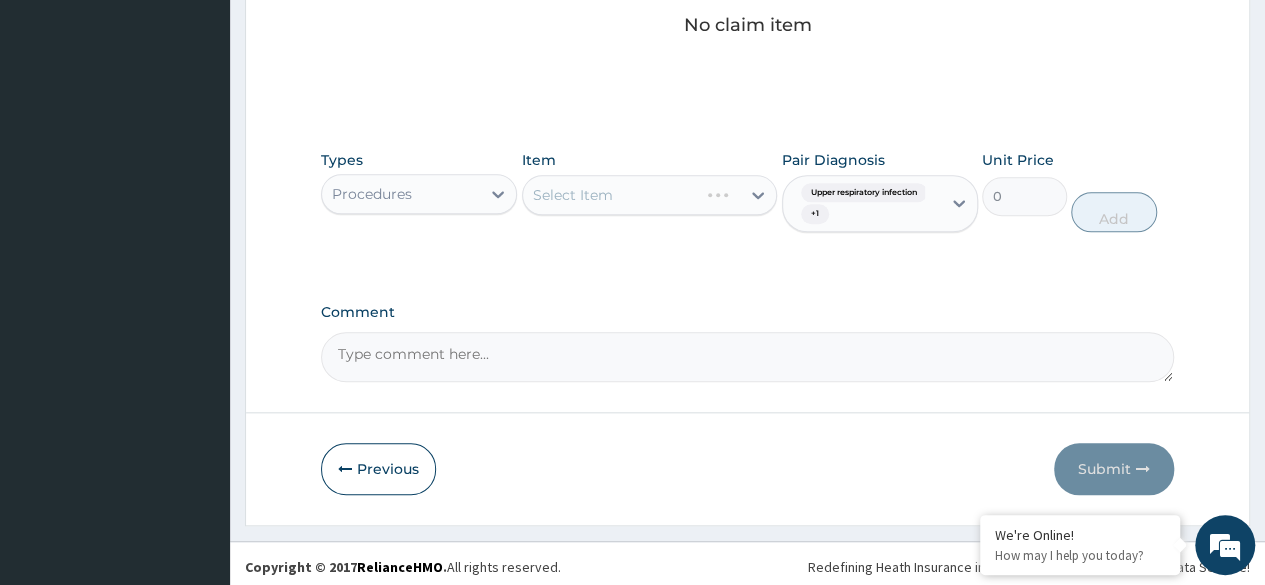 scroll, scrollTop: 870, scrollLeft: 0, axis: vertical 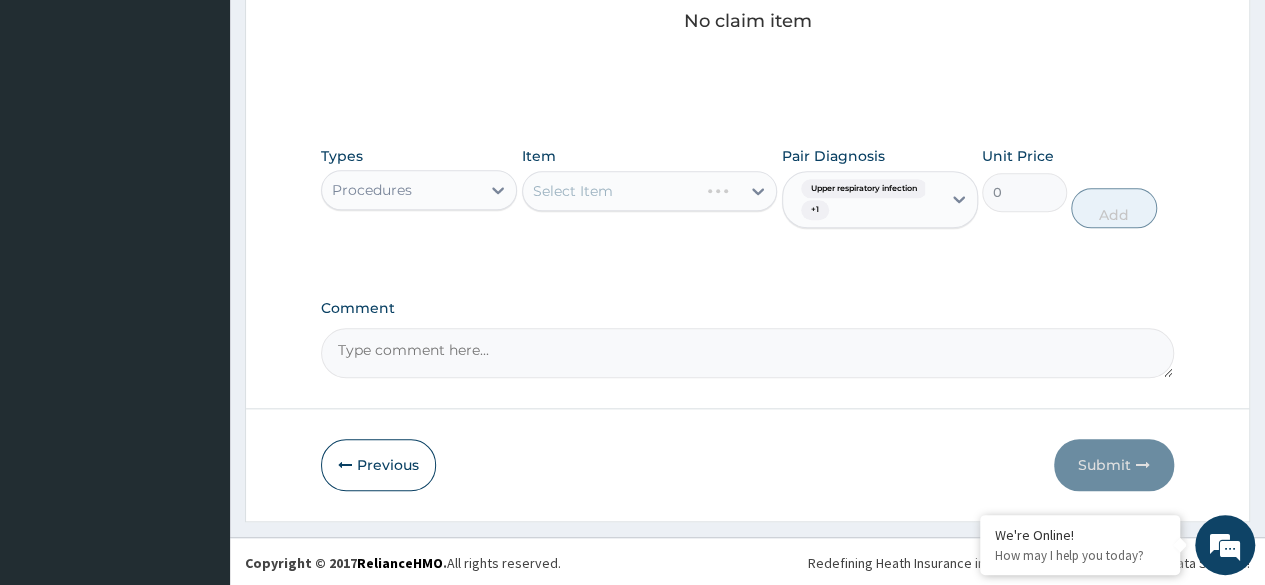 click on "Select Item" at bounding box center [650, 191] 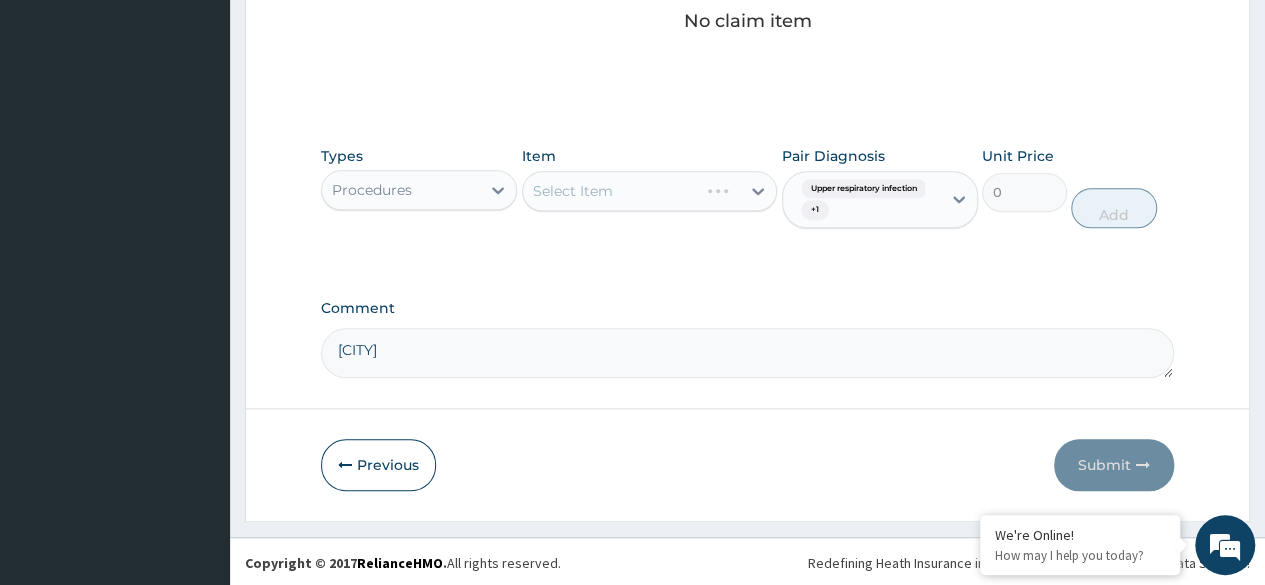 type on "n" 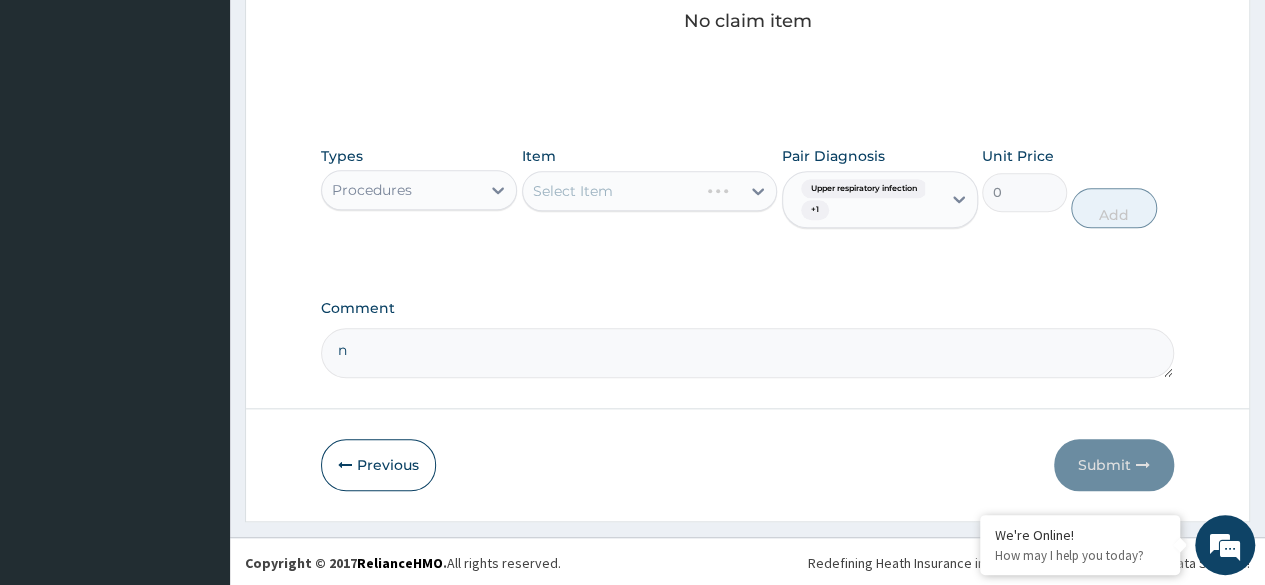 type 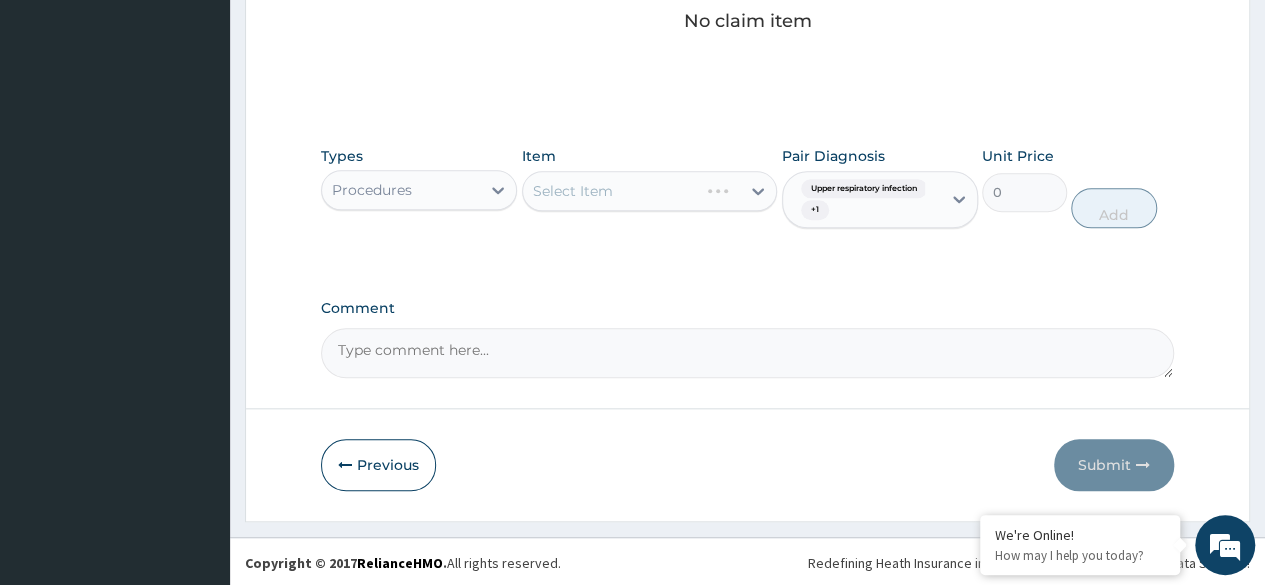 click on "Select Item" at bounding box center (650, 191) 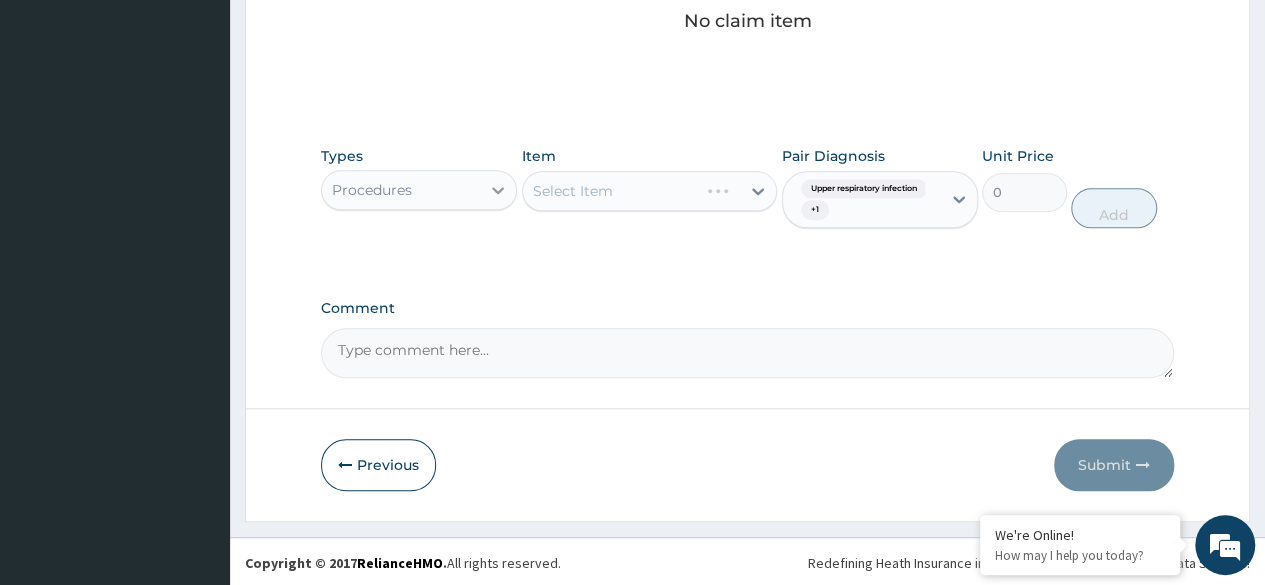 click 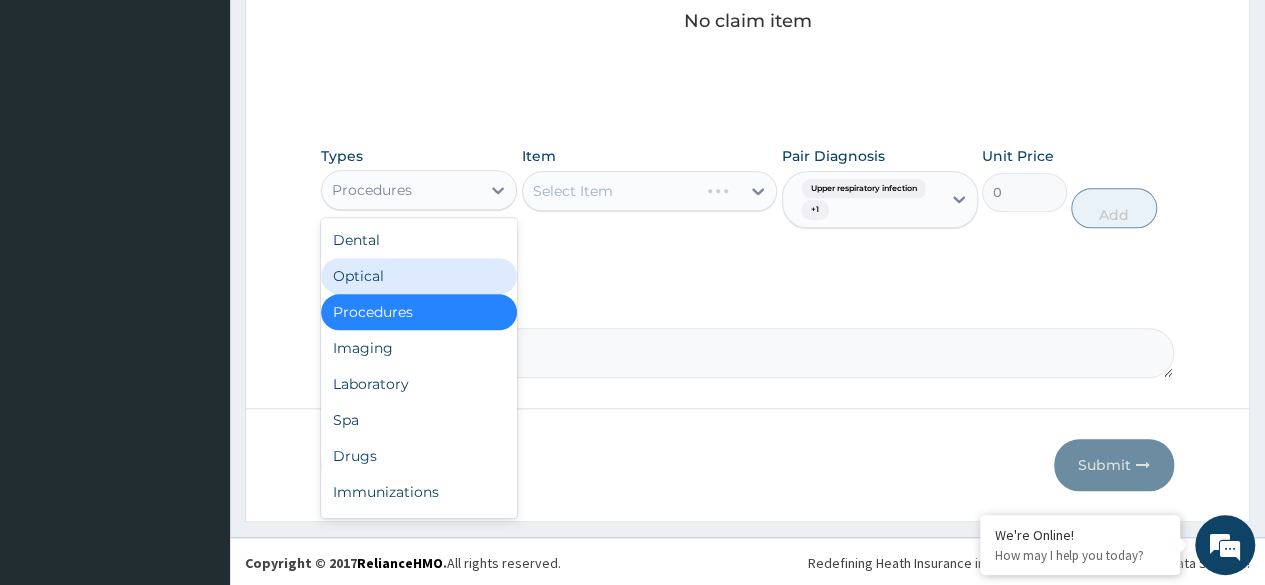 scroll, scrollTop: 68, scrollLeft: 0, axis: vertical 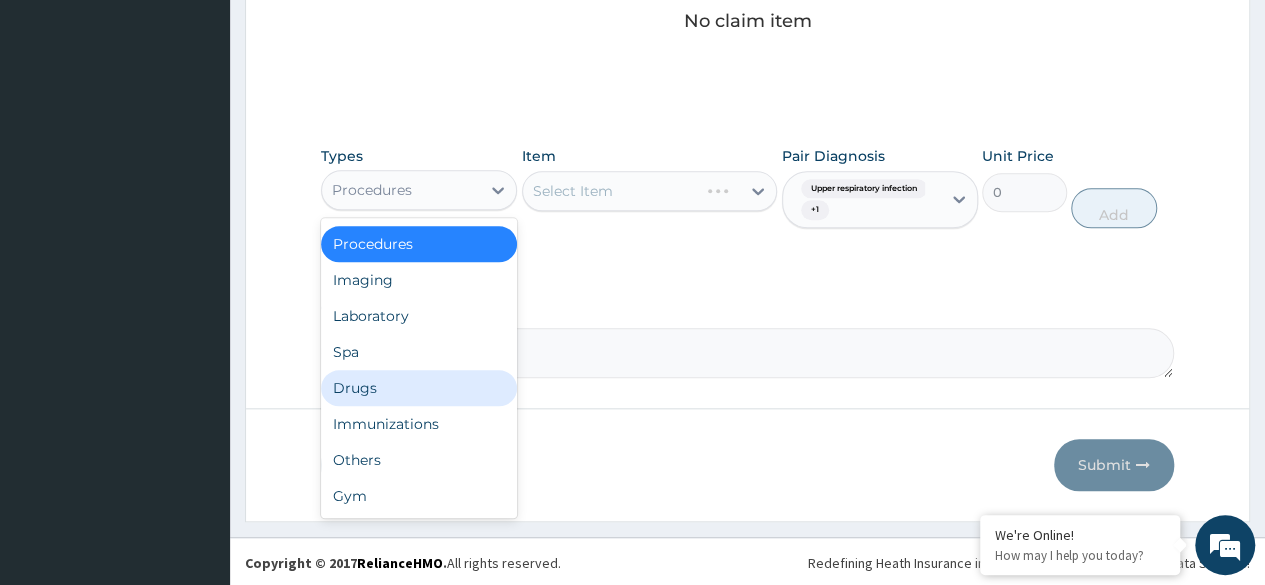drag, startPoint x: 364, startPoint y: 384, endPoint x: 381, endPoint y: 373, distance: 20.248457 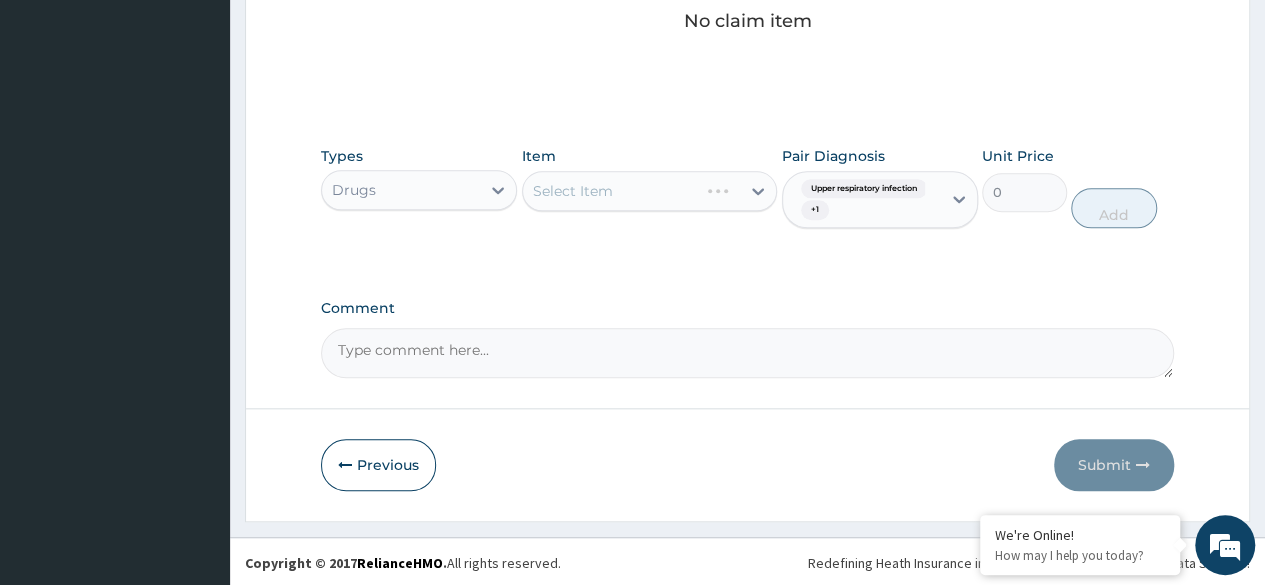 click on "Select Item" at bounding box center (650, 191) 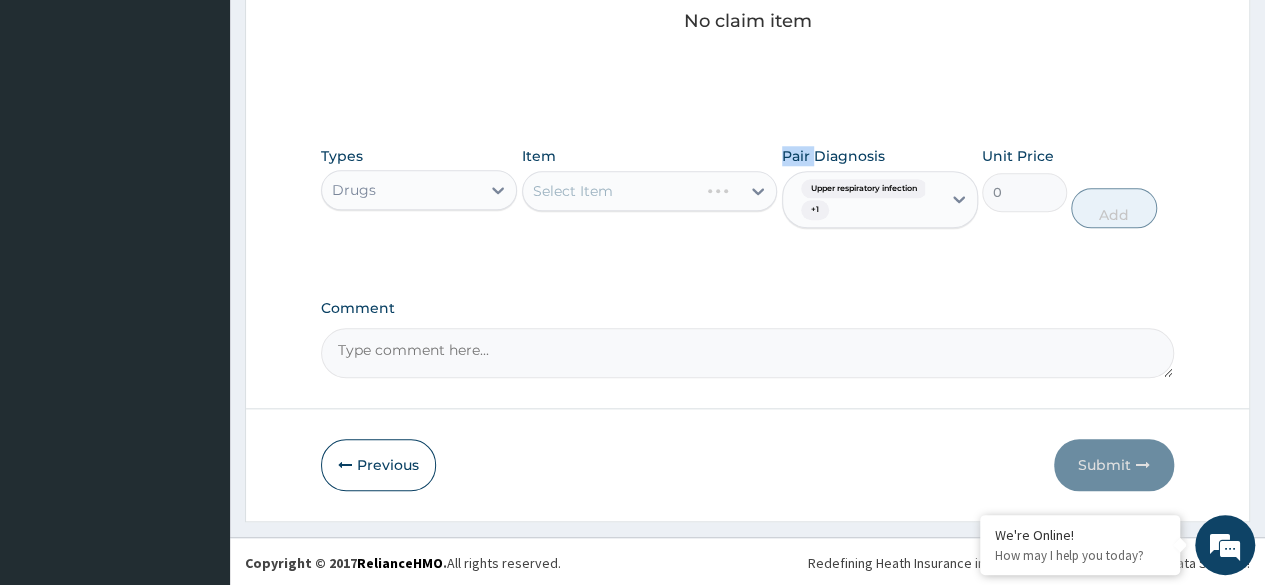 click on "Select Item" at bounding box center (650, 191) 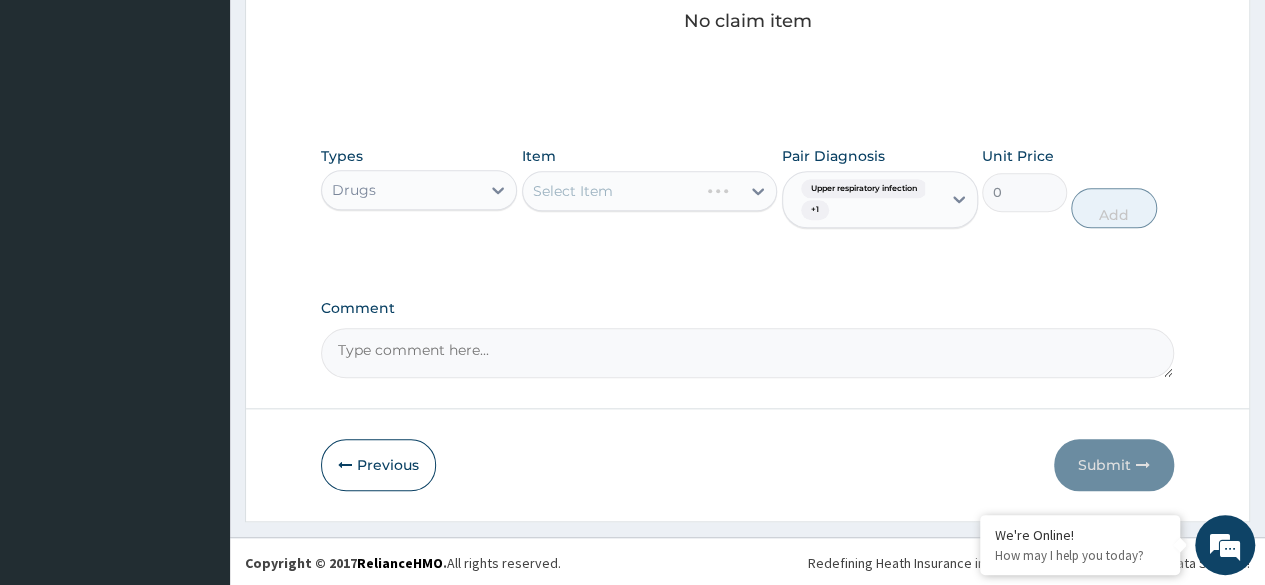 click on "Select Item" at bounding box center (650, 191) 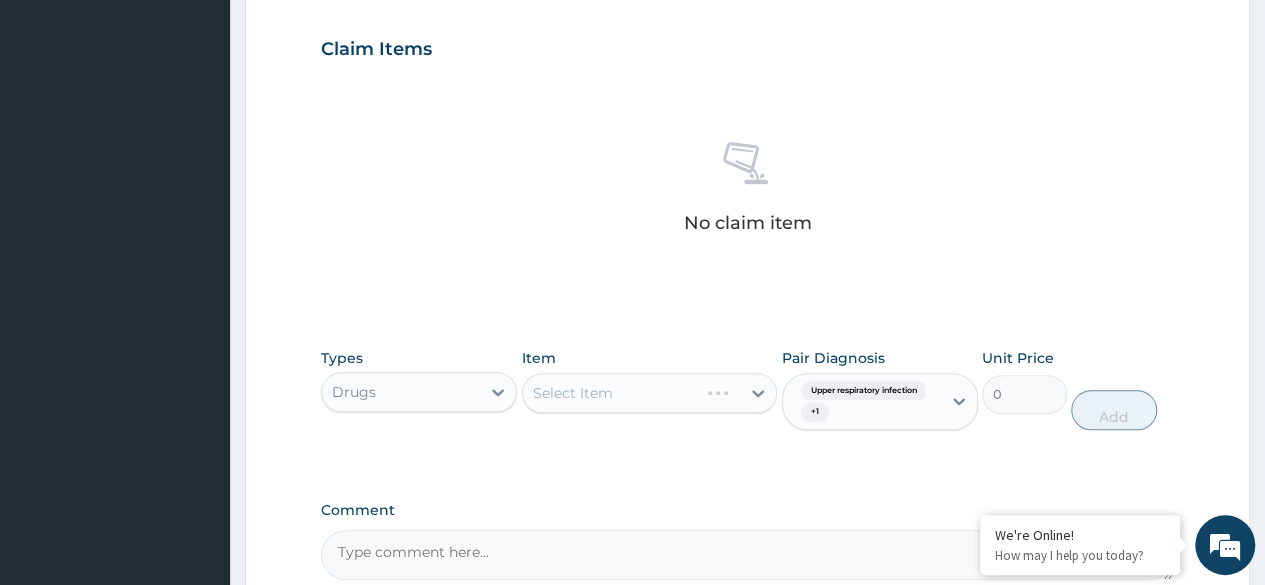 scroll, scrollTop: 700, scrollLeft: 0, axis: vertical 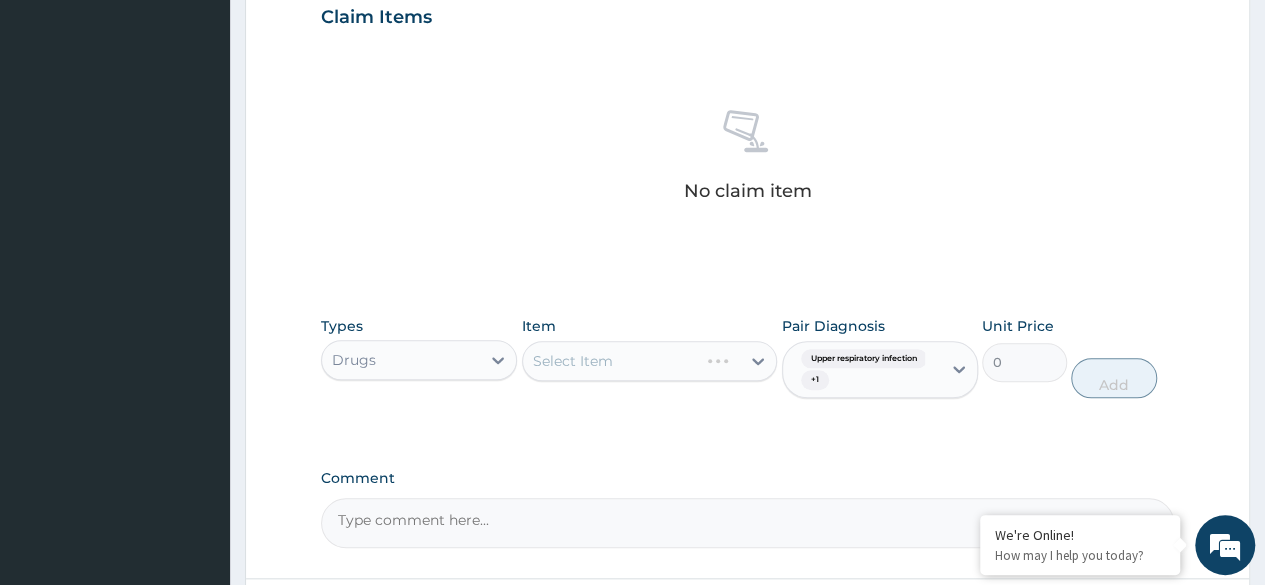 click on "Select Item" at bounding box center [650, 361] 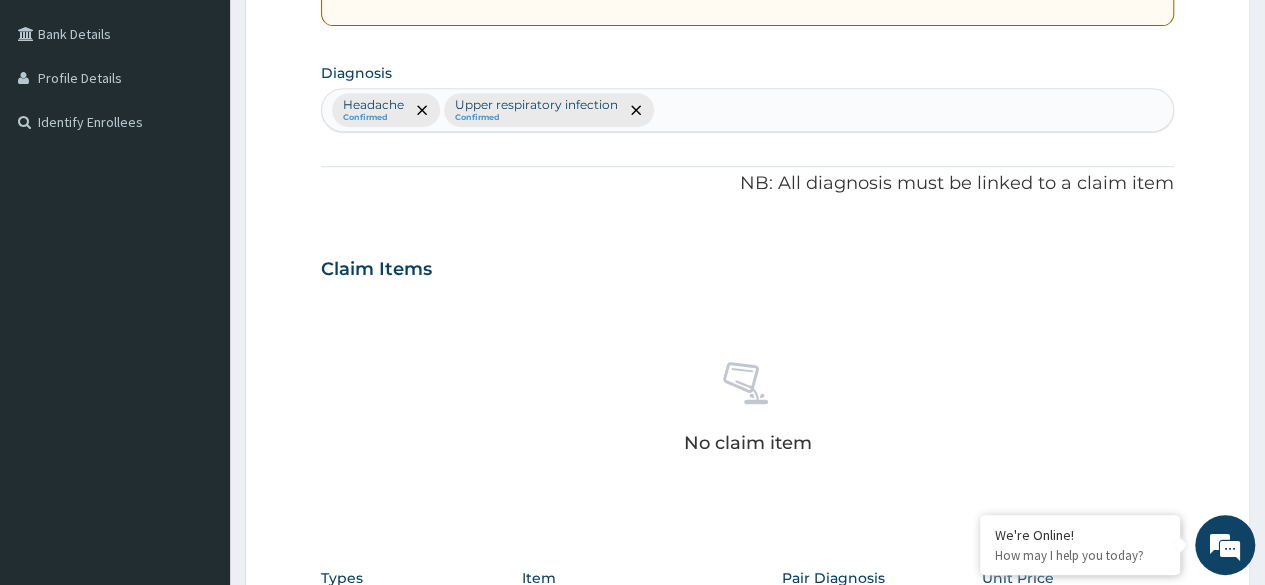 scroll, scrollTop: 300, scrollLeft: 0, axis: vertical 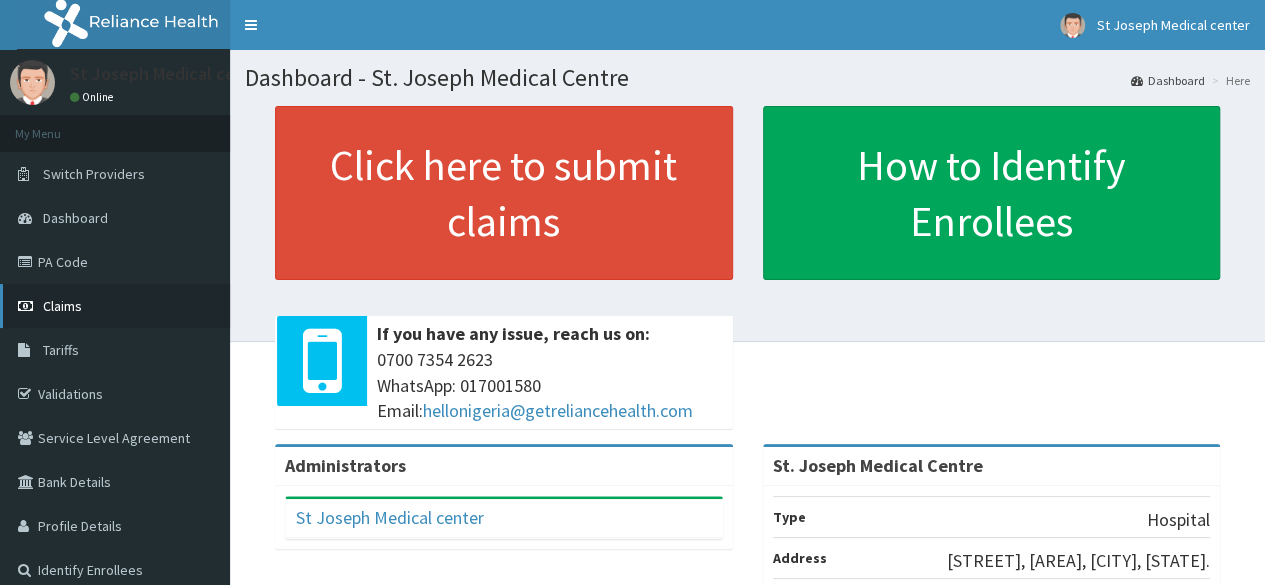 click on "Claims" at bounding box center (62, 306) 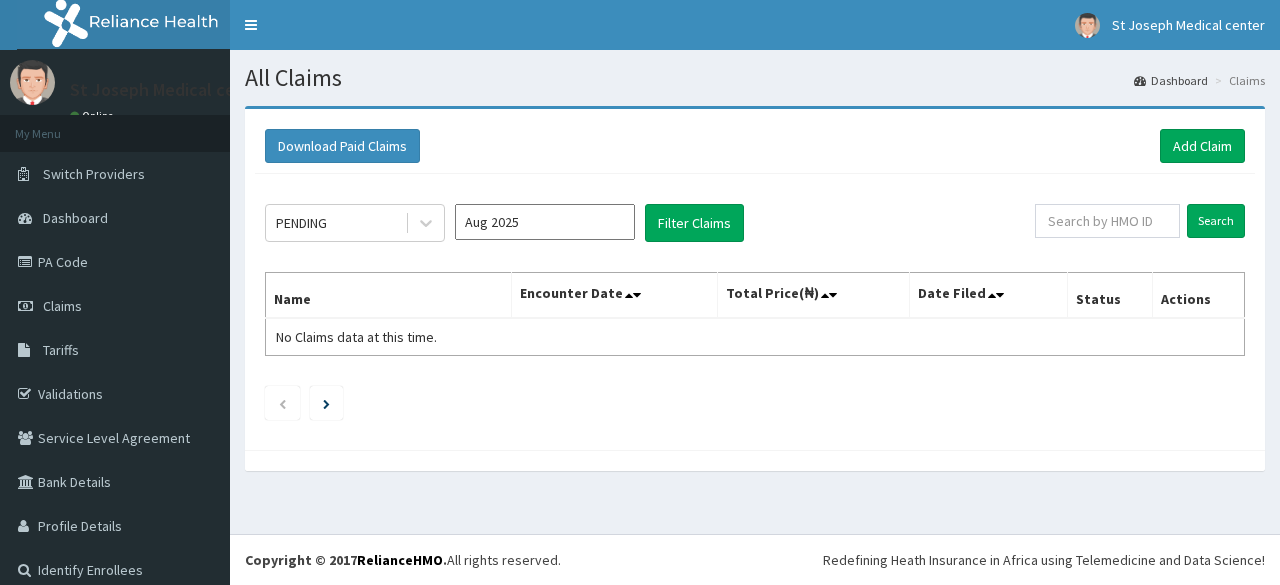 scroll, scrollTop: 0, scrollLeft: 0, axis: both 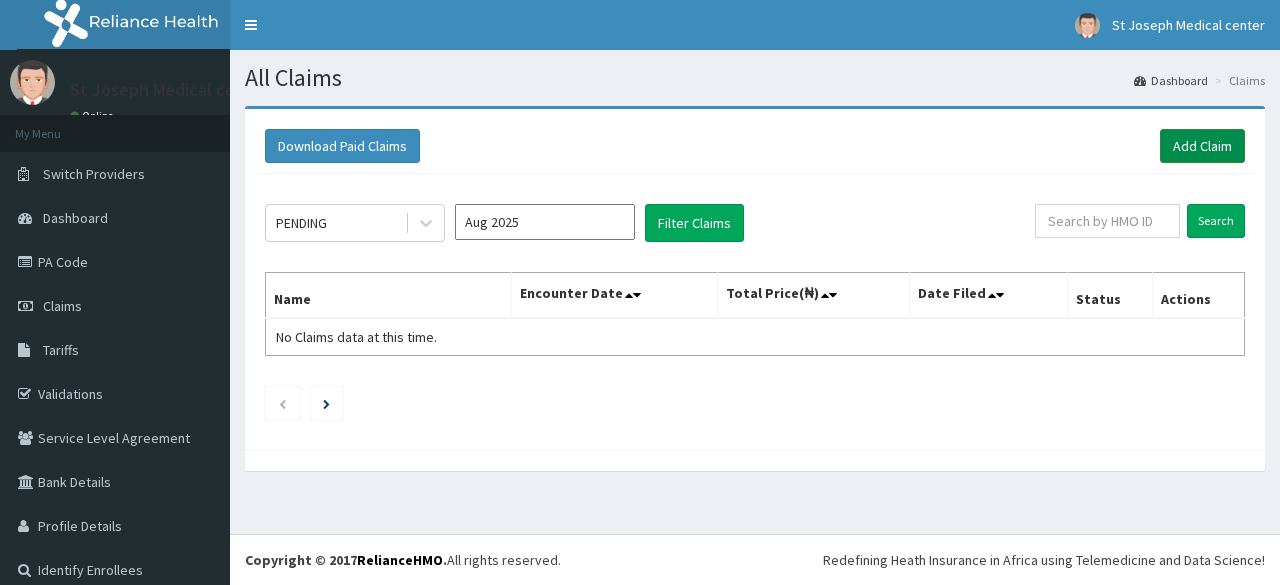 click on "Add Claim" at bounding box center (1202, 146) 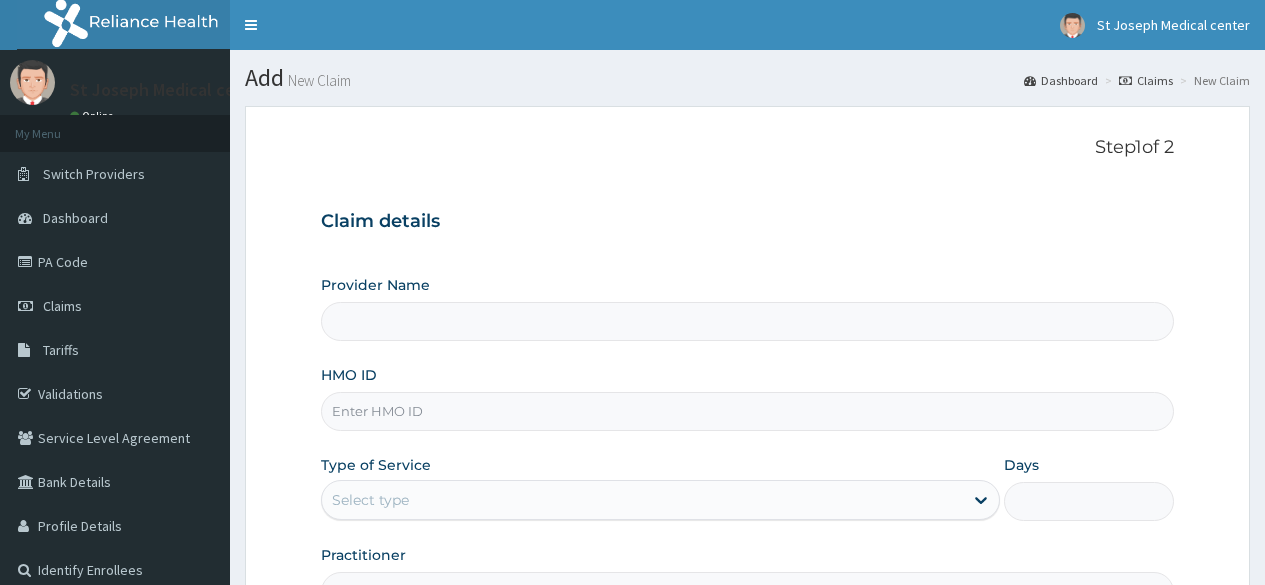 scroll, scrollTop: 0, scrollLeft: 0, axis: both 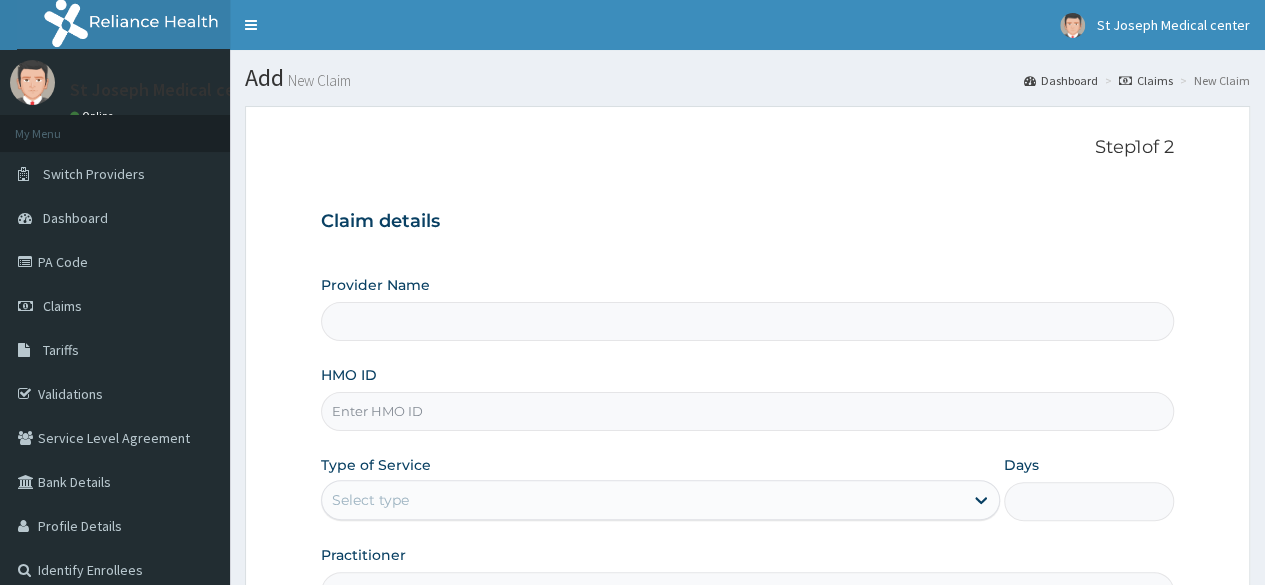 type on "St. Joseph Medical Centre" 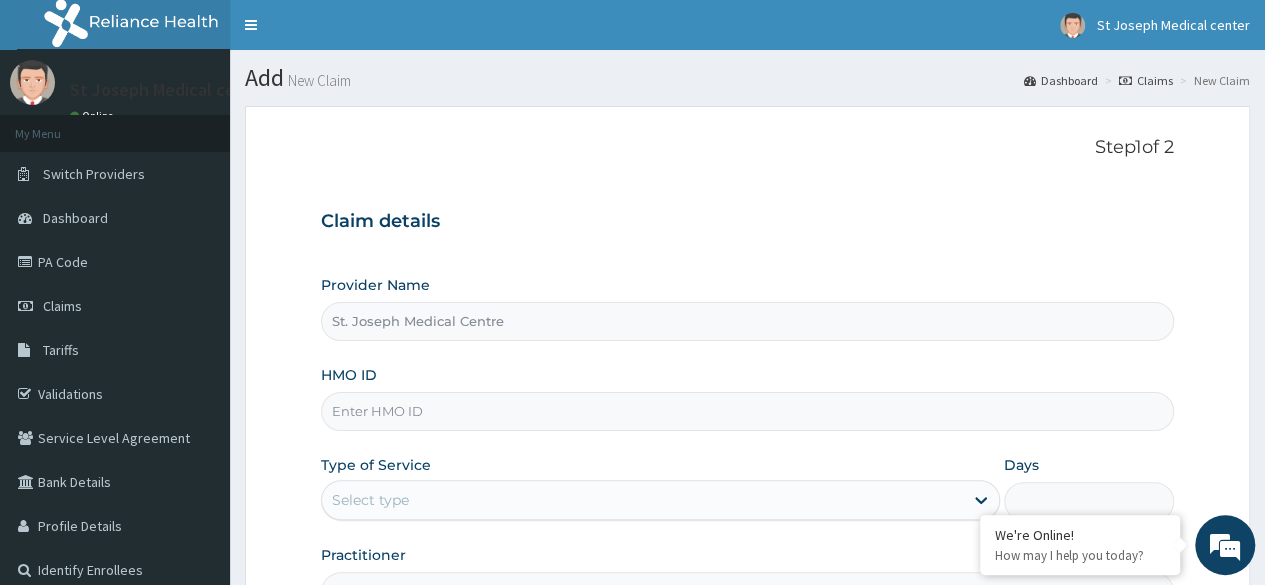 click on "HMO ID" at bounding box center (747, 411) 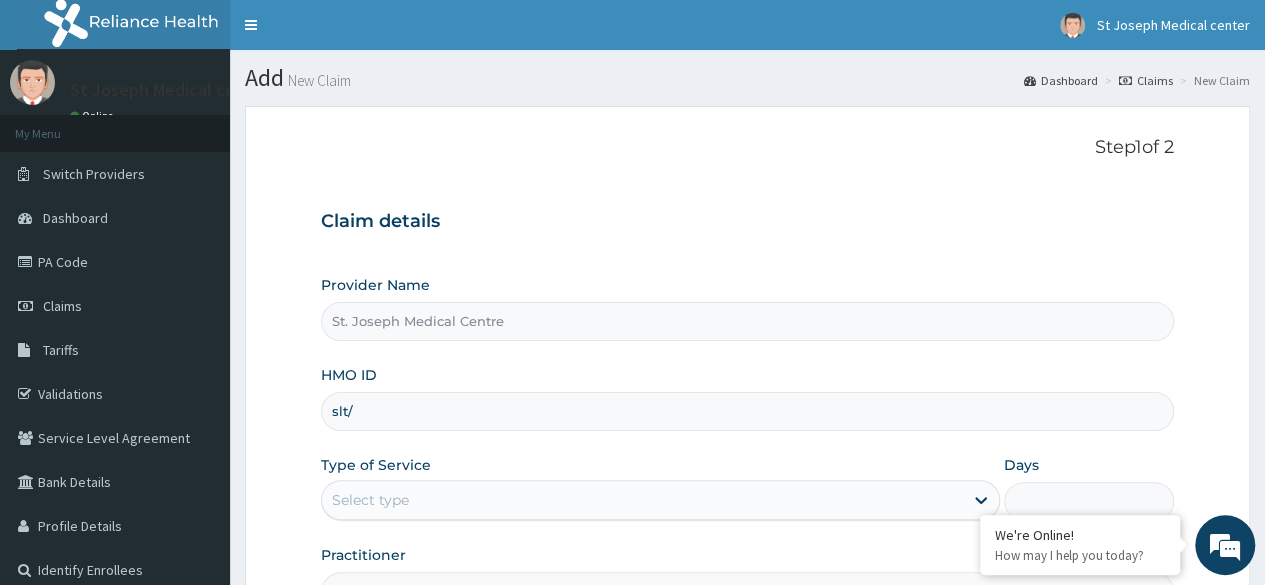 scroll, scrollTop: 0, scrollLeft: 0, axis: both 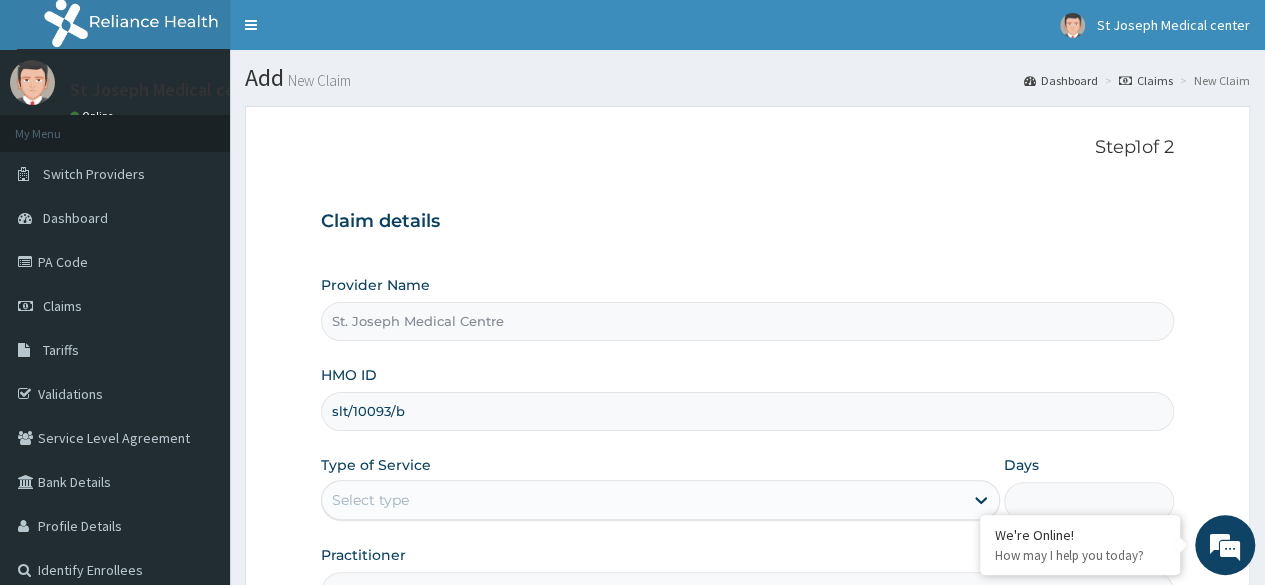 type on "slt/10093/b" 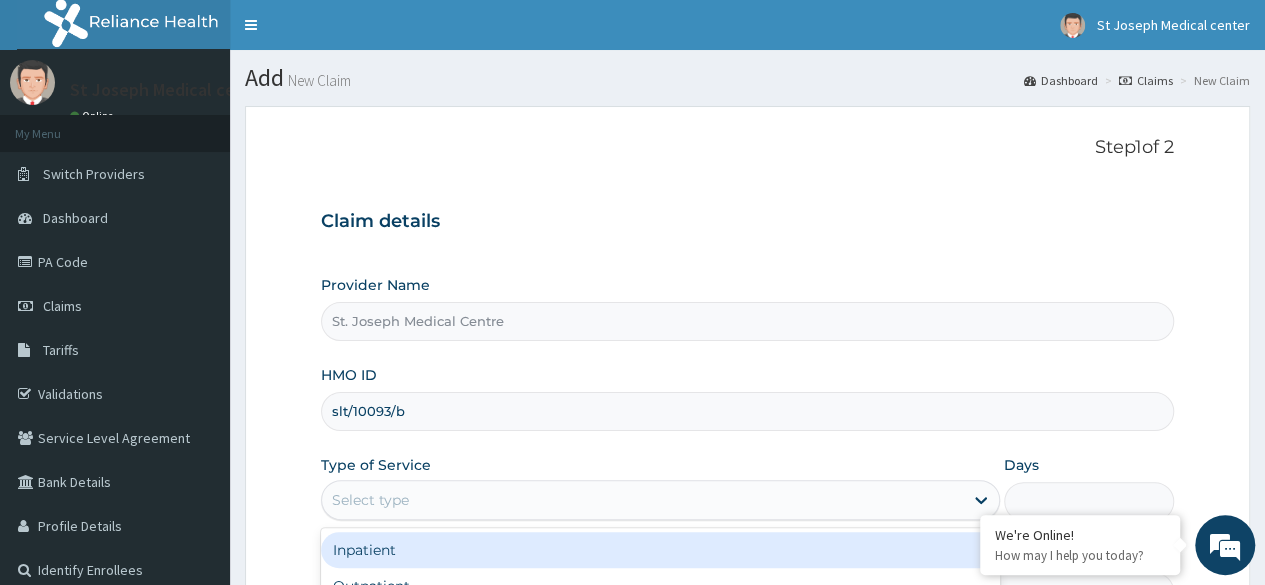 click on "Select type" at bounding box center (642, 500) 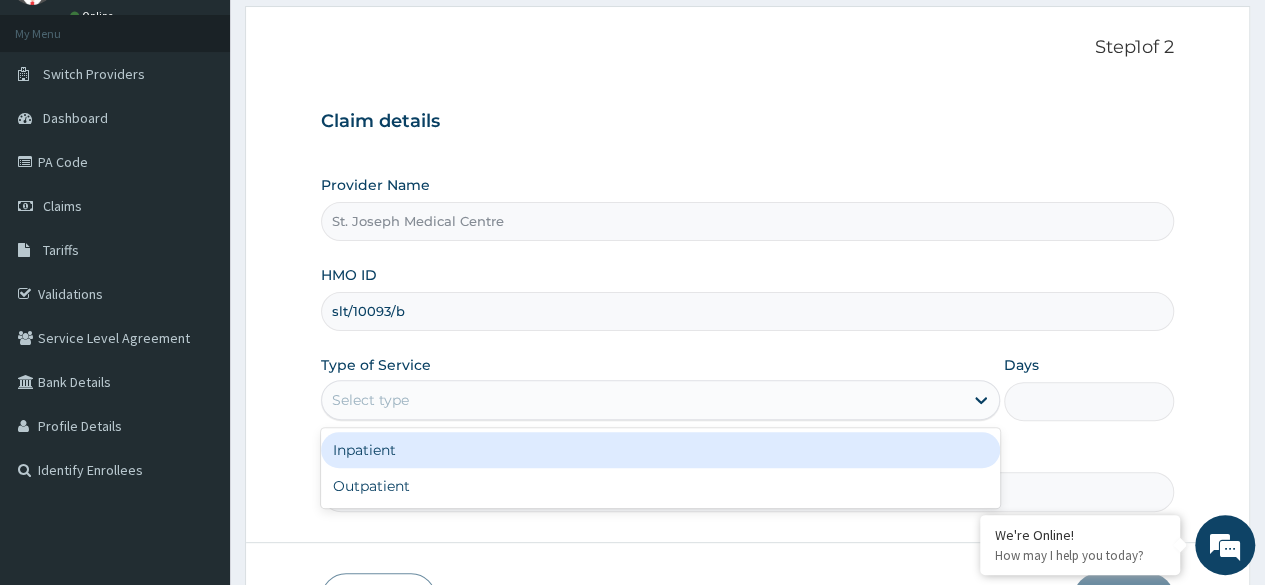 scroll, scrollTop: 200, scrollLeft: 0, axis: vertical 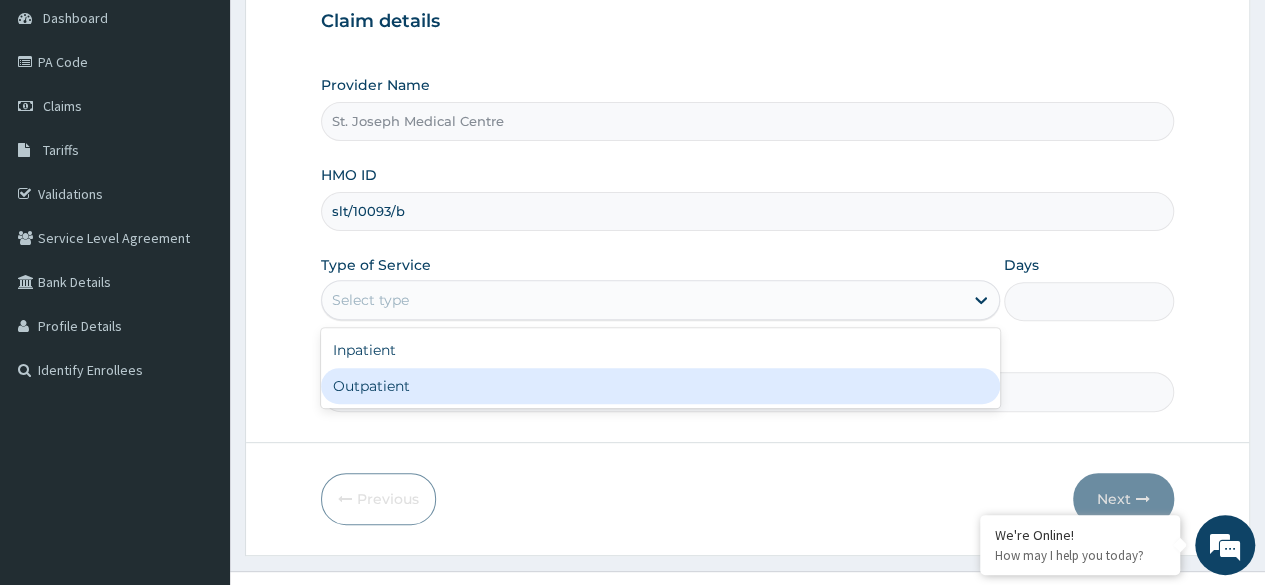 click on "Outpatient" at bounding box center [660, 386] 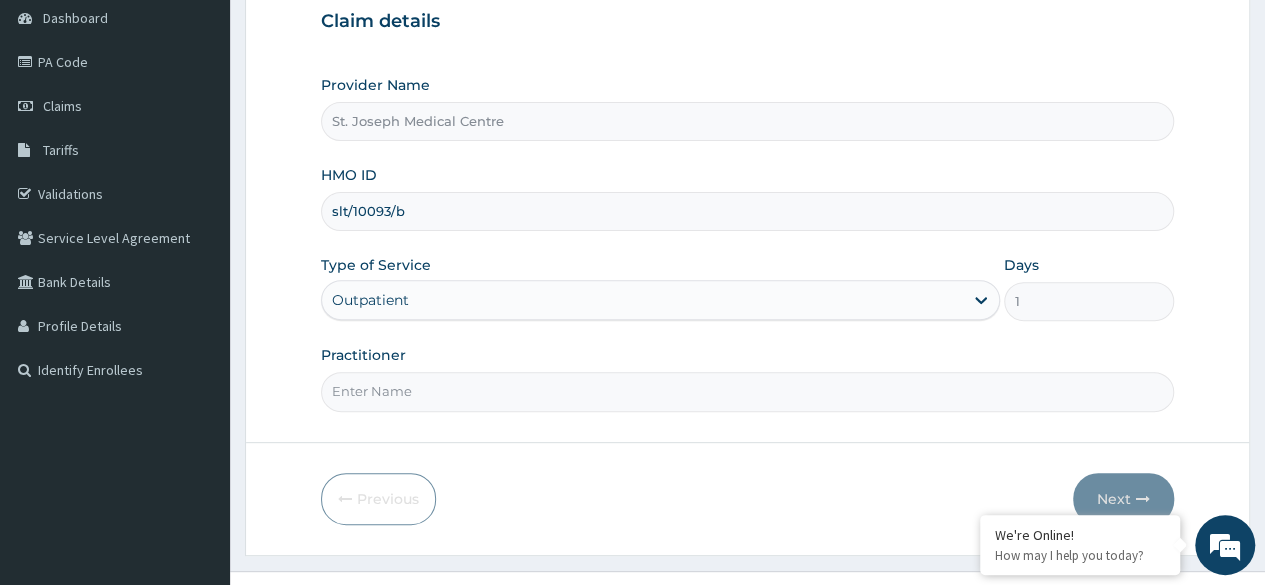 click on "Practitioner" at bounding box center (747, 391) 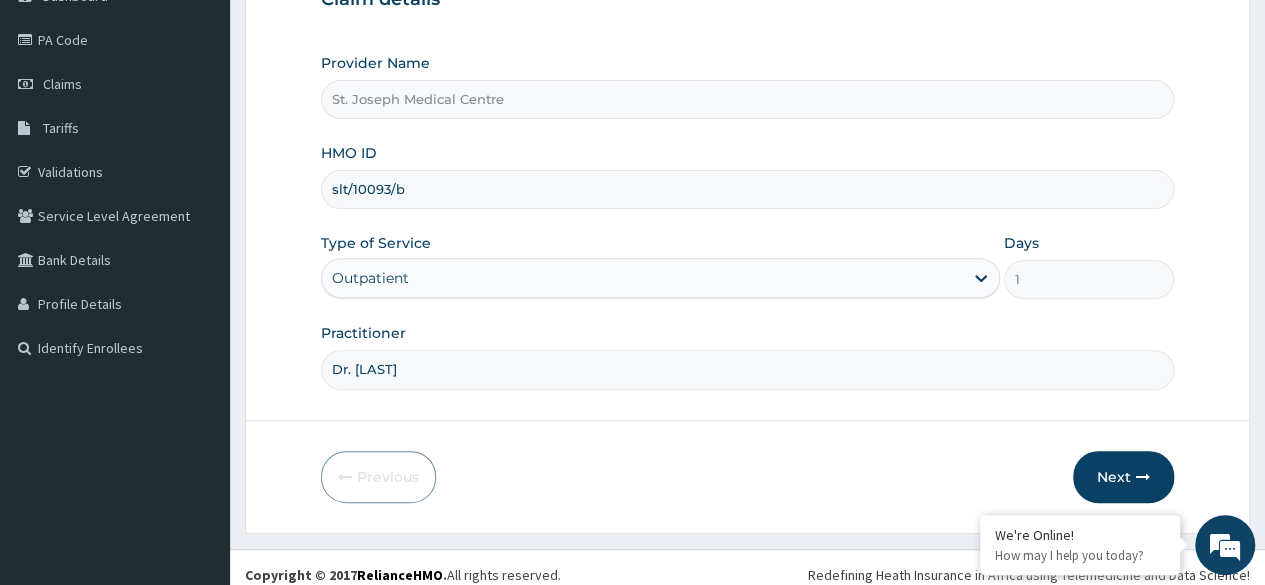 scroll, scrollTop: 232, scrollLeft: 0, axis: vertical 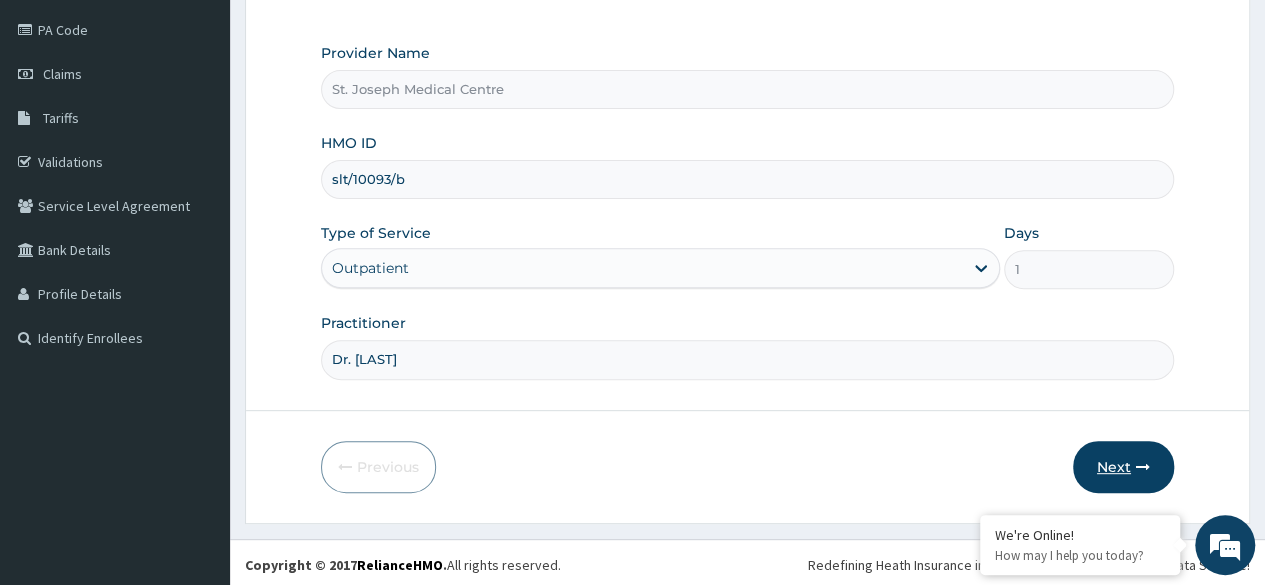 type on "Dr. Sunday" 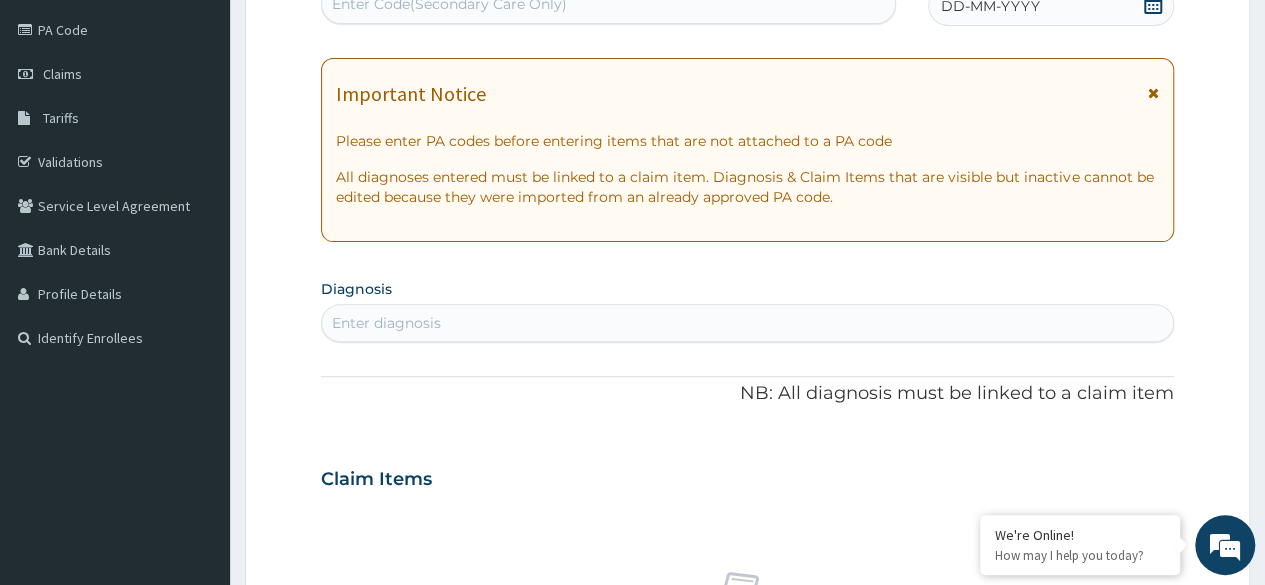 scroll, scrollTop: 132, scrollLeft: 0, axis: vertical 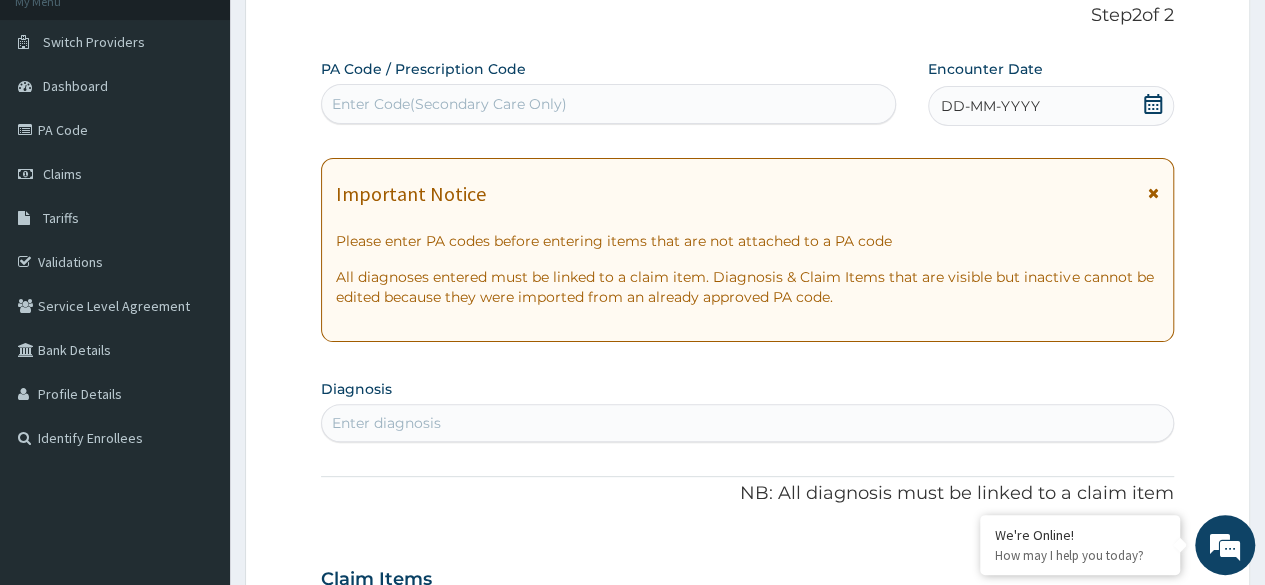 click 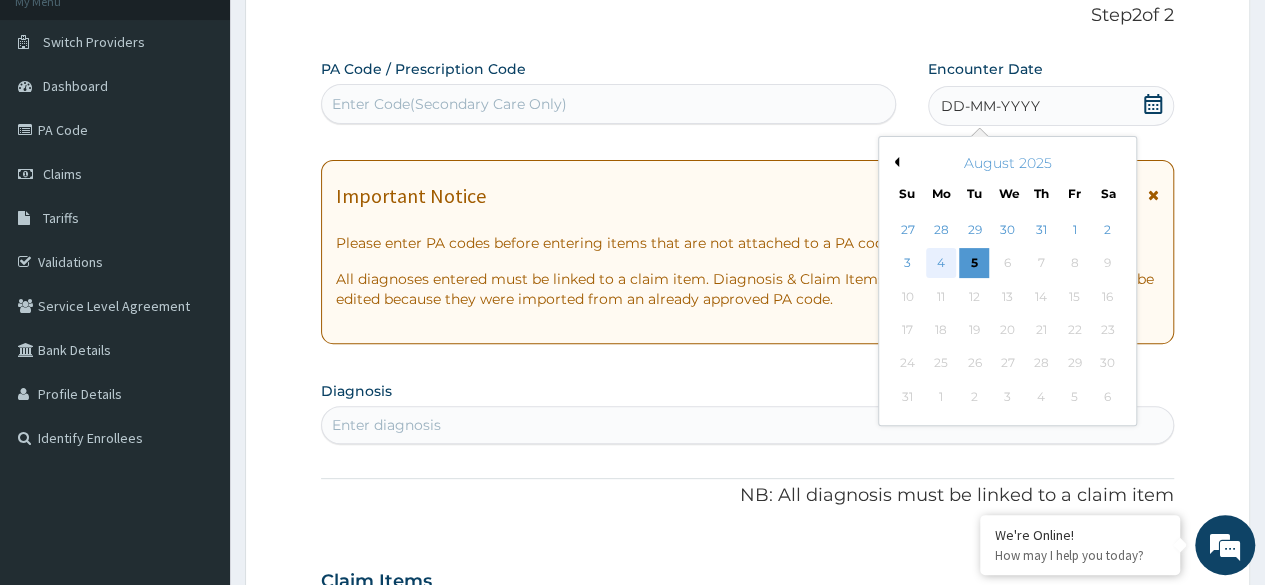 click on "4" at bounding box center [941, 264] 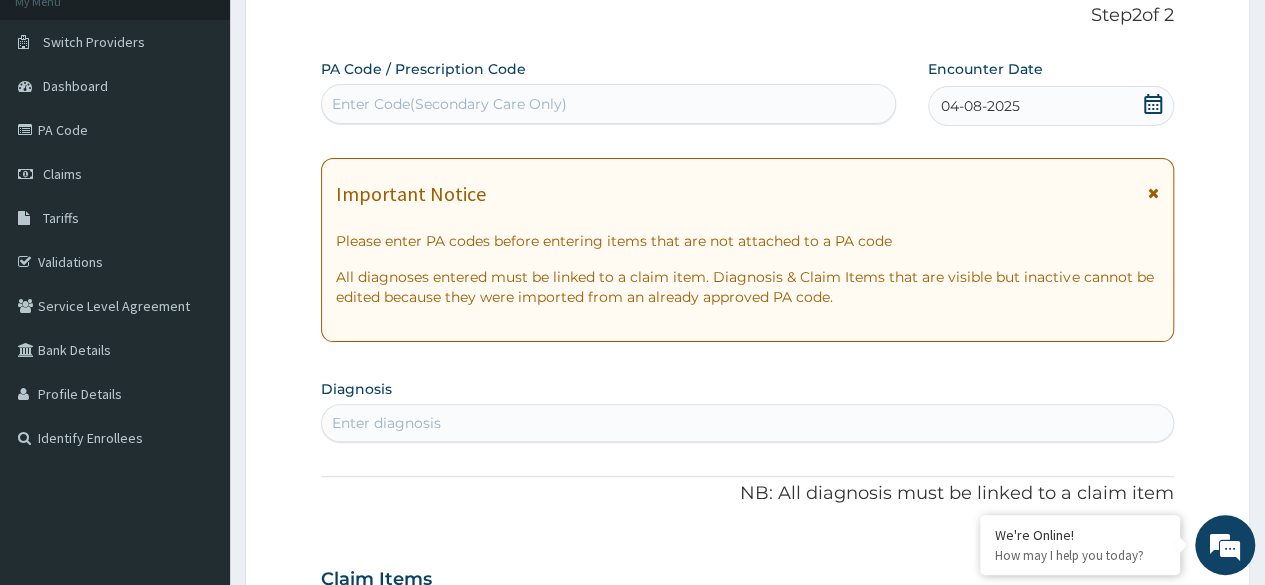 click on "Enter diagnosis" at bounding box center [386, 423] 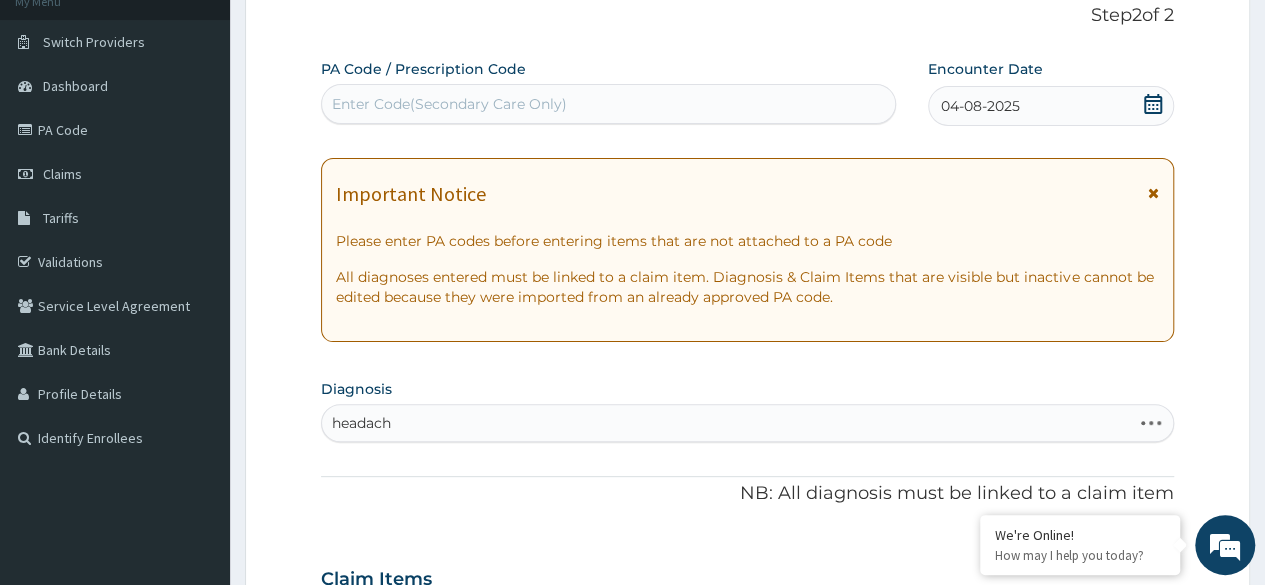type on "headache" 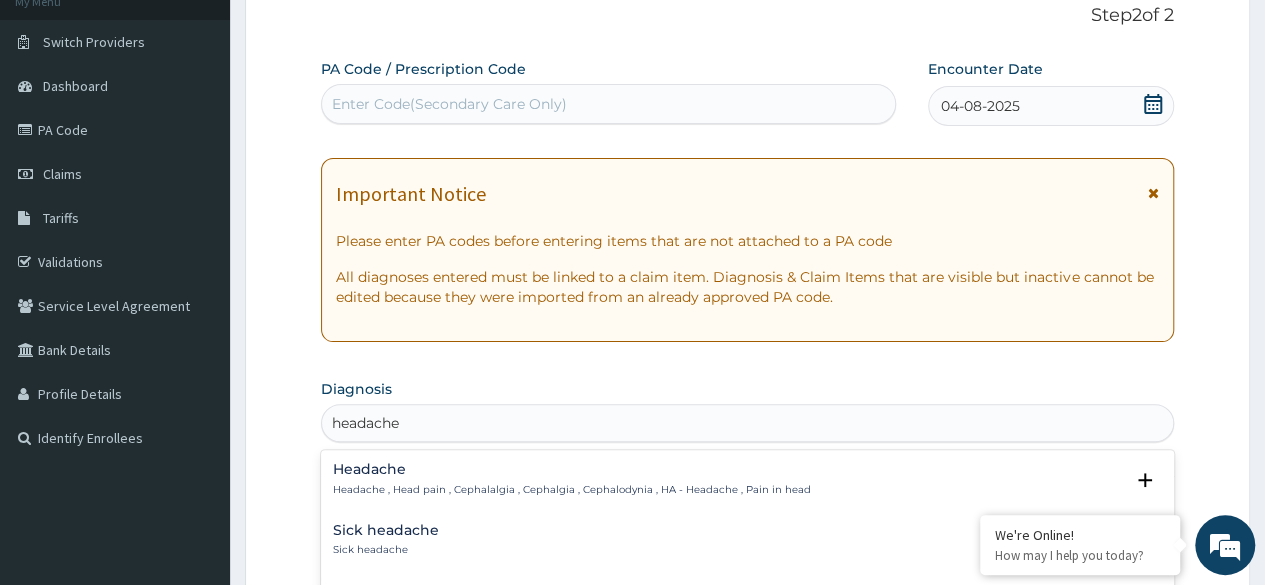 click on "Headache , Head pain , Cephalalgia , Cephalgia , Cephalodynia , HA - Headache , Pain in head" at bounding box center [572, 490] 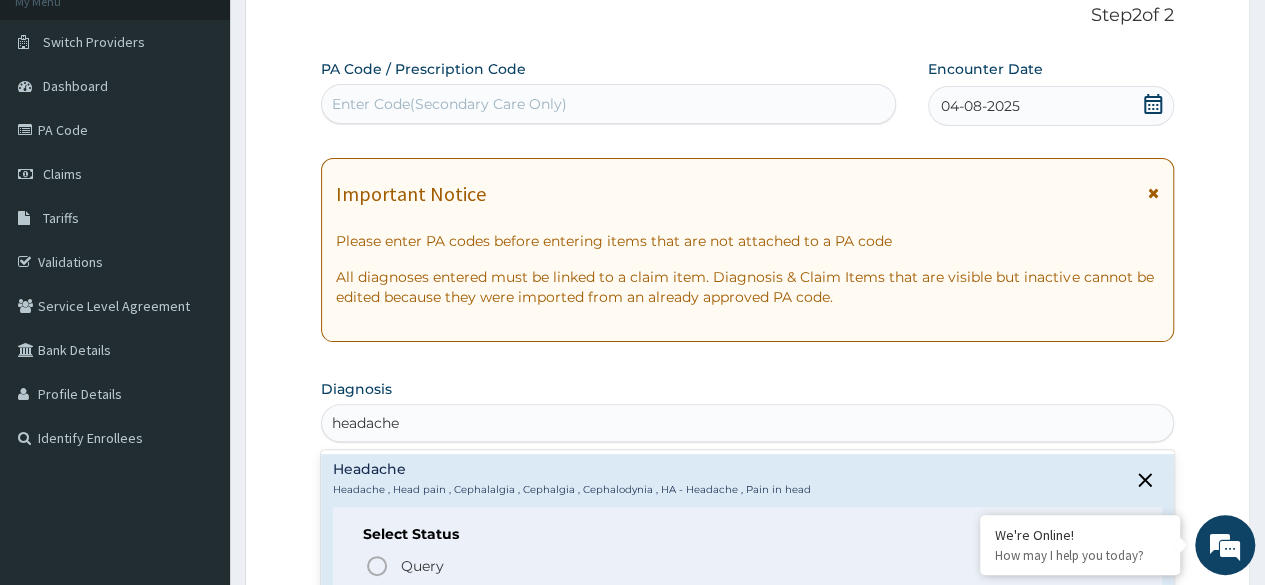 scroll, scrollTop: 100, scrollLeft: 0, axis: vertical 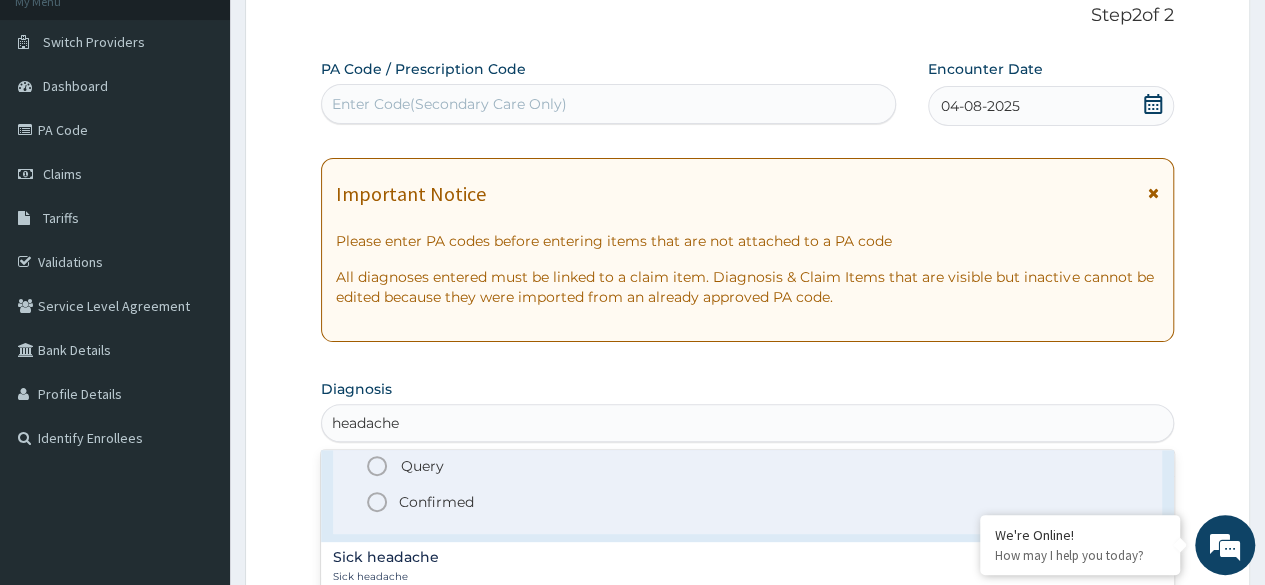 click 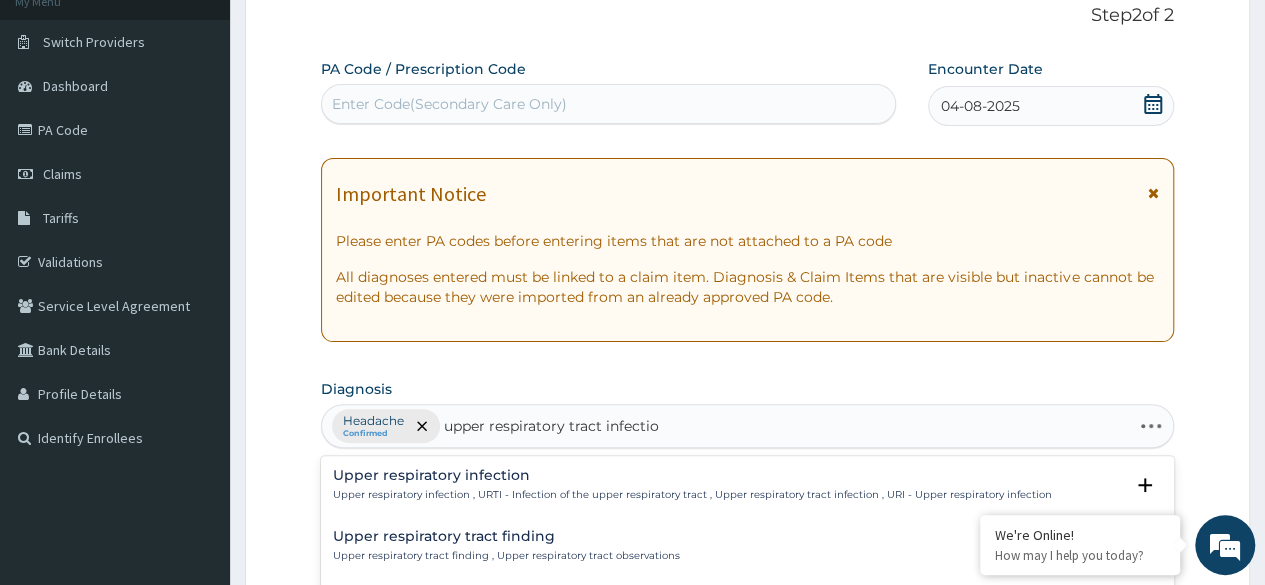 type on "upper respiratory tract infection" 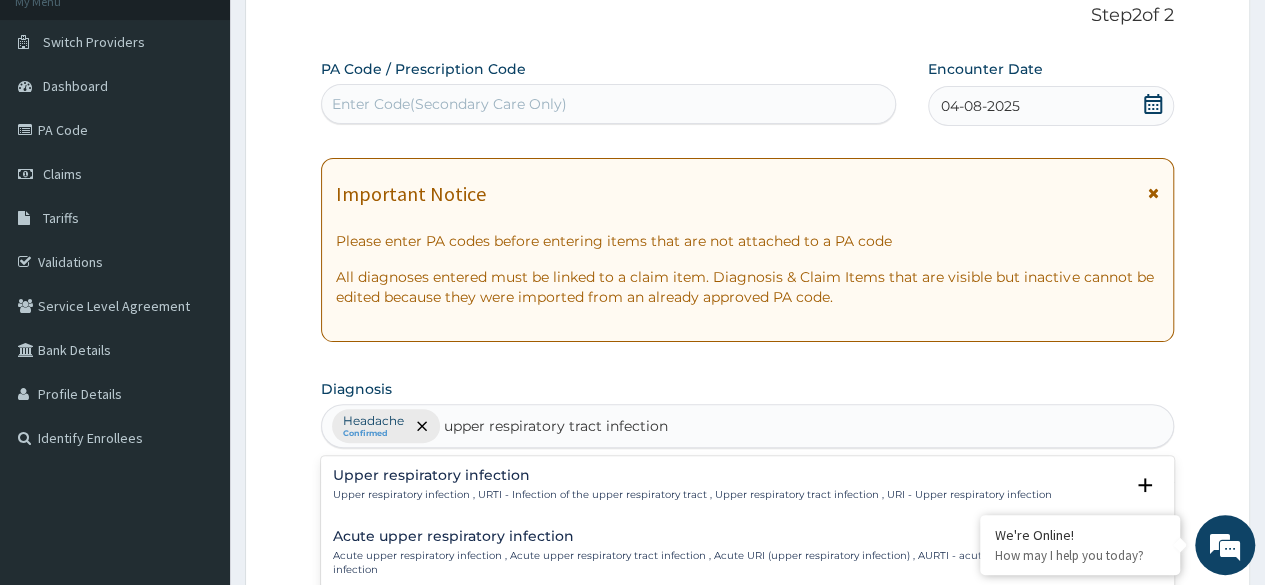 click on "Upper respiratory infection , URTI - Infection of the upper respiratory tract , Upper respiratory tract infection , URI - Upper respiratory infection" at bounding box center (692, 495) 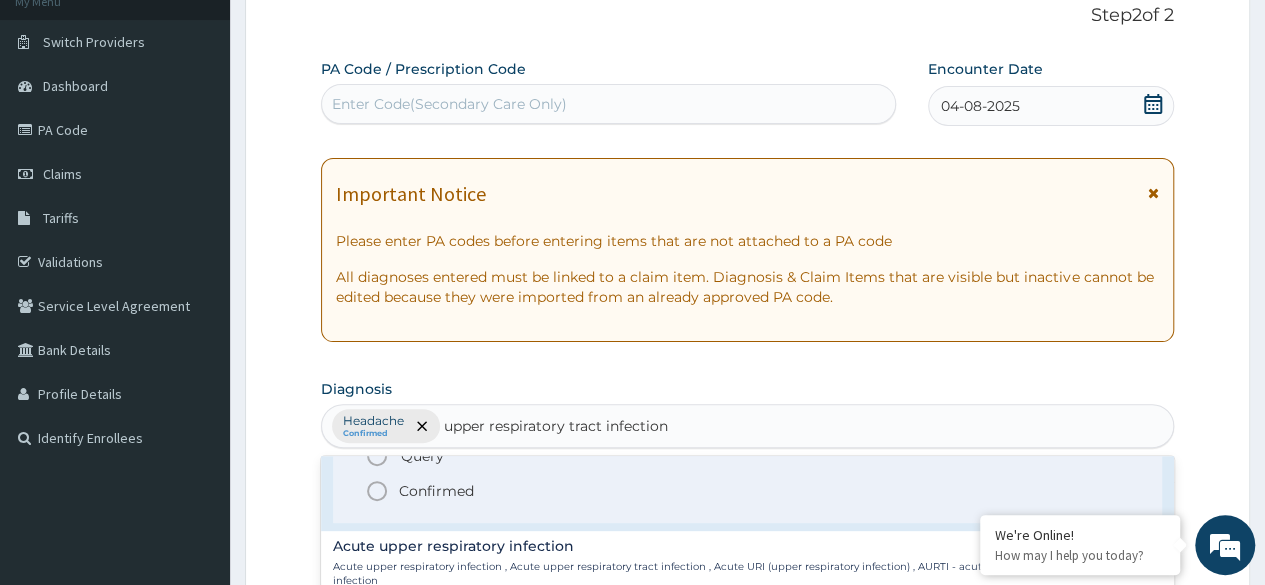 scroll, scrollTop: 100, scrollLeft: 0, axis: vertical 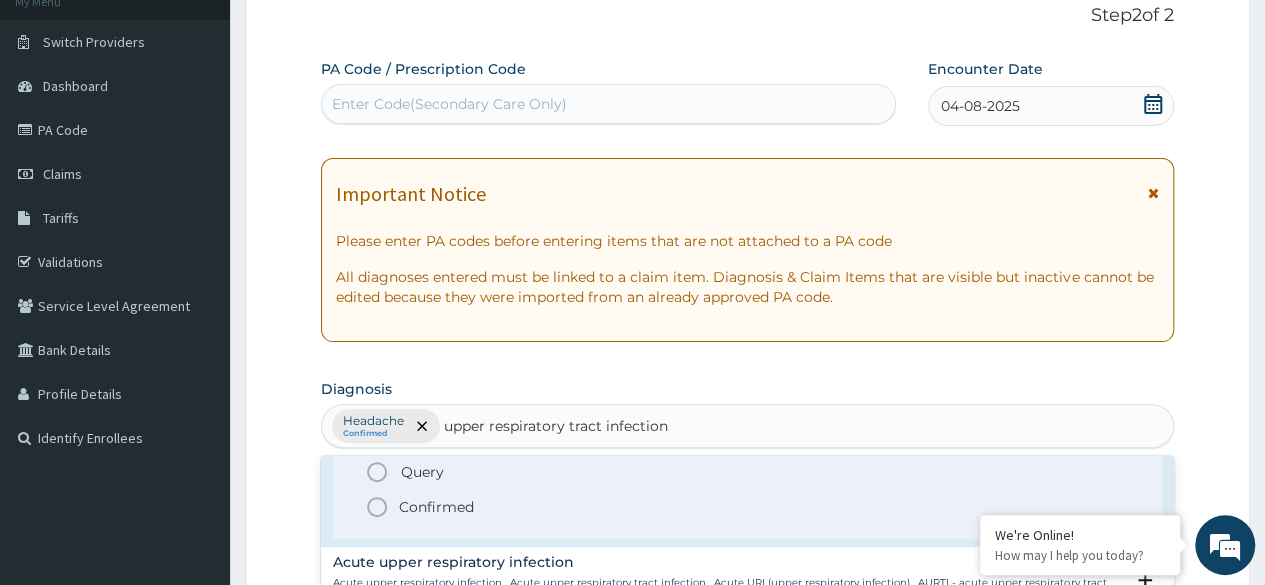 click 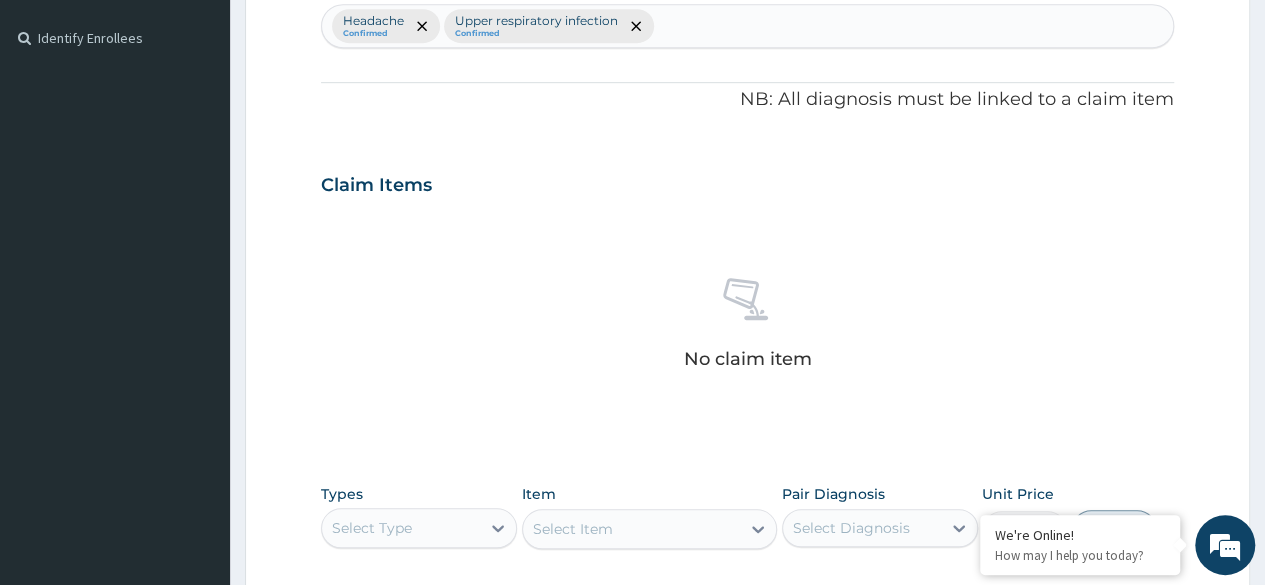 scroll, scrollTop: 632, scrollLeft: 0, axis: vertical 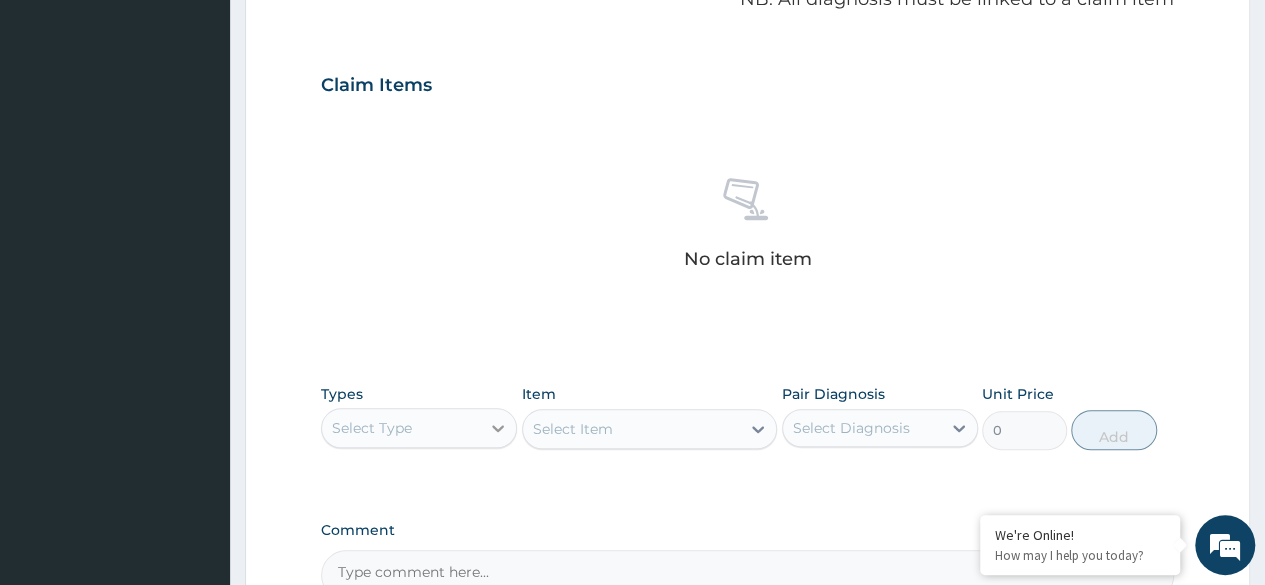 click 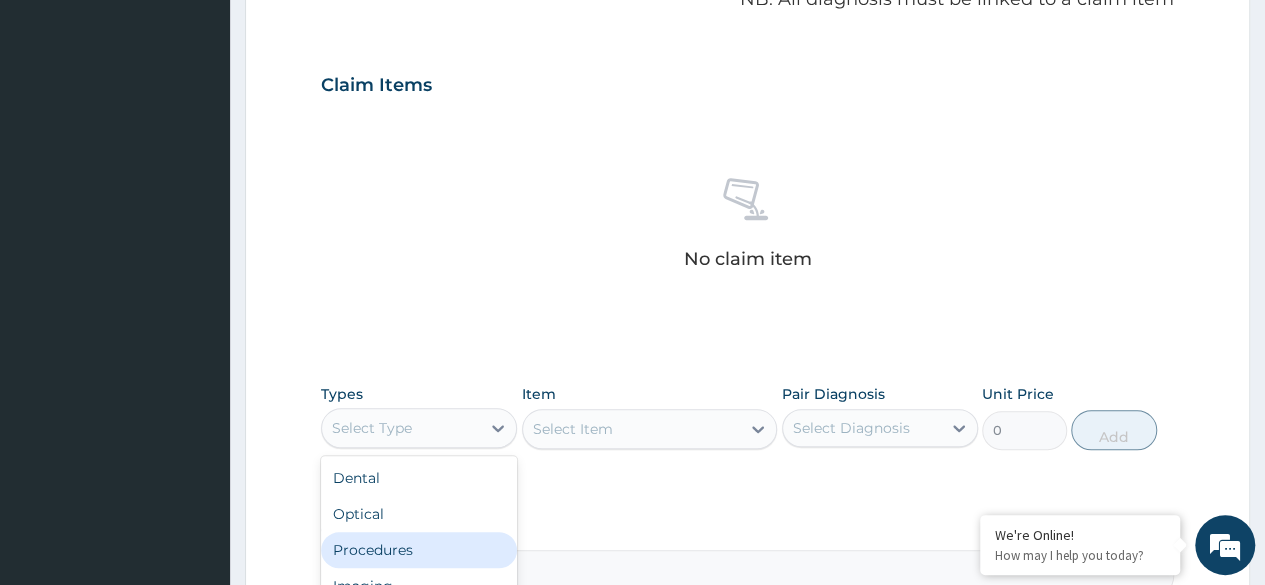 click on "Procedures" at bounding box center [419, 550] 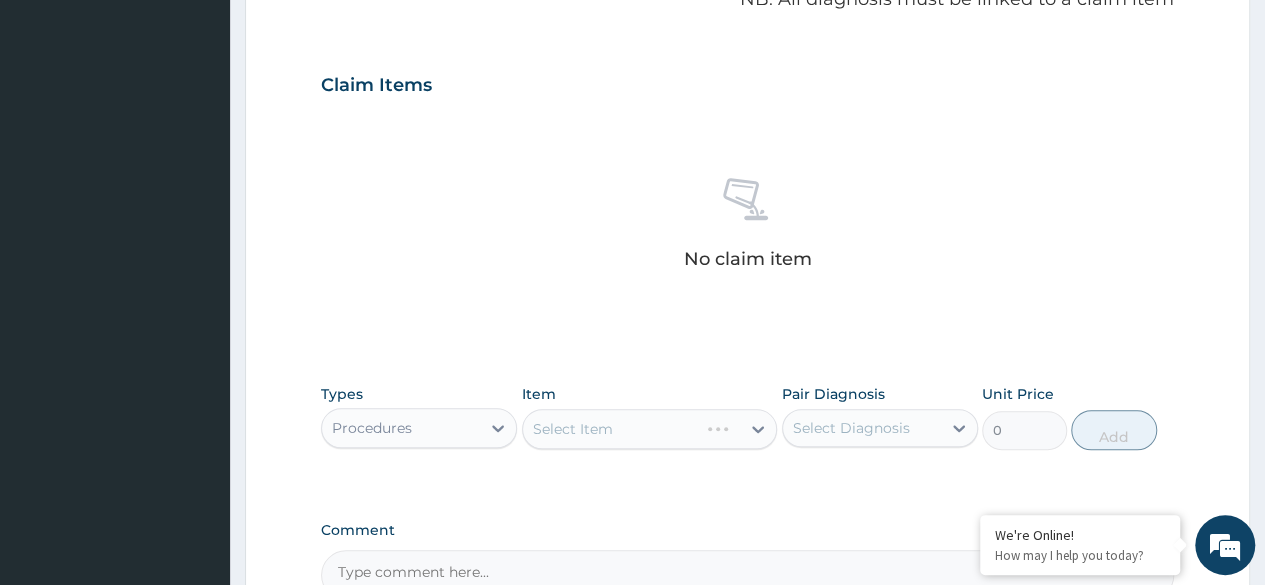 click on "Select Item" at bounding box center (650, 429) 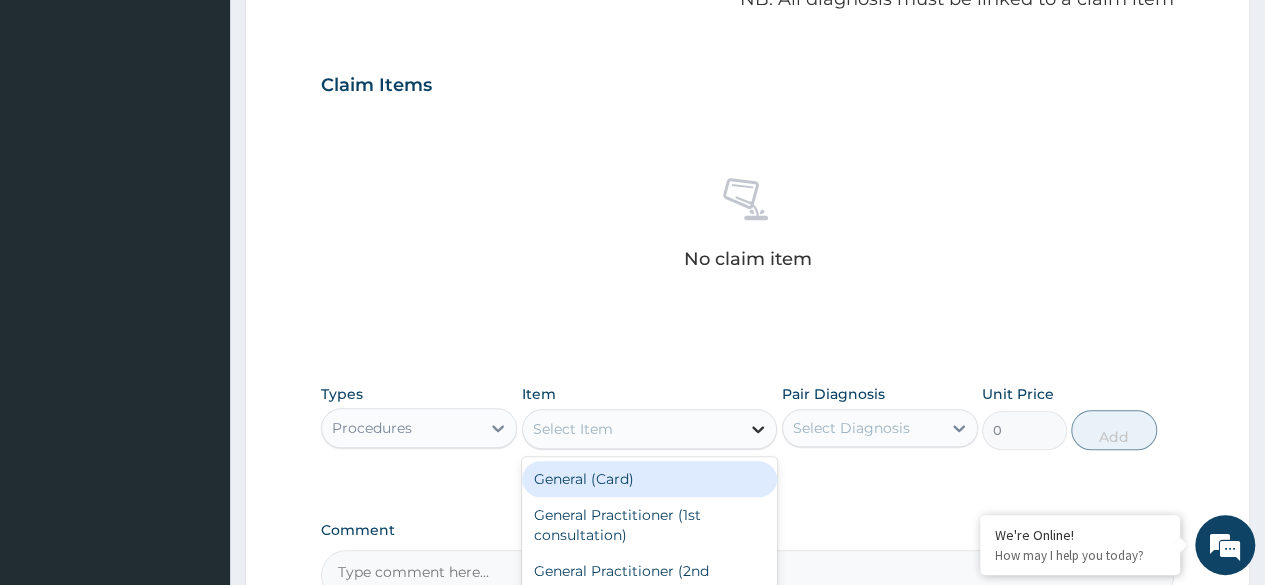 click 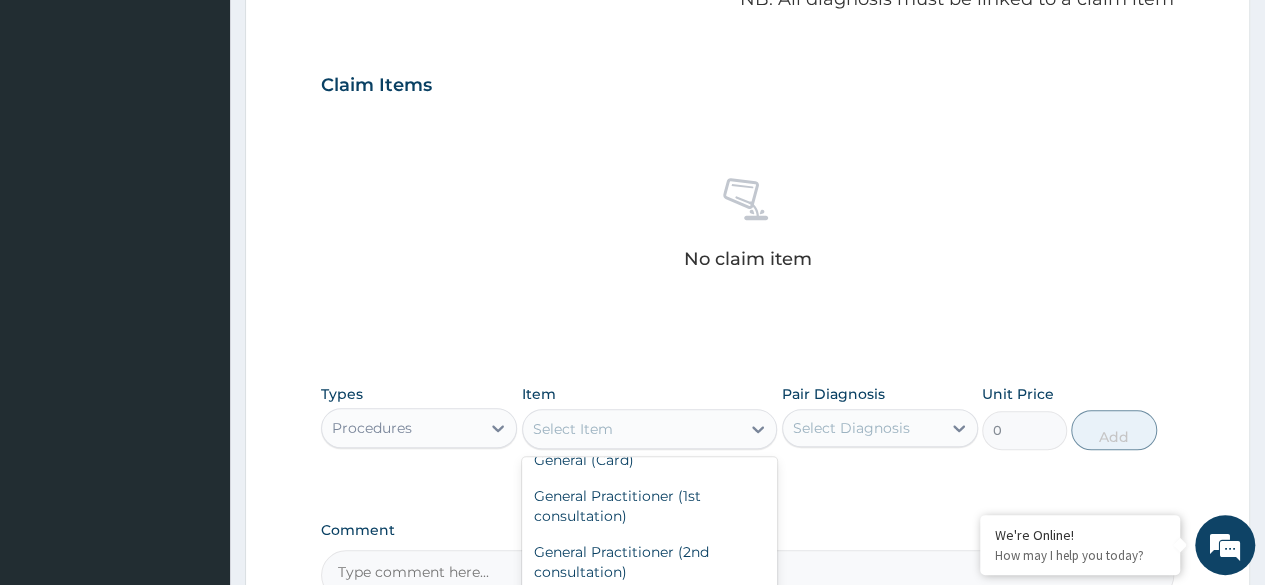 scroll, scrollTop: 0, scrollLeft: 0, axis: both 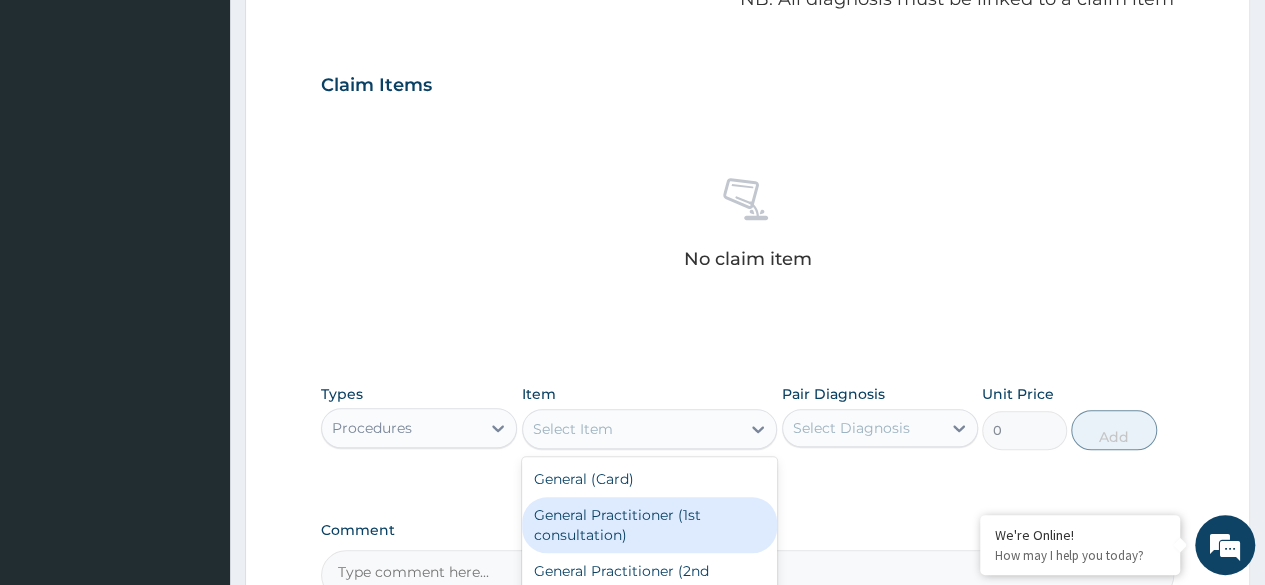 click on "General Practitioner (1st consultation)" at bounding box center (650, 525) 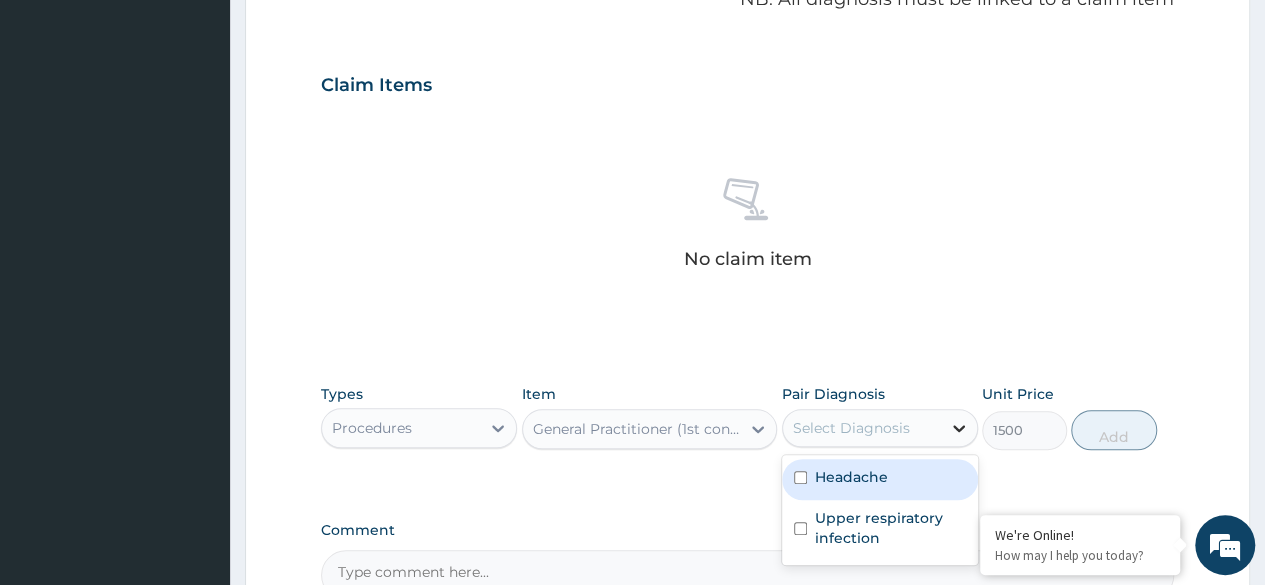 click 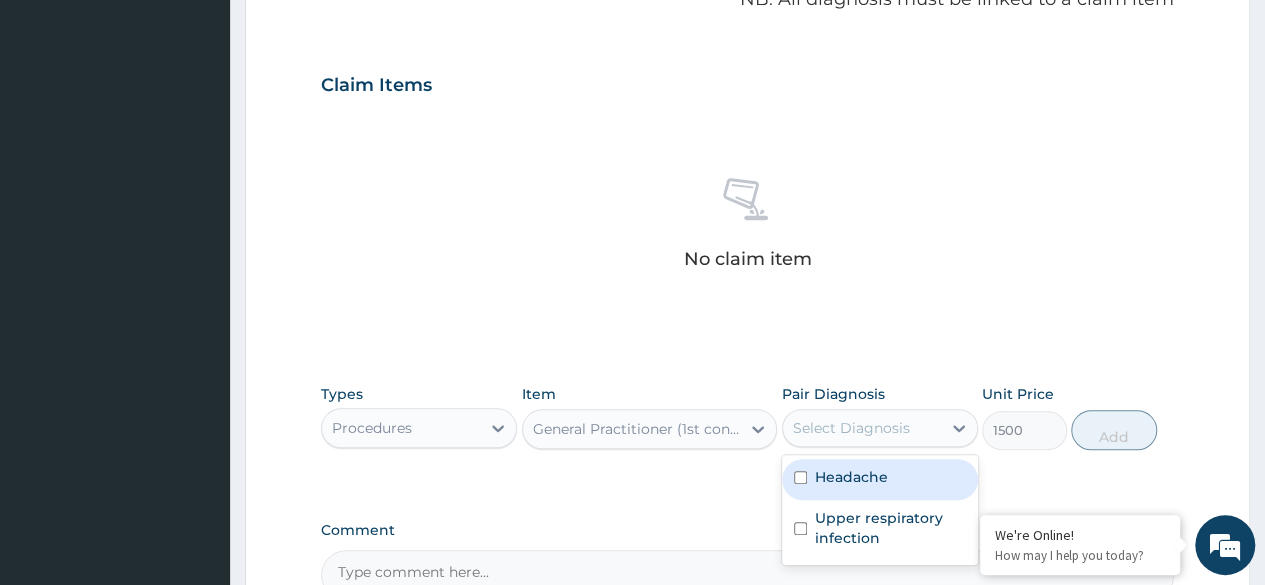click at bounding box center [800, 477] 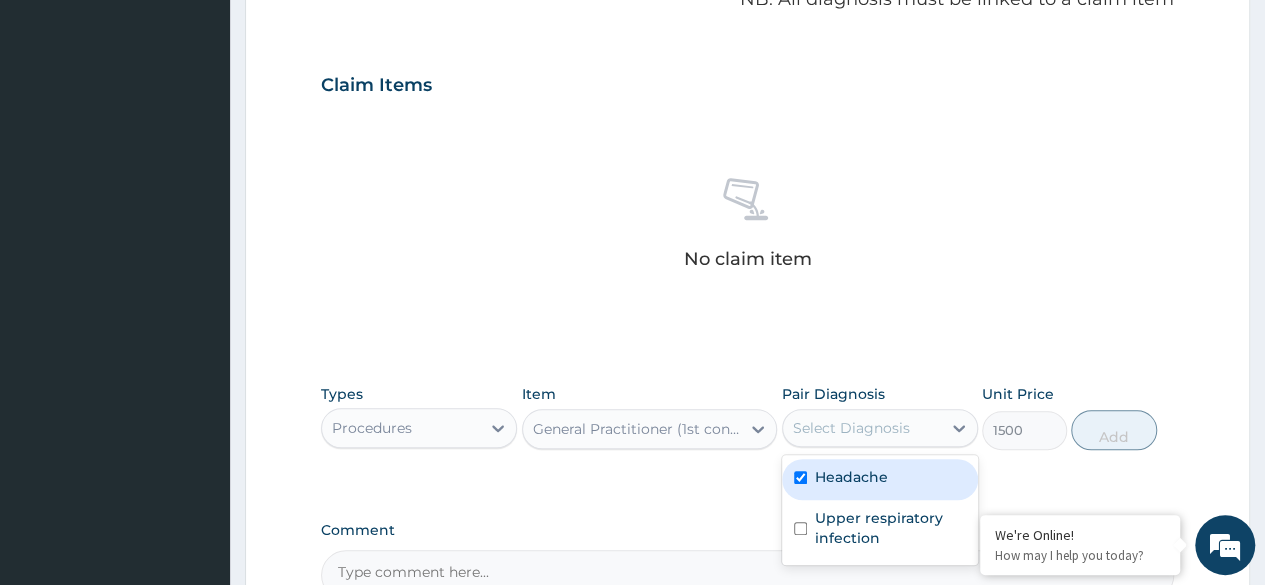checkbox on "true" 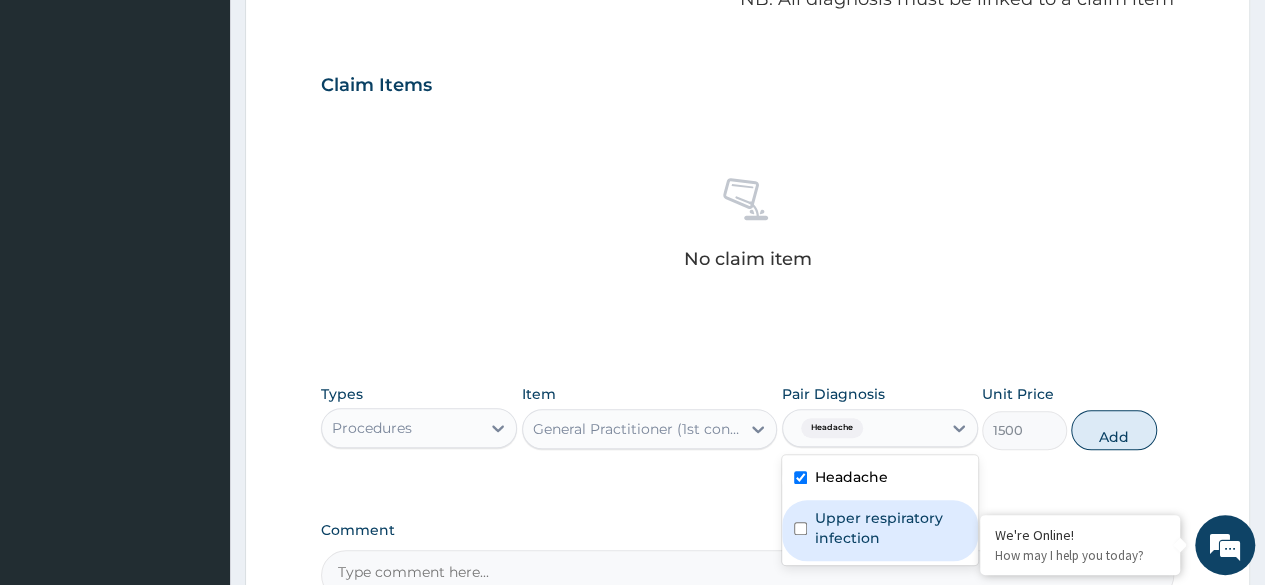 click at bounding box center [800, 528] 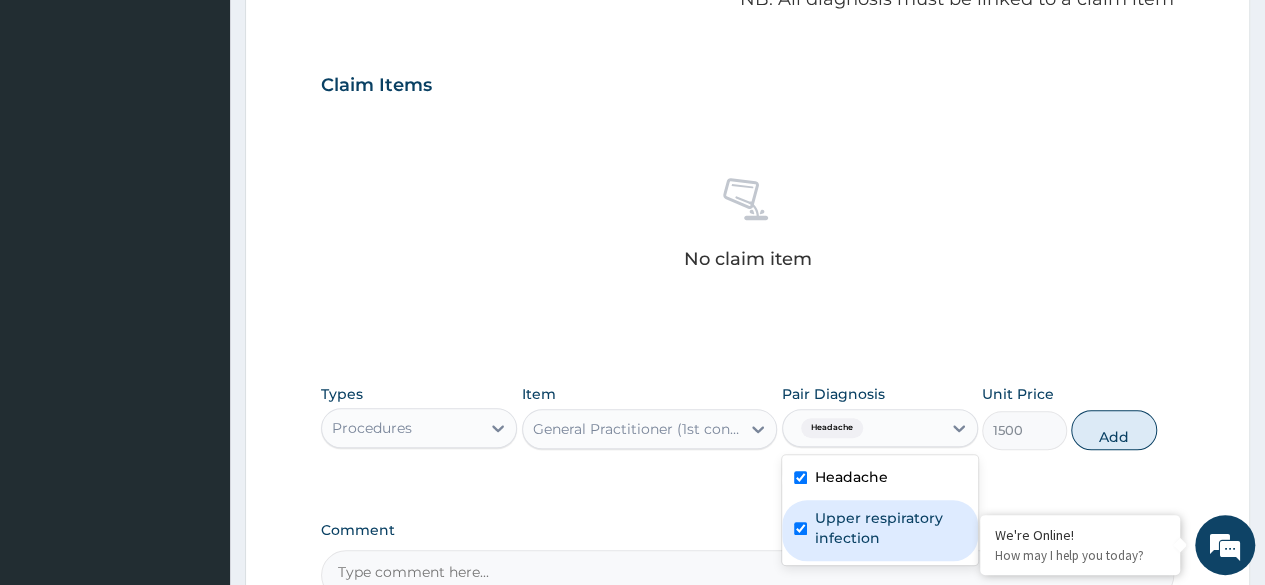 checkbox on "true" 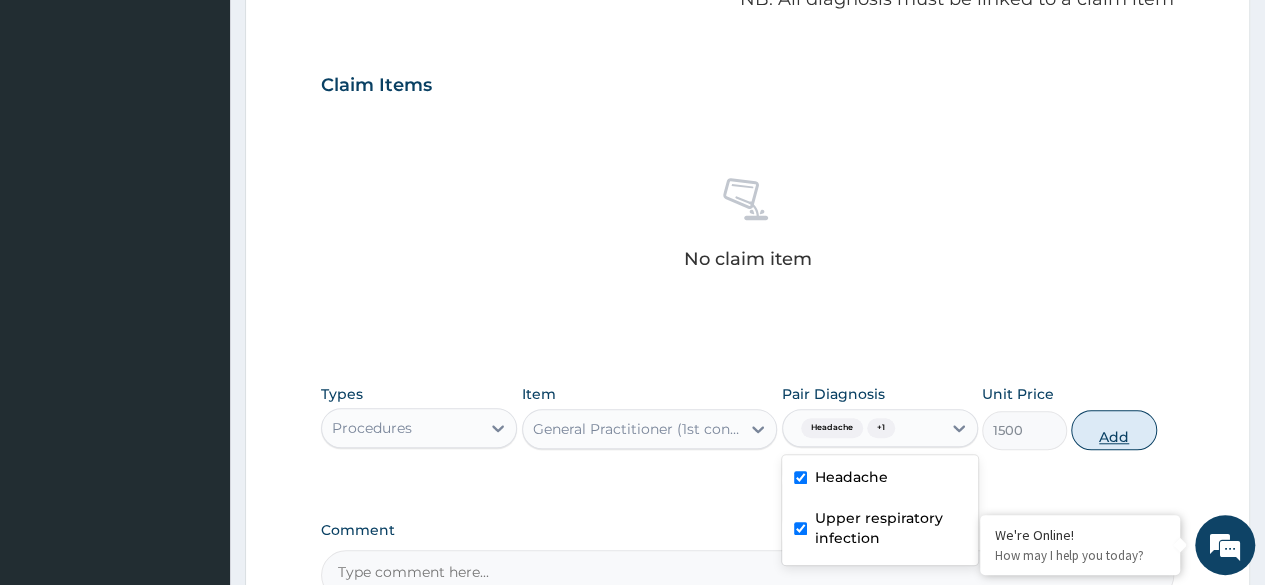 click on "Add" at bounding box center (1113, 430) 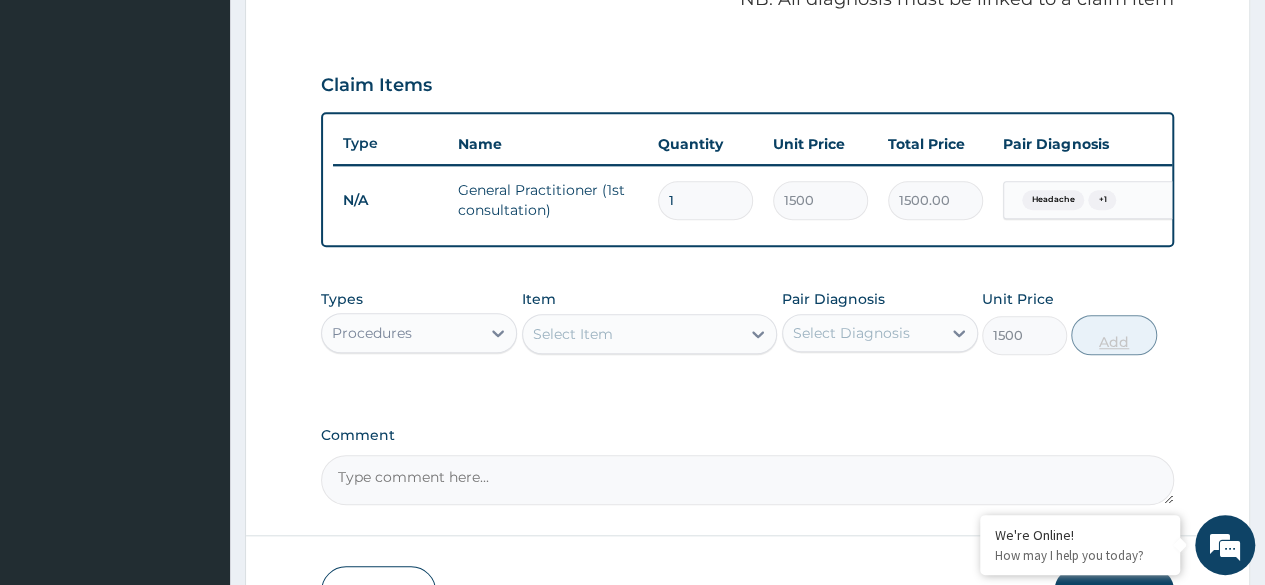 type on "0" 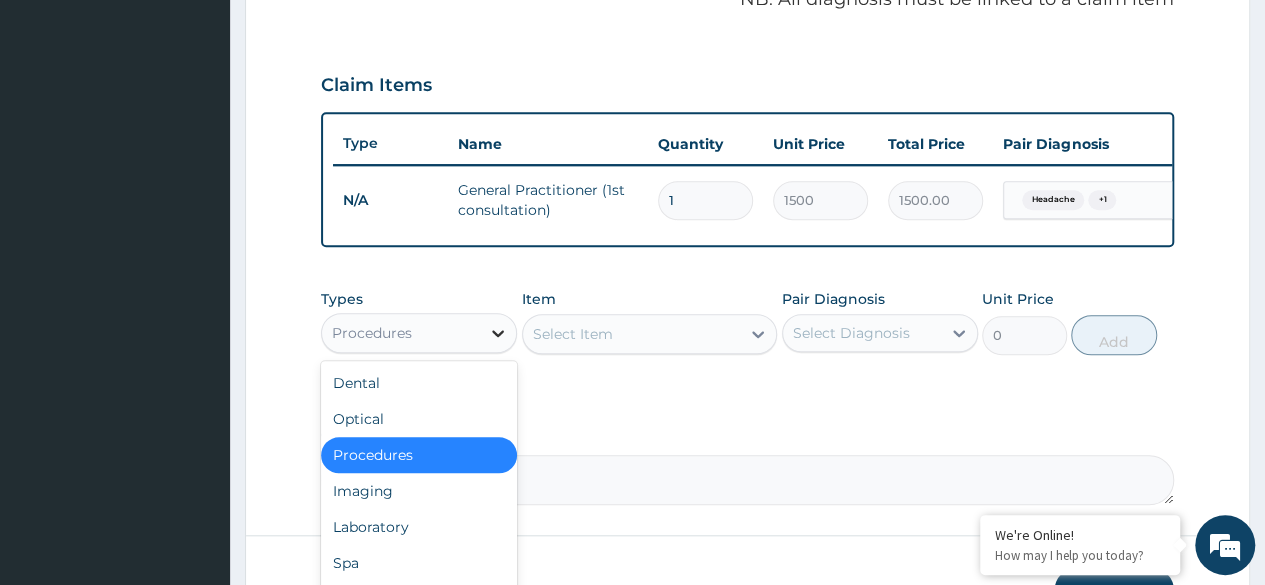 click 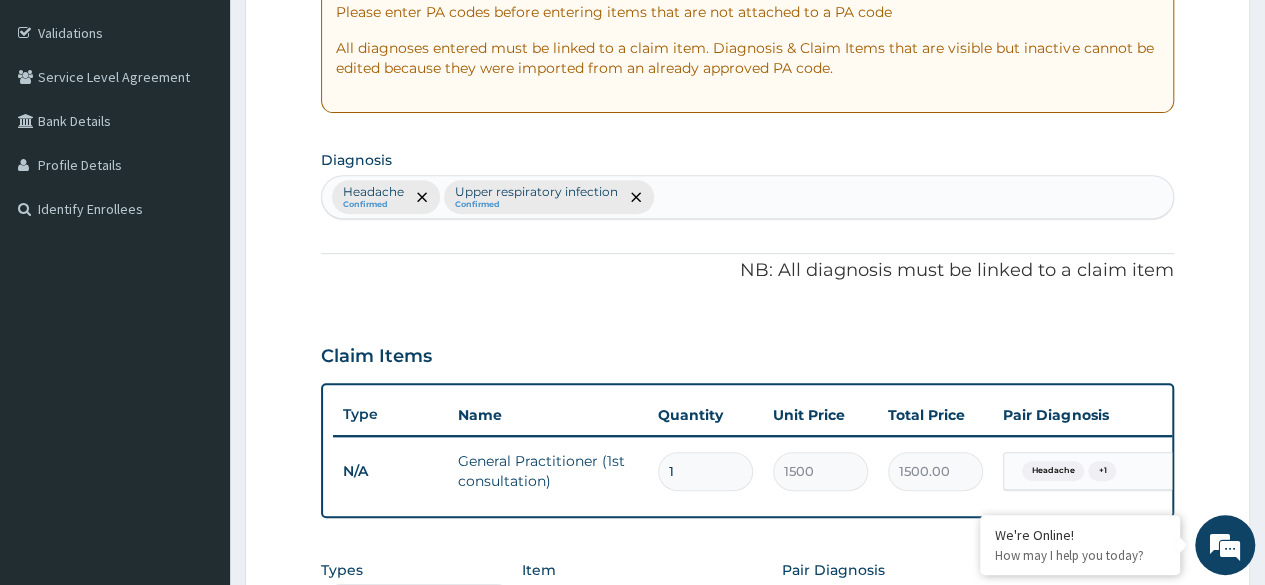 scroll, scrollTop: 332, scrollLeft: 0, axis: vertical 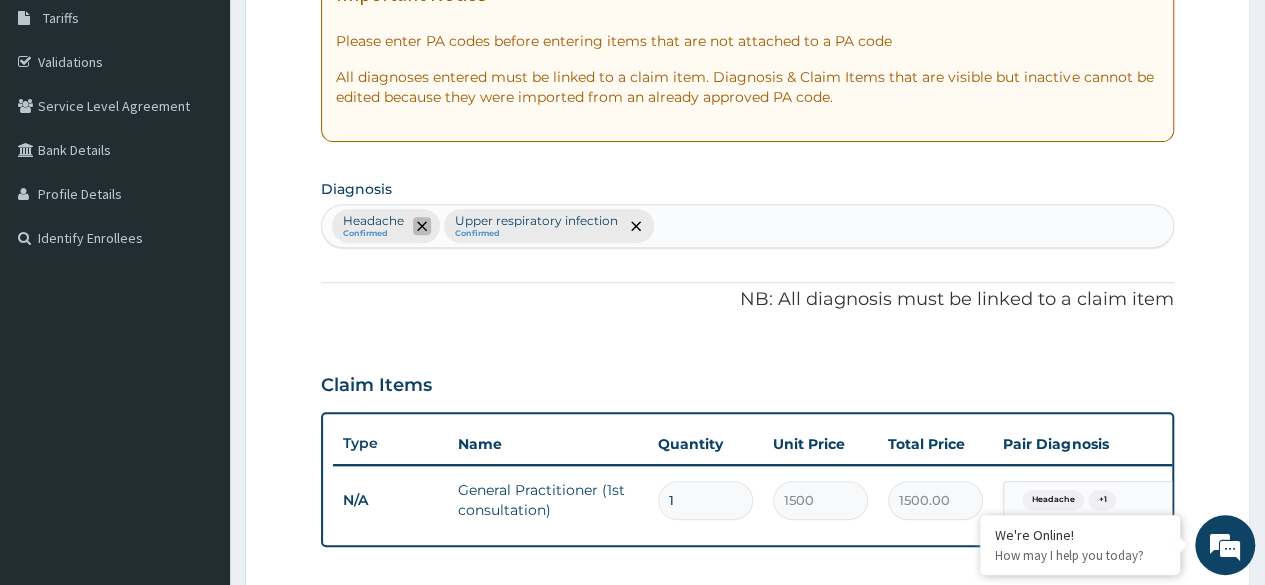 click 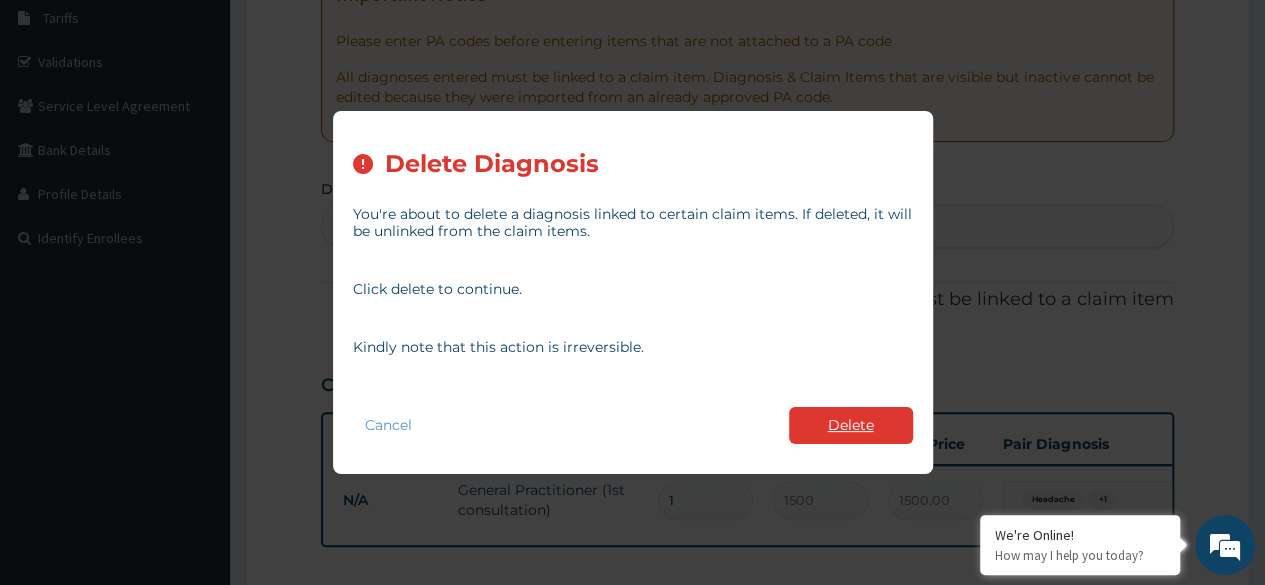 click on "Delete" at bounding box center (851, 425) 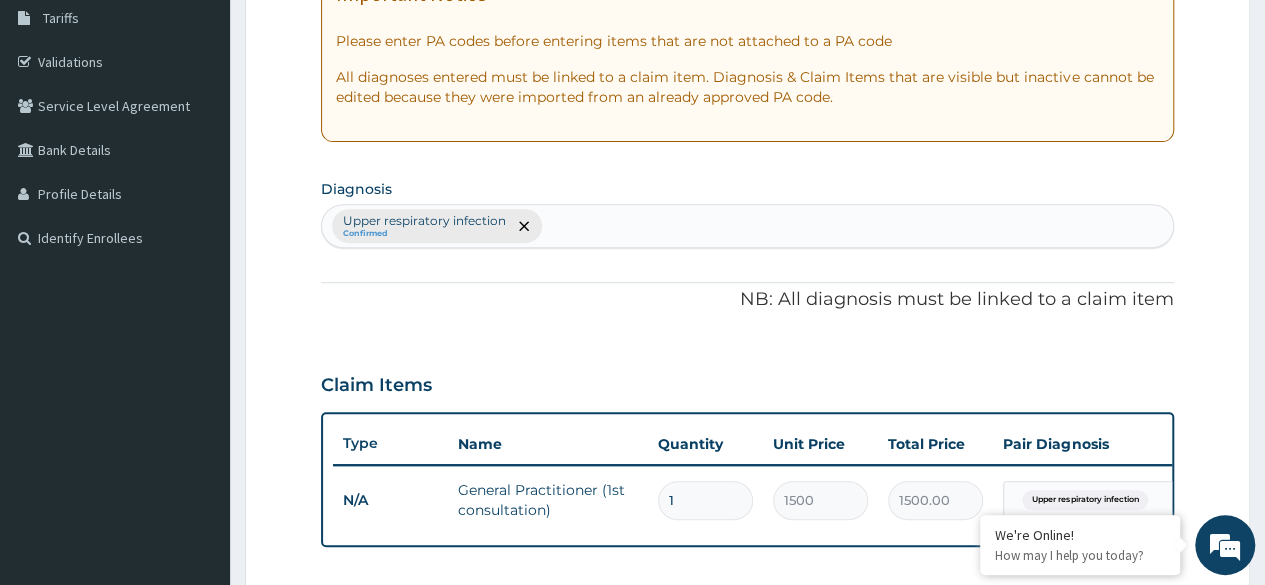 click on "Upper respiratory infection Confirmed" at bounding box center (747, 226) 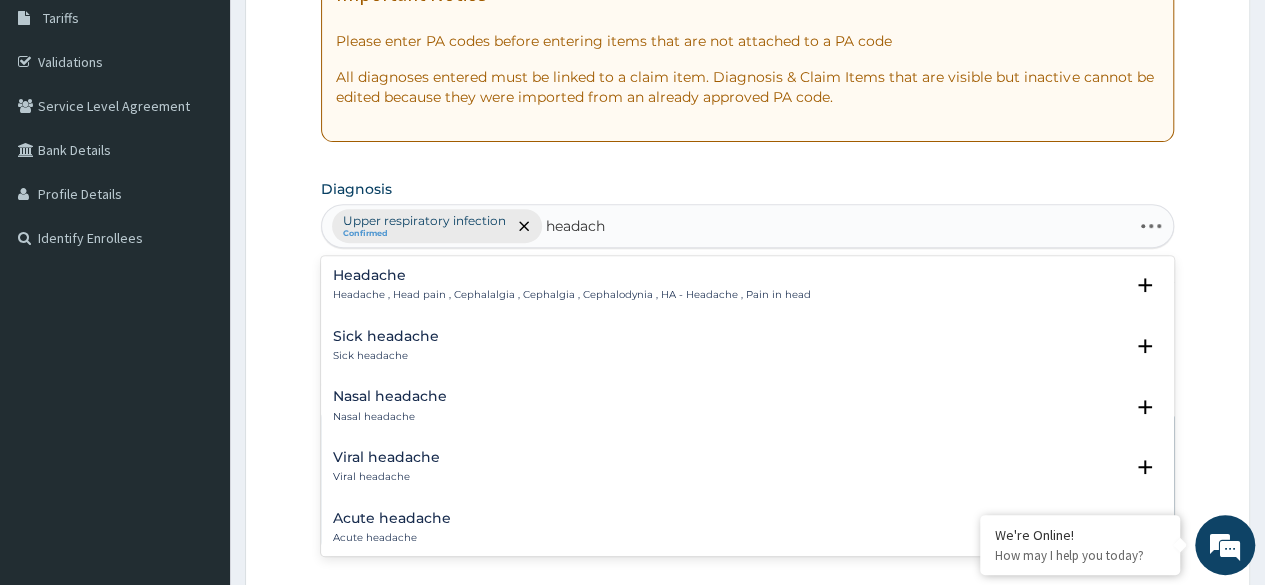 type on "headache" 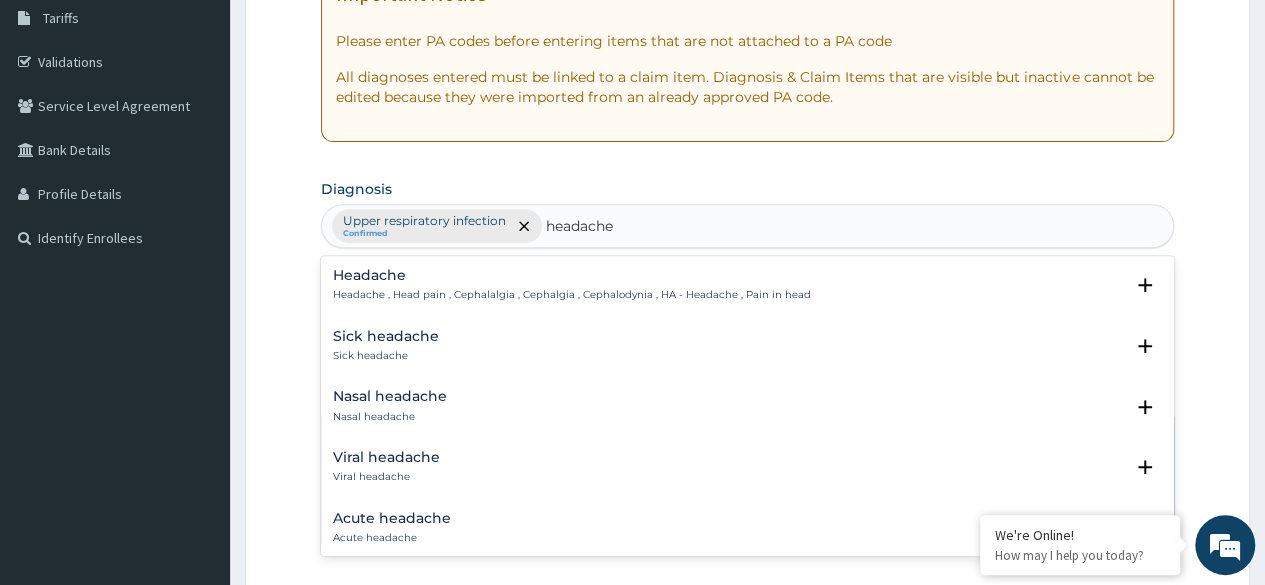 click on "Headache , Head pain , Cephalalgia , Cephalgia , Cephalodynia , HA - Headache , Pain in head" at bounding box center [572, 295] 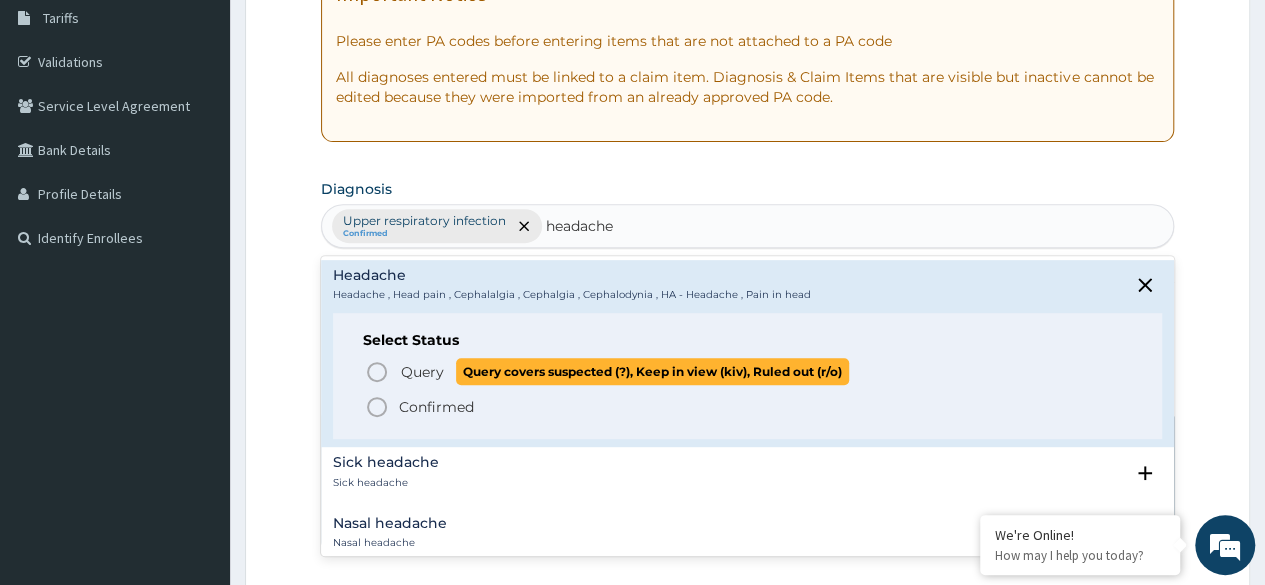 click 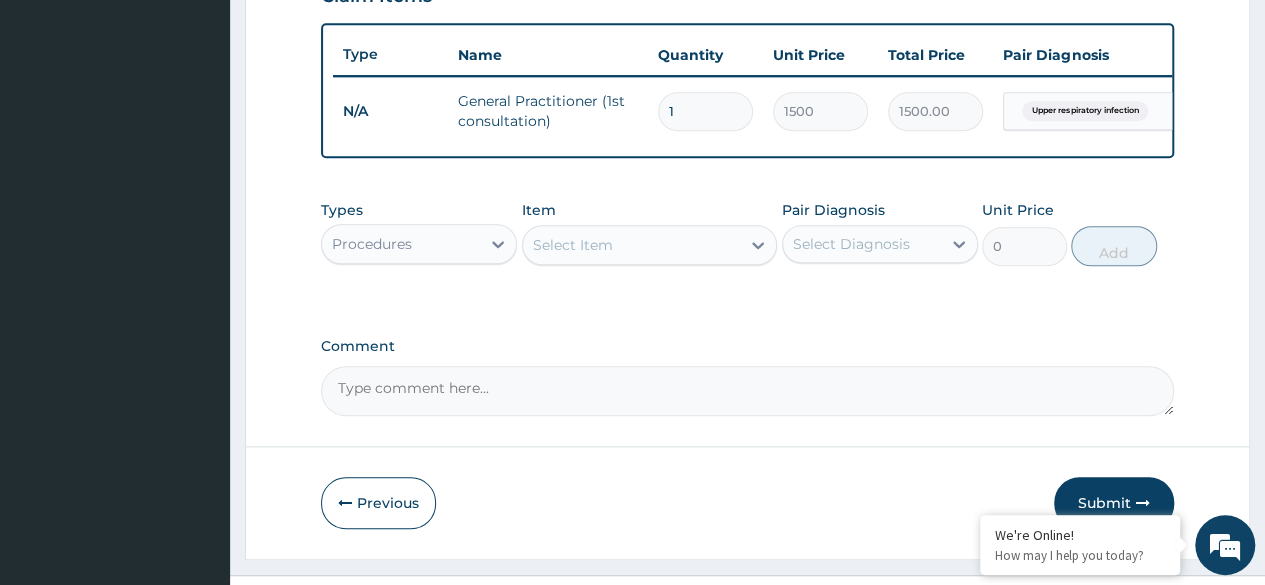 scroll, scrollTop: 732, scrollLeft: 0, axis: vertical 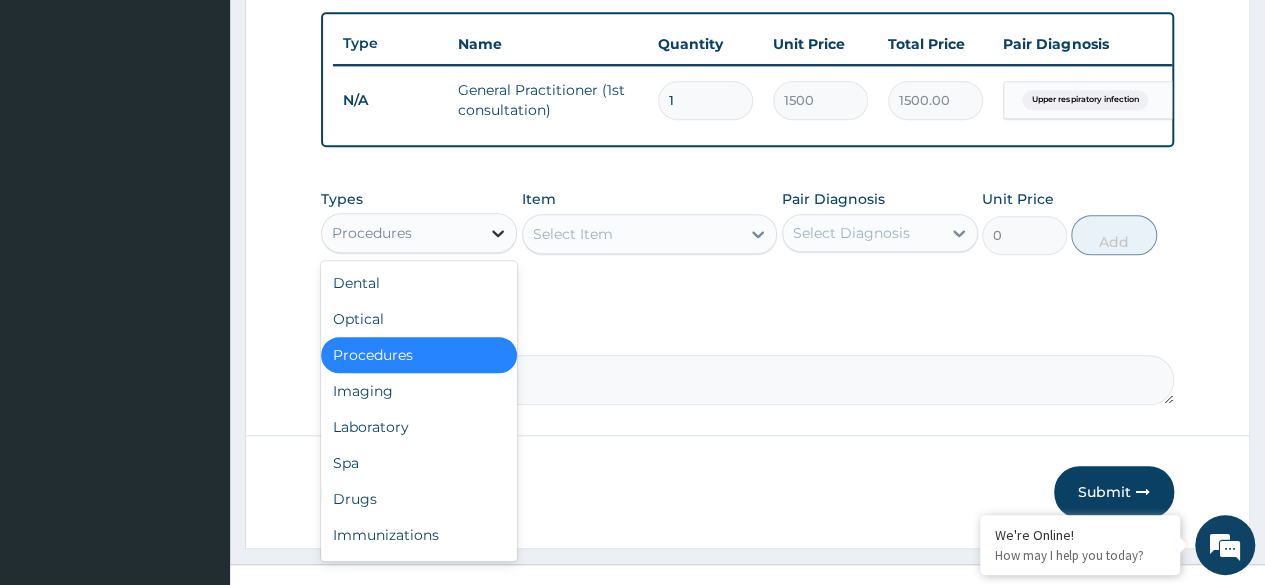 click 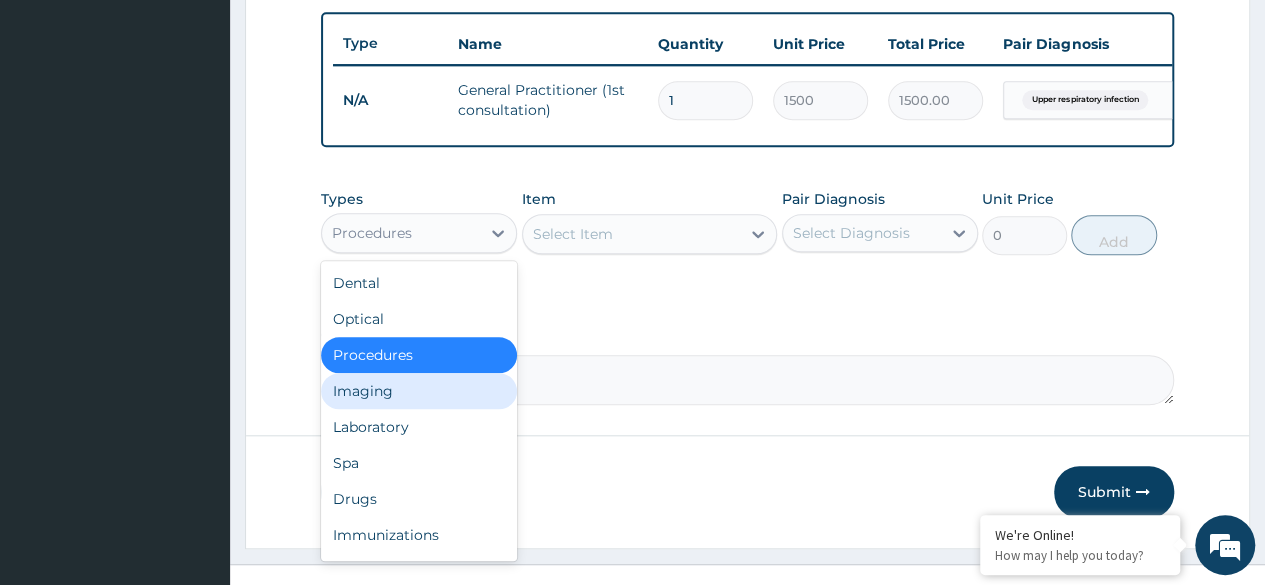 scroll, scrollTop: 68, scrollLeft: 0, axis: vertical 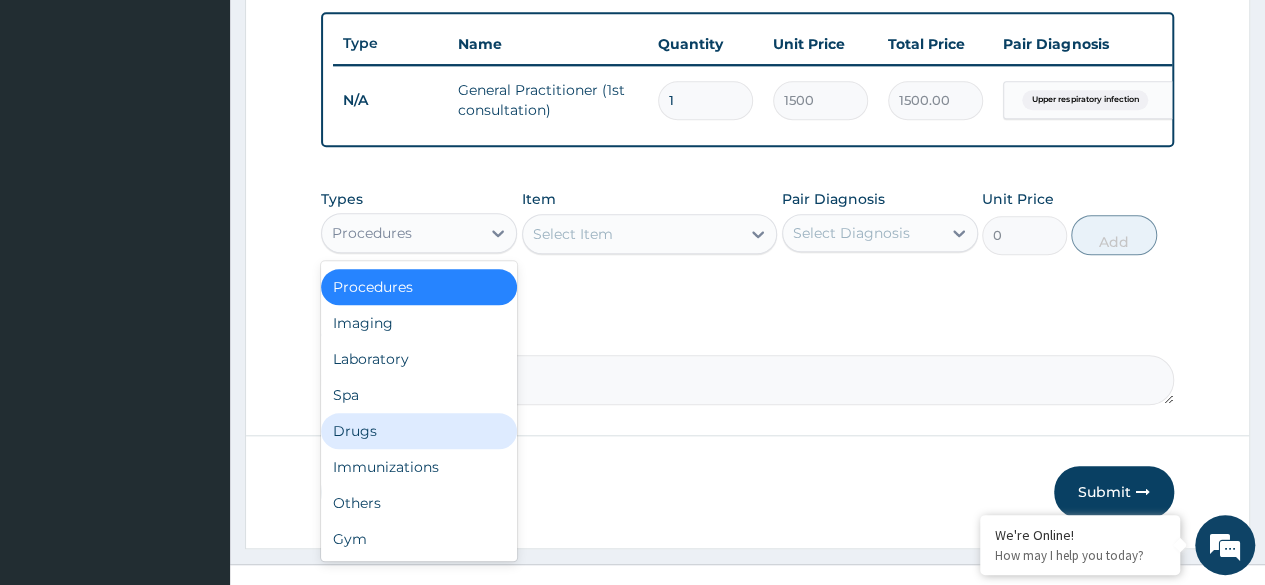 click on "Drugs" at bounding box center (419, 431) 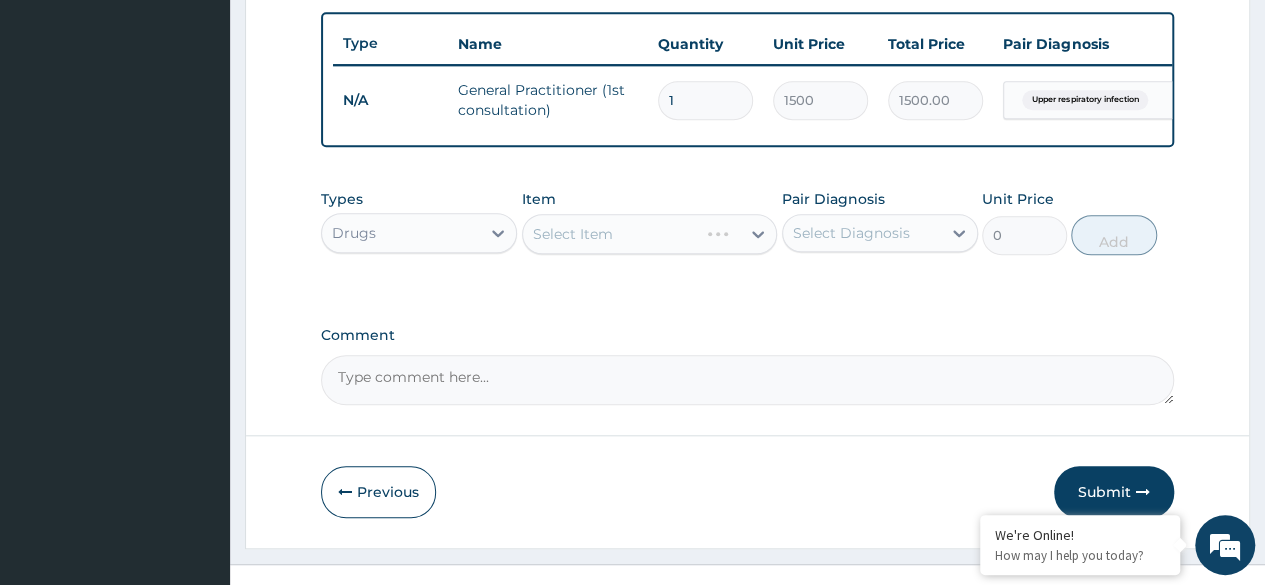 click on "Select Item" at bounding box center (650, 234) 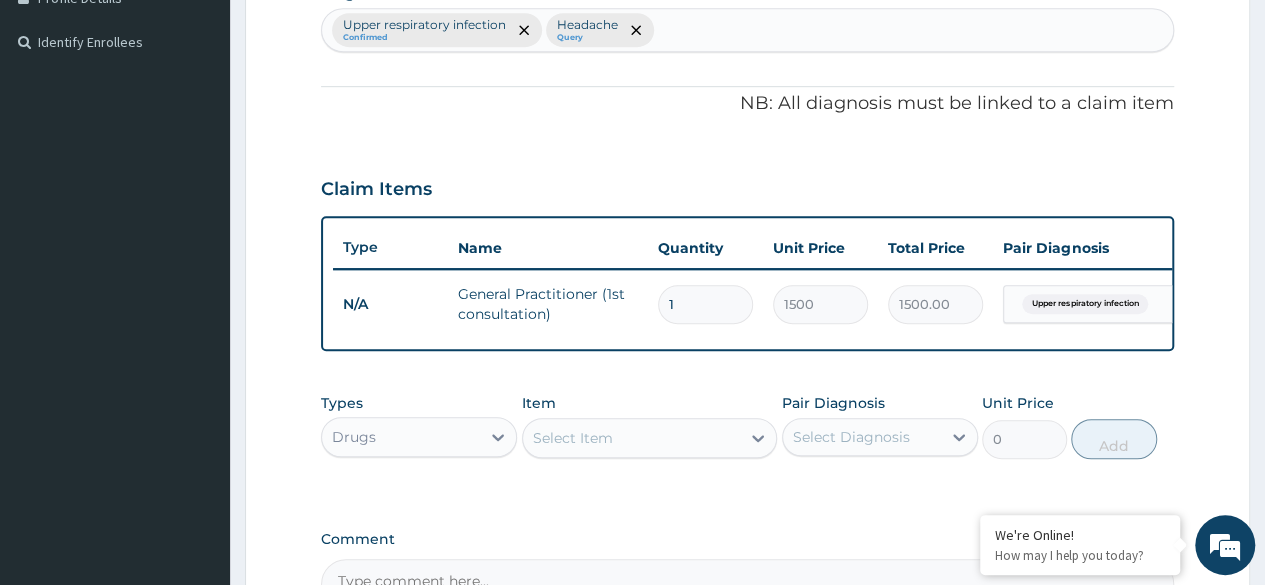 scroll, scrollTop: 432, scrollLeft: 0, axis: vertical 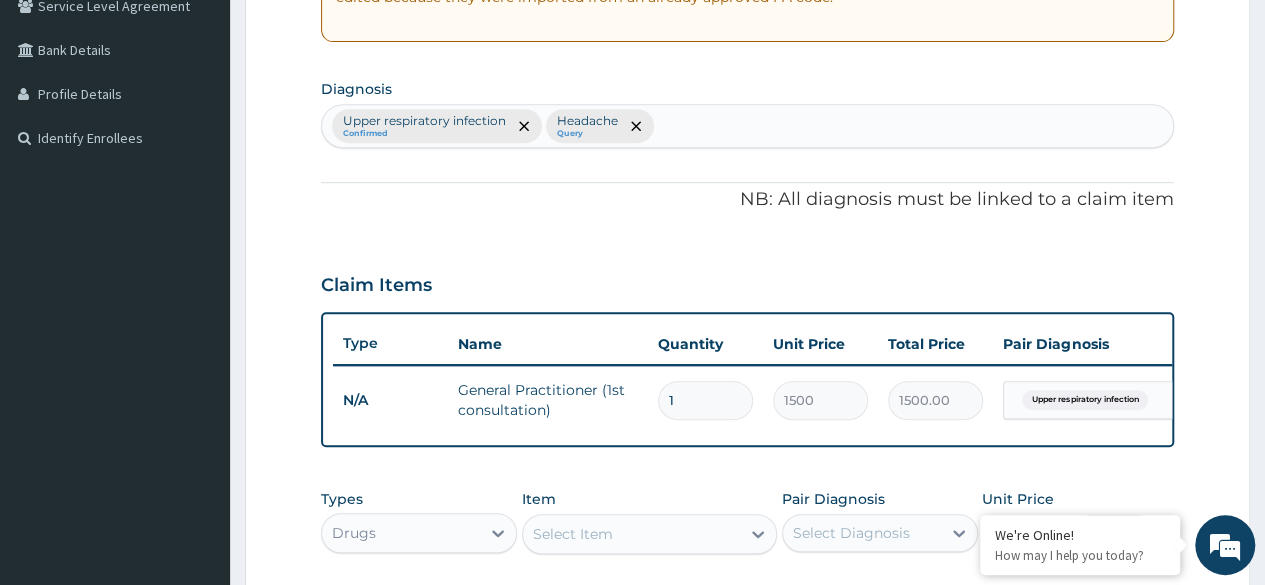 click on "Upper respiratory infection Confirmed Headache Query" at bounding box center [747, 126] 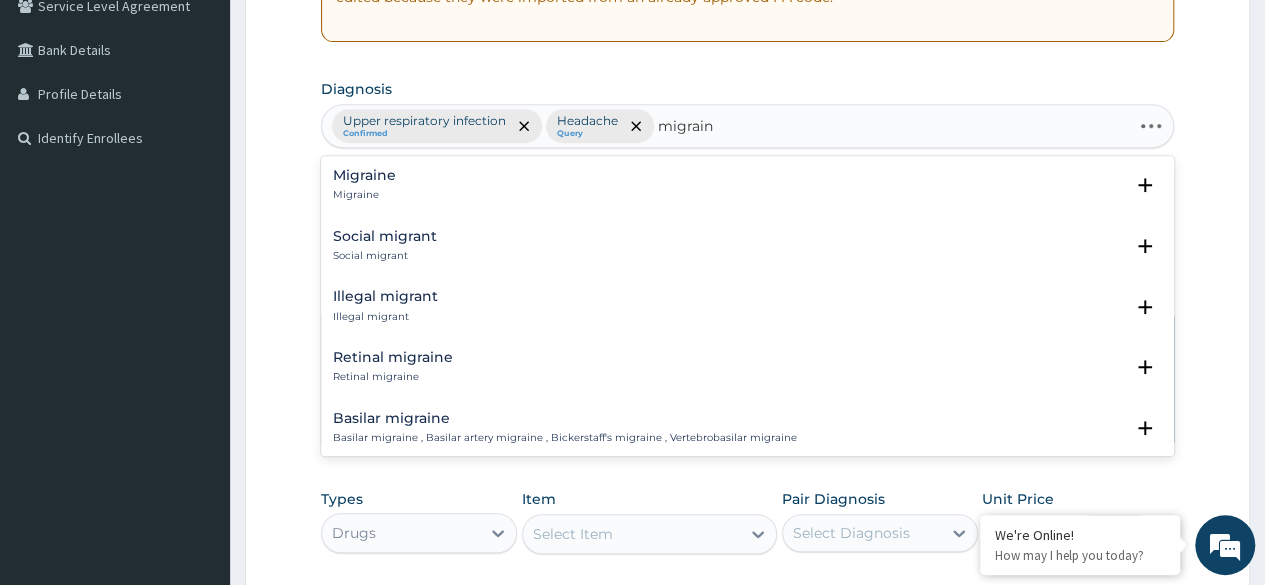 type on "migraine" 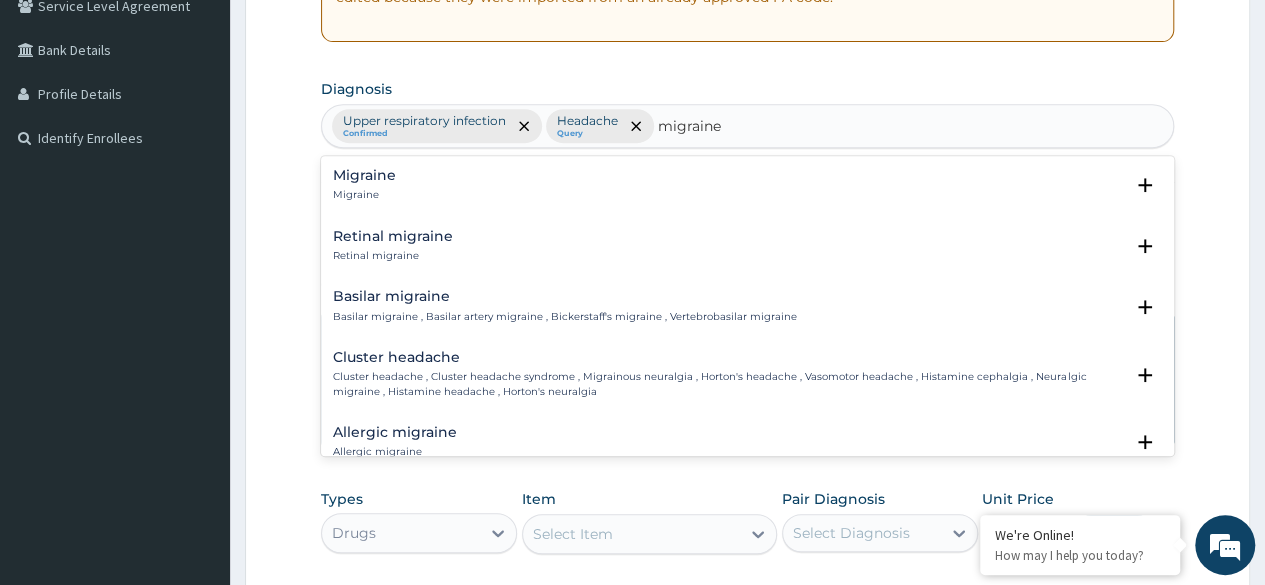 click on "Migraine" at bounding box center (364, 175) 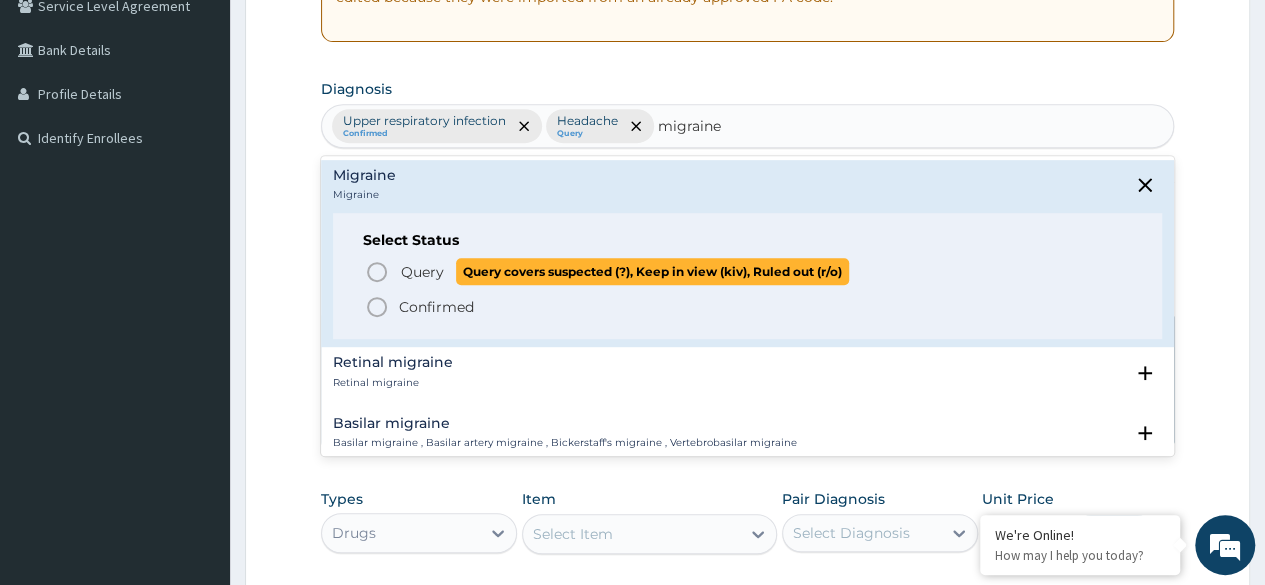 click 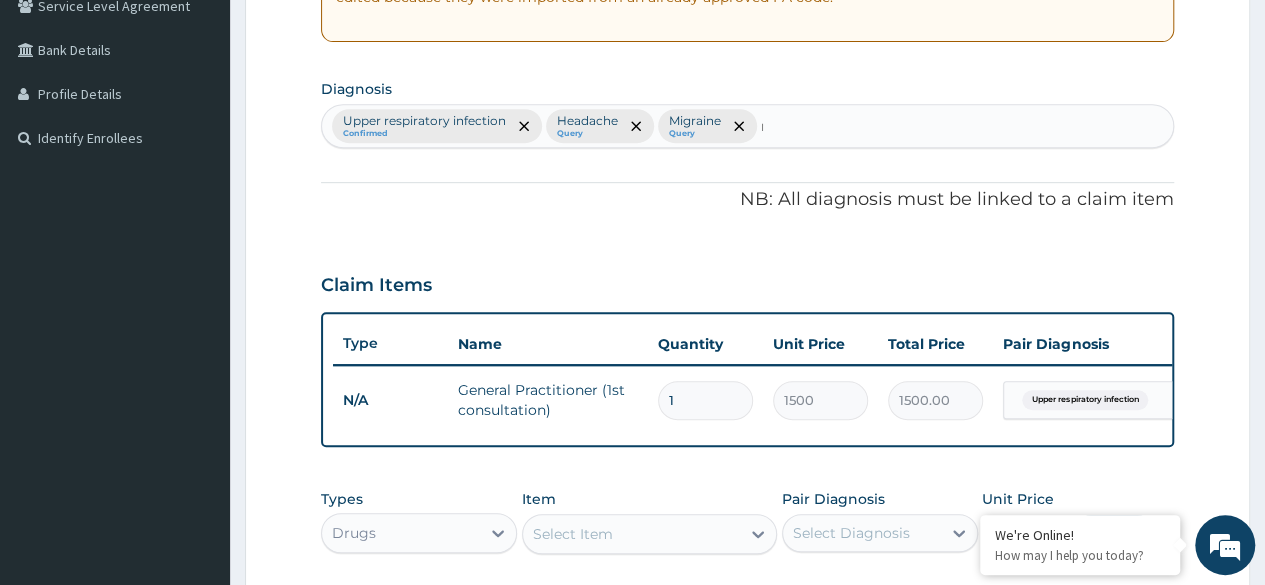 type 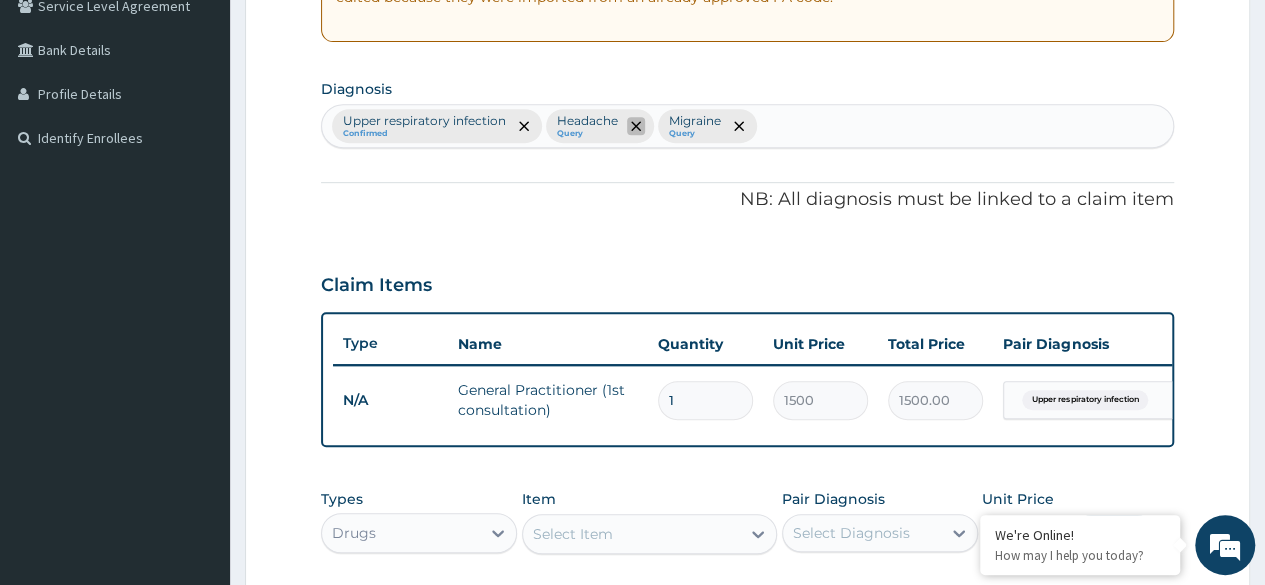 click 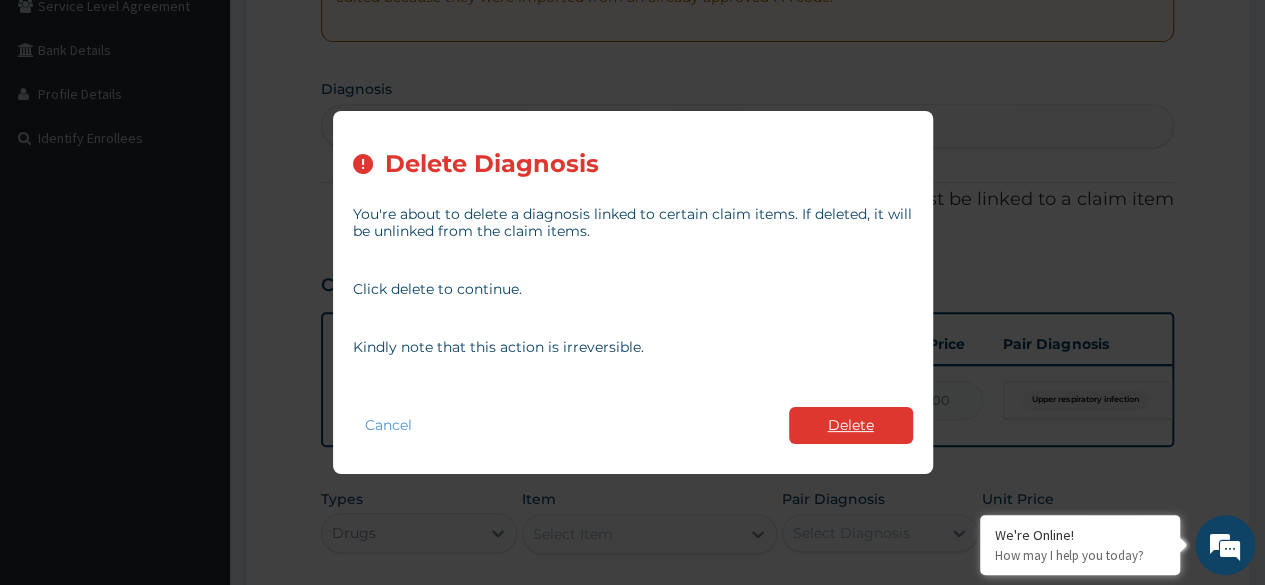 click on "Delete" at bounding box center (851, 425) 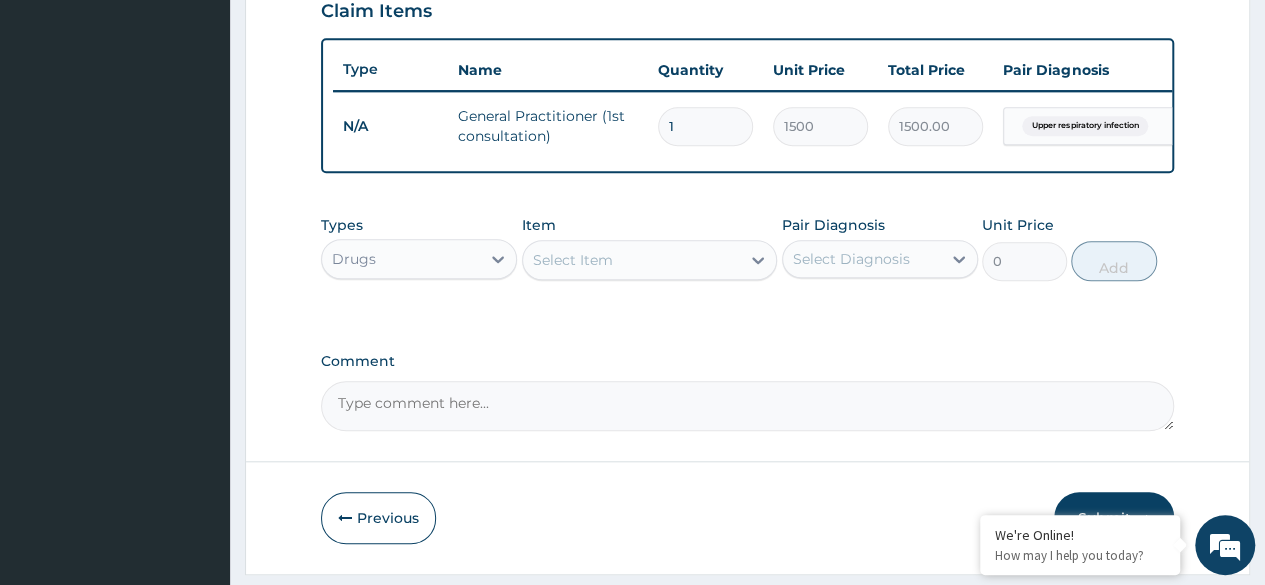 scroll, scrollTop: 732, scrollLeft: 0, axis: vertical 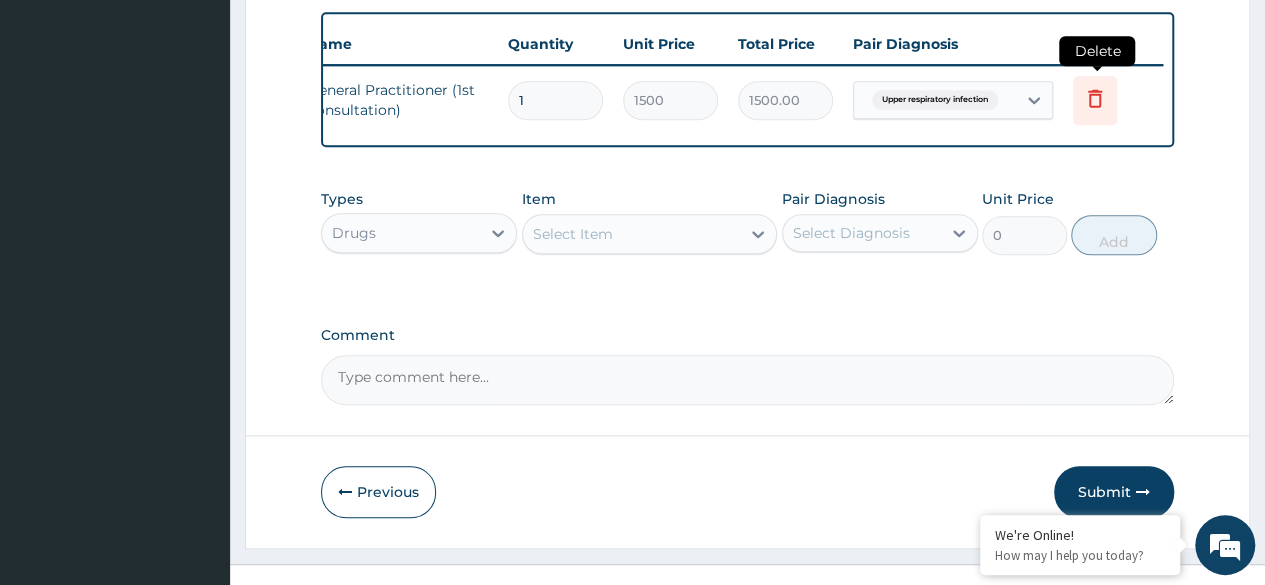 click 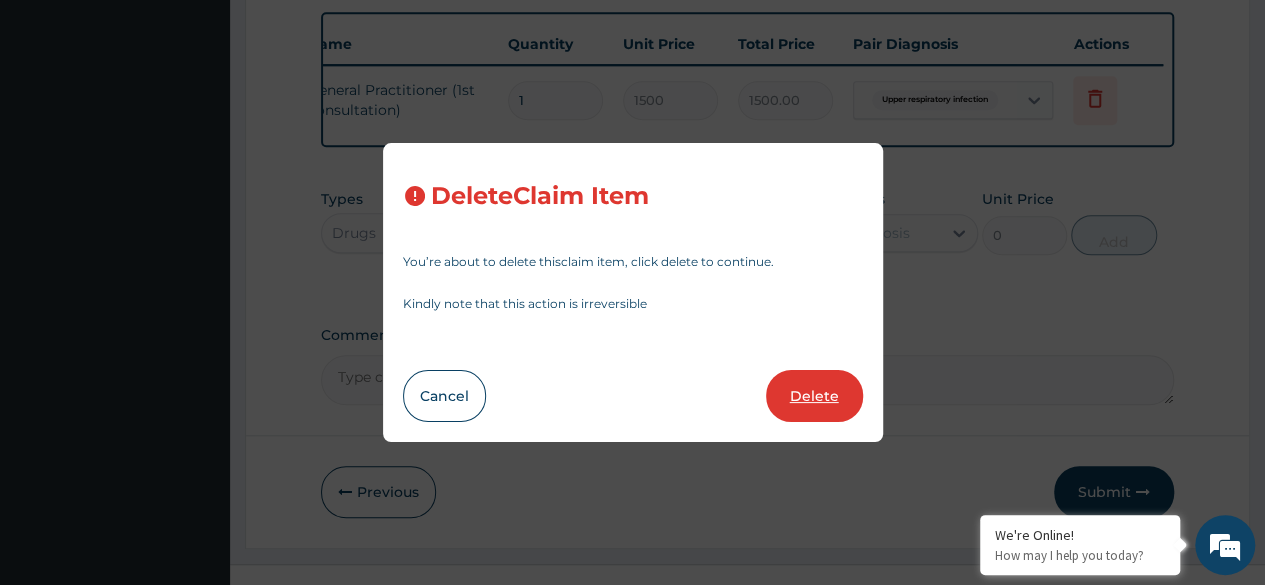 click on "Delete" at bounding box center [814, 396] 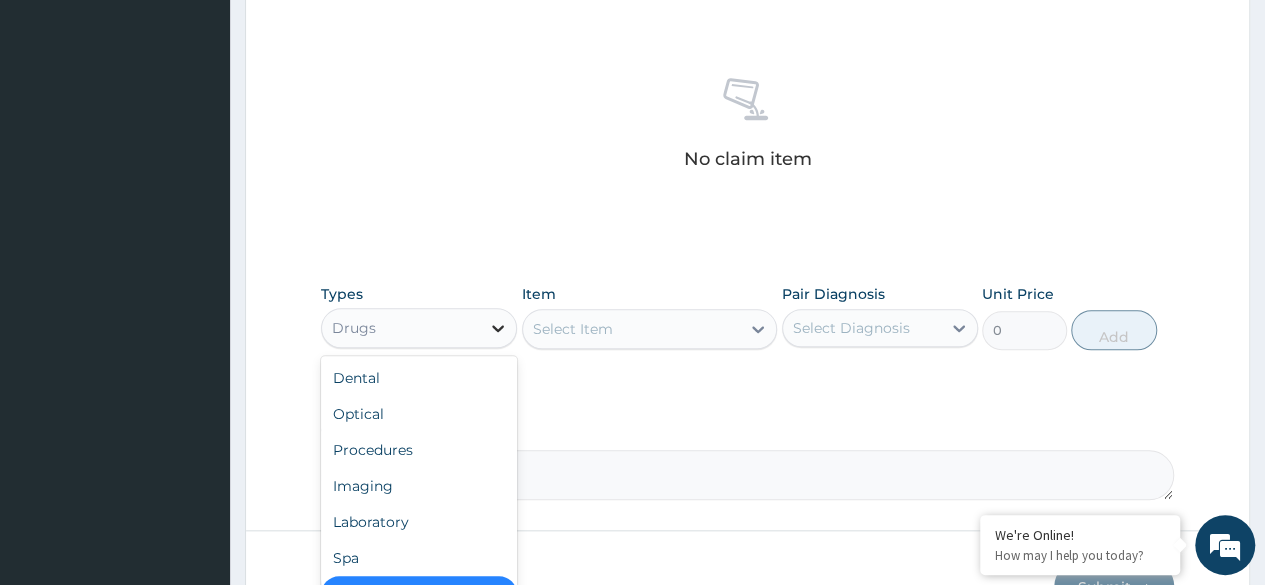 click 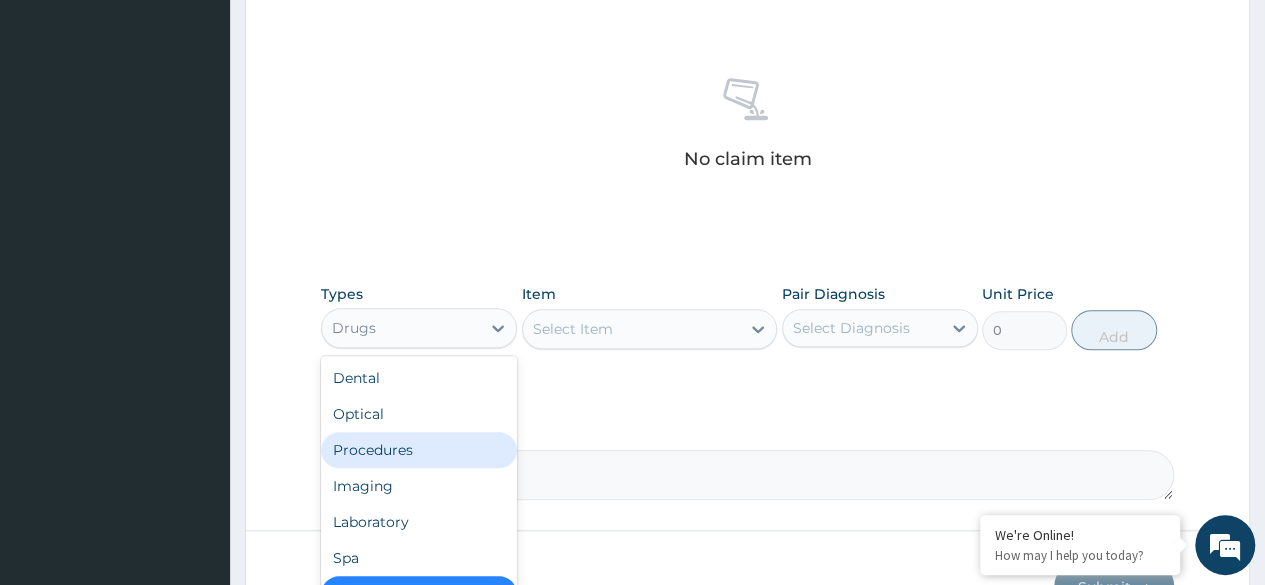 click on "Procedures" at bounding box center (419, 450) 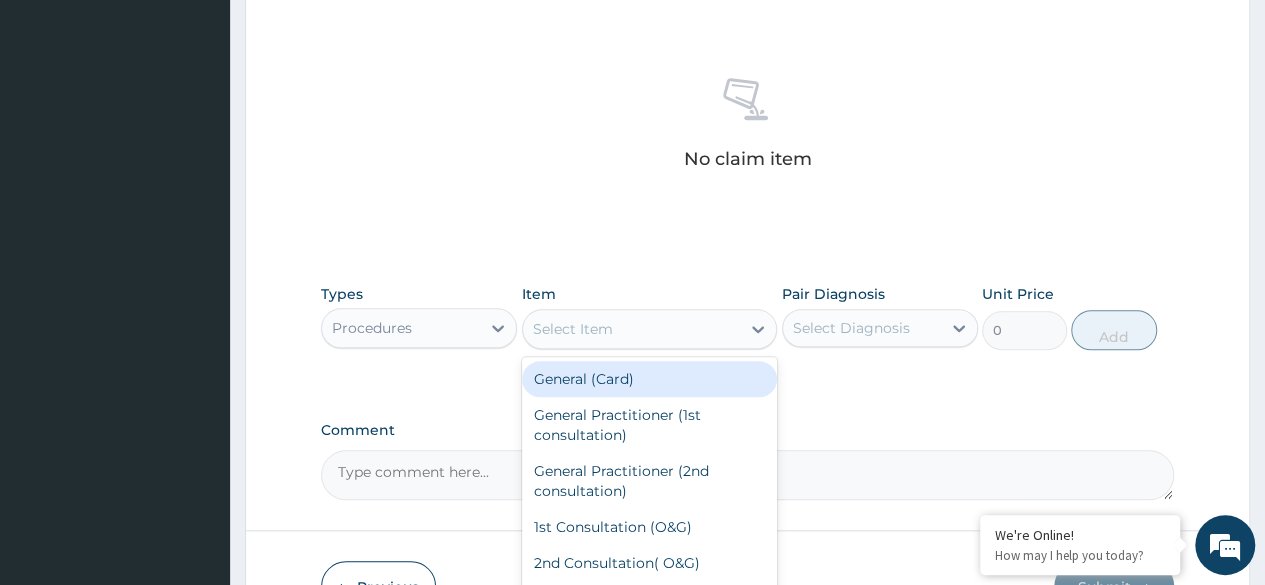 click 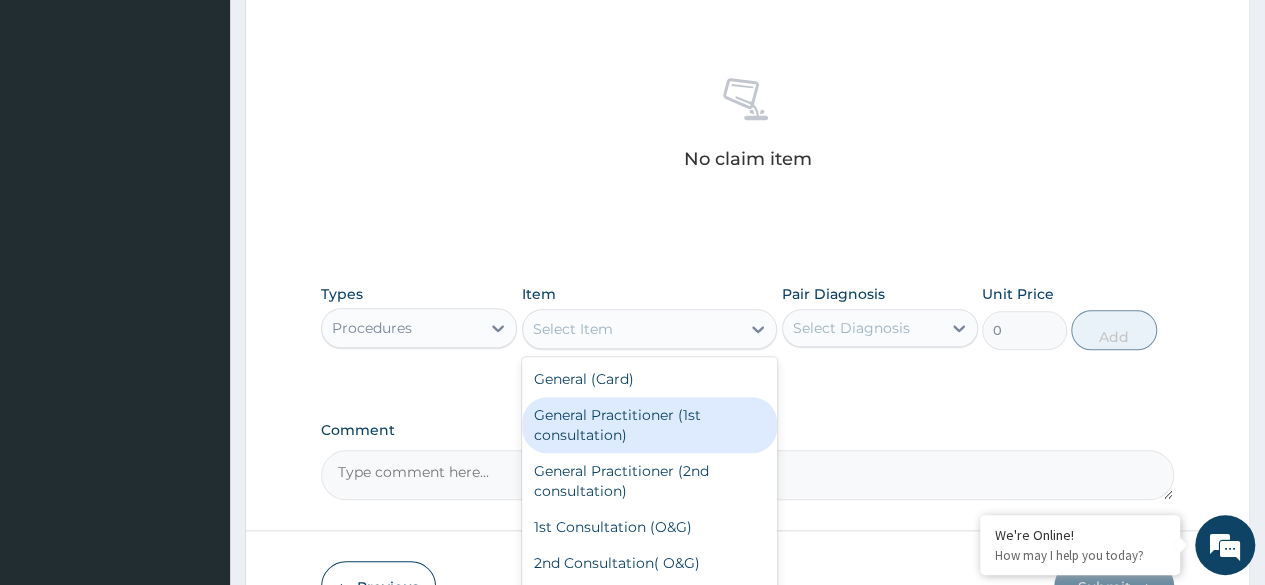 click on "General Practitioner (1st consultation)" at bounding box center (650, 425) 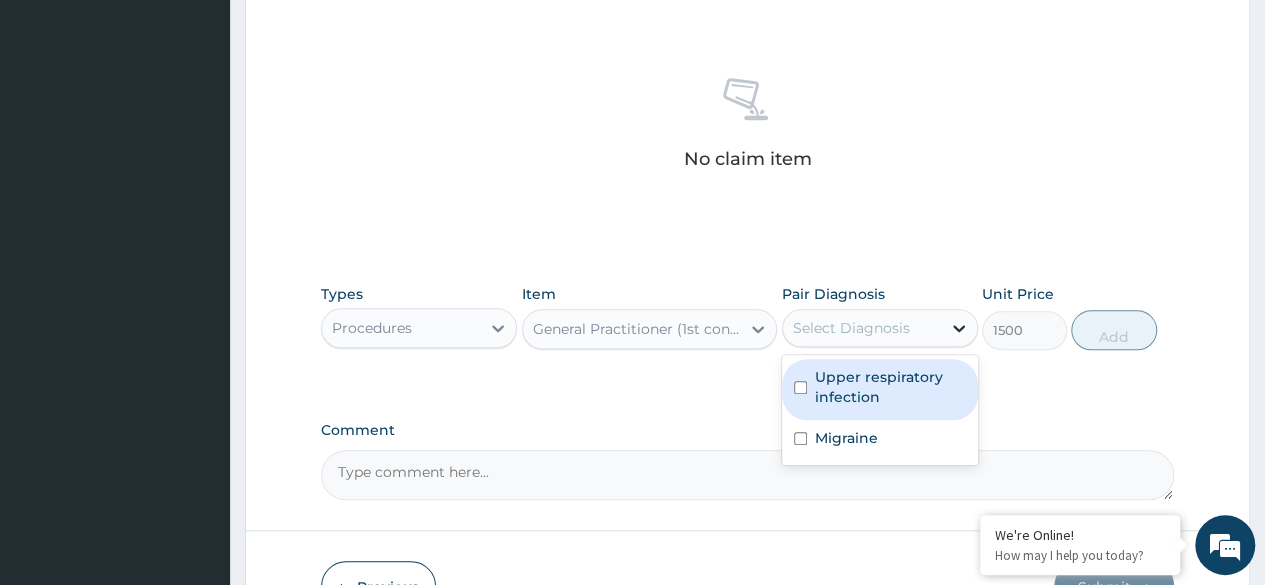 click 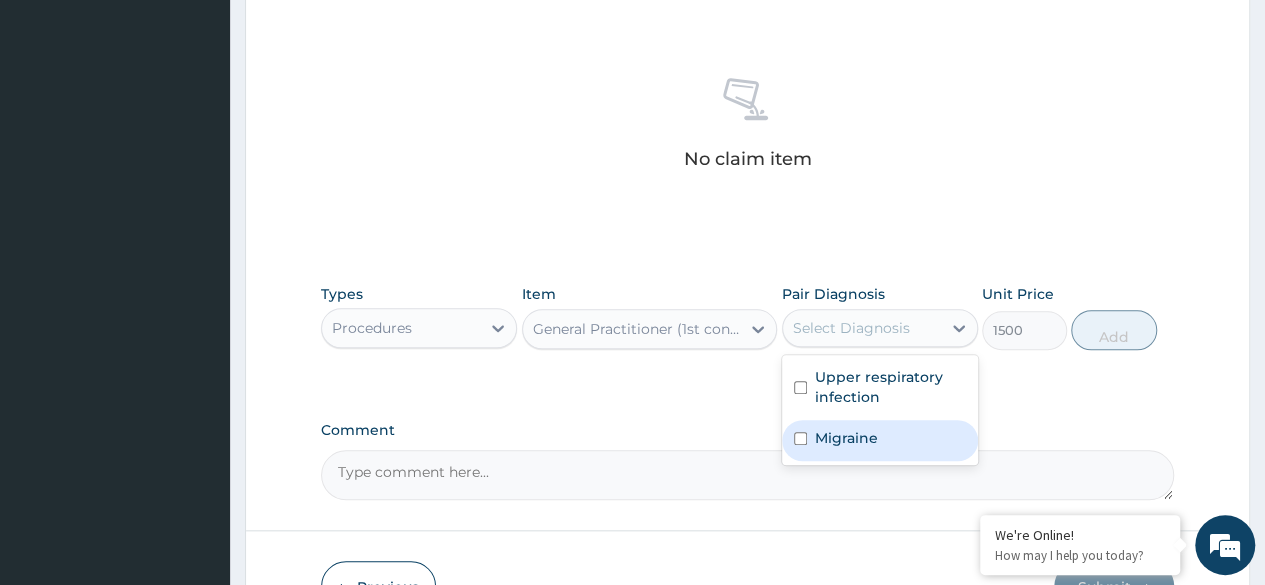 click at bounding box center (800, 438) 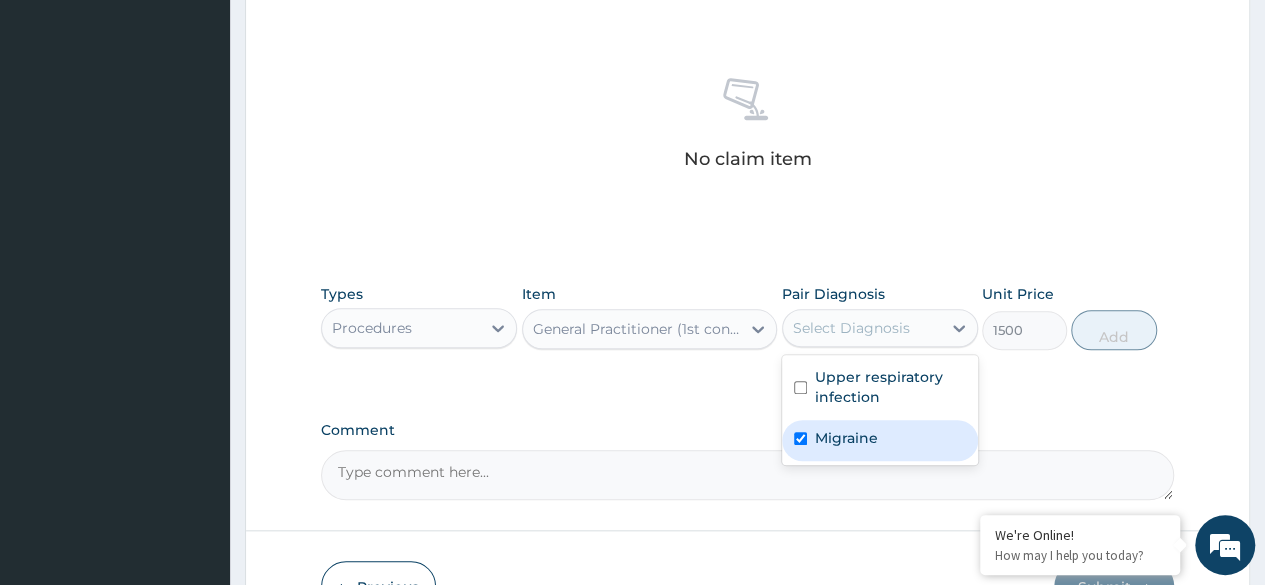 checkbox on "true" 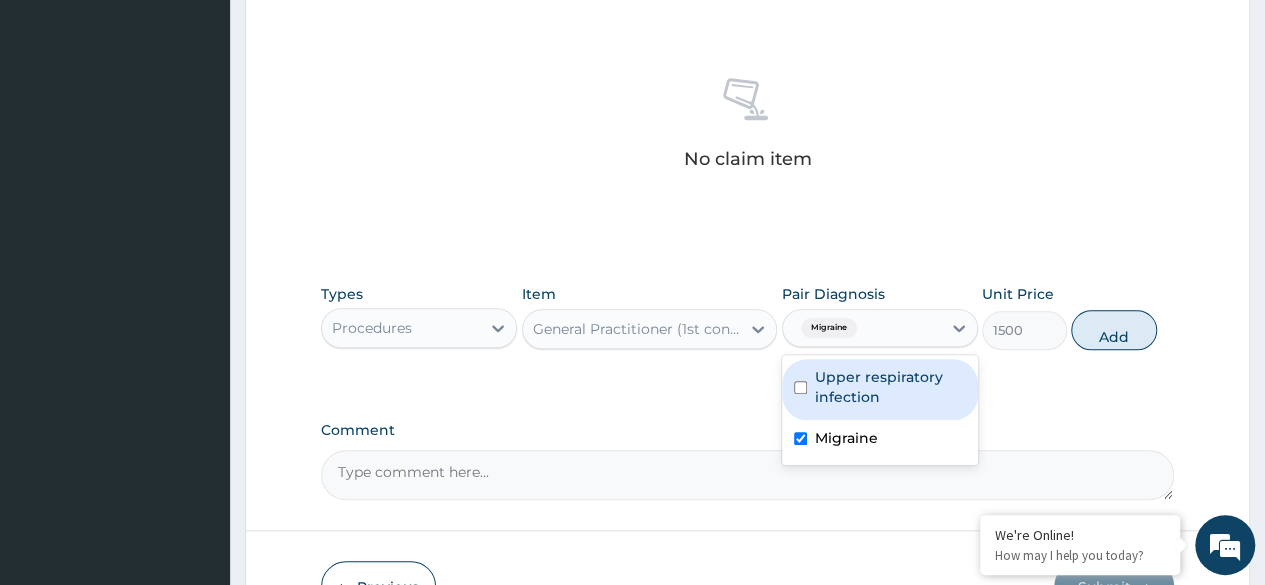 click at bounding box center [800, 387] 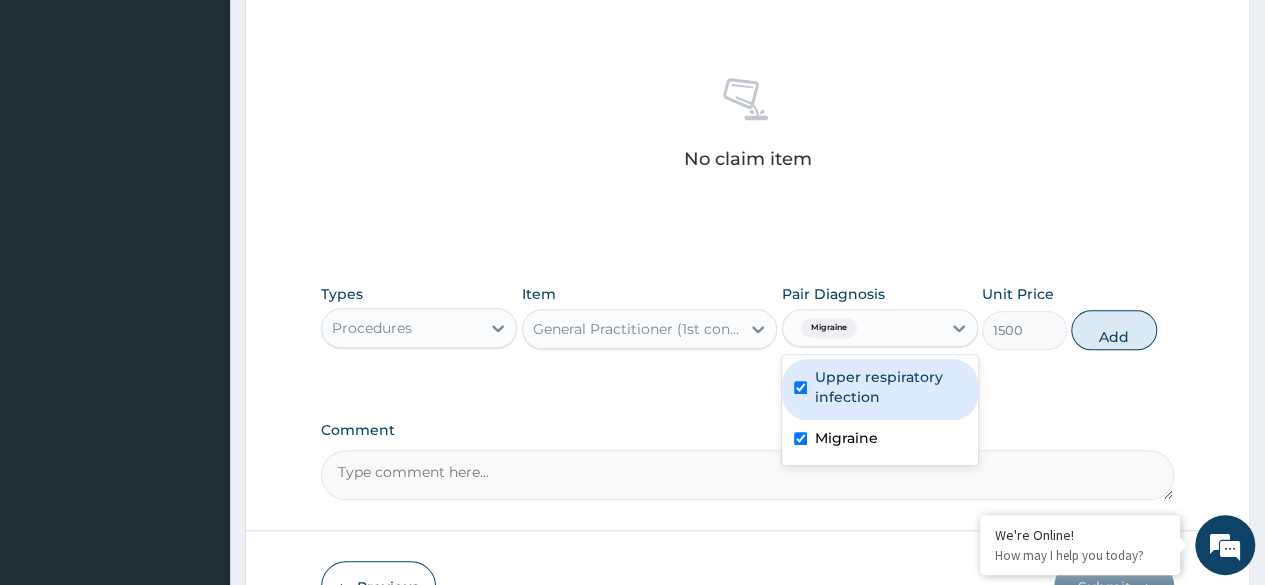 checkbox on "true" 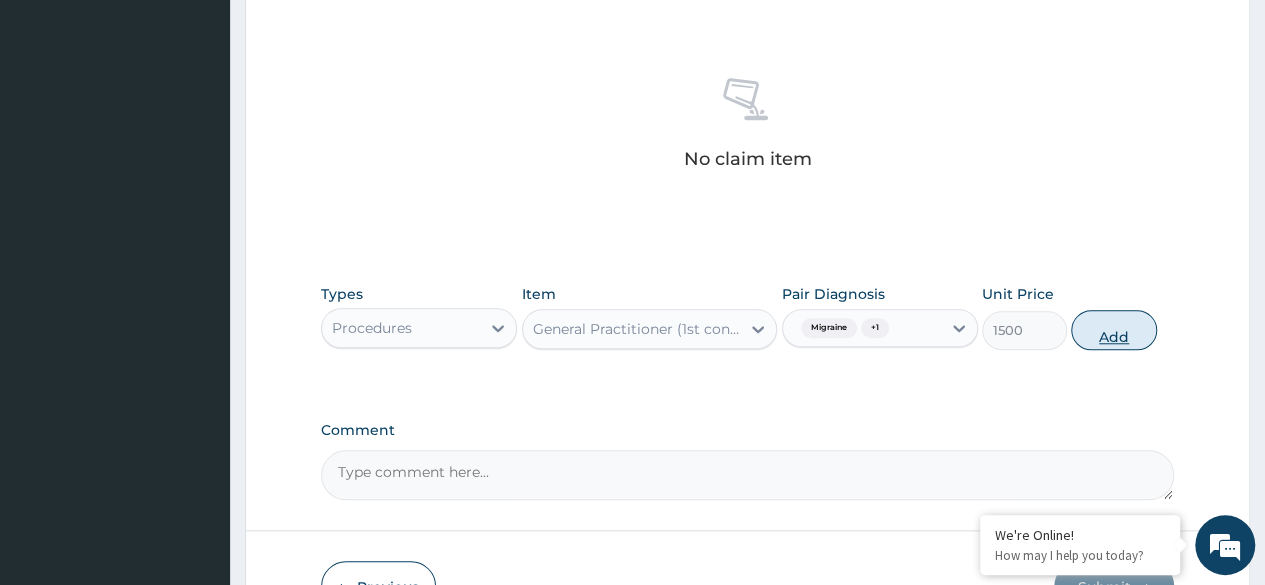 click on "Add" at bounding box center [1113, 330] 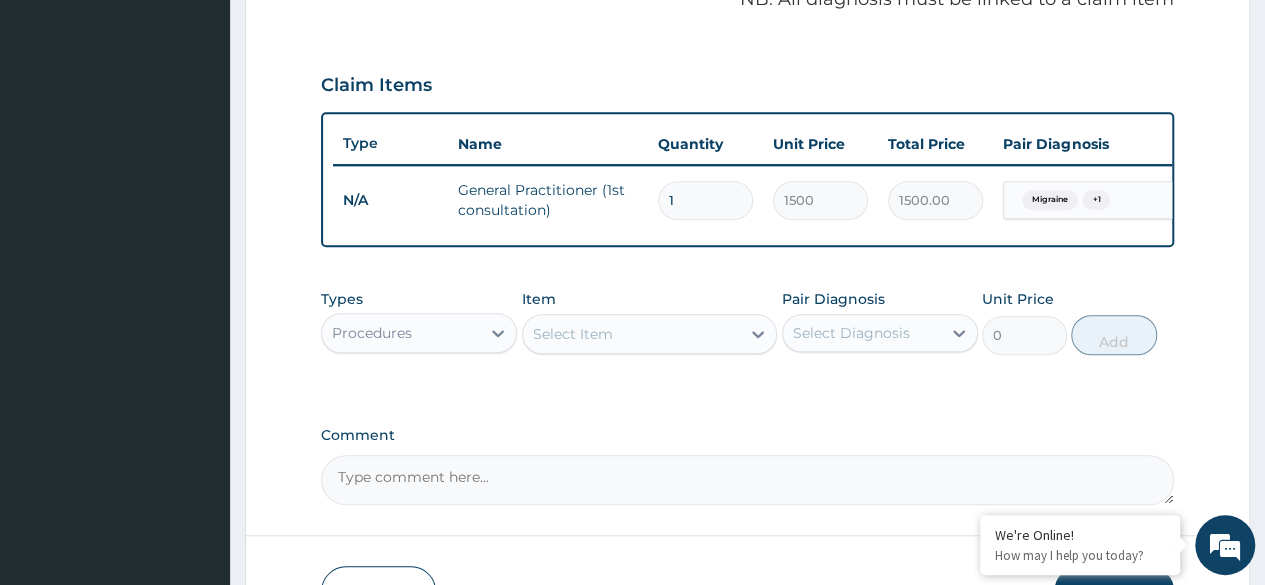 scroll, scrollTop: 532, scrollLeft: 0, axis: vertical 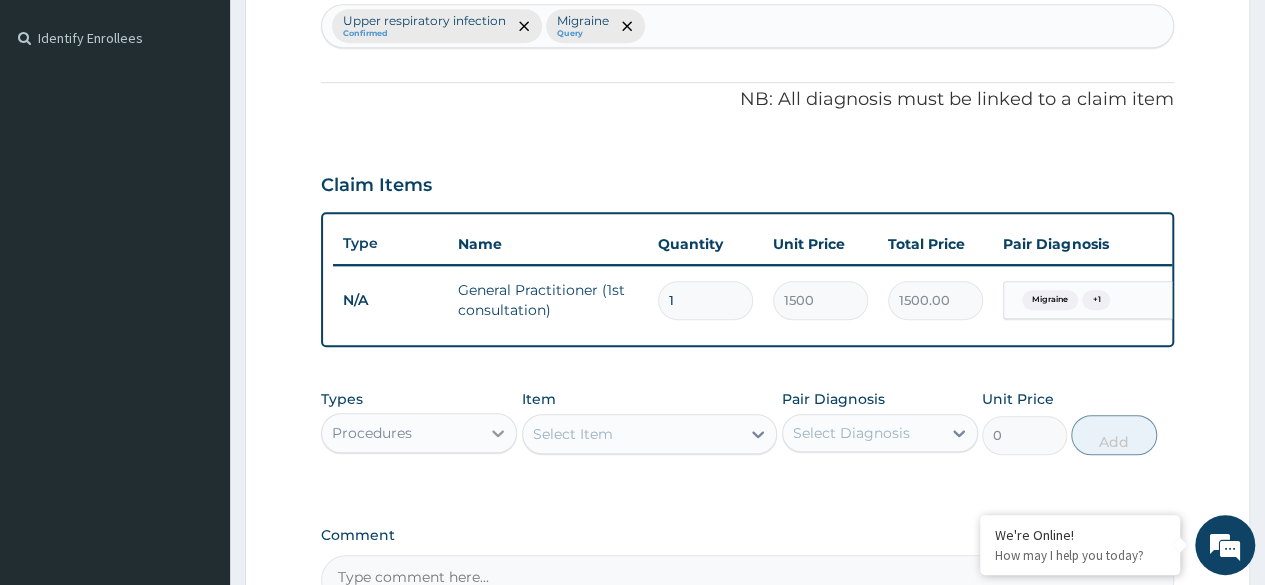 click 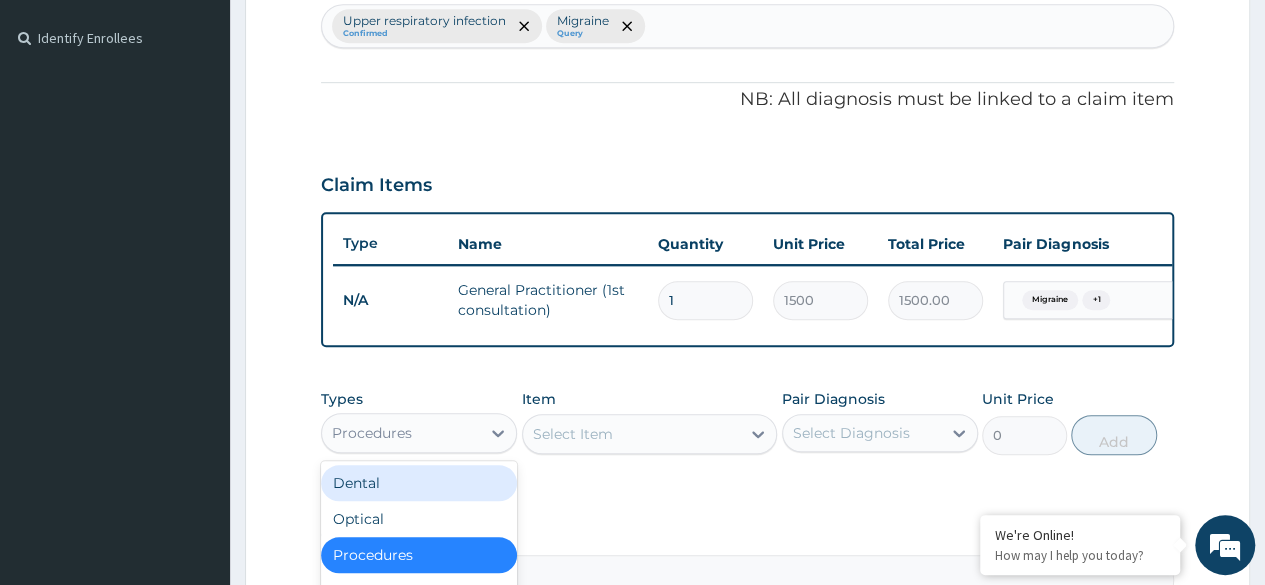 scroll, scrollTop: 68, scrollLeft: 0, axis: vertical 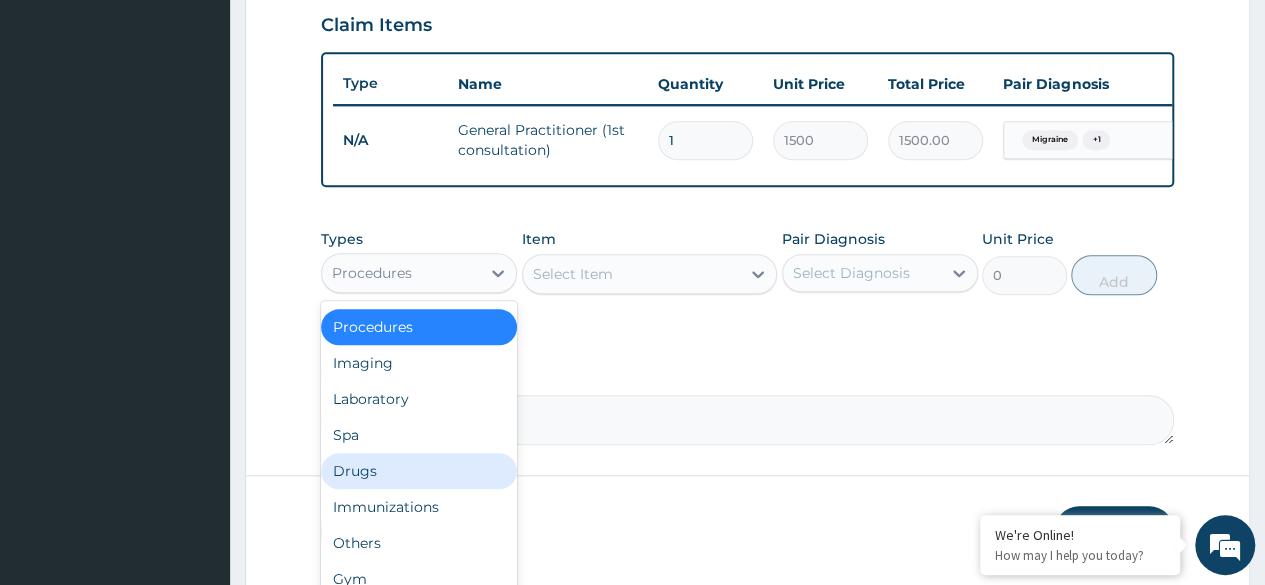 click on "Drugs" at bounding box center [419, 471] 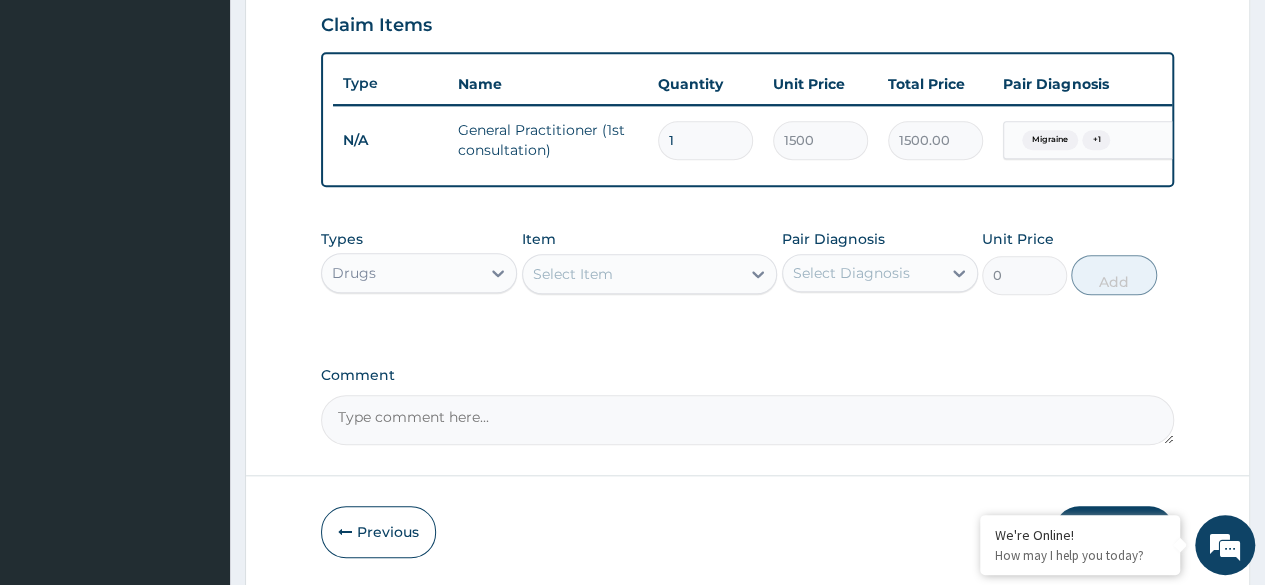 click 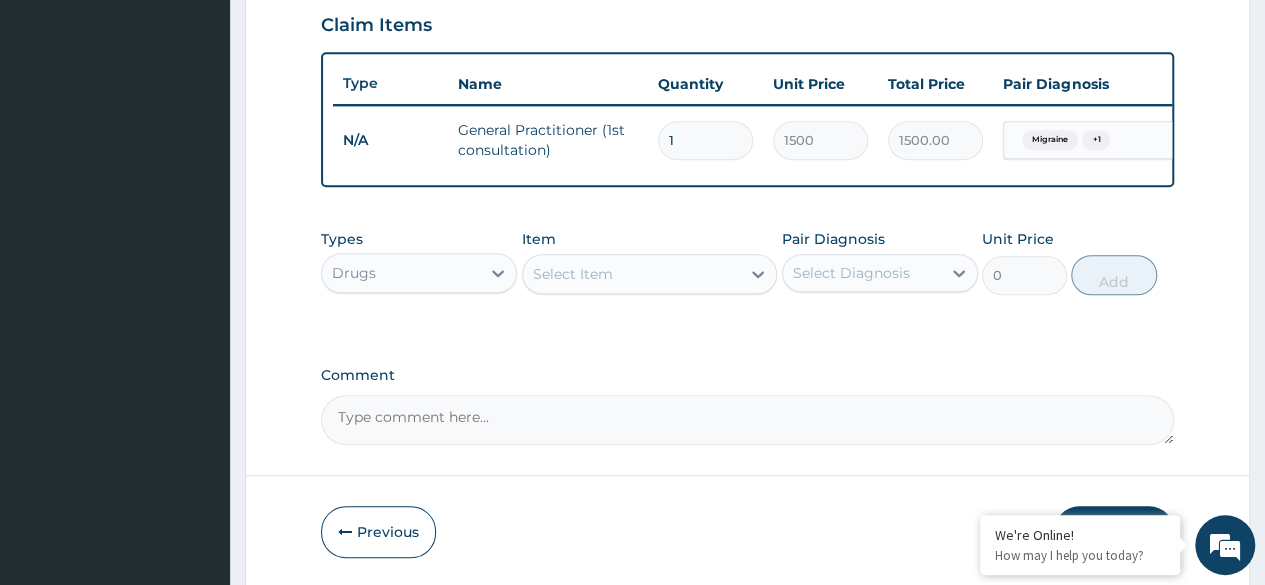 click on "Select Item" at bounding box center (632, 274) 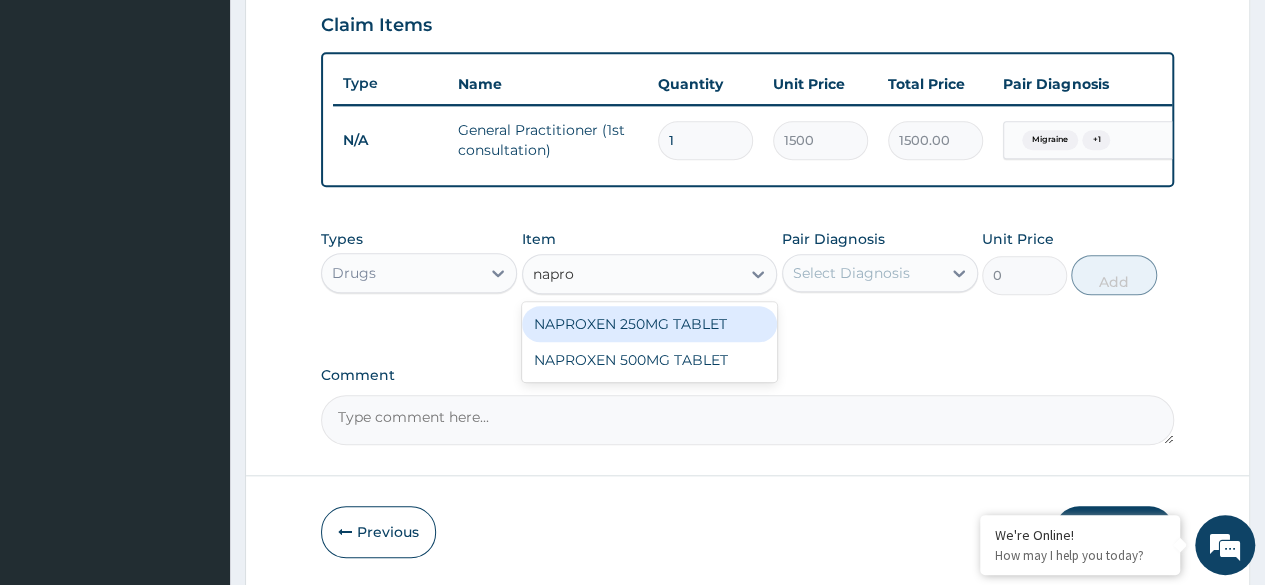 type on "naprox" 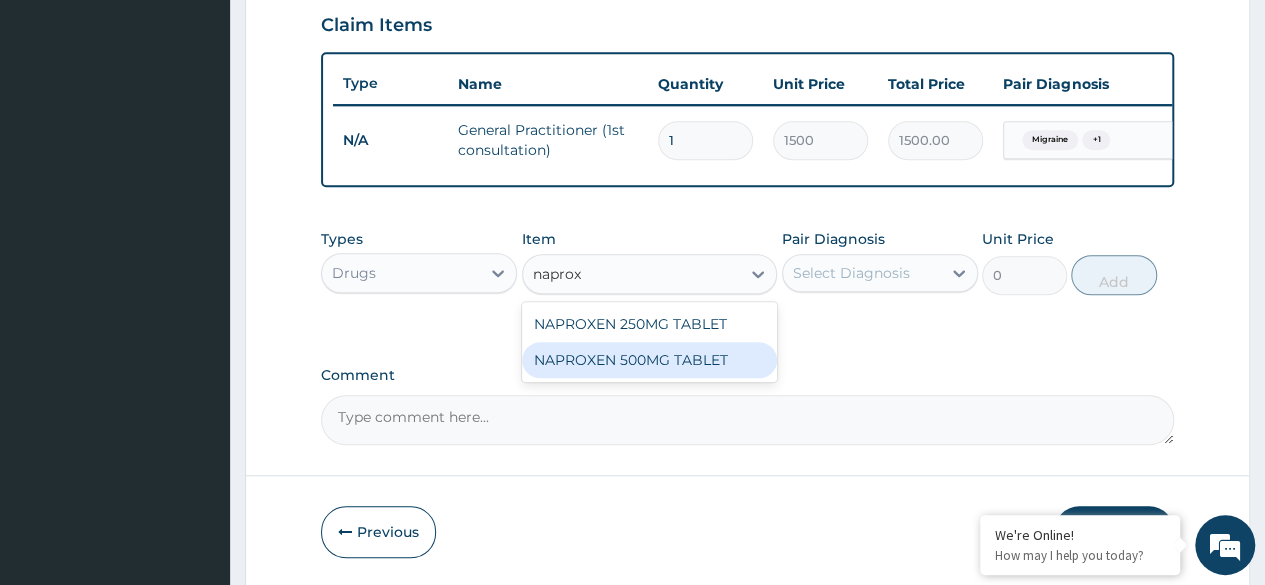 click on "NAPROXEN 500MG TABLET" at bounding box center (650, 360) 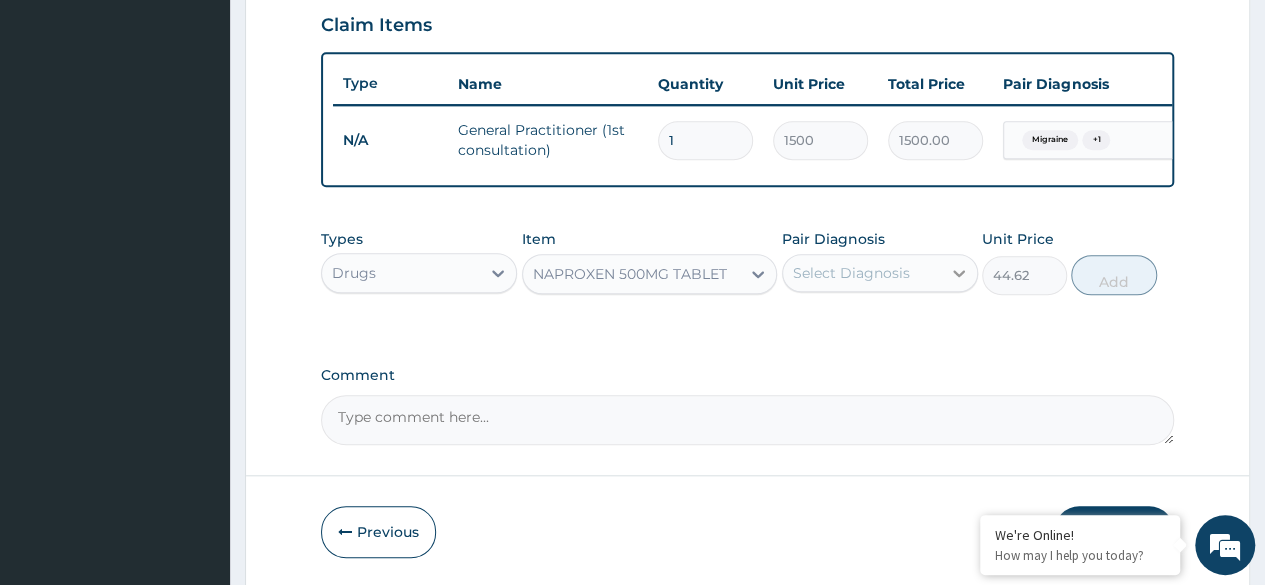 click 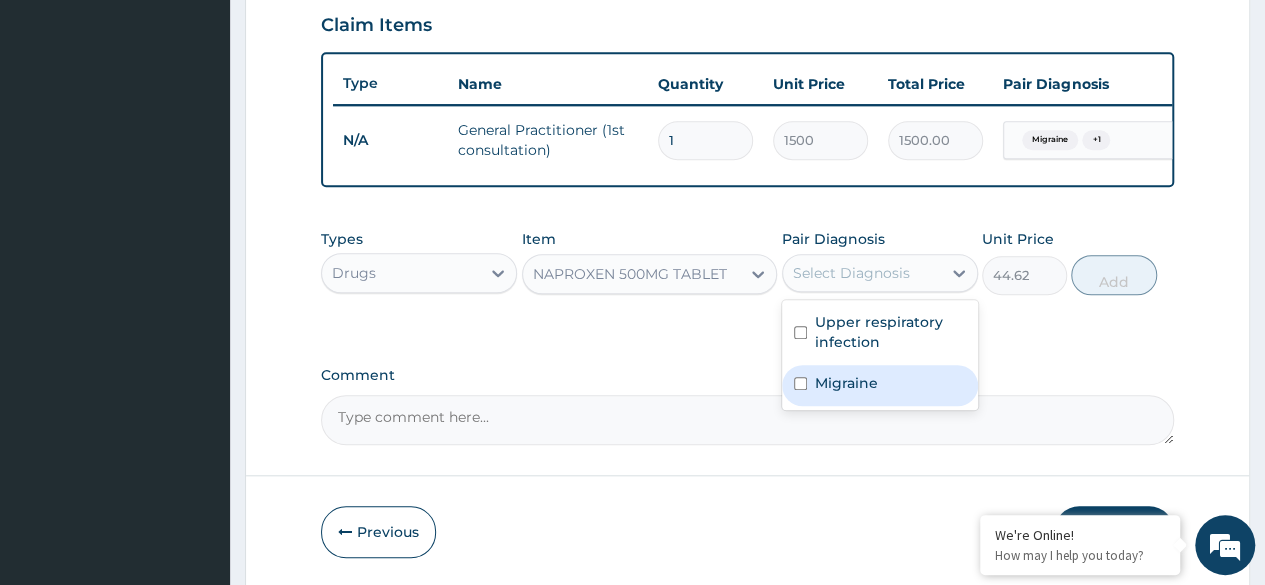click at bounding box center [800, 383] 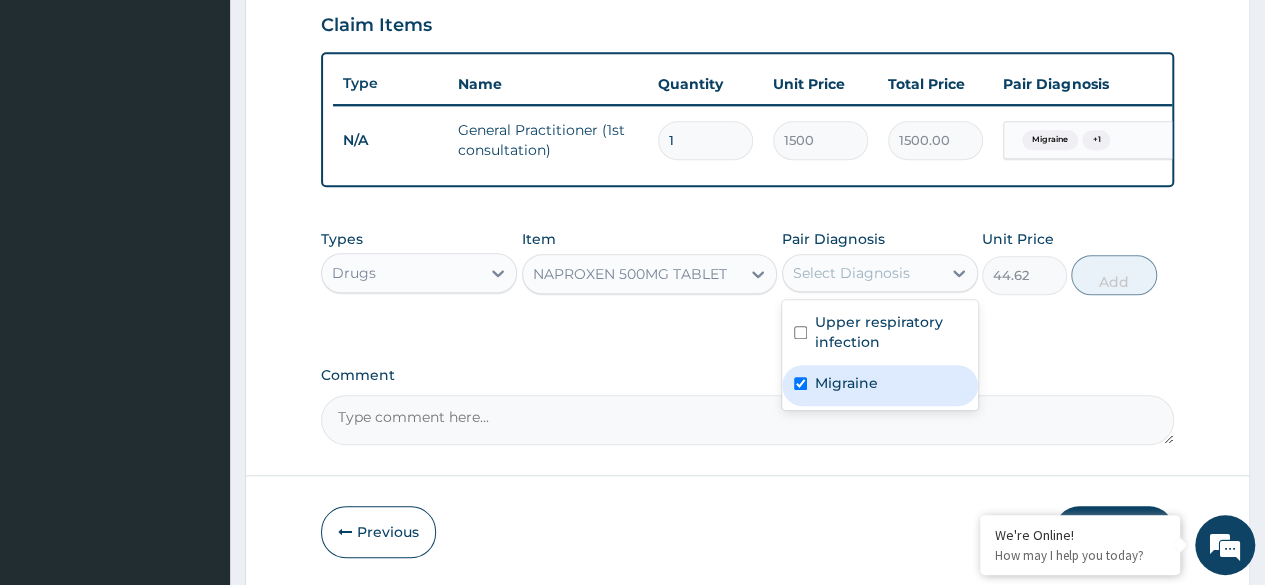 checkbox on "true" 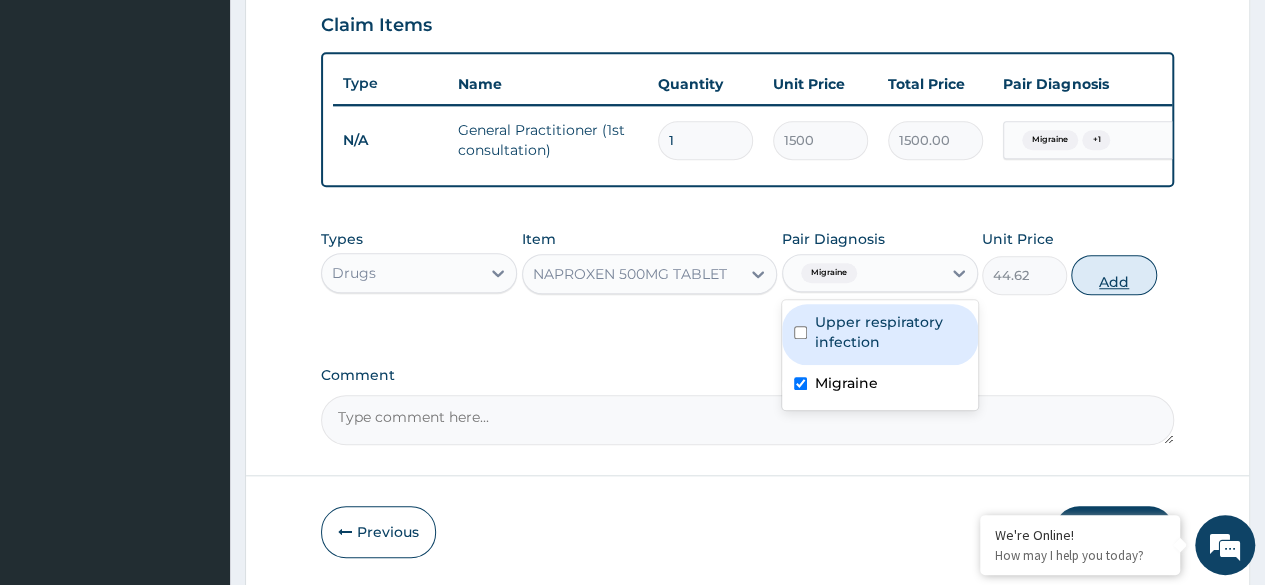 click on "Add" at bounding box center (1113, 275) 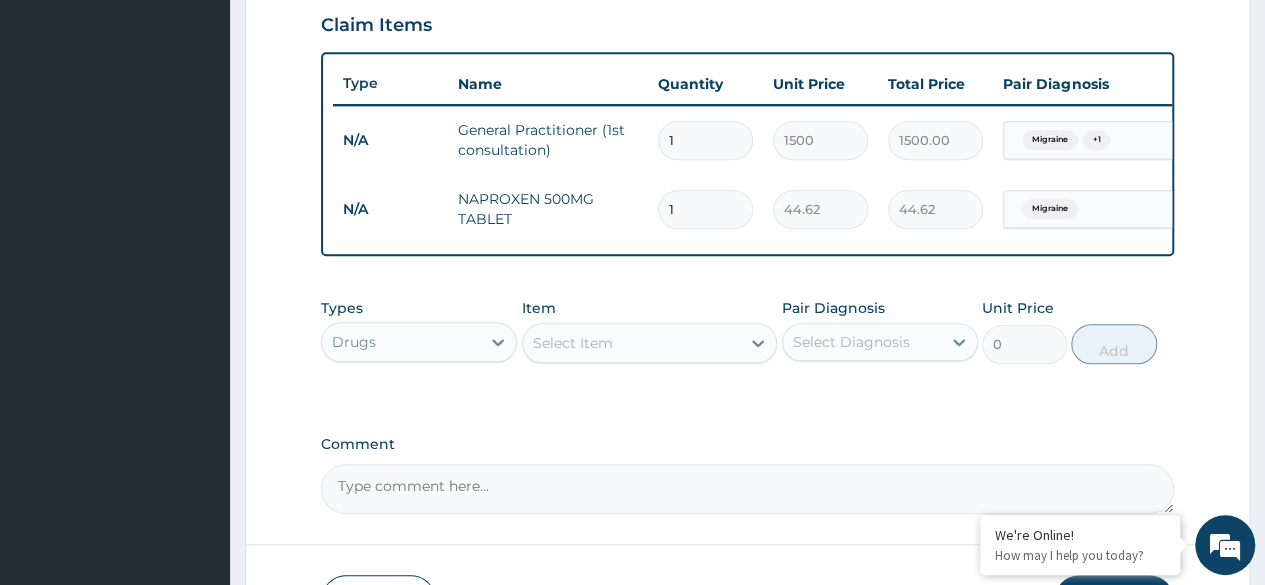click on "1" at bounding box center [705, 209] 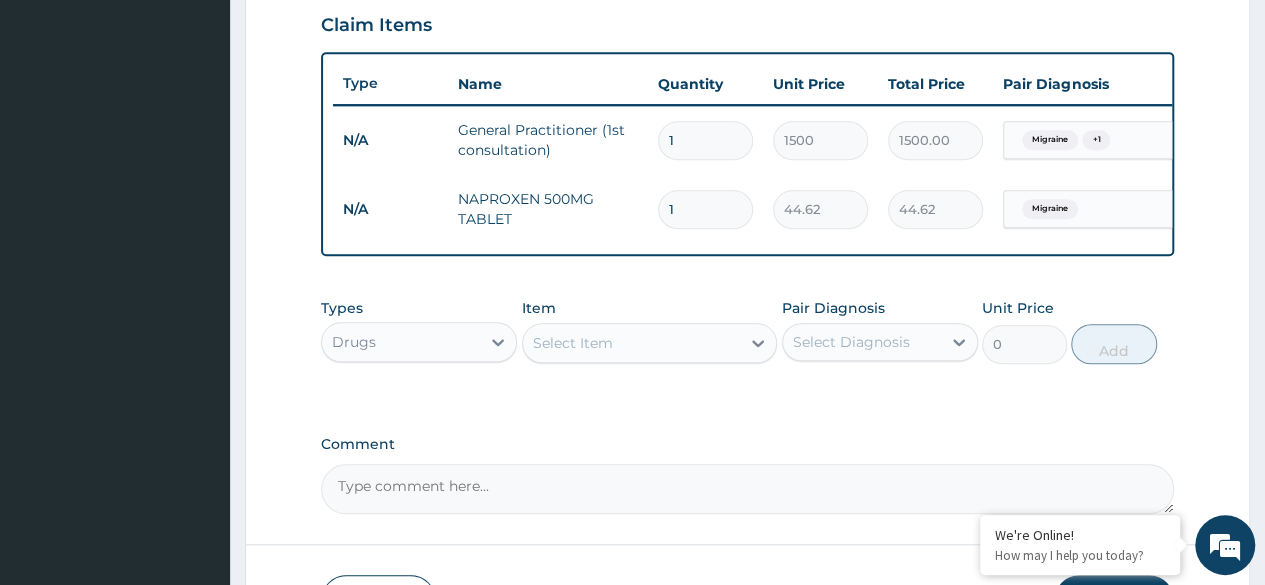 type 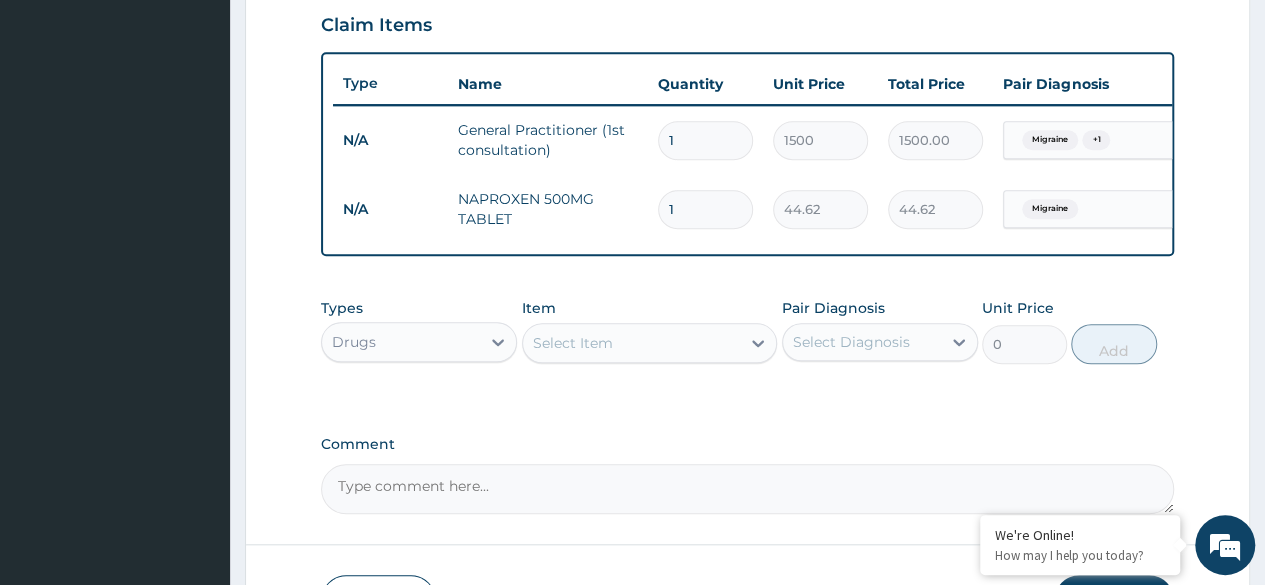 type on "0.00" 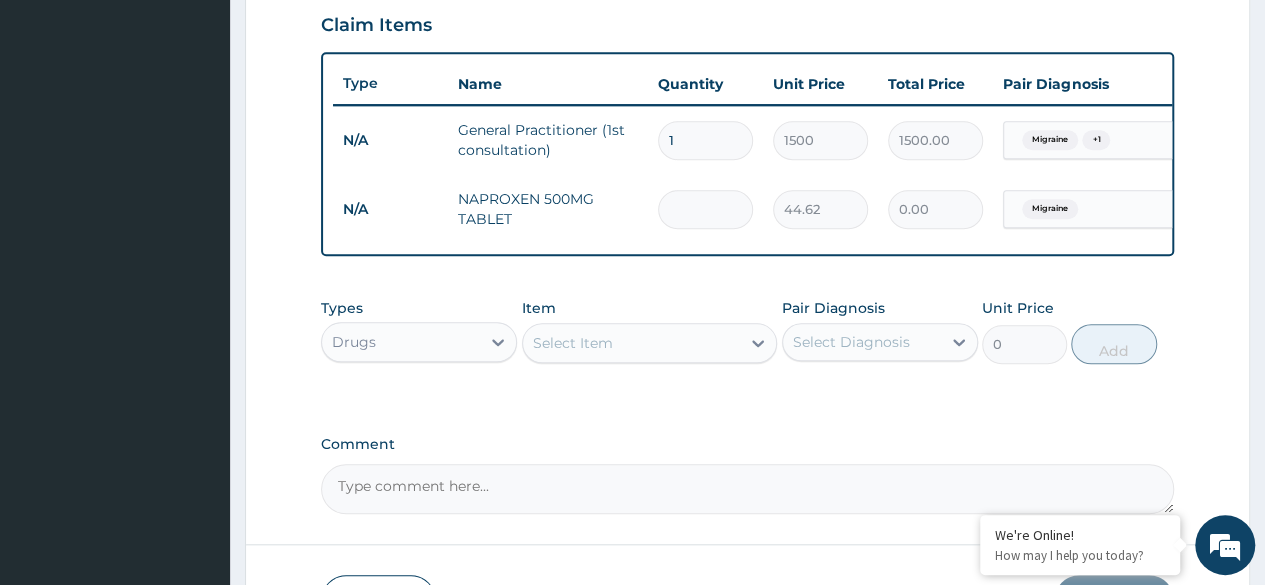 type on "6" 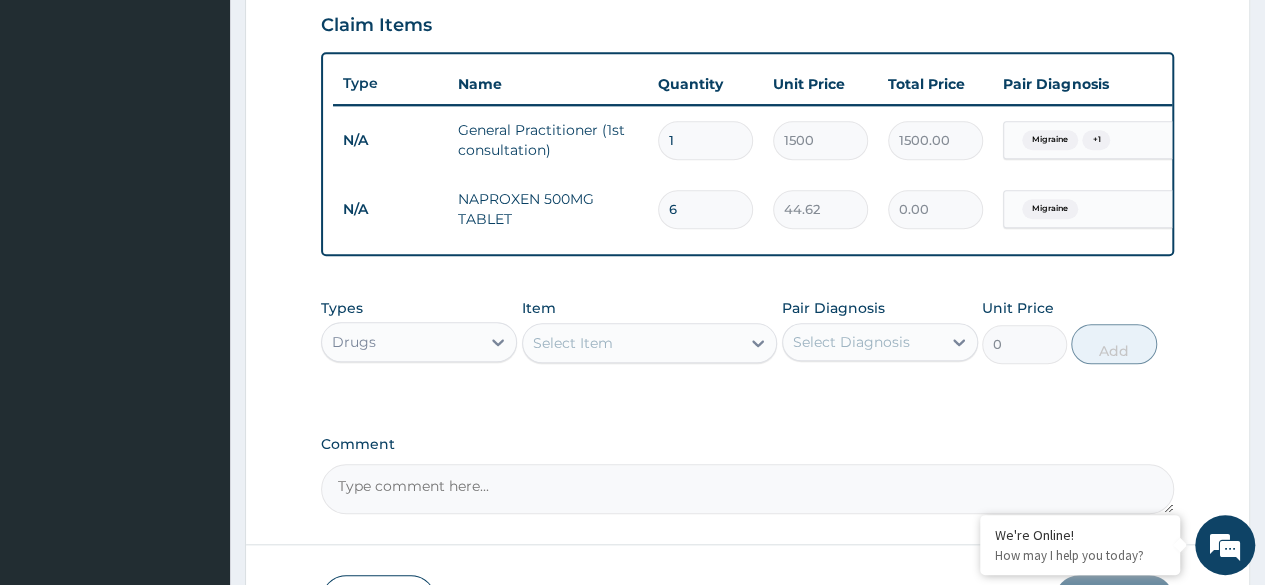 type on "267.72" 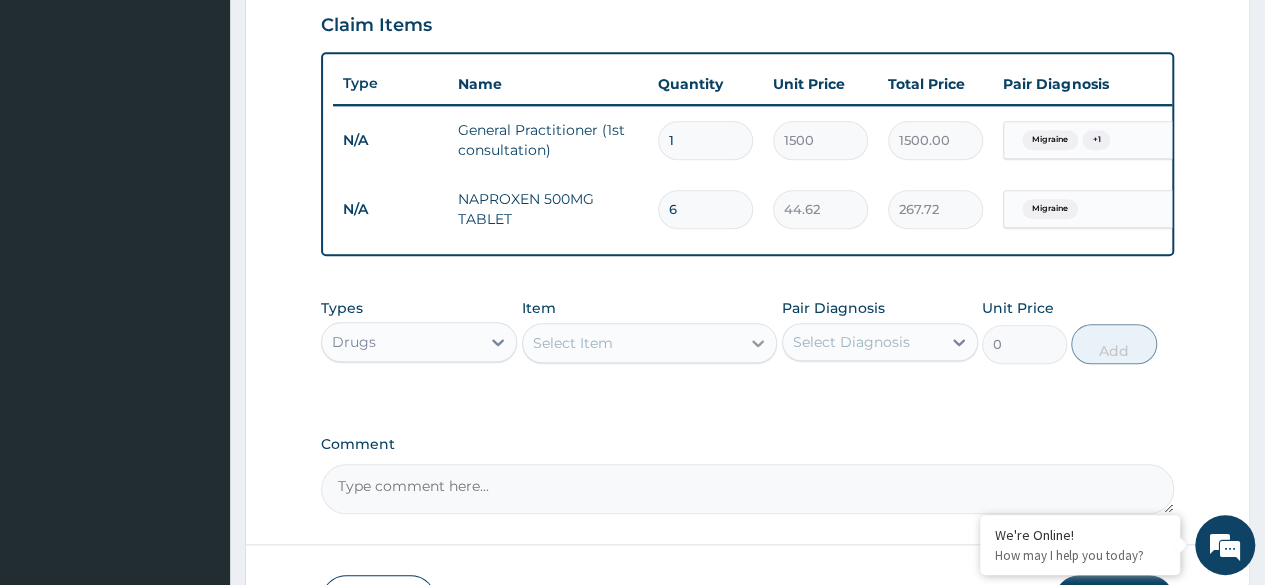 type on "6" 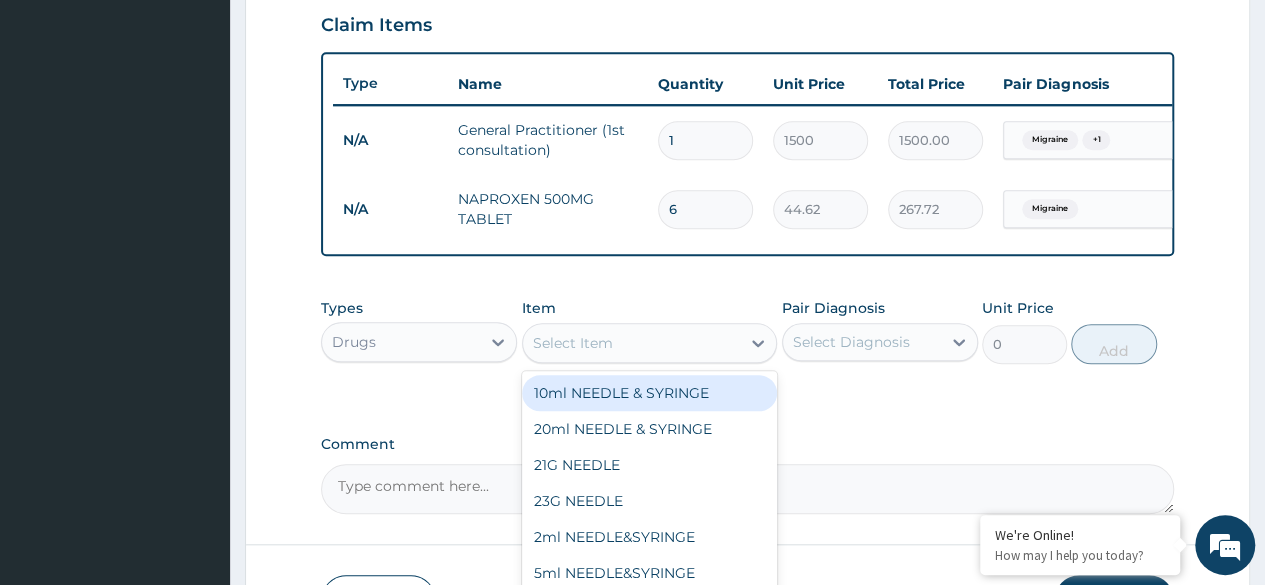 click on "Select Item" at bounding box center [632, 343] 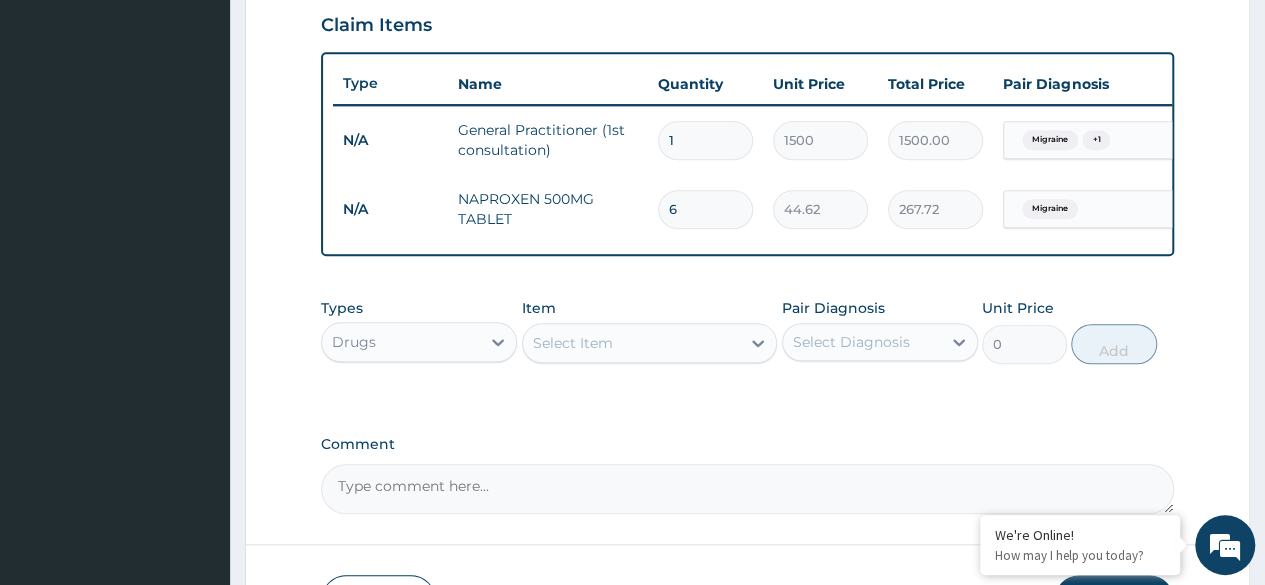 click on "Select Item" at bounding box center (632, 343) 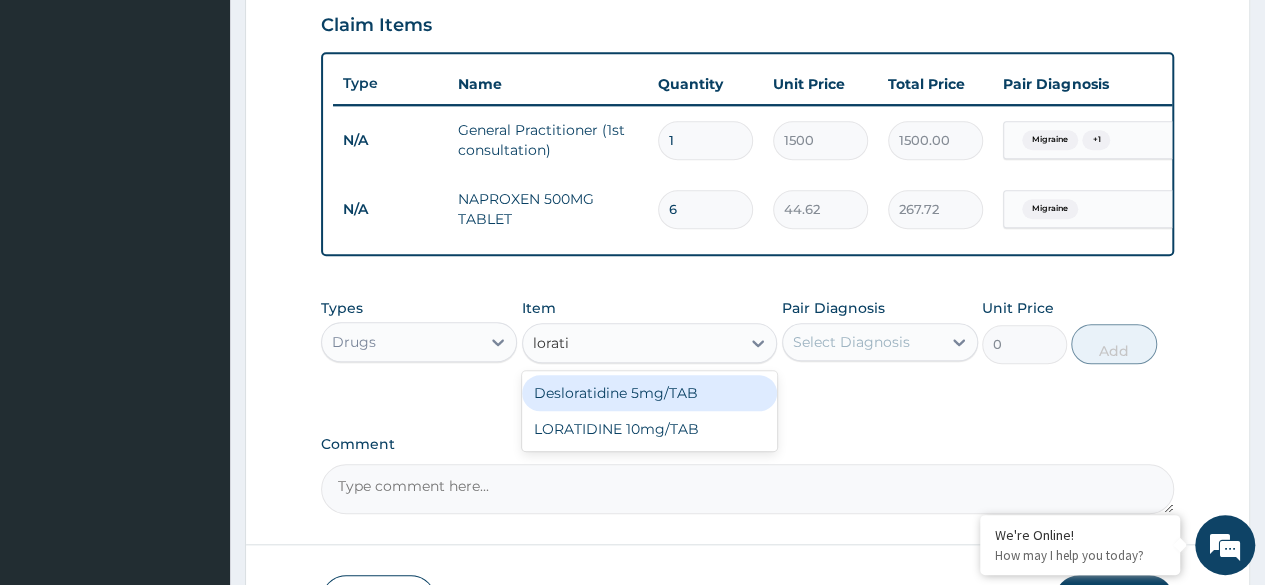 type on "loratid" 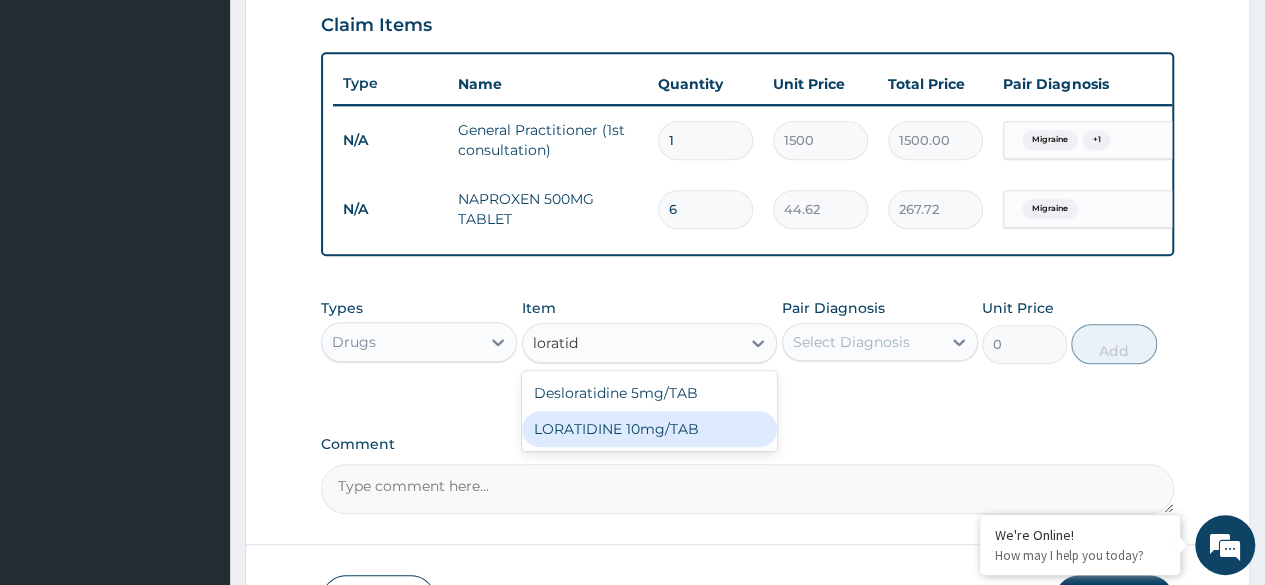 click on "LORATIDINE 10mg/TAB" at bounding box center [650, 429] 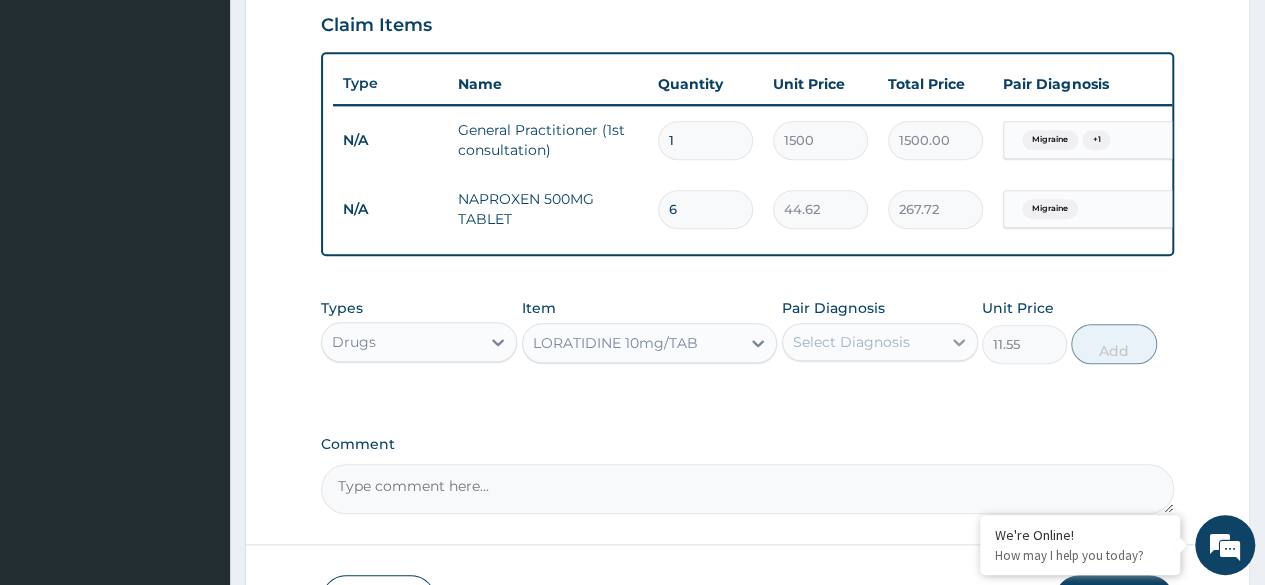 click 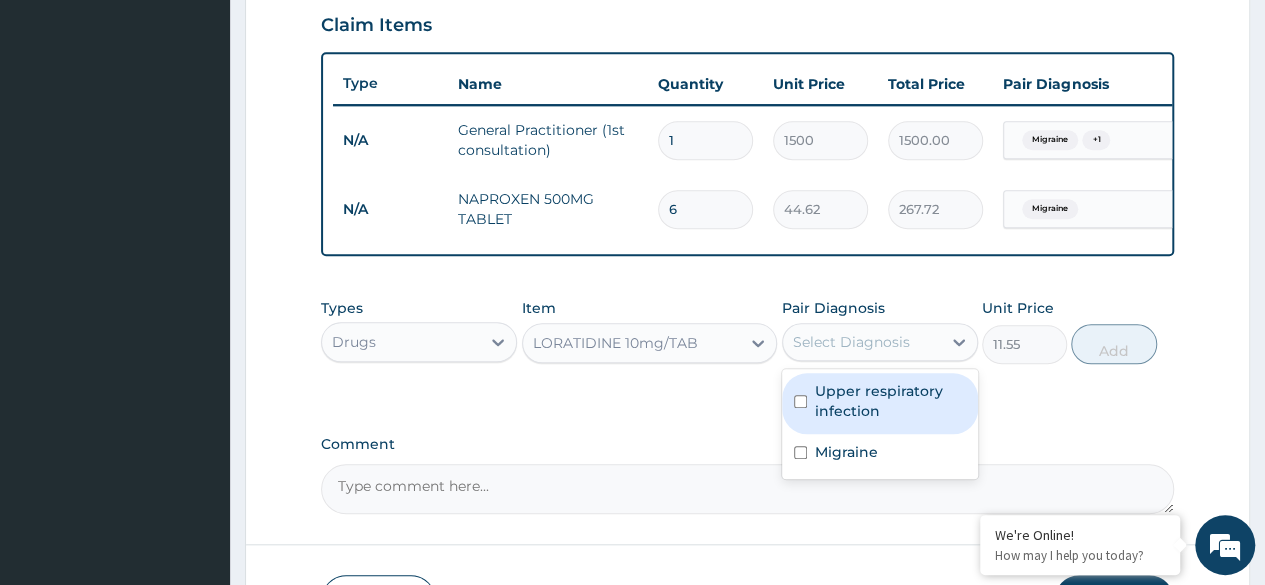 click at bounding box center (800, 401) 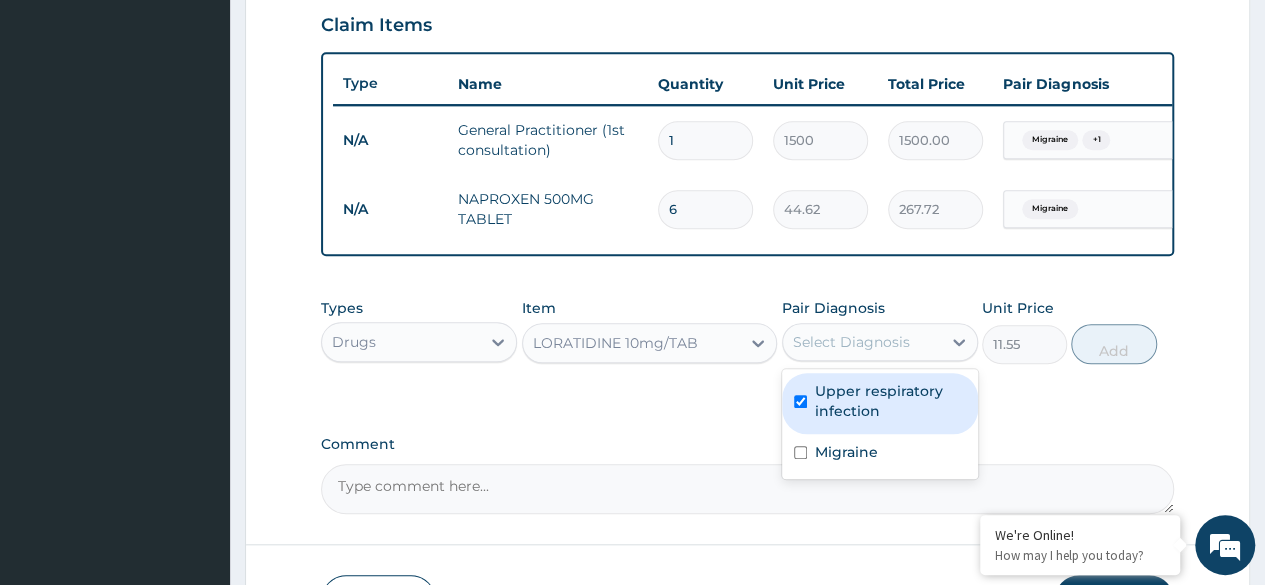 checkbox on "true" 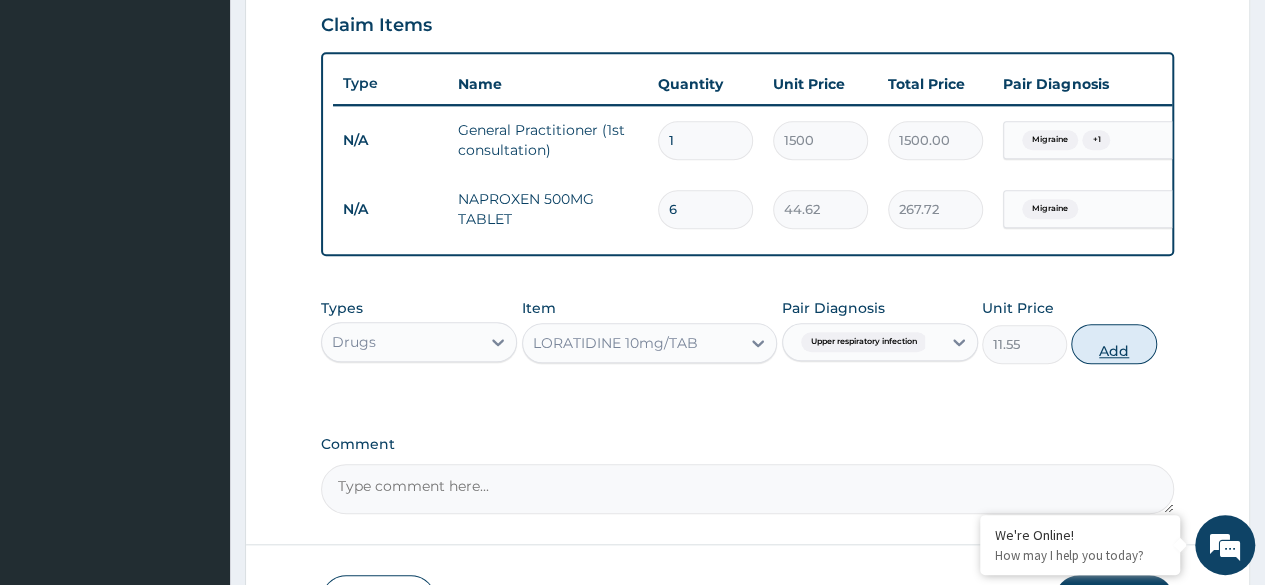 click on "Add" at bounding box center (1113, 344) 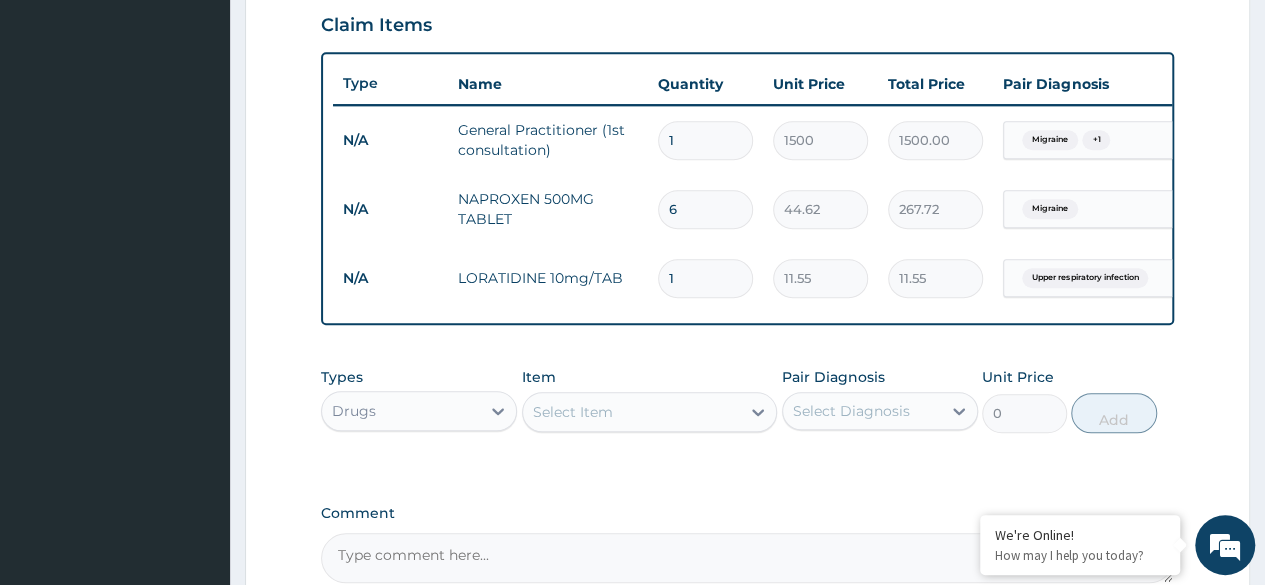 type 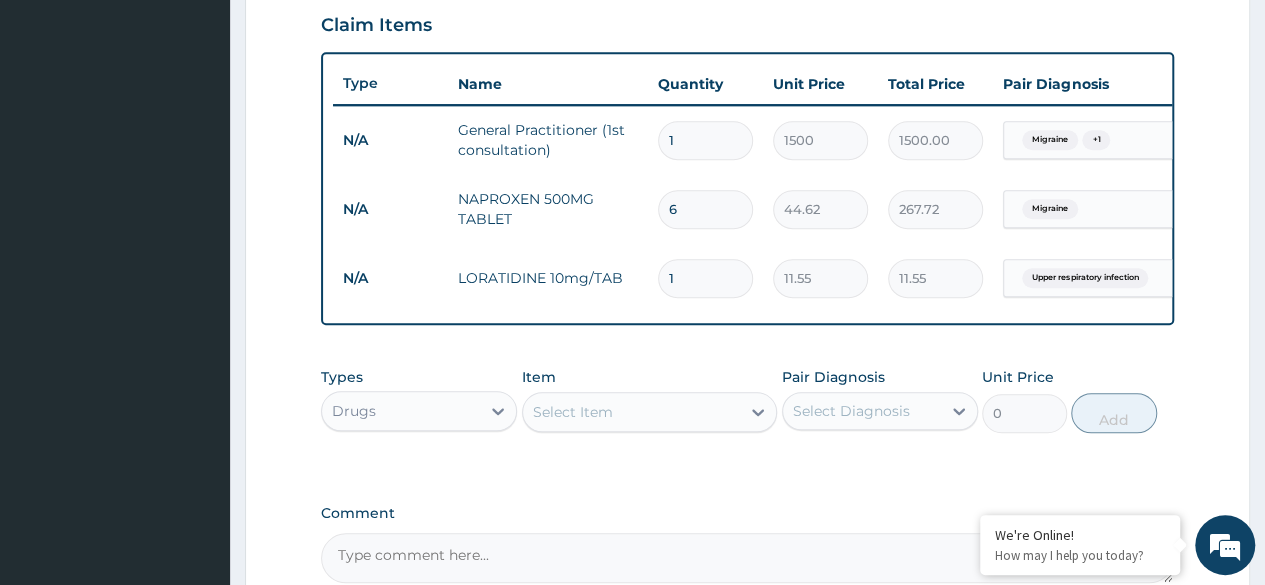 type on "0.00" 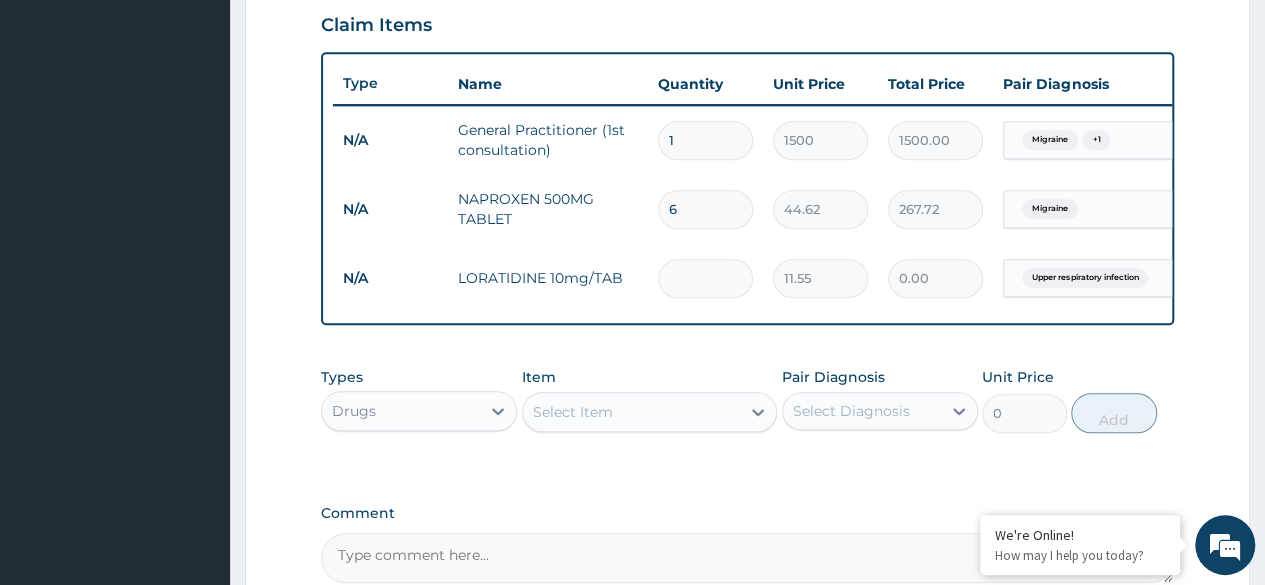 type on "3" 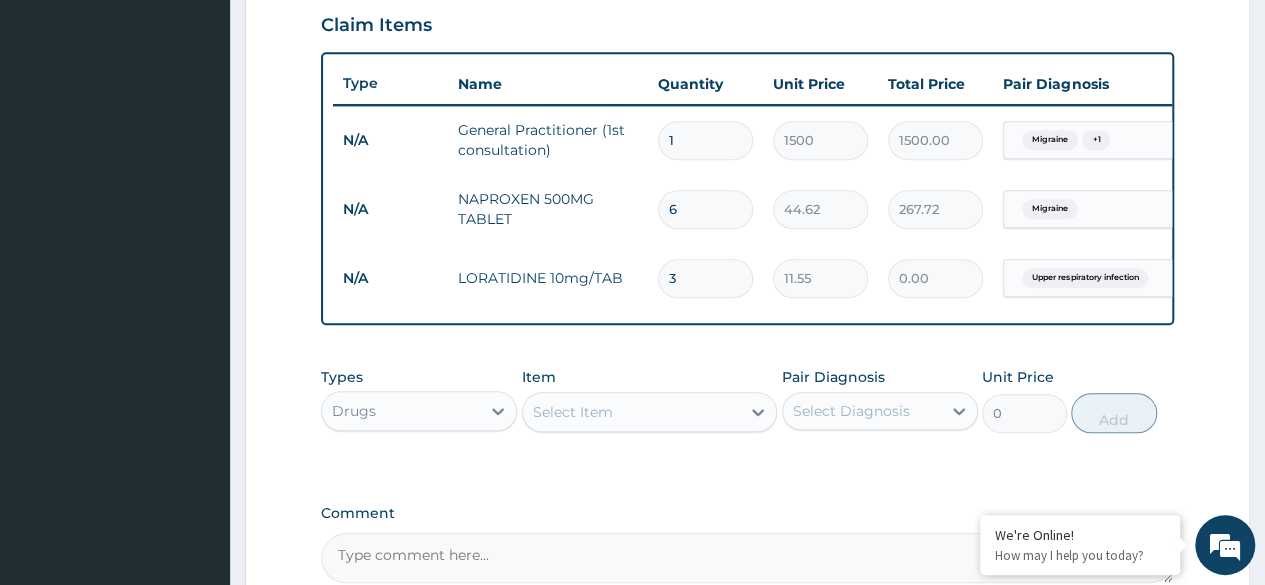 type on "34.65" 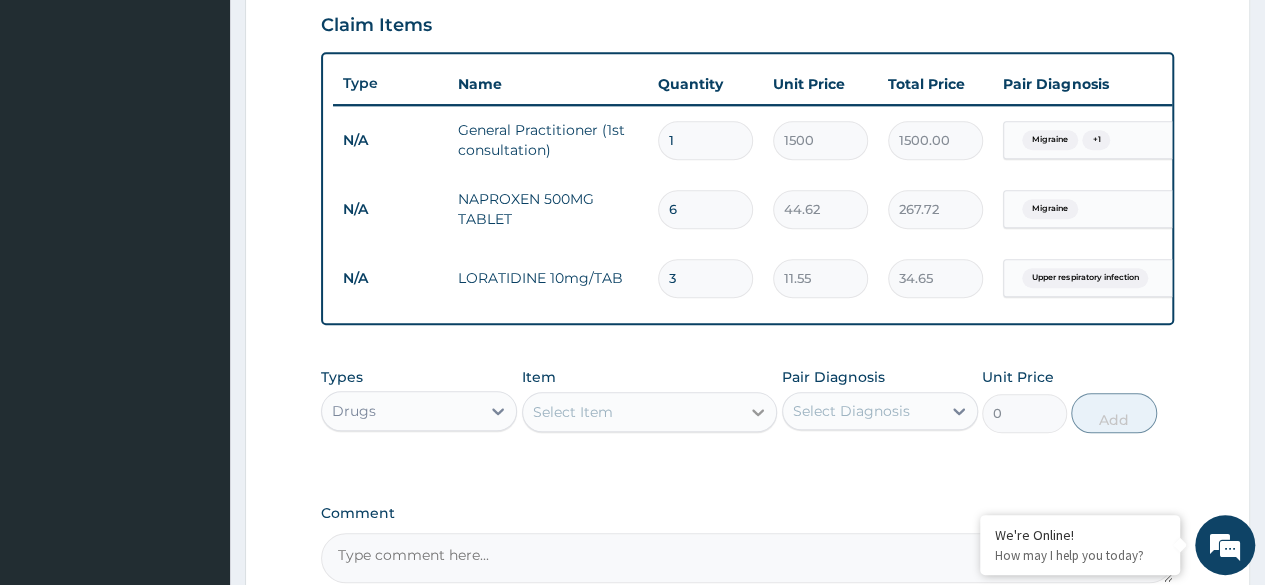 type on "3" 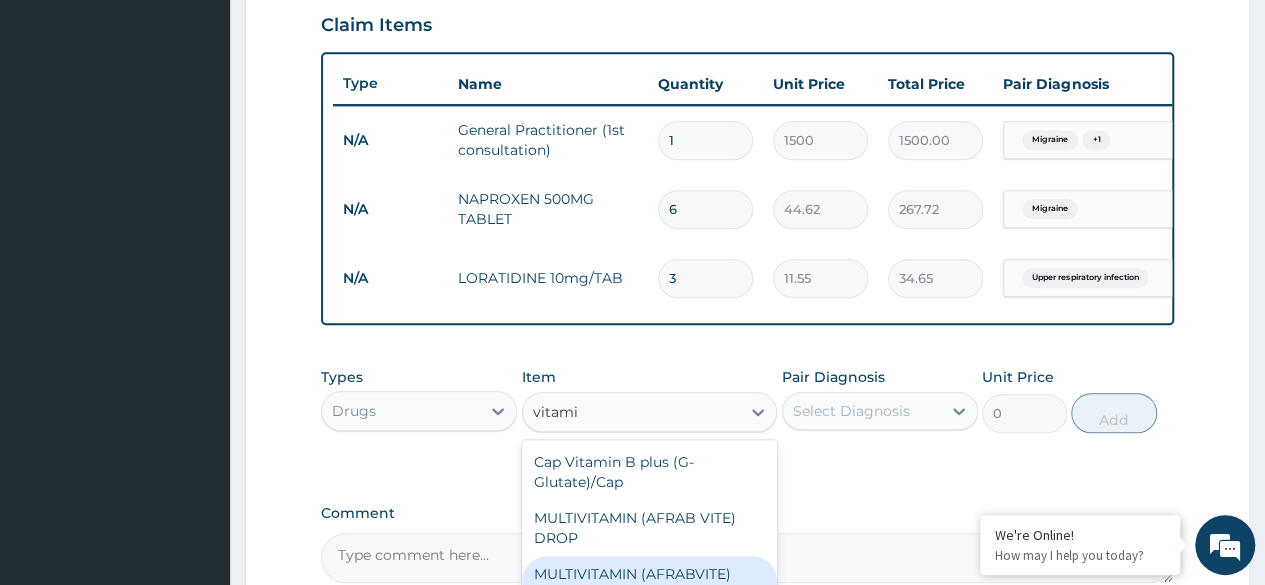 scroll, scrollTop: 100, scrollLeft: 0, axis: vertical 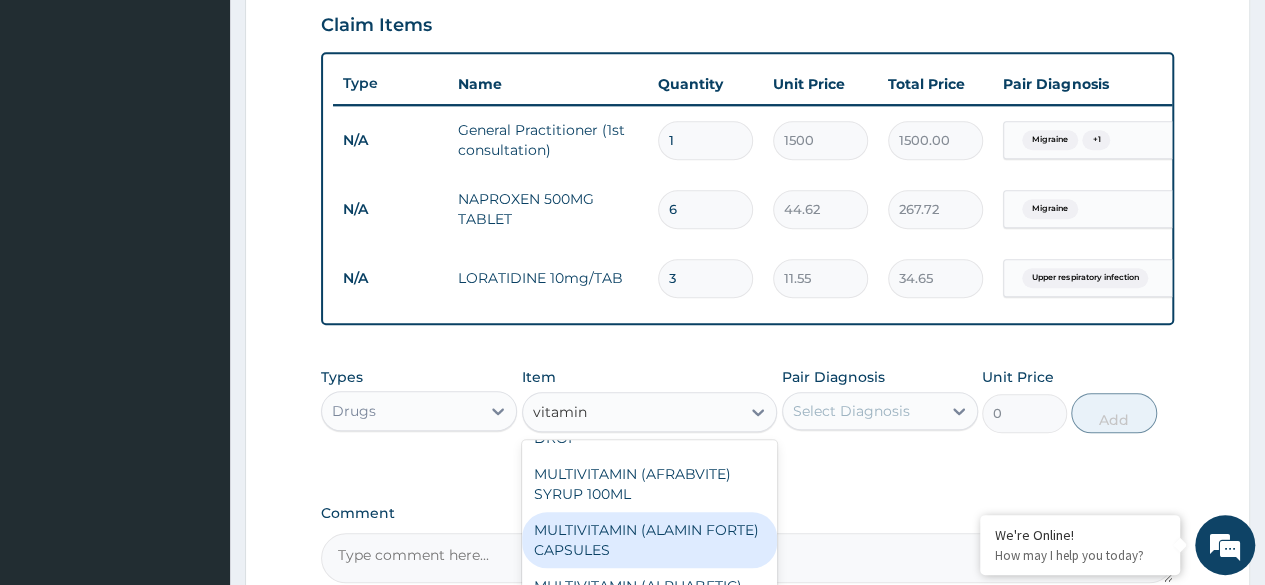type on "vitamin c" 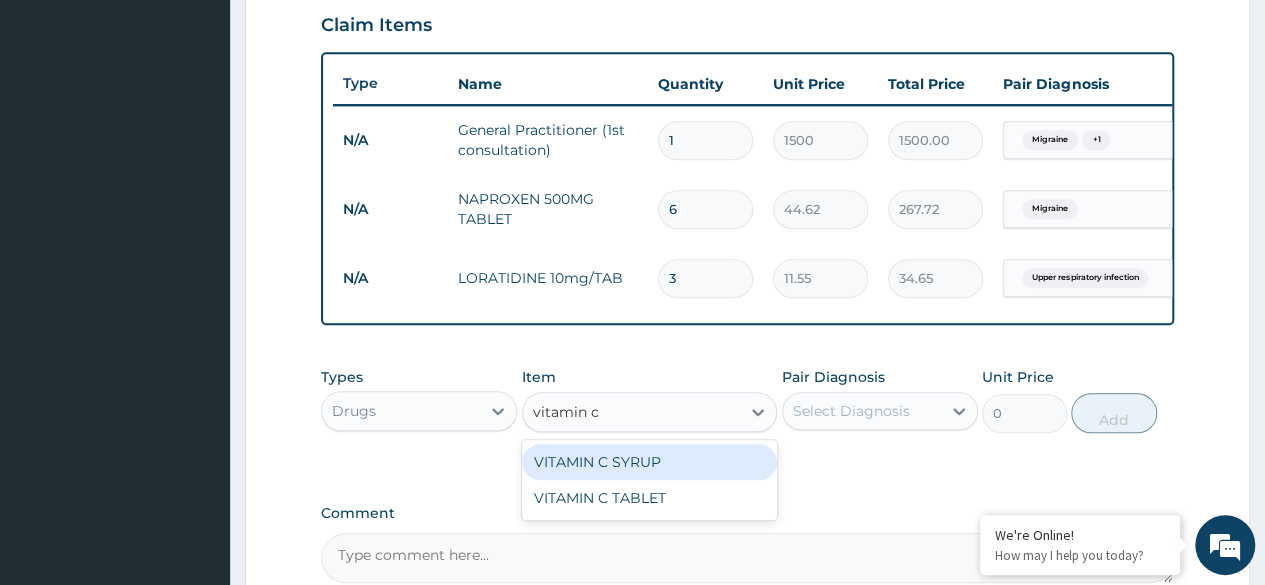 scroll, scrollTop: 0, scrollLeft: 0, axis: both 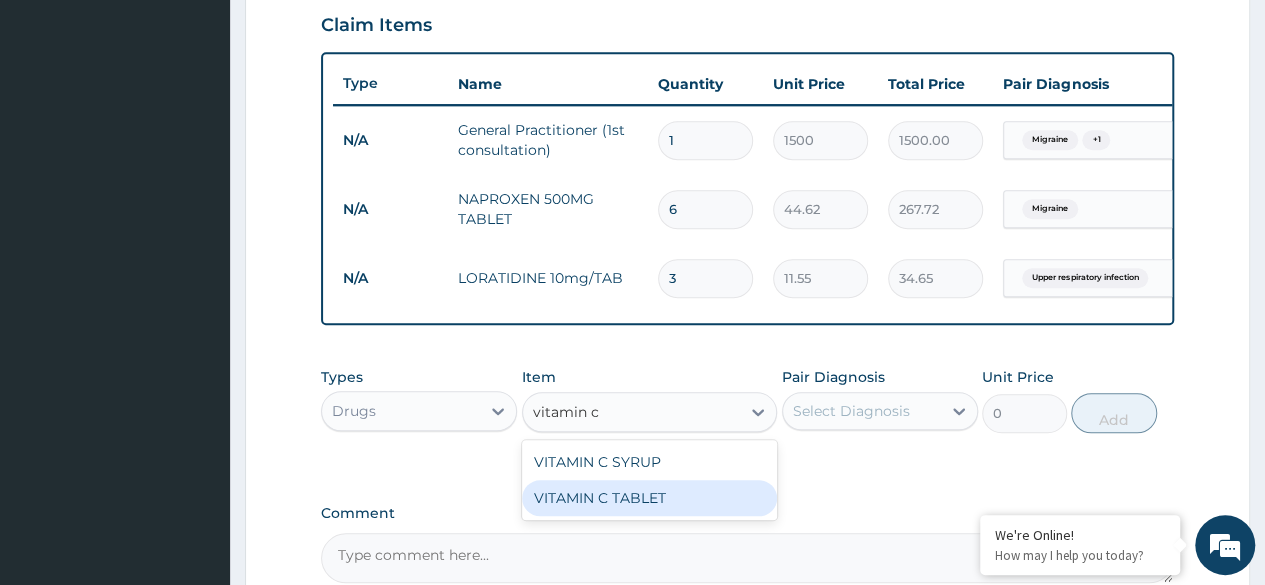 click on "VITAMIN C TABLET" at bounding box center (650, 498) 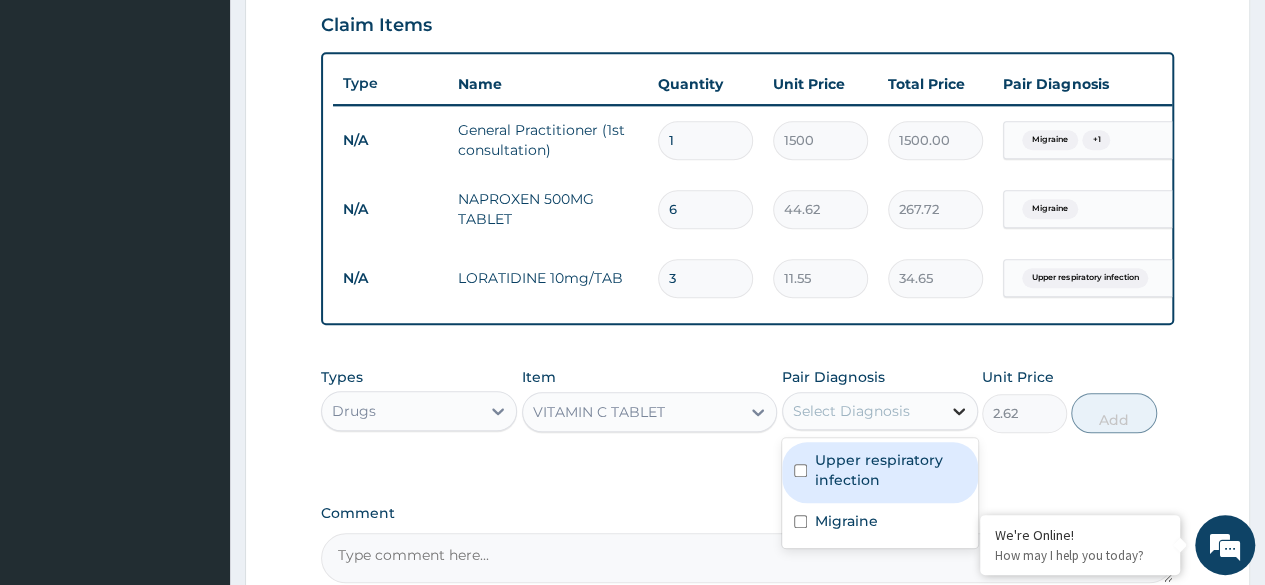 click 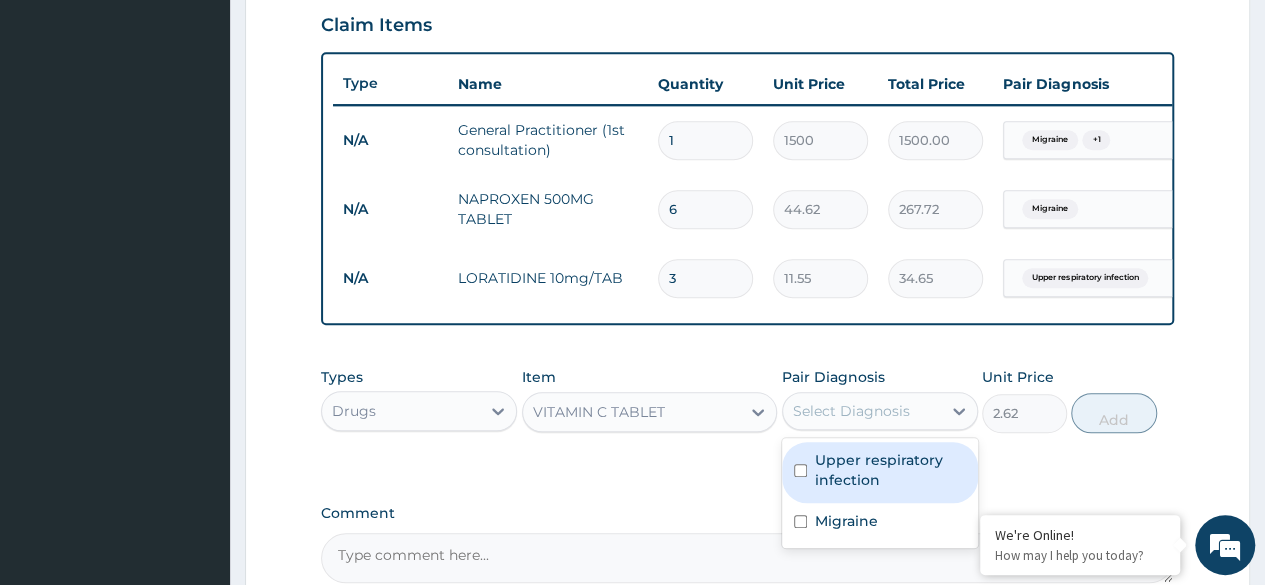 click at bounding box center [800, 470] 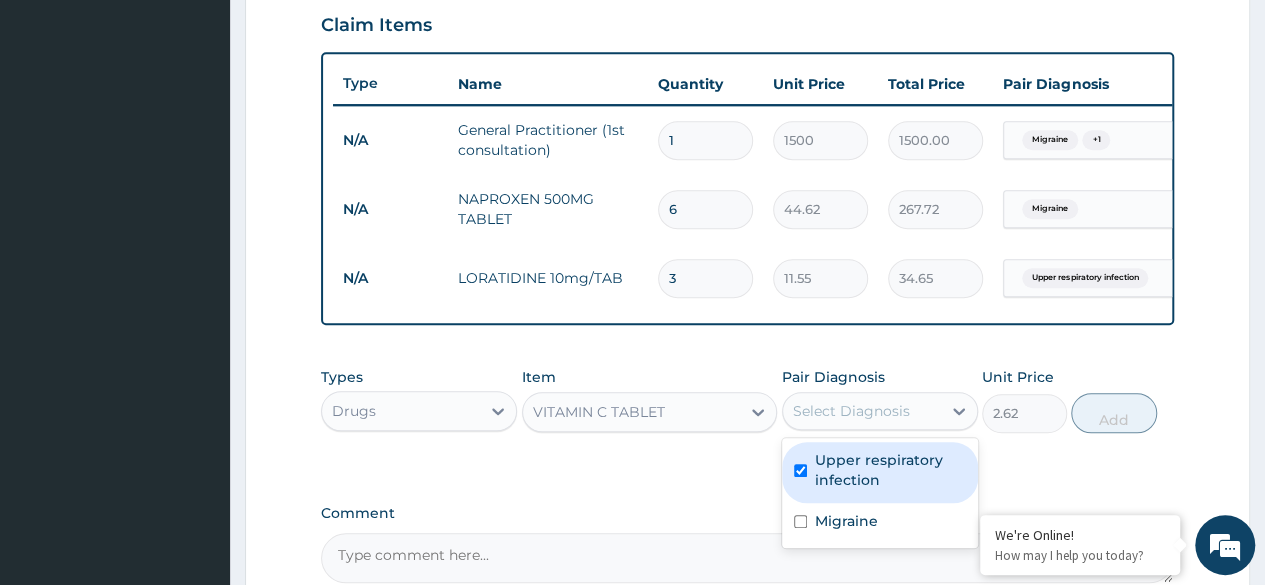 checkbox on "true" 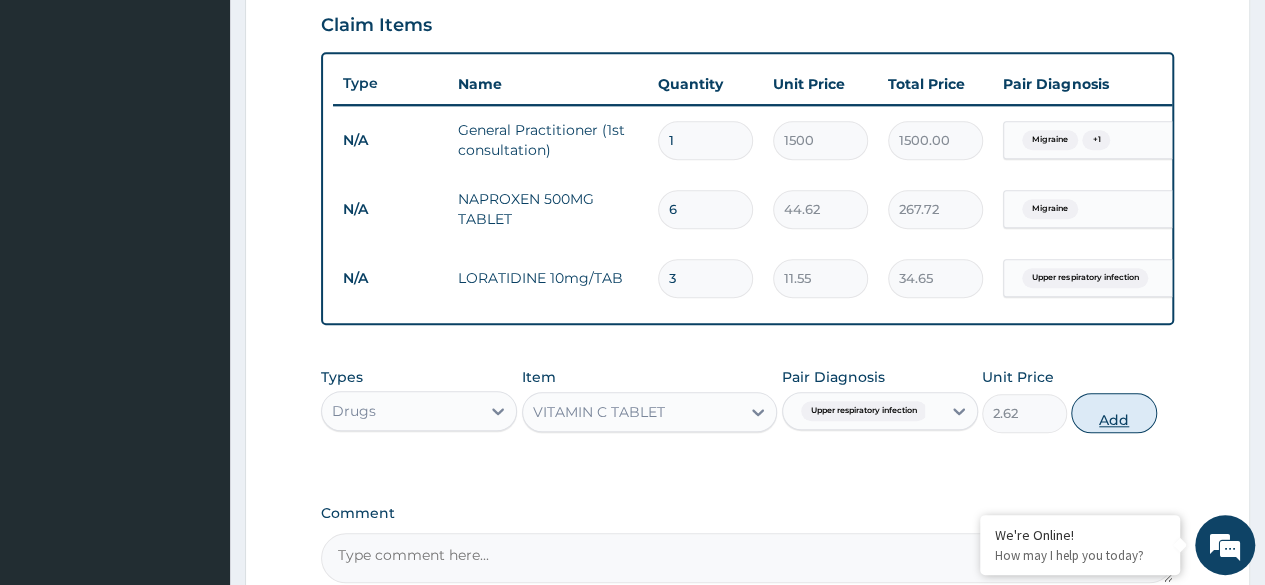 click on "Add" at bounding box center (1113, 413) 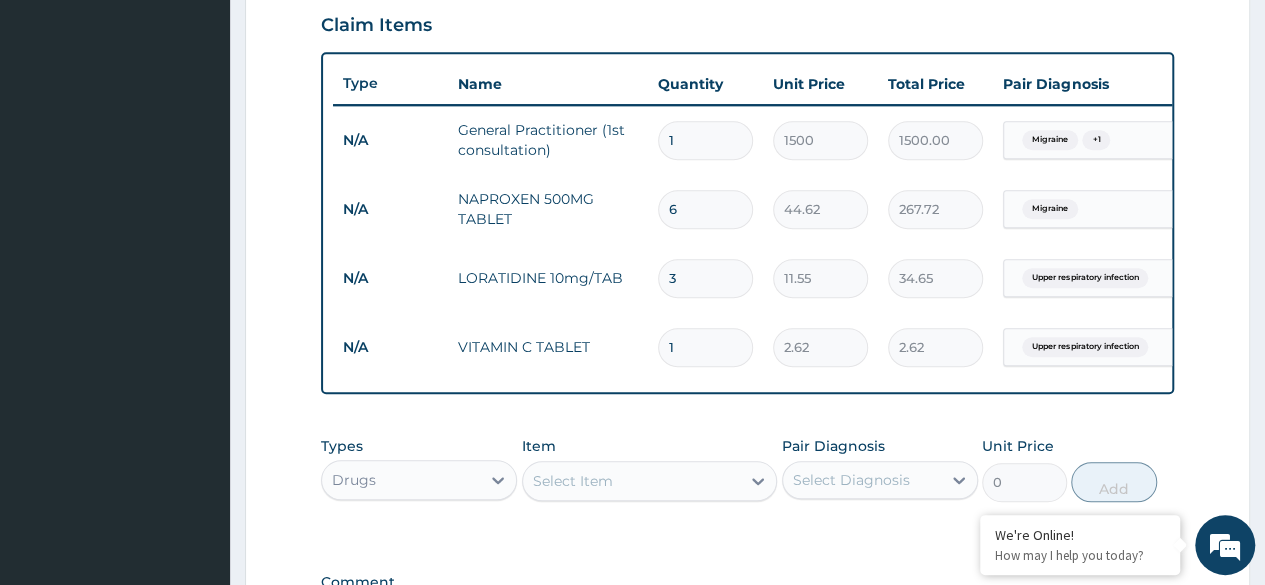 type on "19" 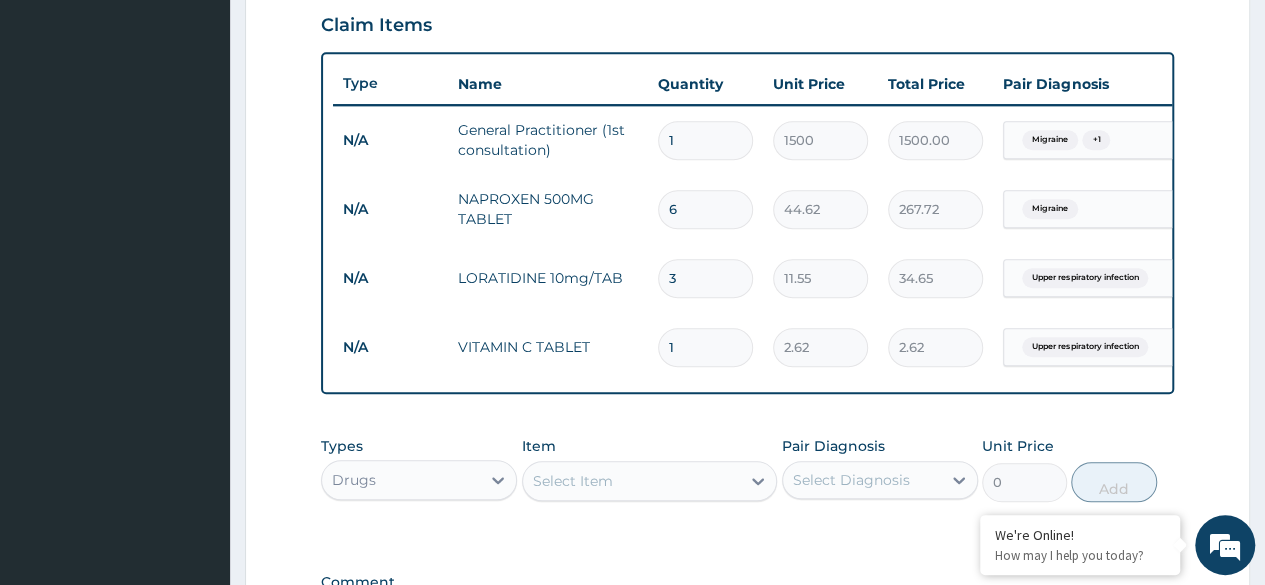 type on "49.78" 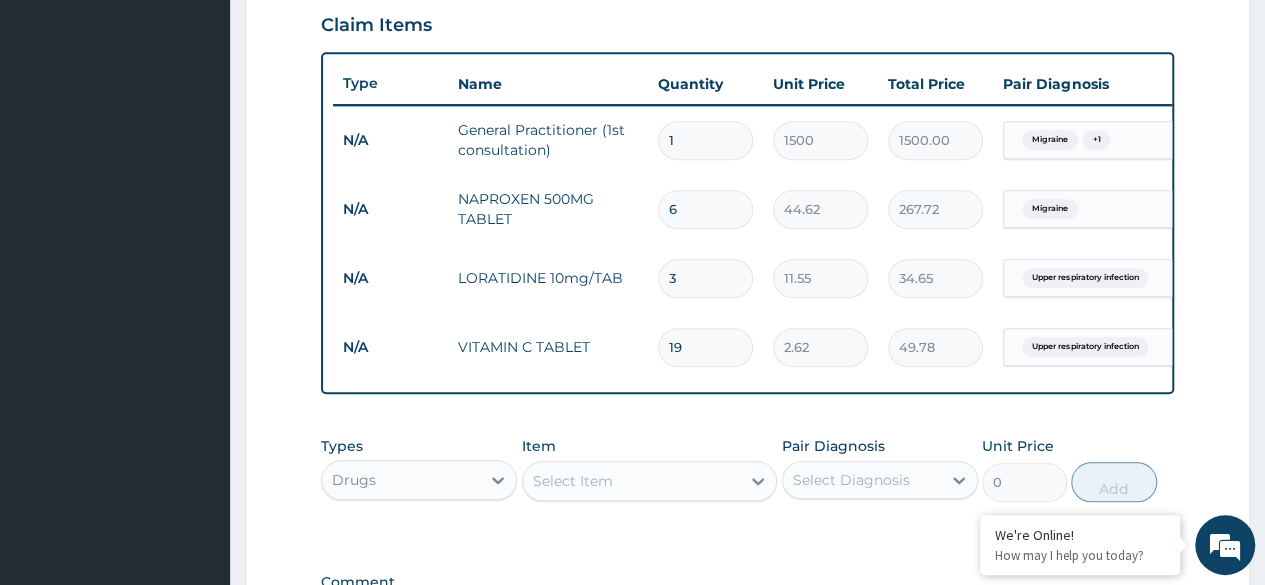 type on "1" 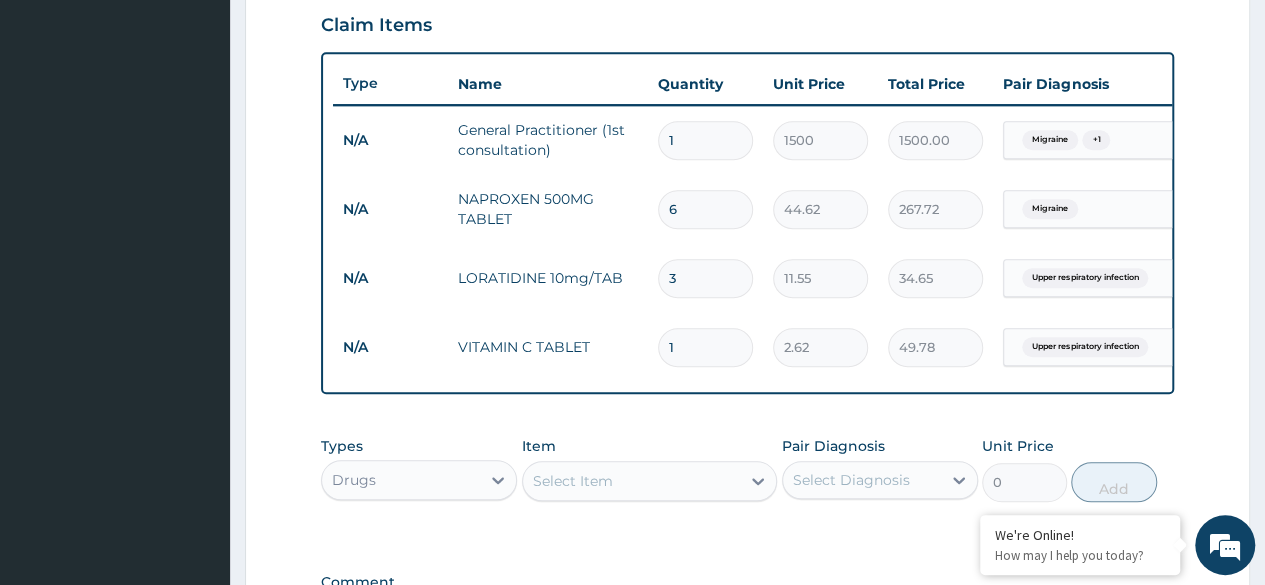 type on "2.62" 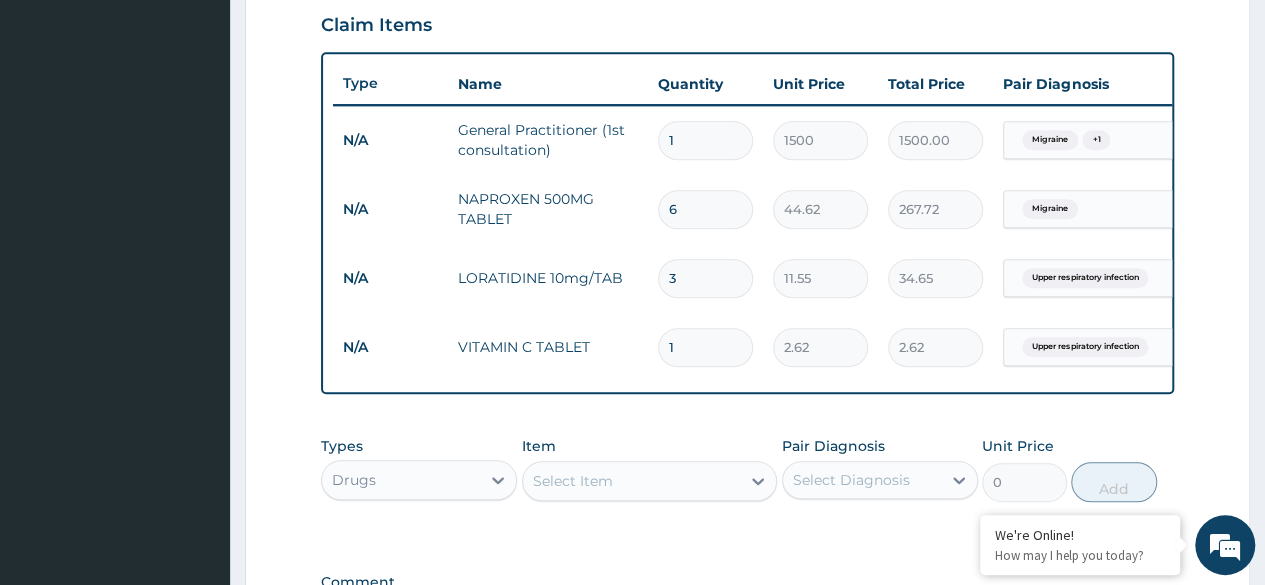 type 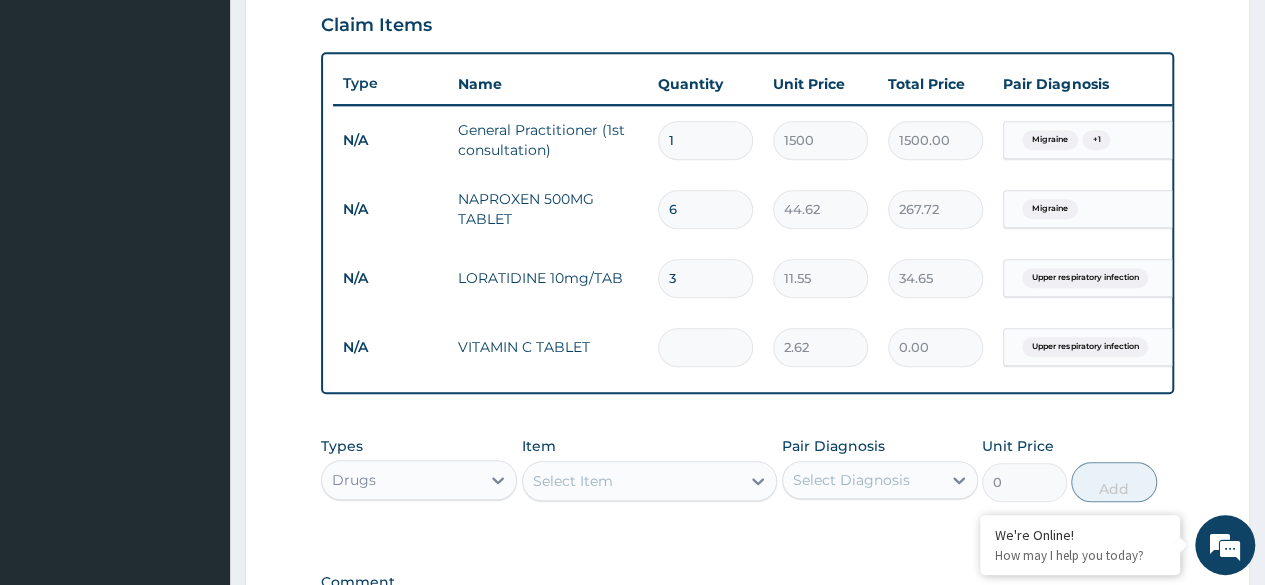 type on "9" 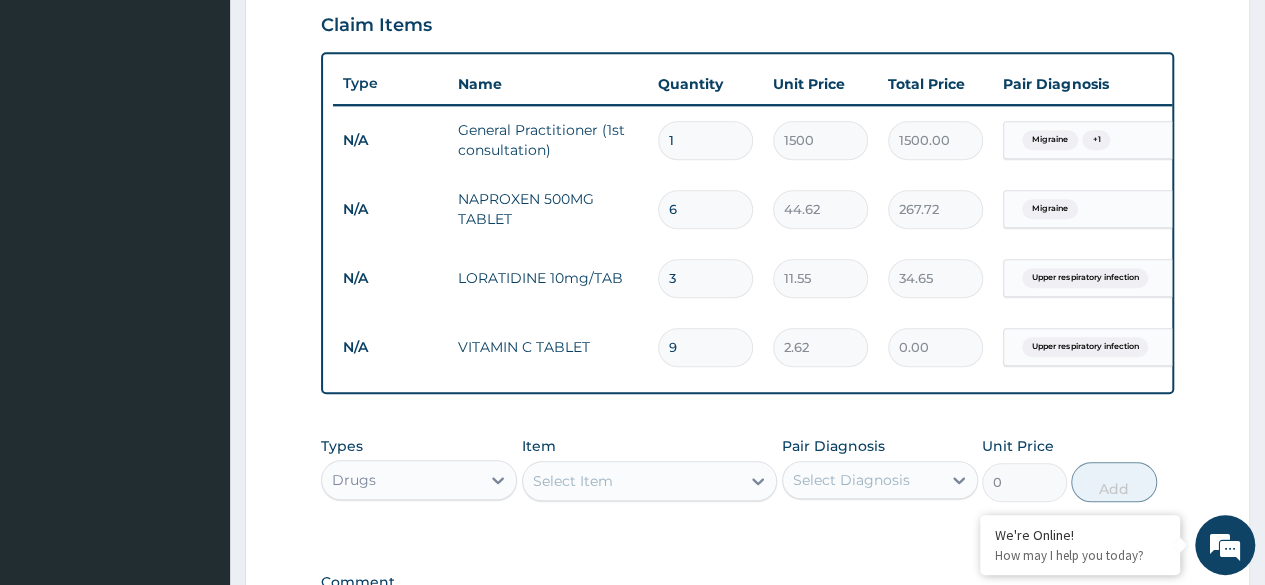 type on "23.58" 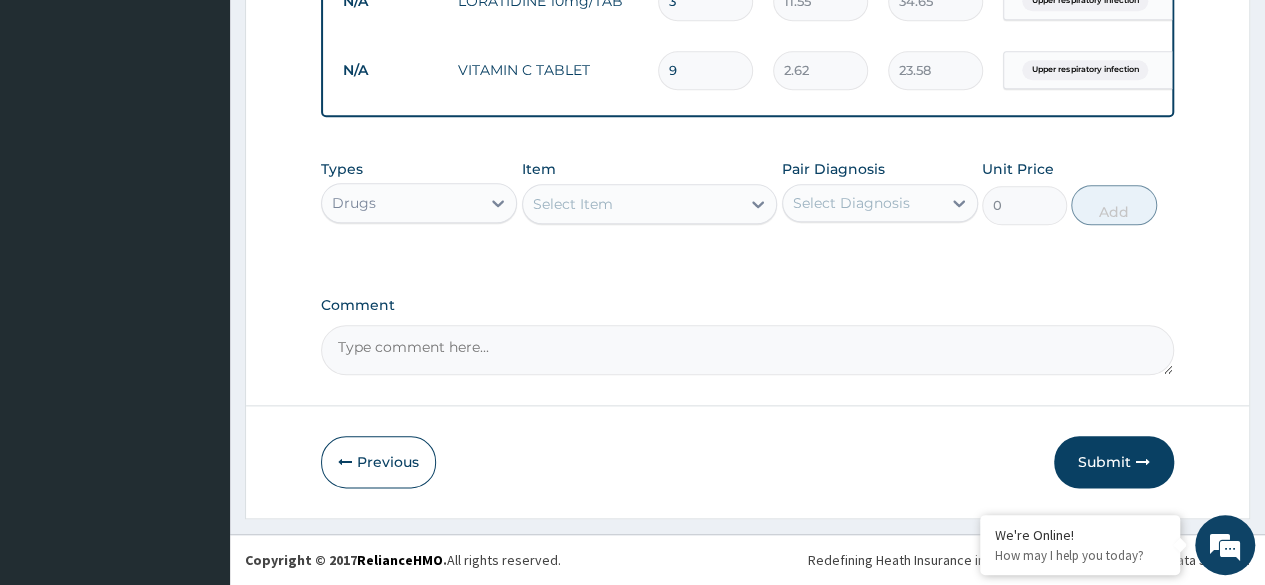 scroll, scrollTop: 982, scrollLeft: 0, axis: vertical 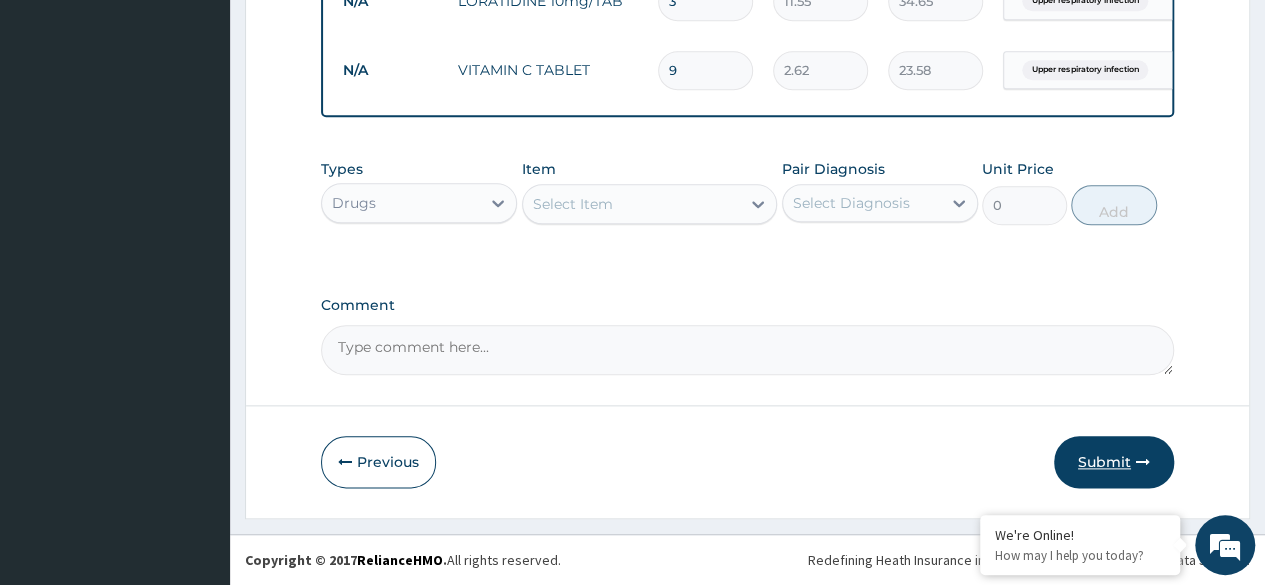 type on "9" 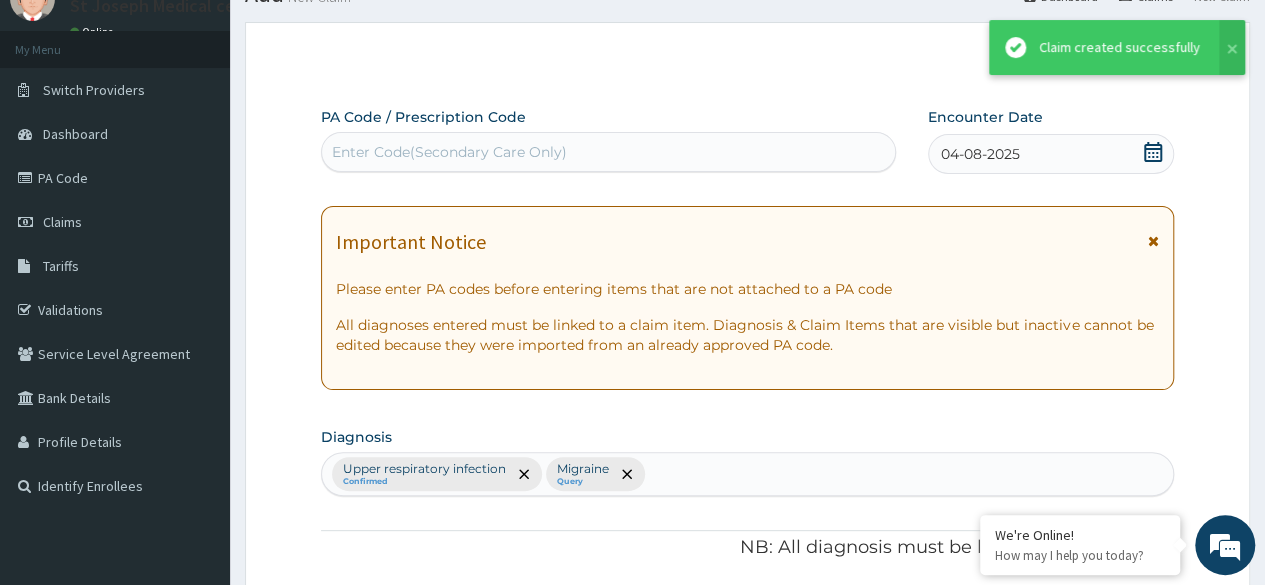 scroll, scrollTop: 982, scrollLeft: 0, axis: vertical 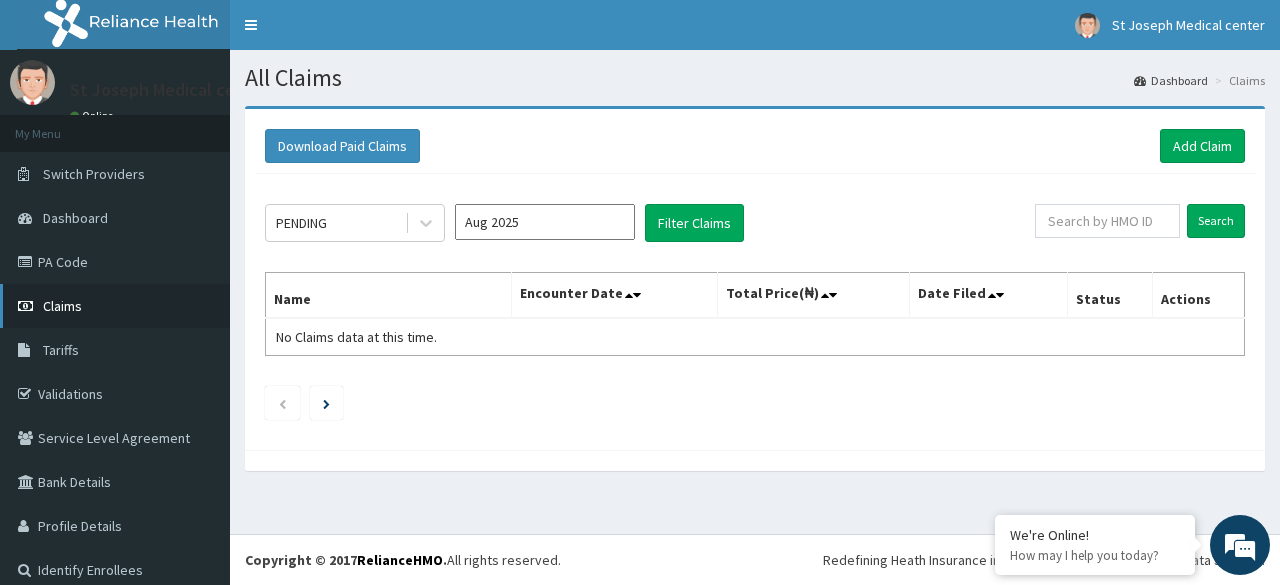 click on "Claims" at bounding box center [62, 306] 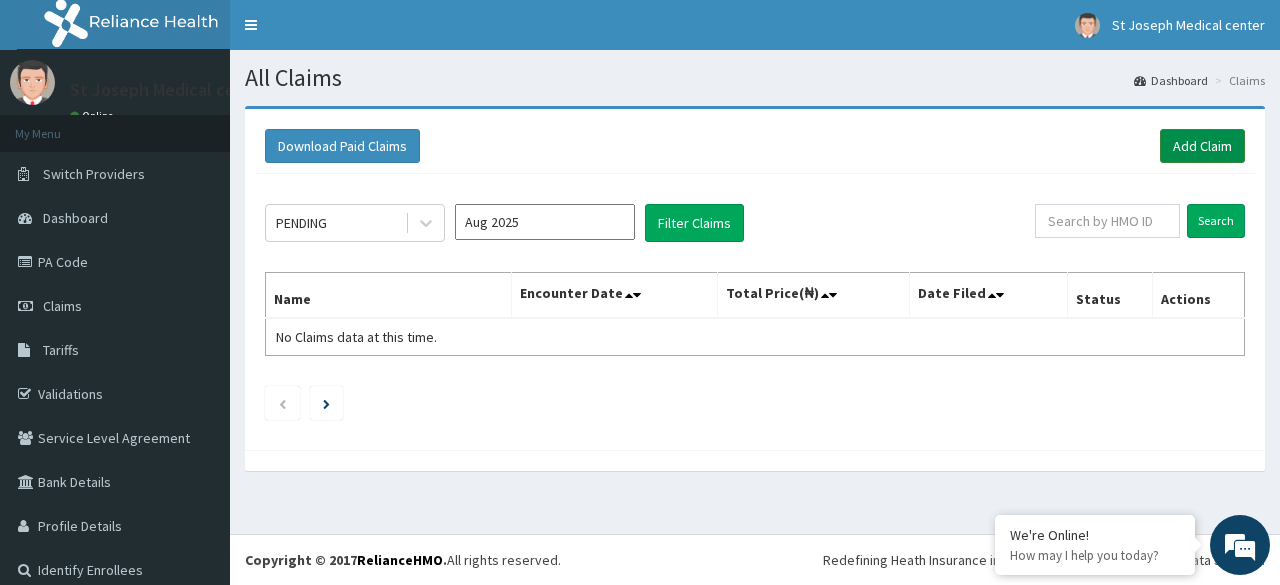 click on "Add Claim" at bounding box center [1202, 146] 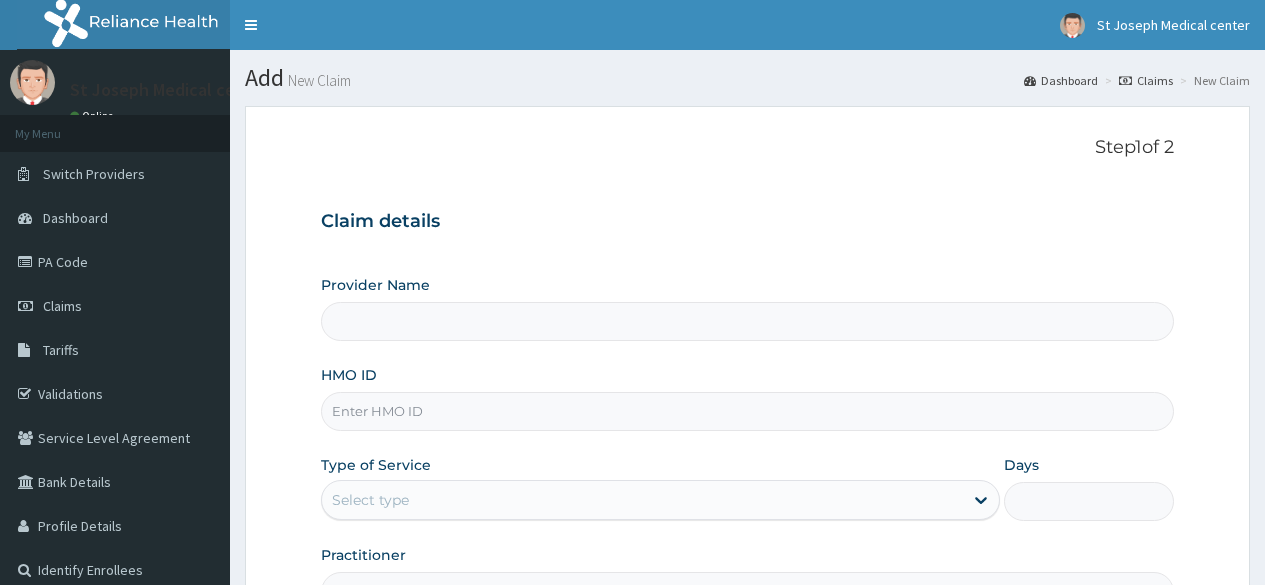 scroll, scrollTop: 0, scrollLeft: 0, axis: both 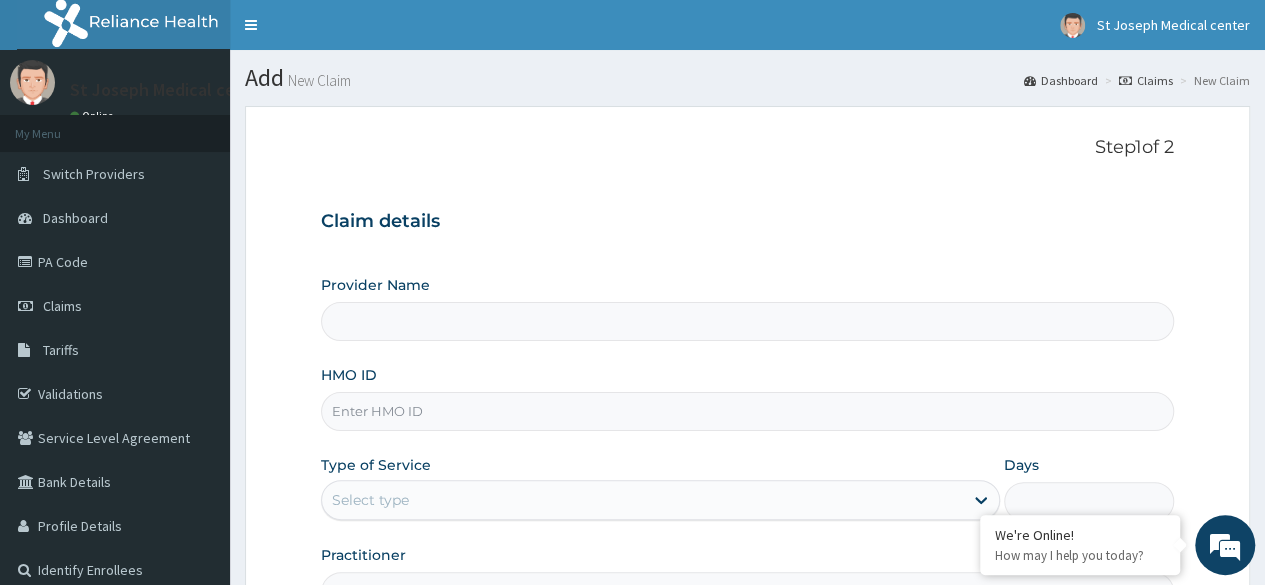 type on "St. Joseph Medical Centre" 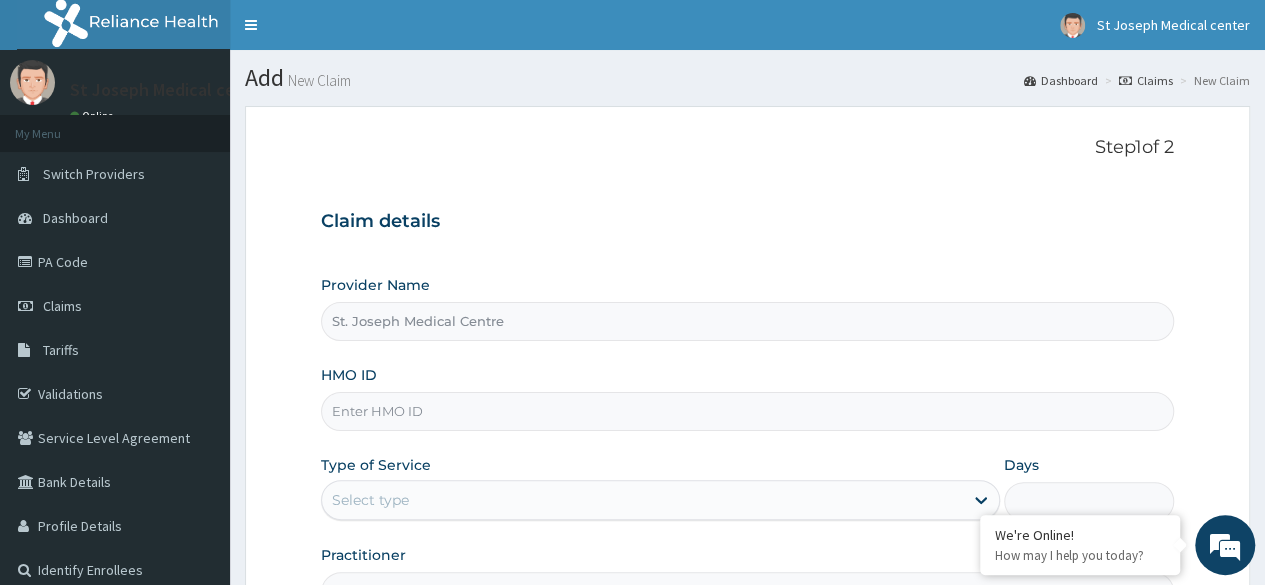 click on "HMO ID" at bounding box center (747, 411) 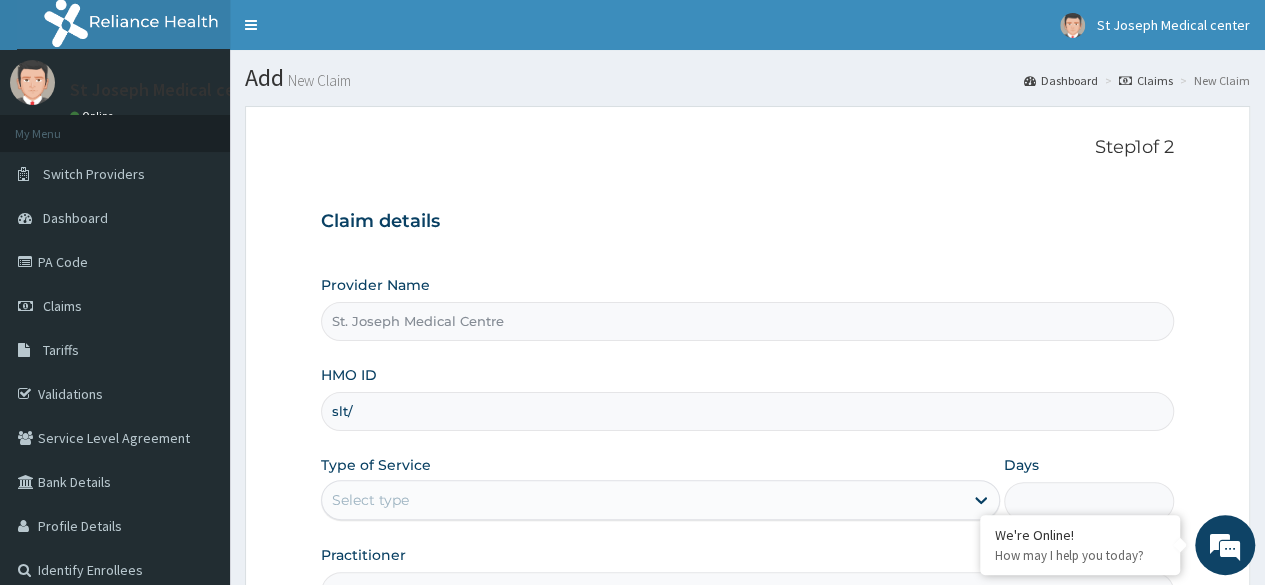 scroll, scrollTop: 0, scrollLeft: 0, axis: both 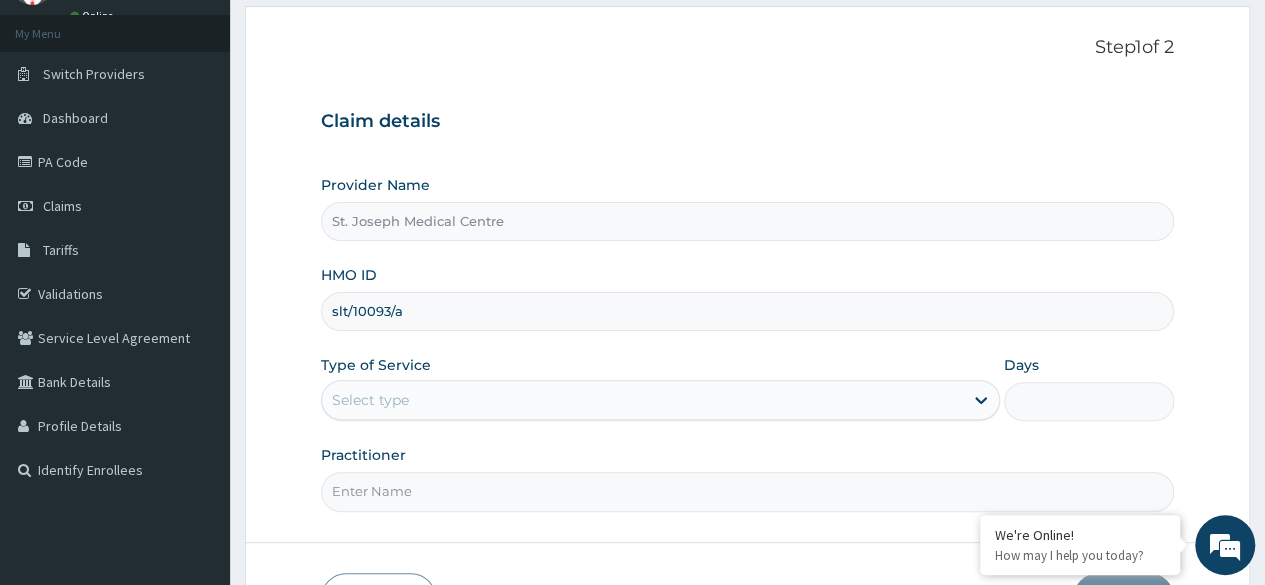 type on "slt/10093/a" 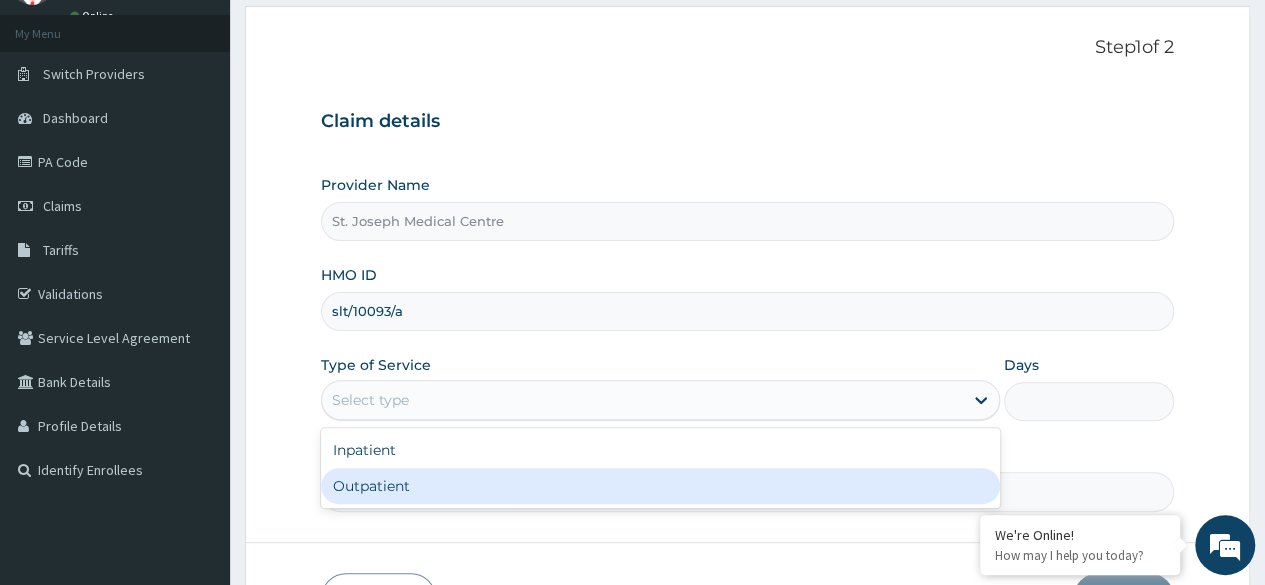 click on "Outpatient" at bounding box center (660, 486) 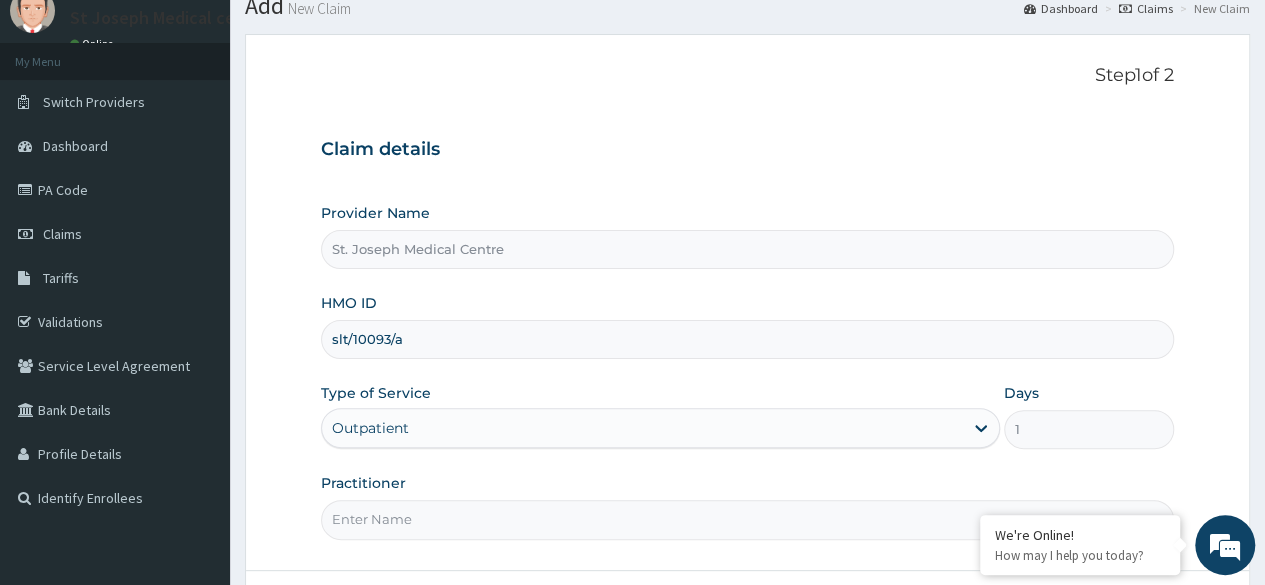 scroll, scrollTop: 200, scrollLeft: 0, axis: vertical 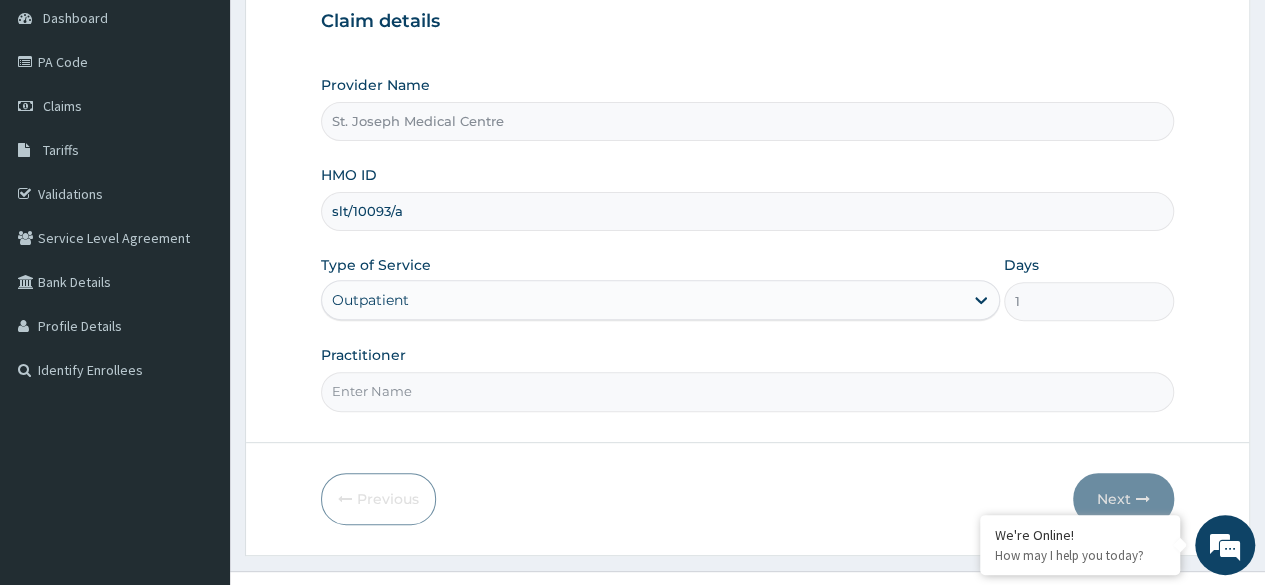 click on "Practitioner" at bounding box center [747, 391] 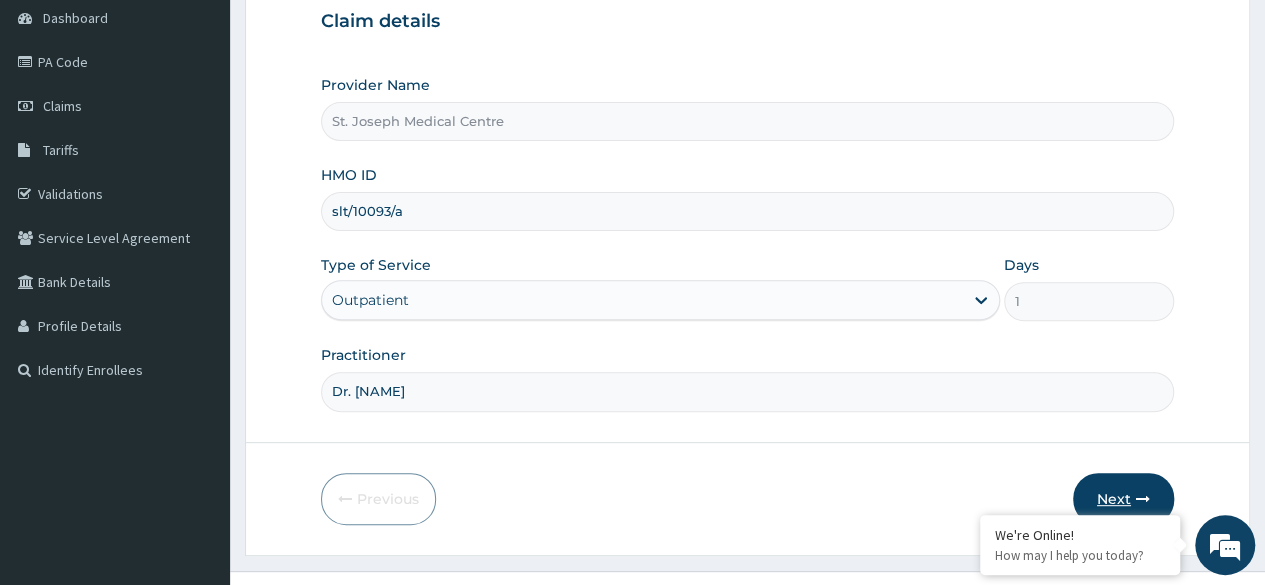 type on "Dr. Sunday" 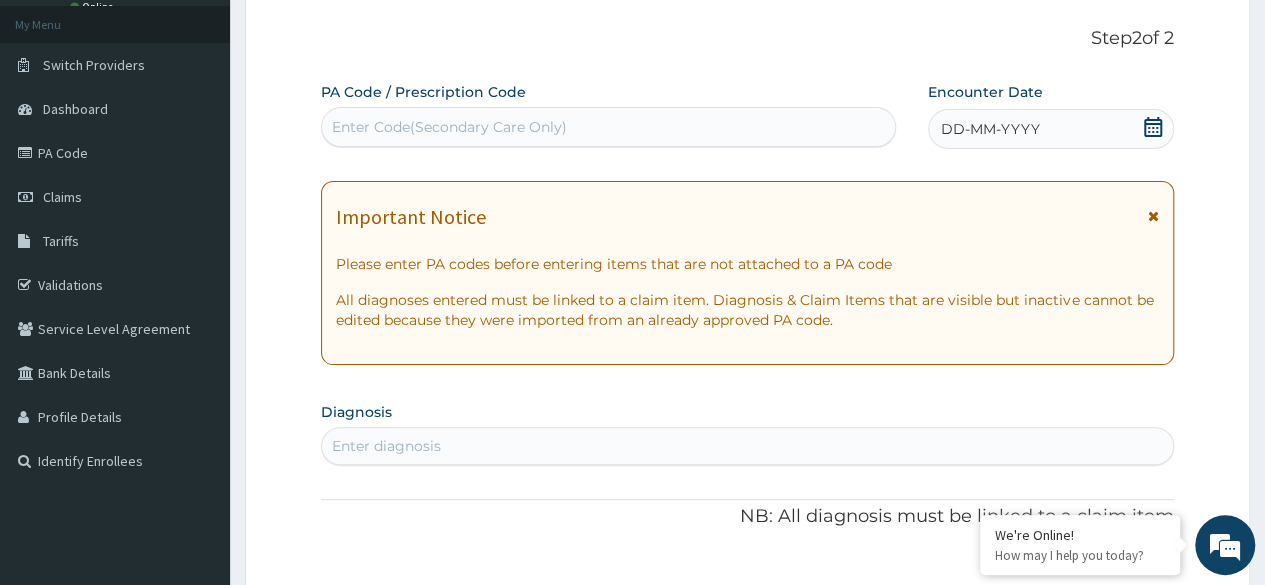 scroll, scrollTop: 0, scrollLeft: 0, axis: both 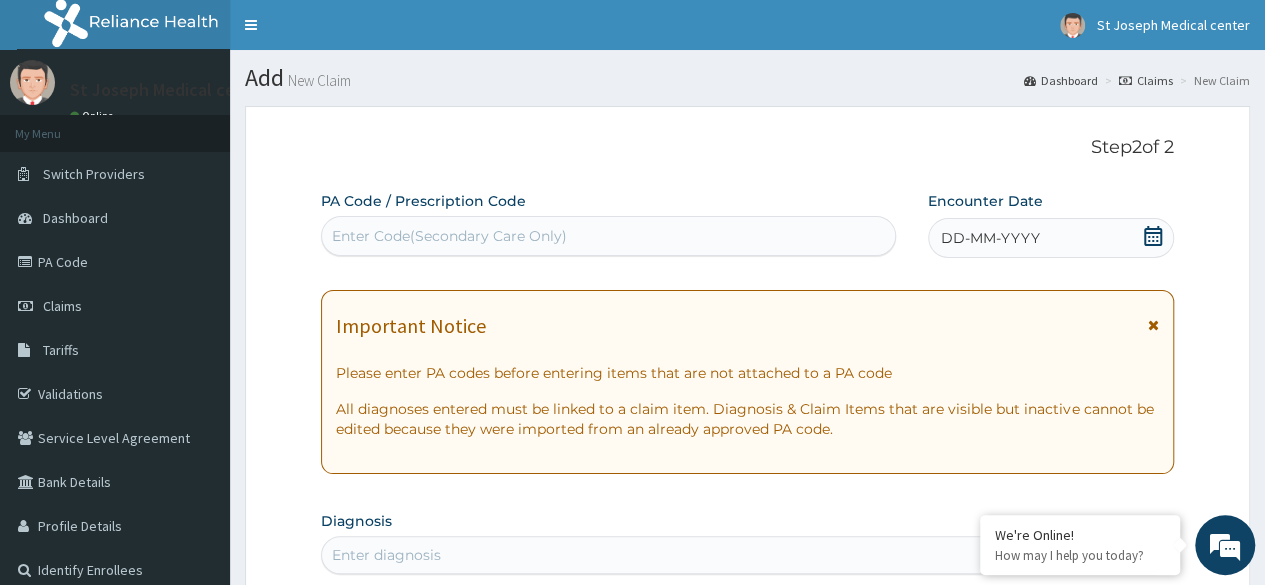 click 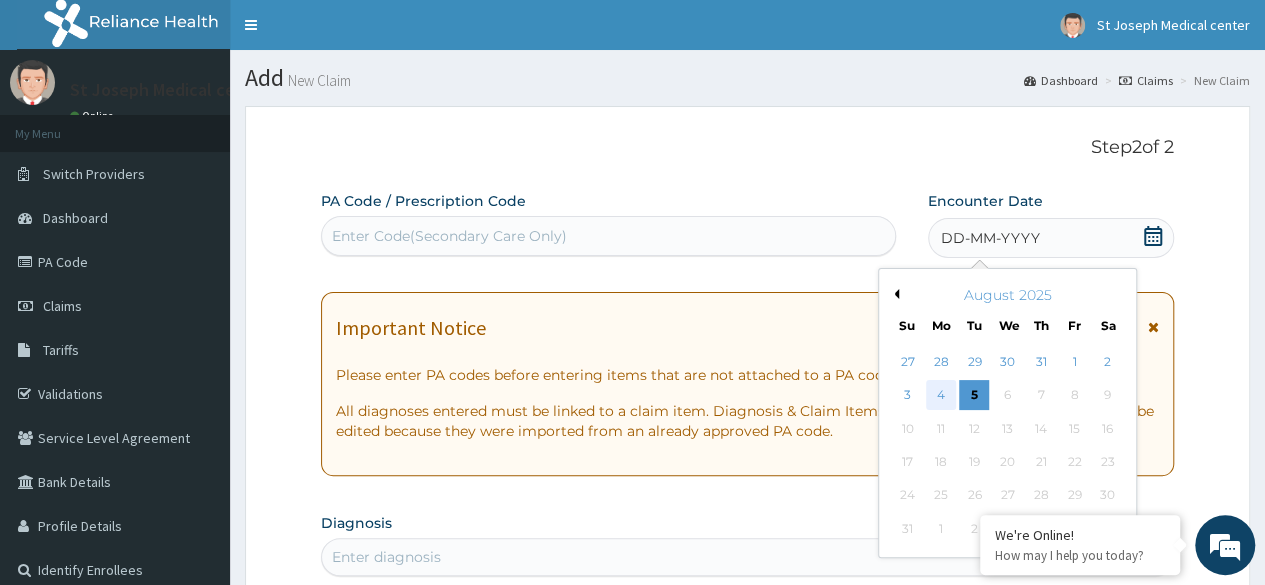 click on "4" at bounding box center (941, 396) 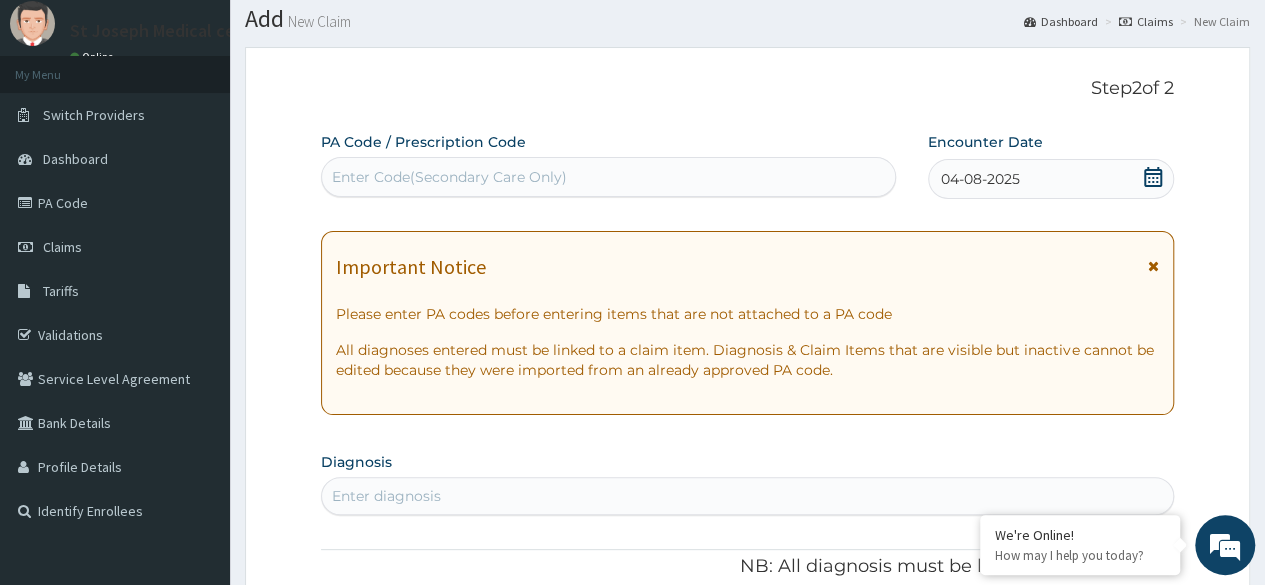 scroll, scrollTop: 100, scrollLeft: 0, axis: vertical 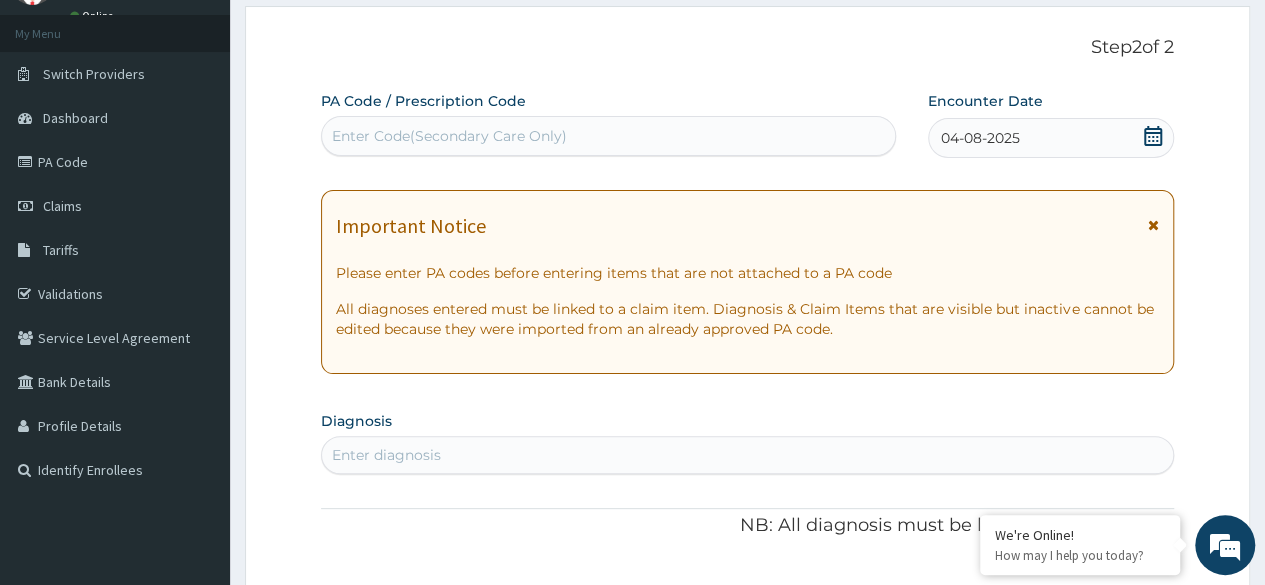 click on "Enter diagnosis" at bounding box center (747, 455) 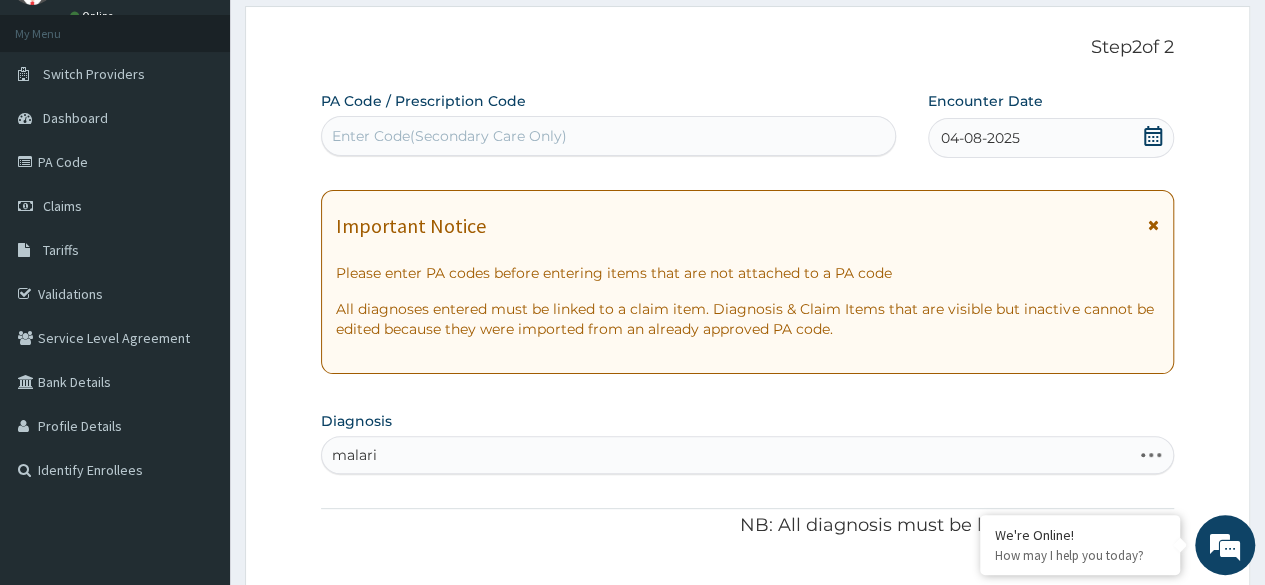 type on "malaria" 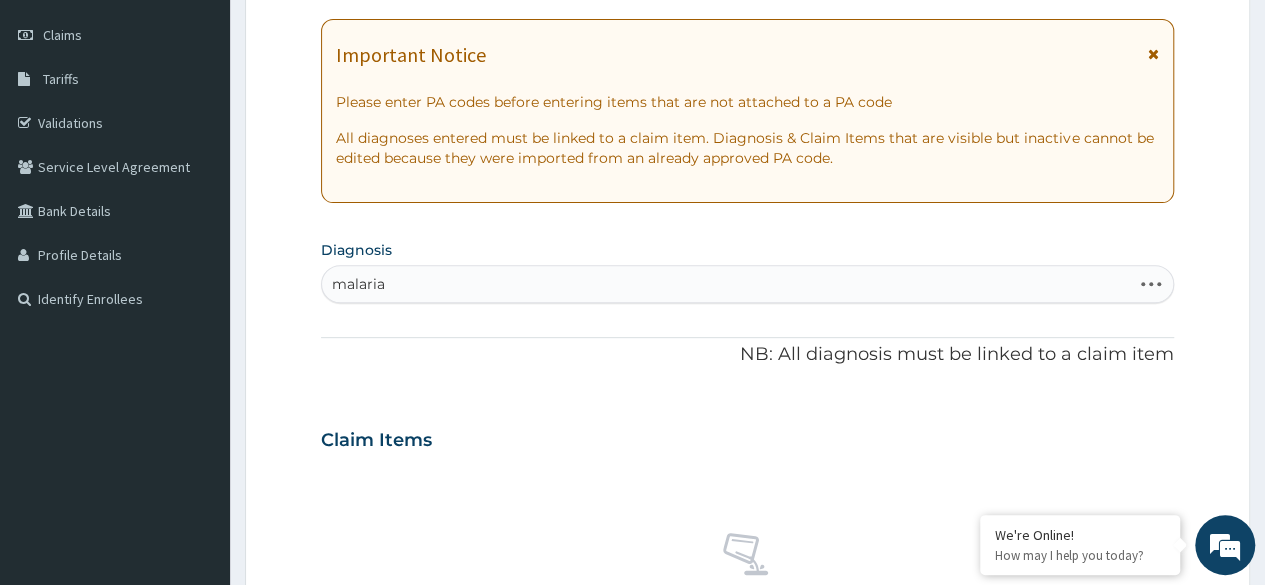 scroll, scrollTop: 300, scrollLeft: 0, axis: vertical 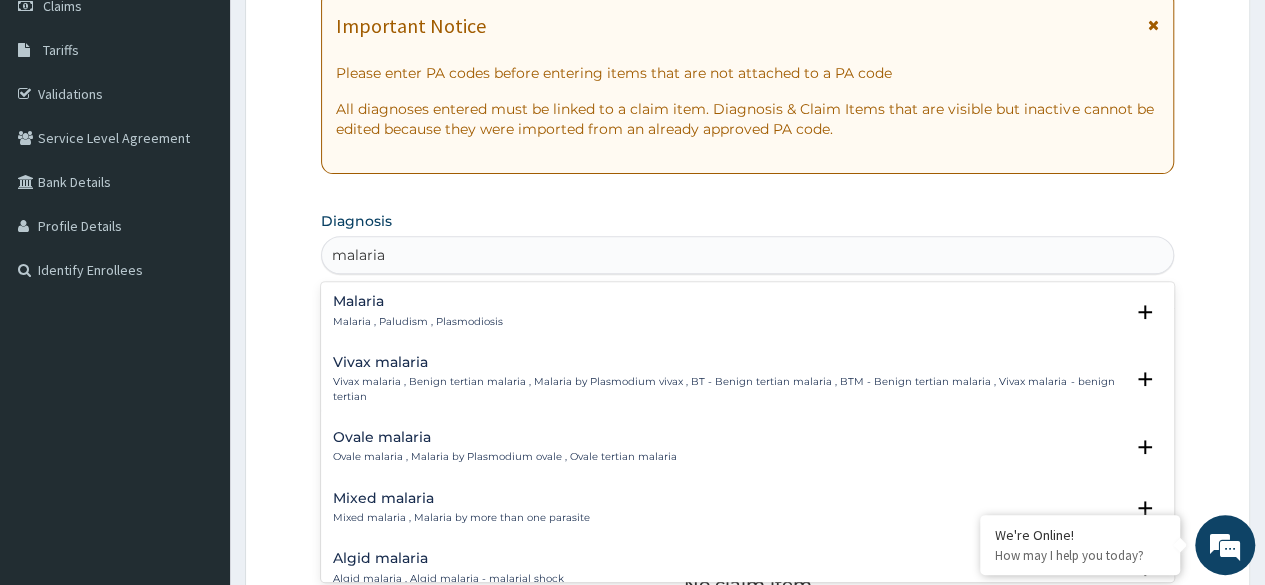 click on "Malaria , Paludism , Plasmodiosis" at bounding box center [418, 322] 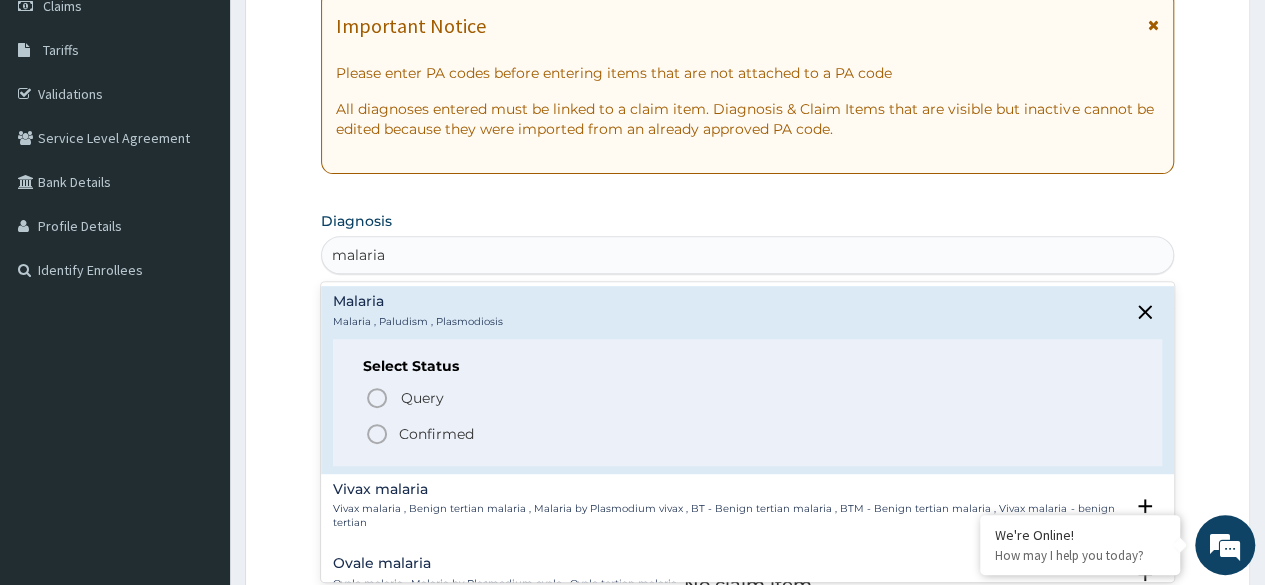 click 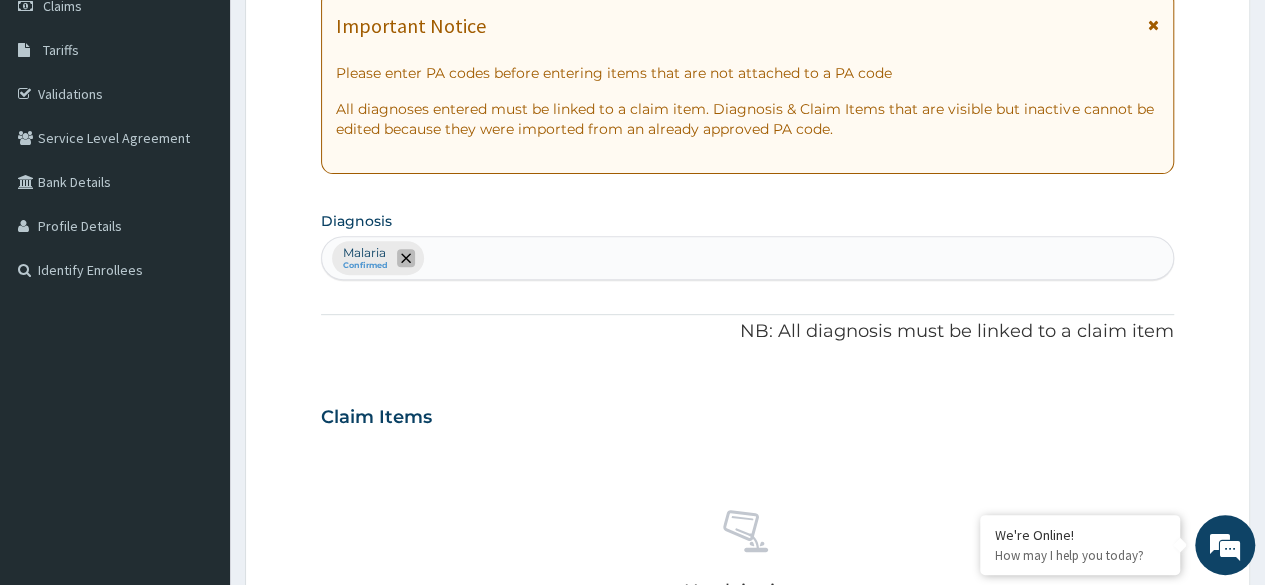click 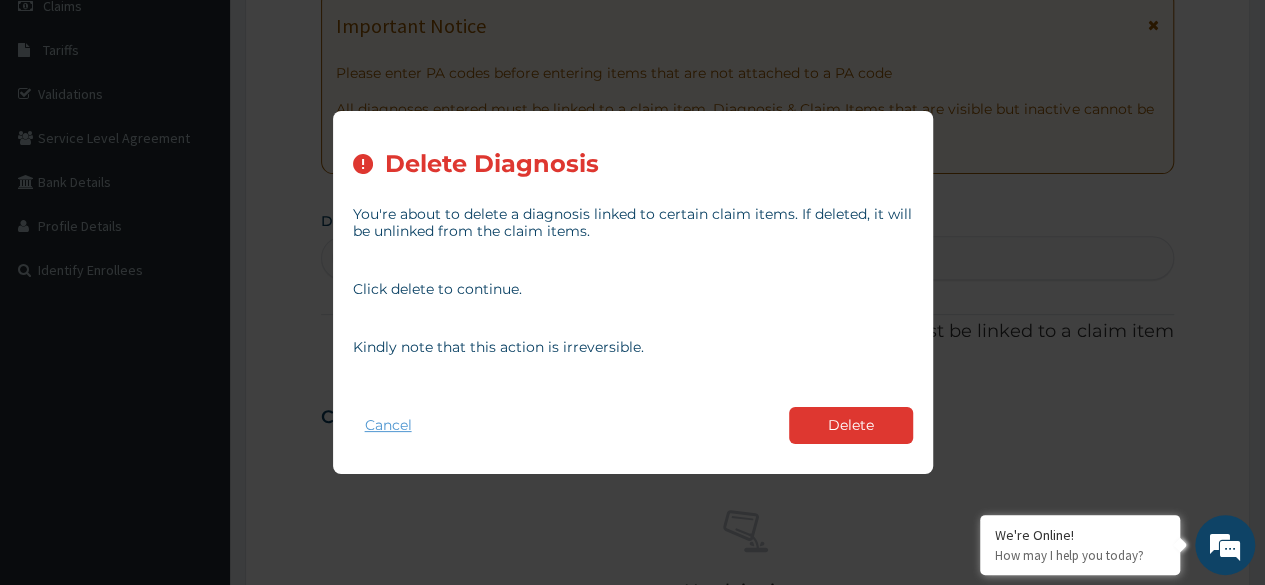 click on "Cancel" at bounding box center (388, 425) 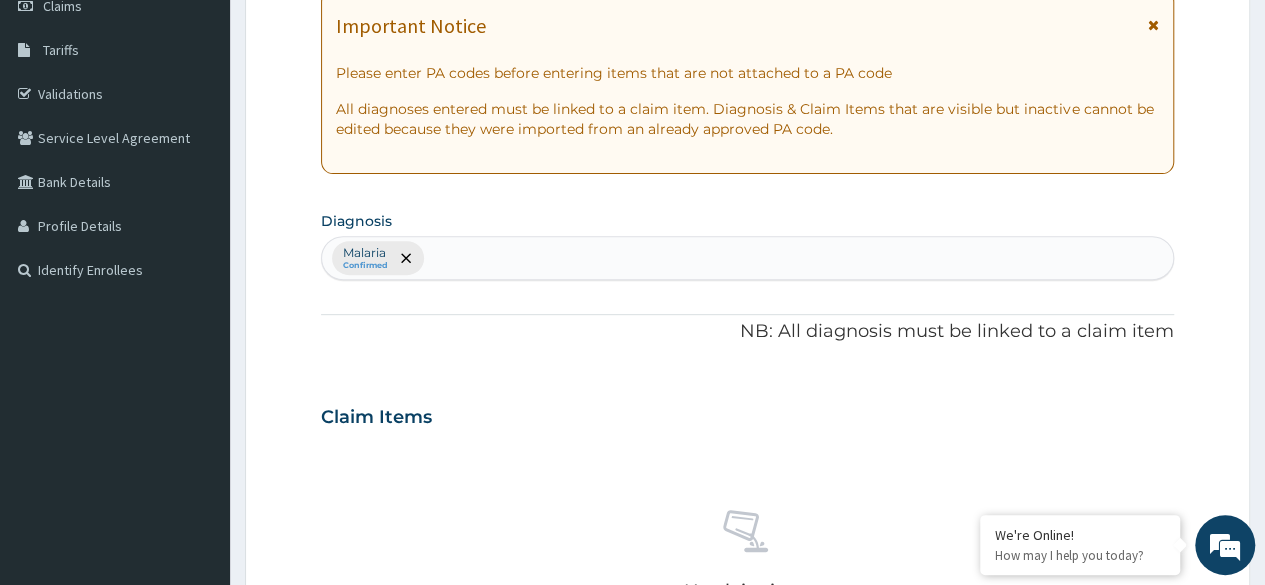 scroll, scrollTop: 400, scrollLeft: 0, axis: vertical 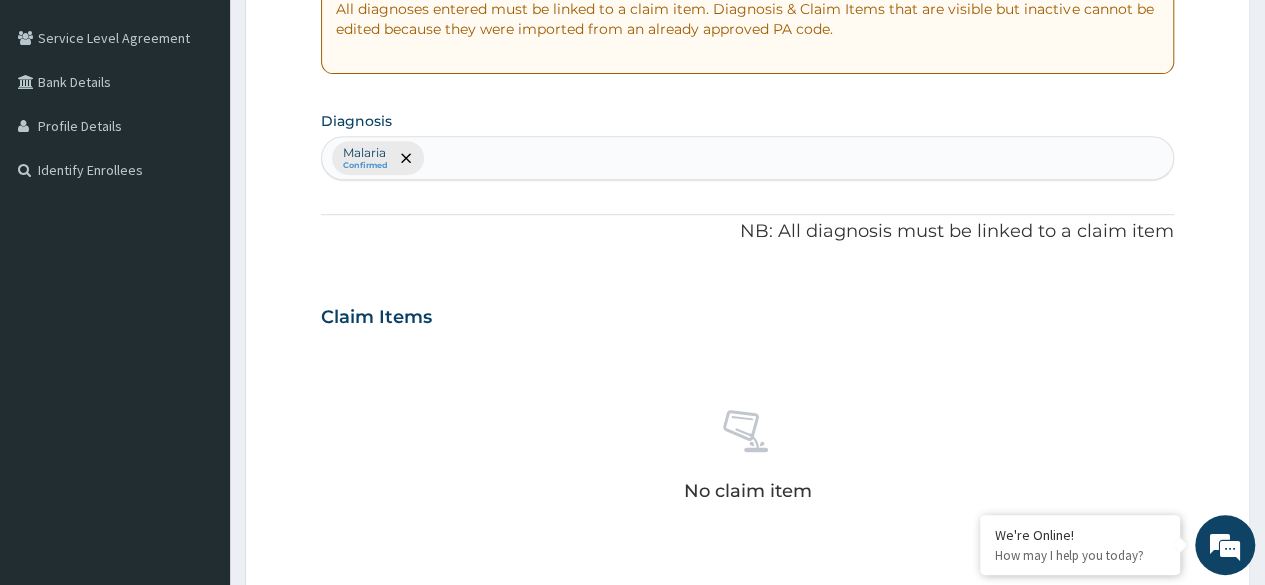 click on "Malaria Confirmed" at bounding box center [747, 158] 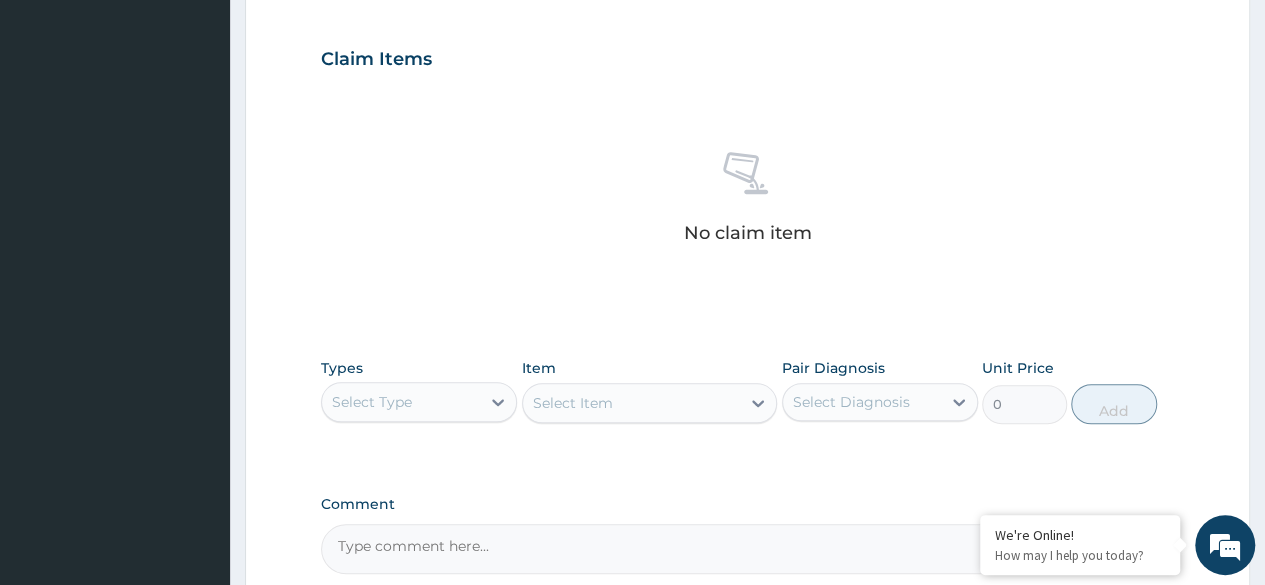 scroll, scrollTop: 700, scrollLeft: 0, axis: vertical 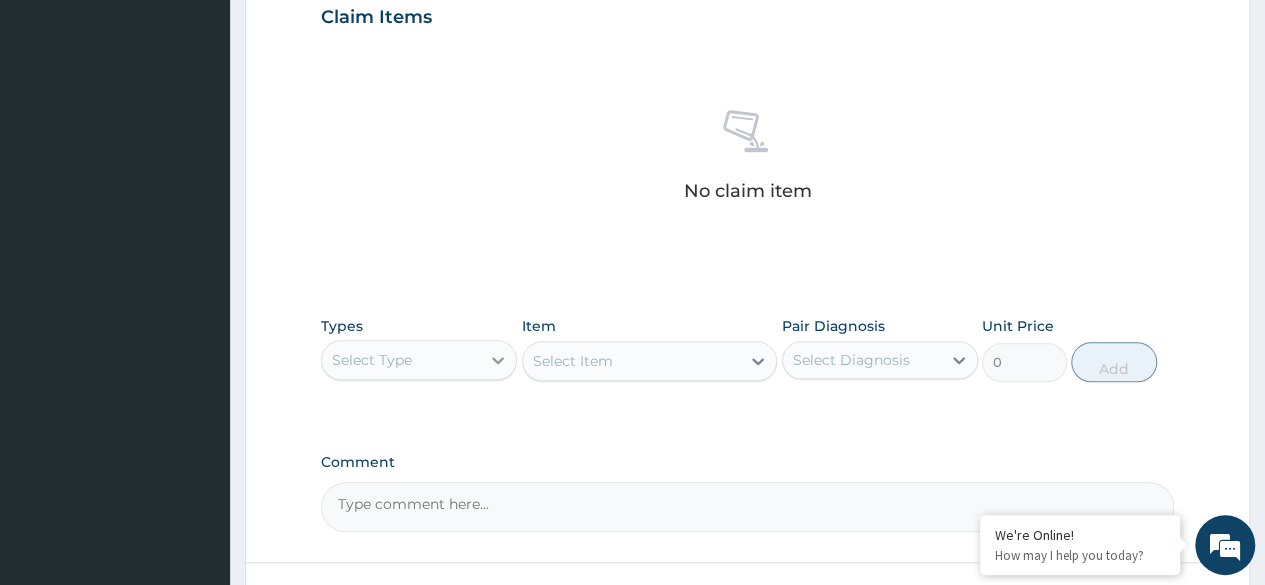 click 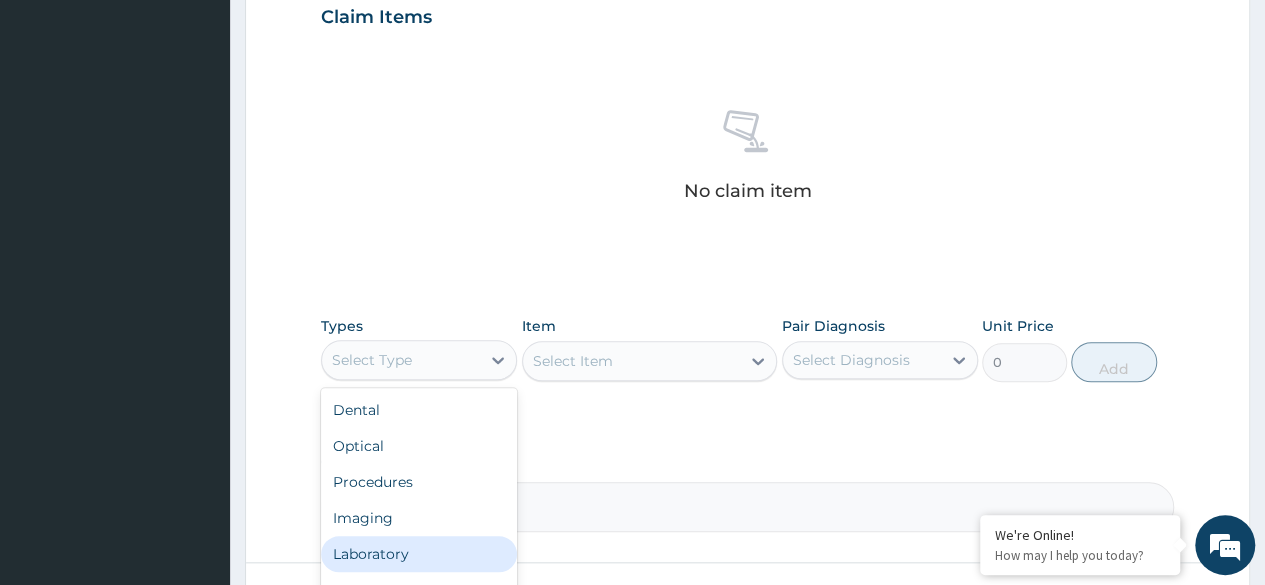 click on "Laboratory" at bounding box center [419, 554] 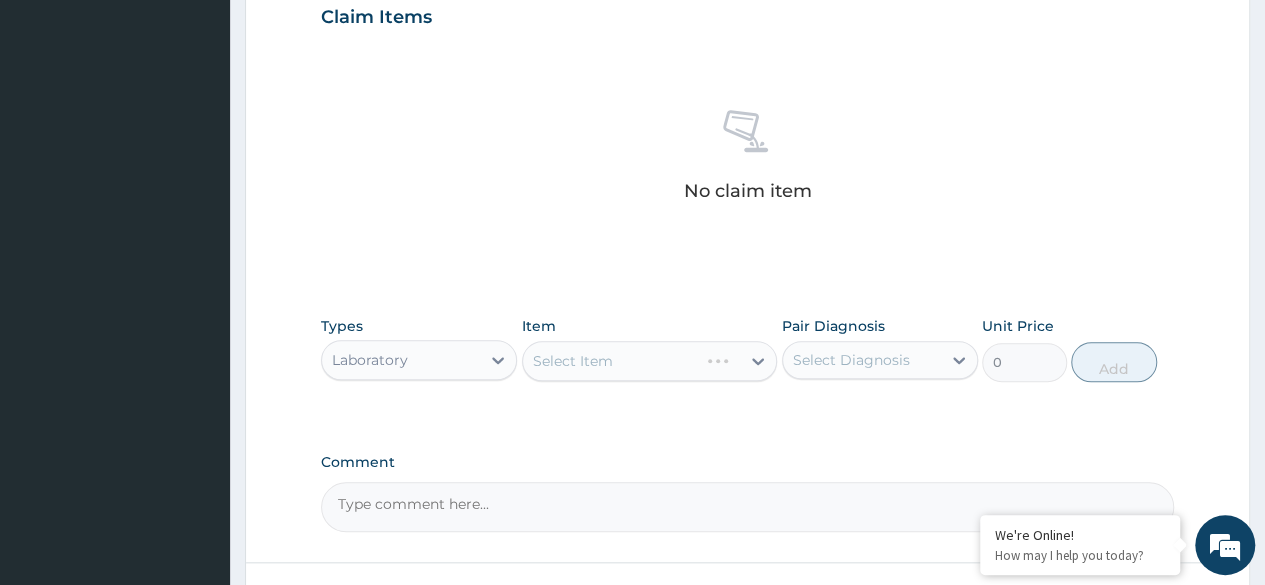 click on "Select Item" at bounding box center [650, 361] 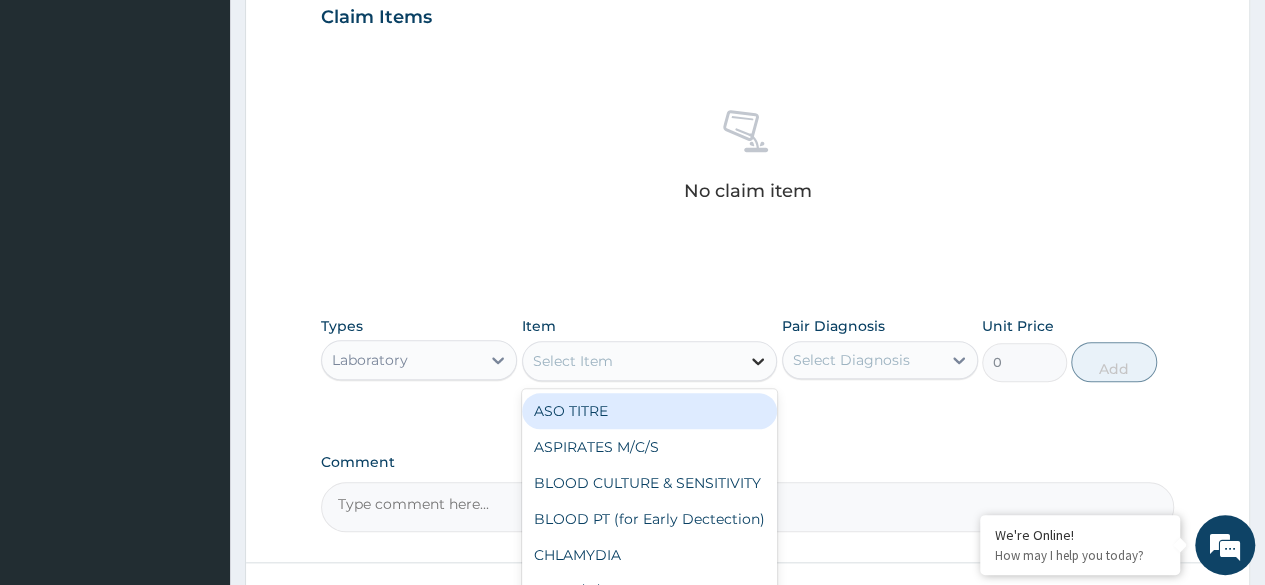 click at bounding box center (758, 361) 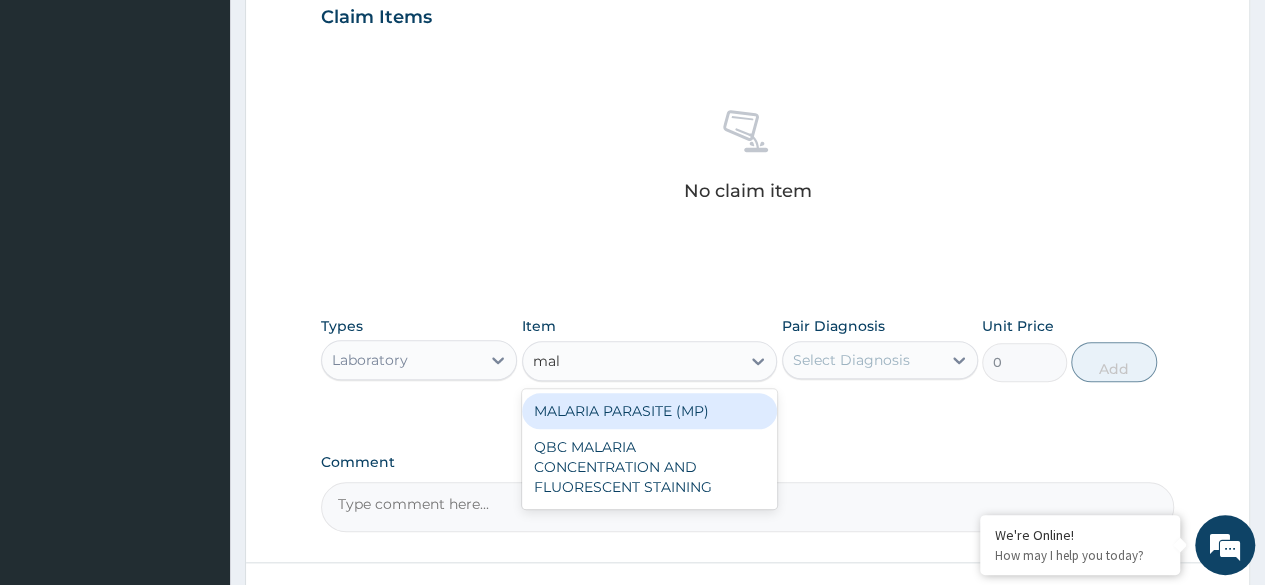 type on "mala" 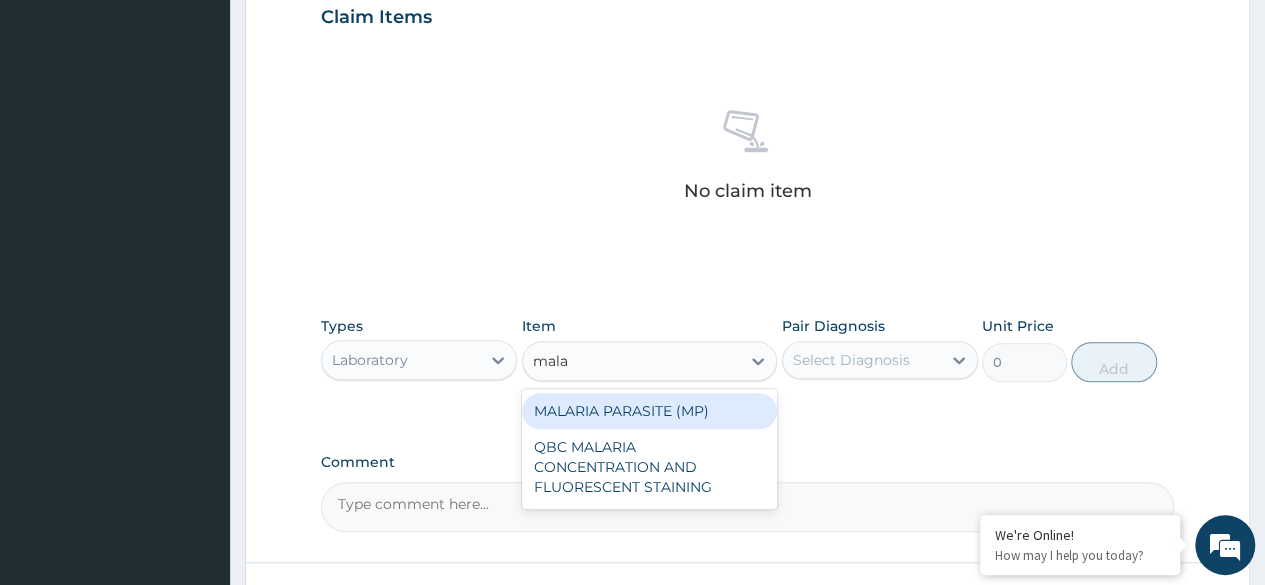 click on "MALARIA PARASITE (MP)" at bounding box center [650, 411] 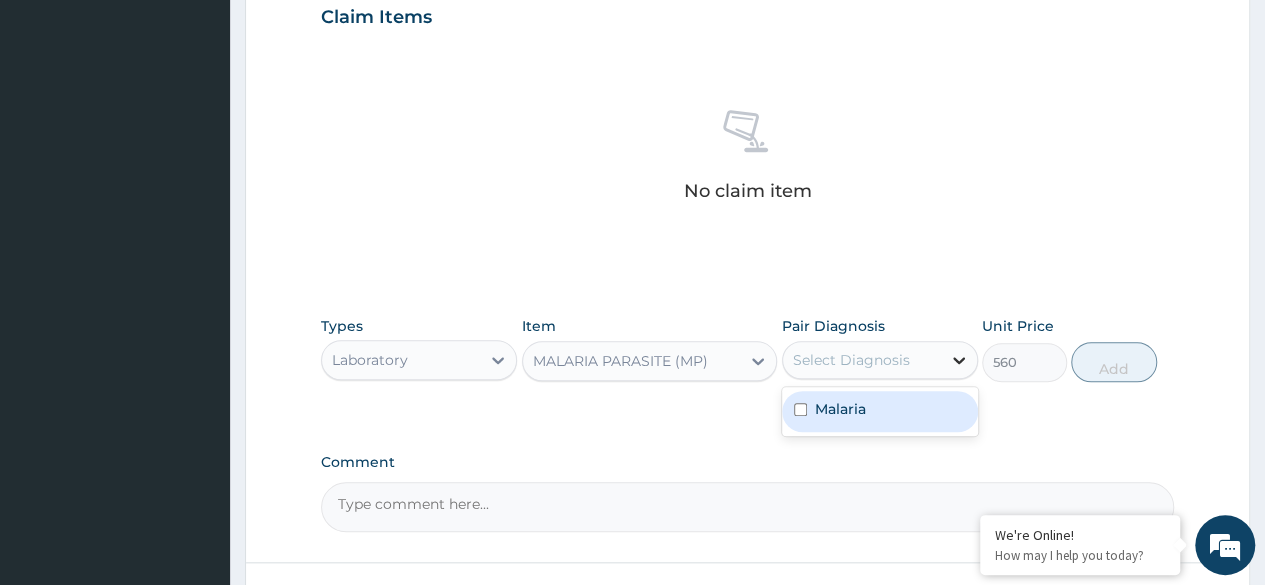 click 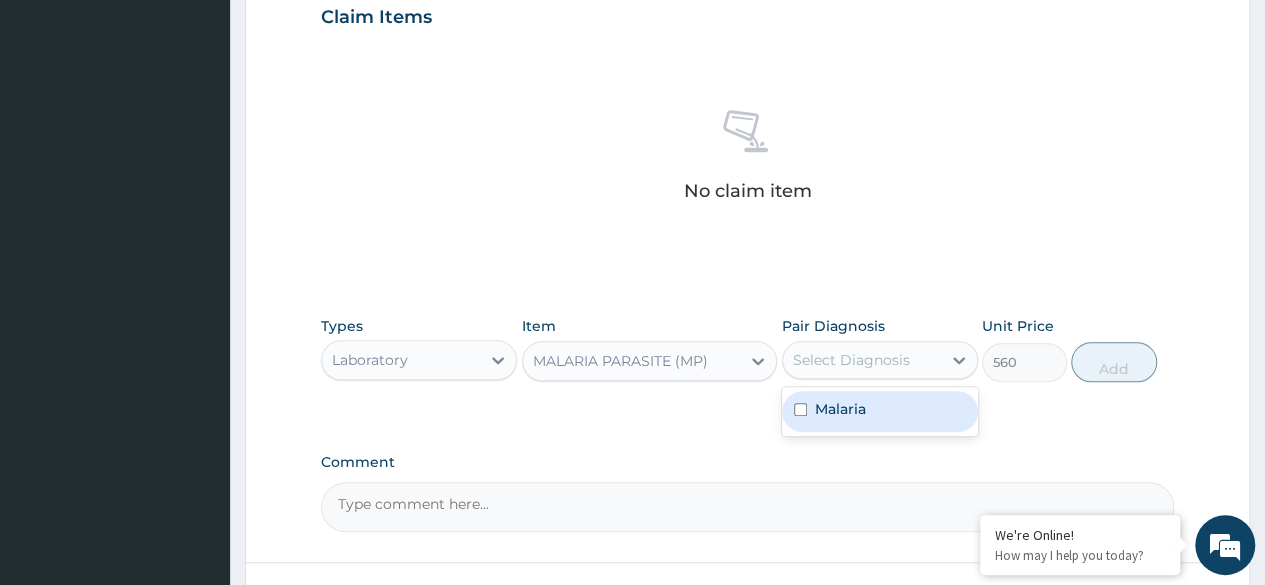 click at bounding box center (800, 409) 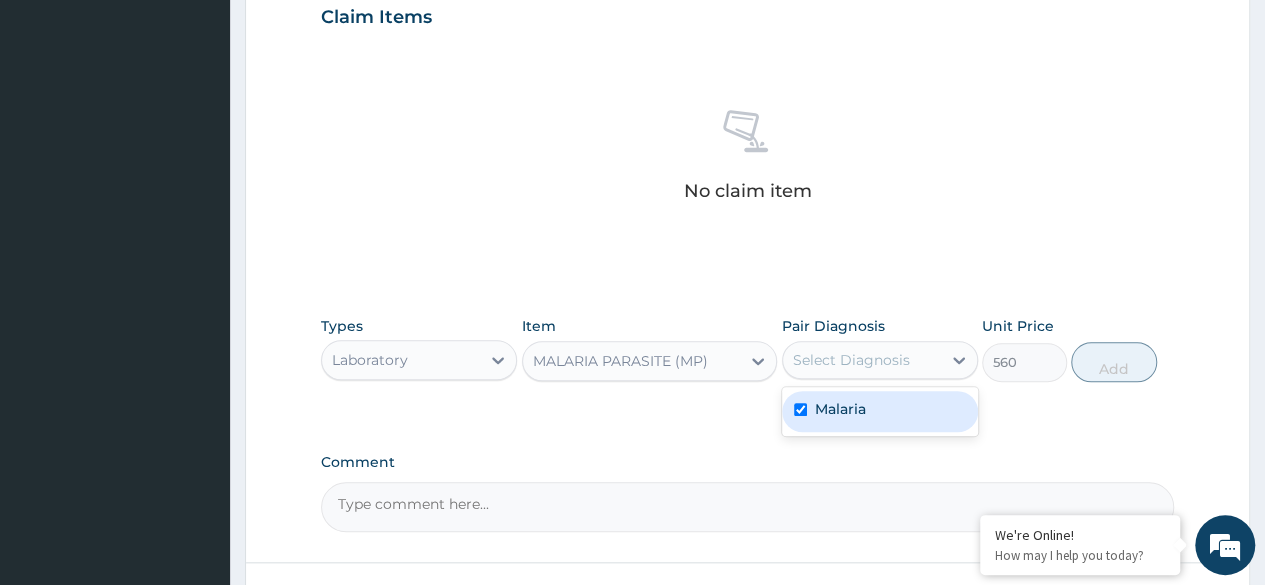 checkbox on "true" 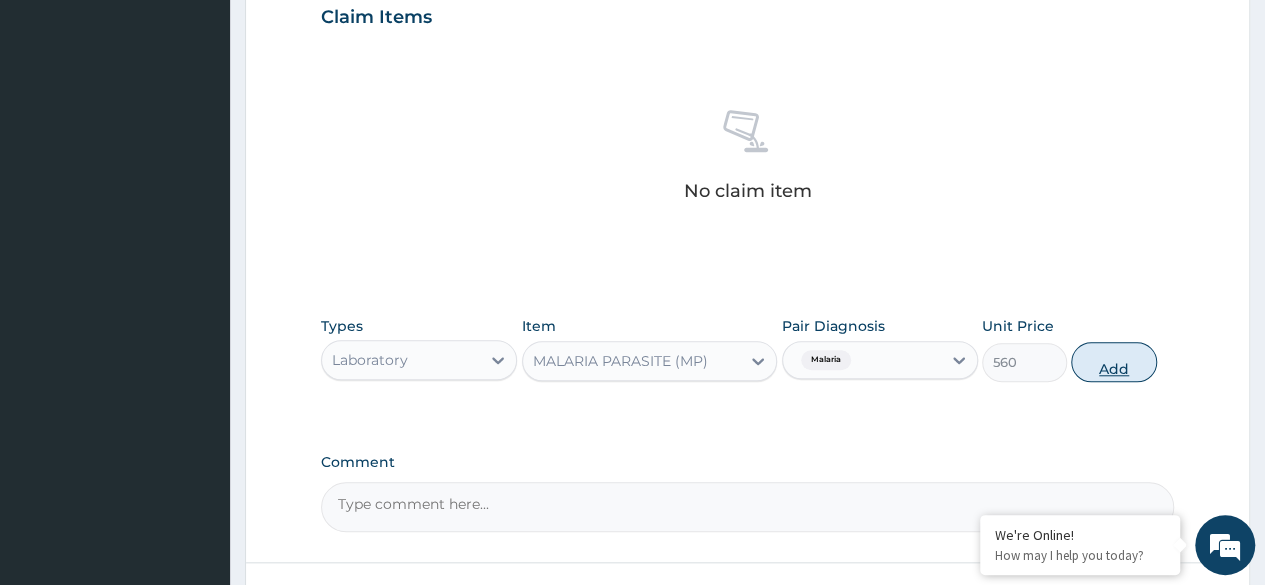 click on "Add" at bounding box center [1113, 362] 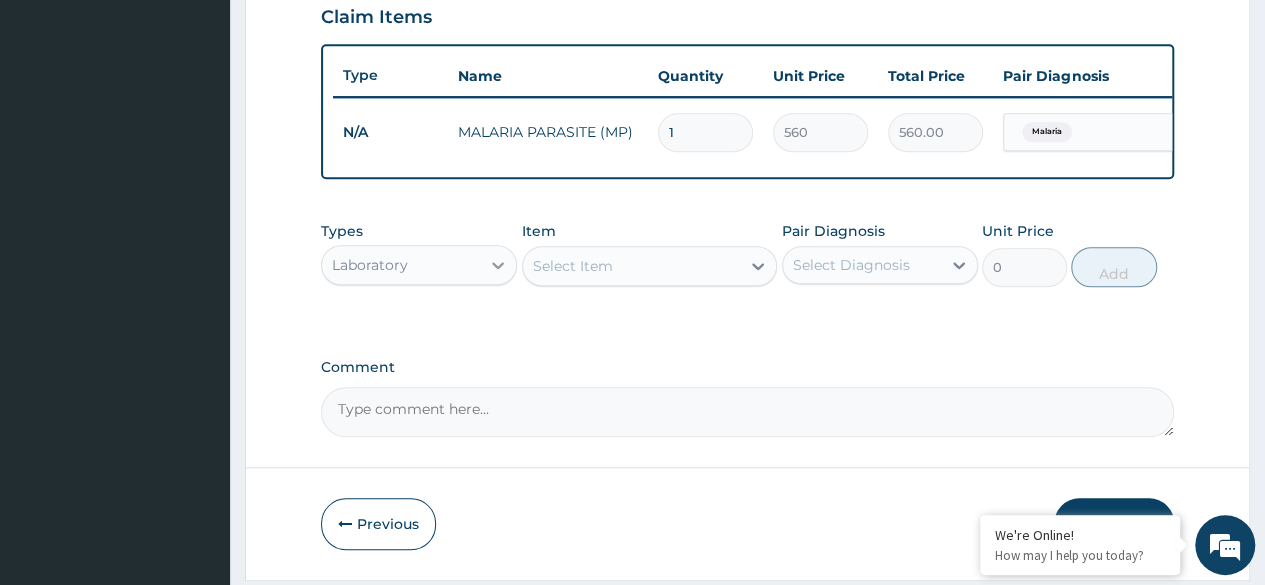 click 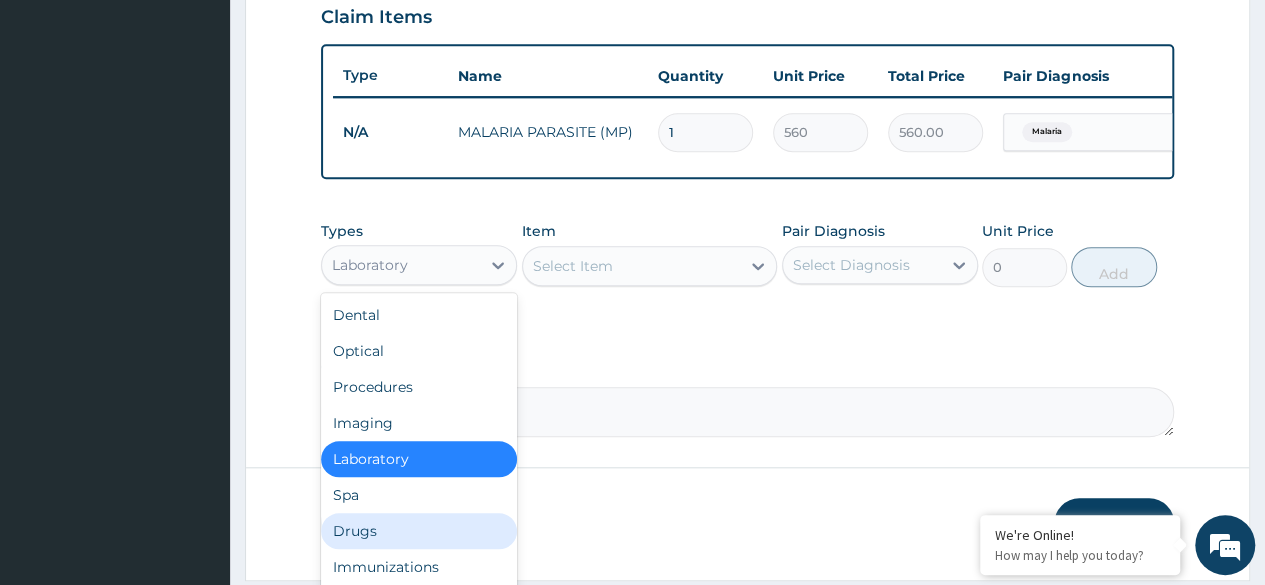 click on "Drugs" at bounding box center (419, 531) 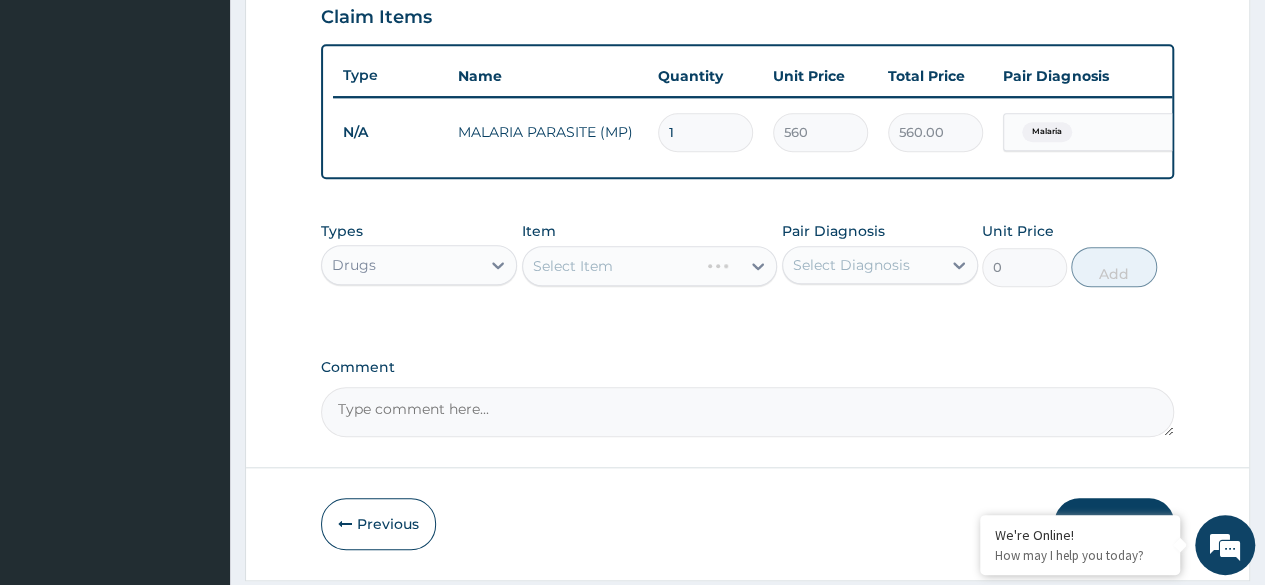 click on "Select Item" at bounding box center (650, 266) 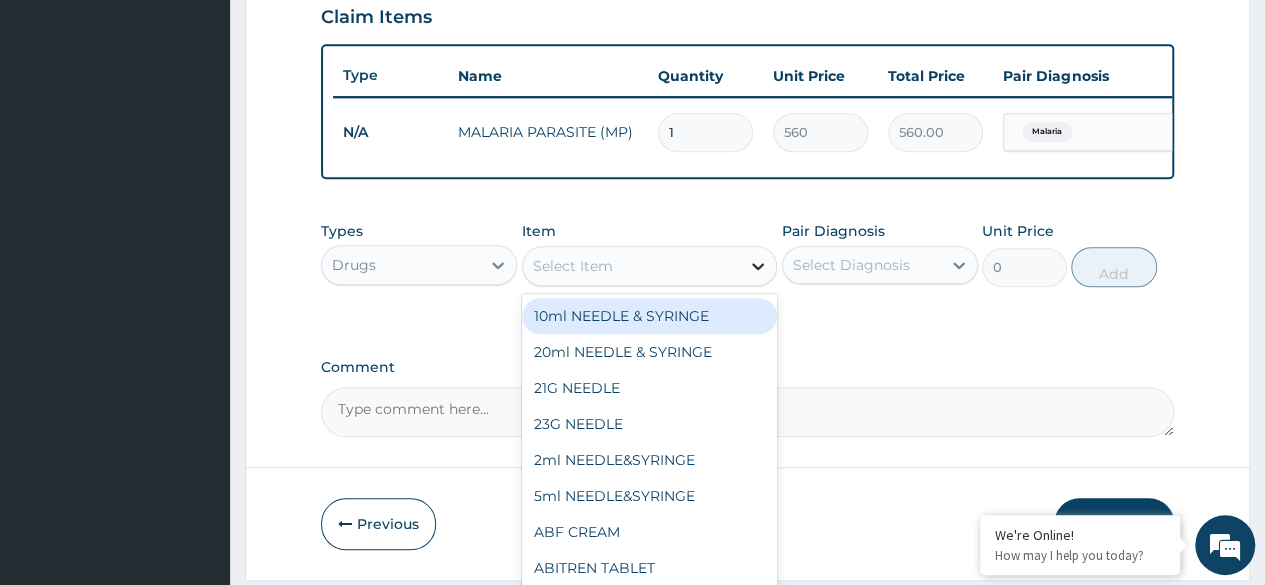 click 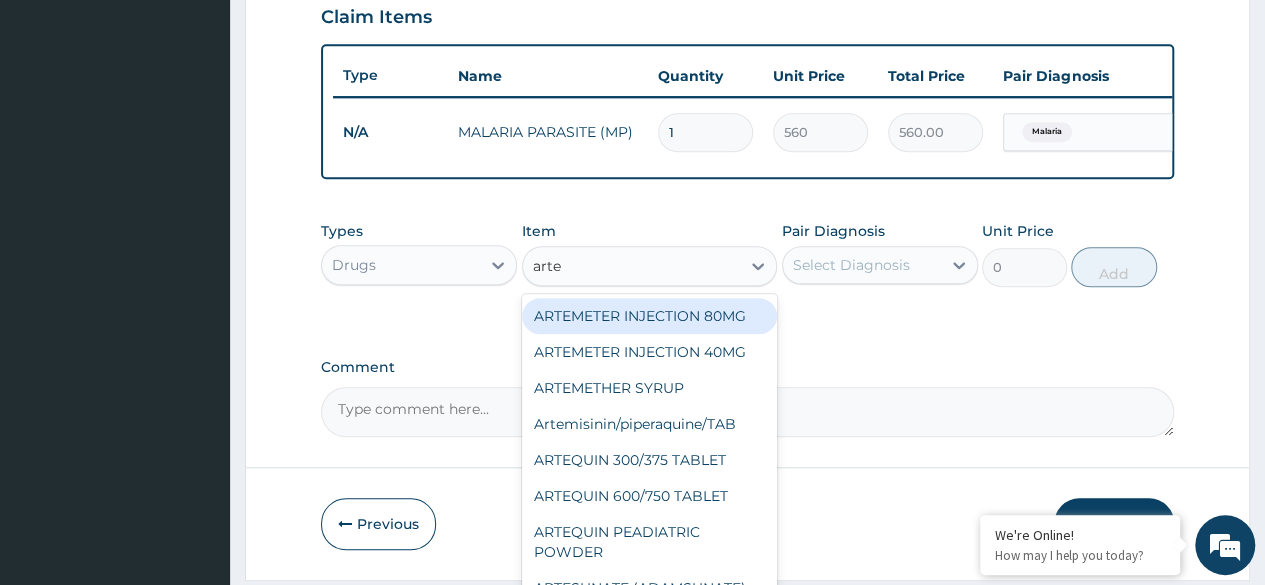 type on "artem" 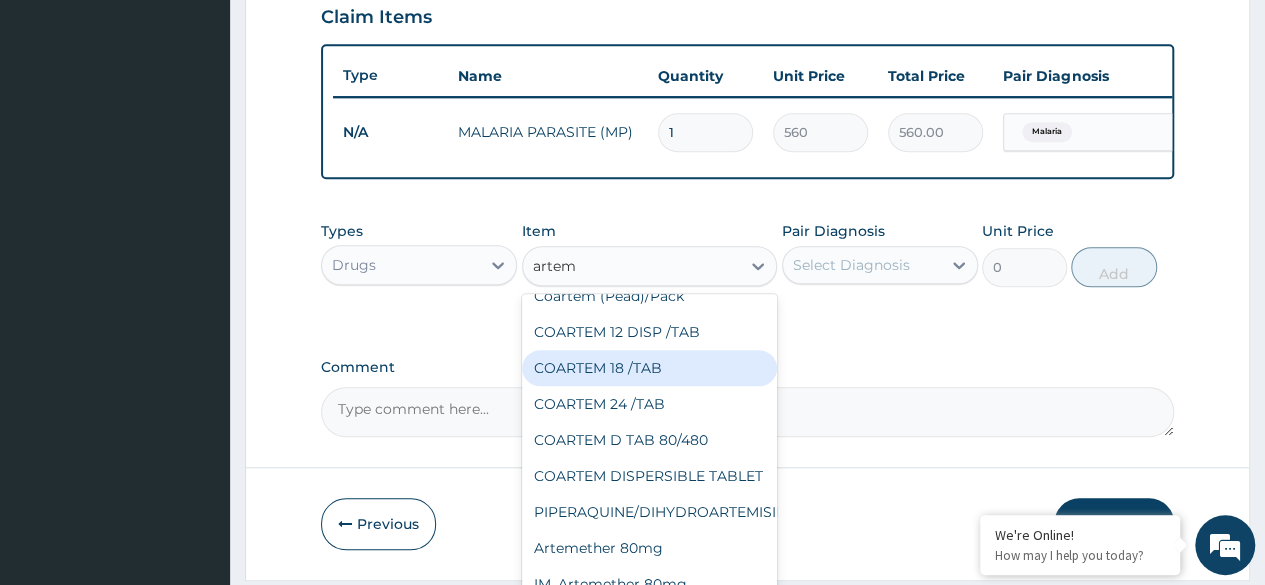 scroll, scrollTop: 100, scrollLeft: 0, axis: vertical 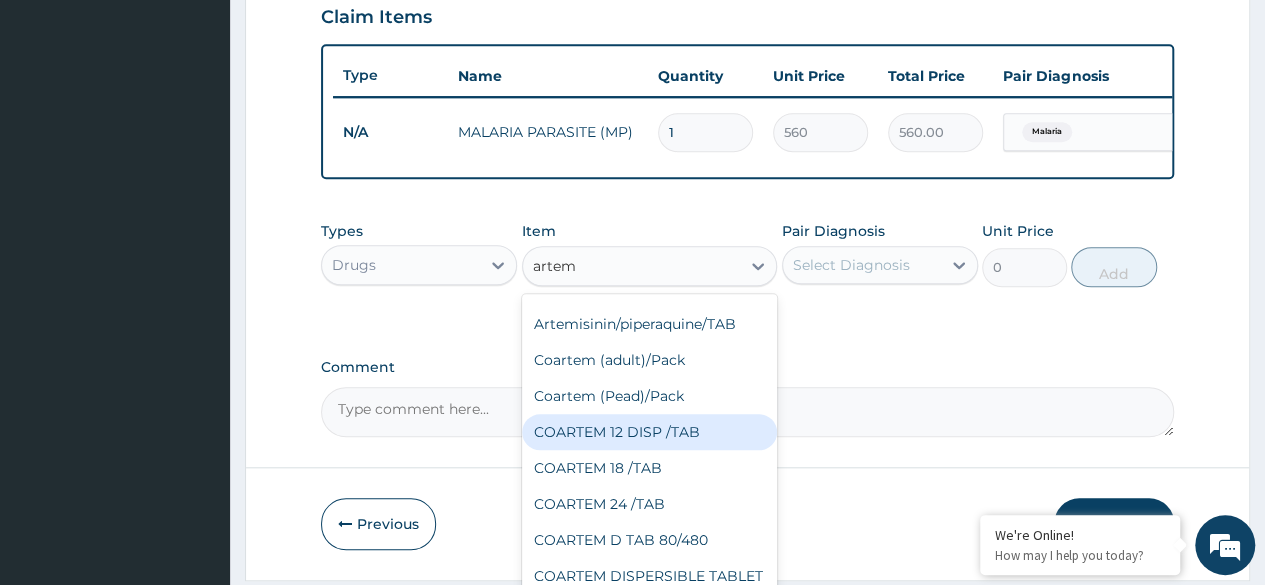 click on "COARTEM 12 DISP /TAB" at bounding box center [650, 432] 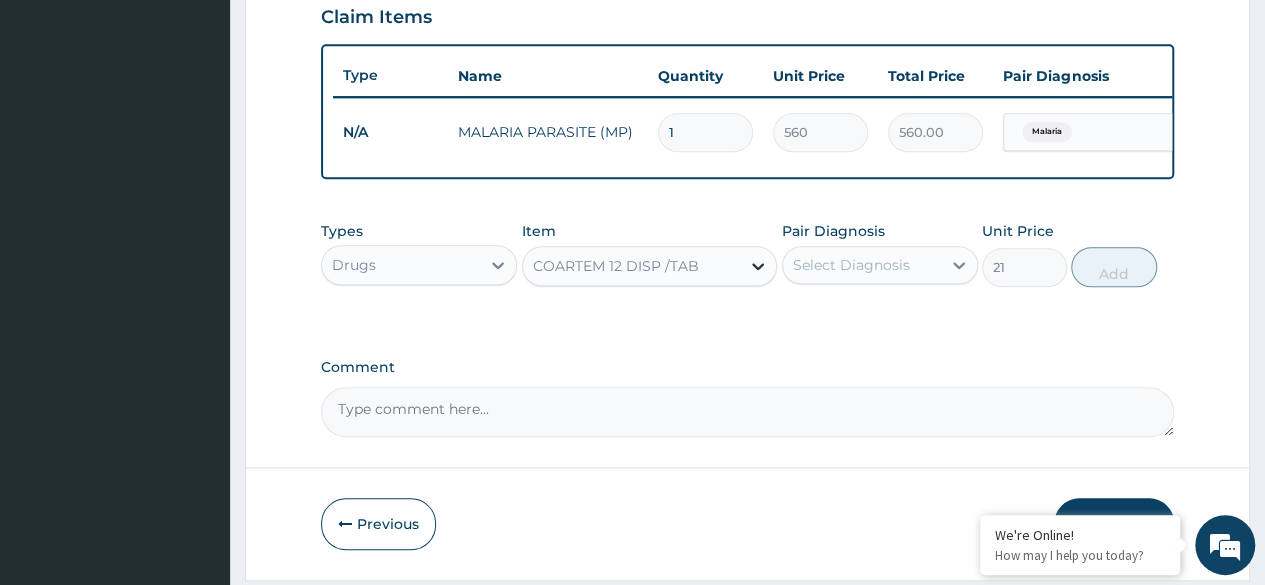 click 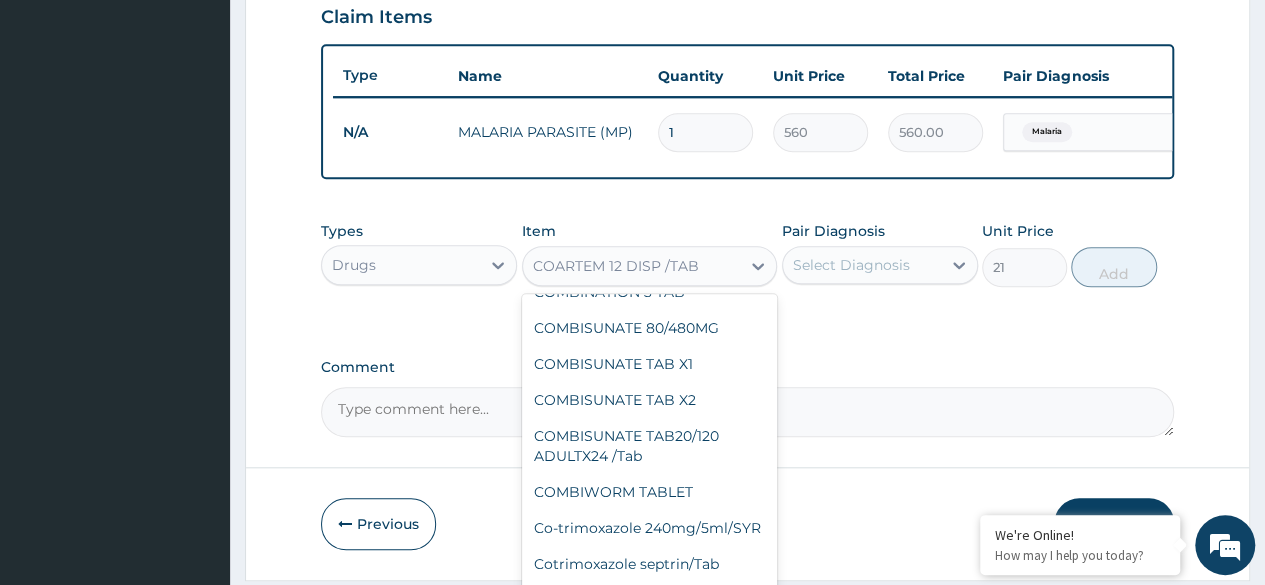 scroll, scrollTop: 19404, scrollLeft: 0, axis: vertical 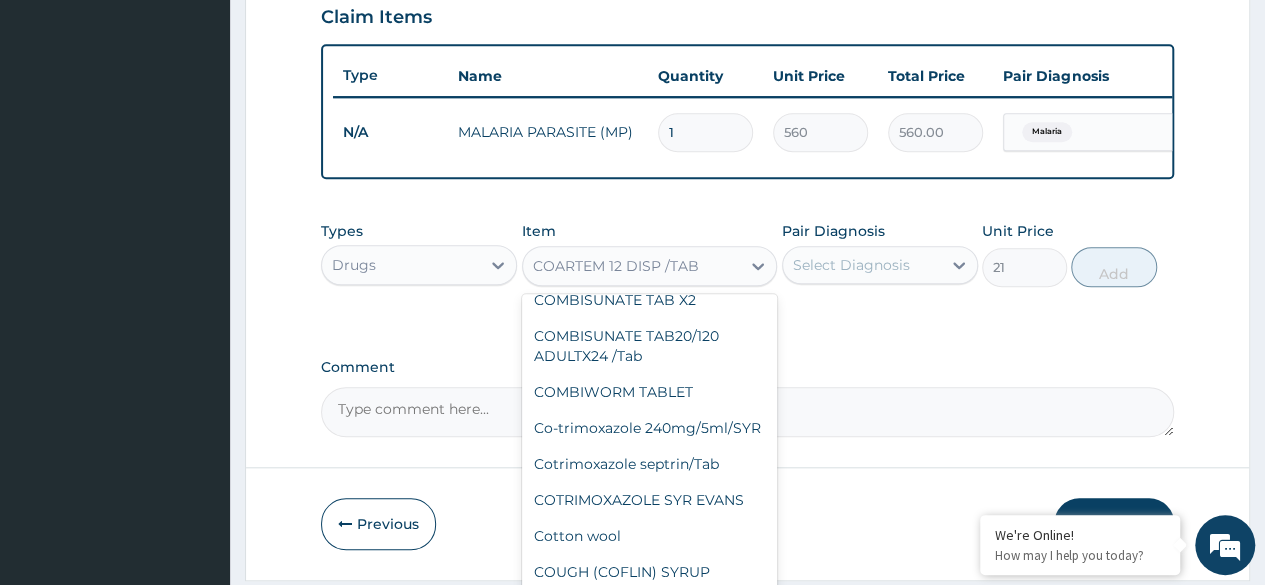 click on "COARTEM 18 /TAB" at bounding box center (650, -240) 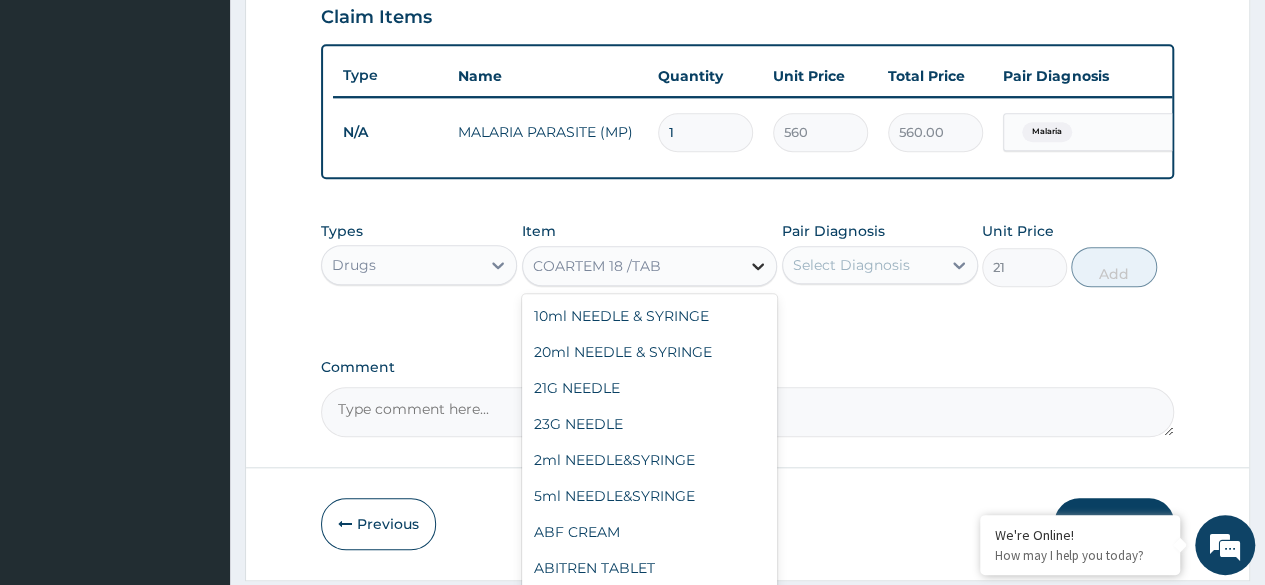 click 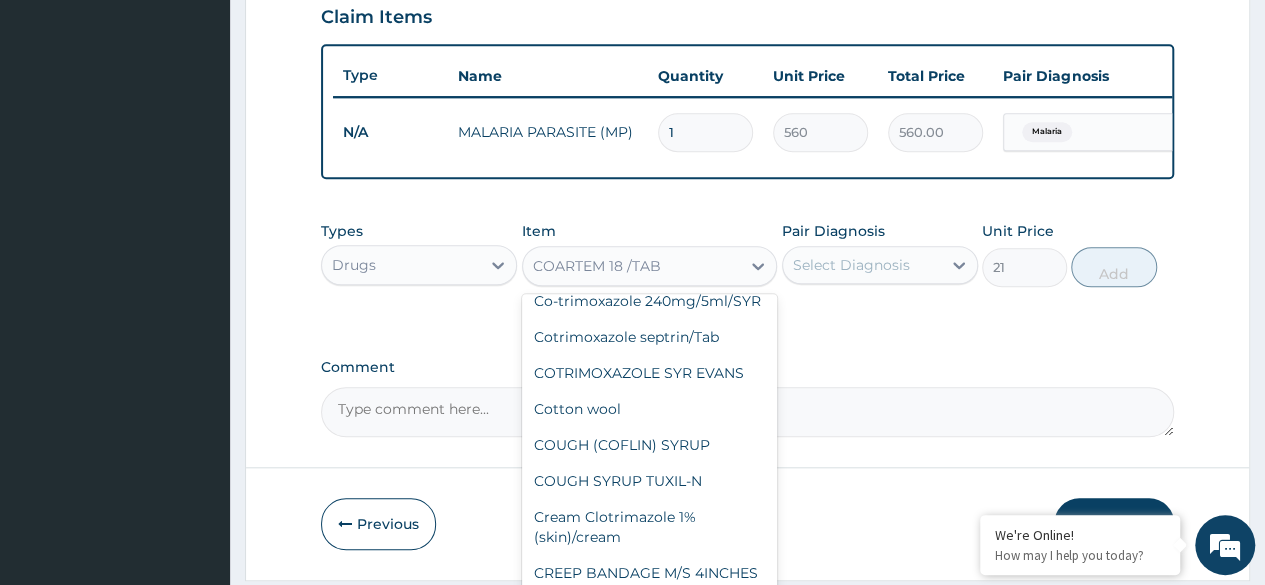 scroll, scrollTop: 19540, scrollLeft: 0, axis: vertical 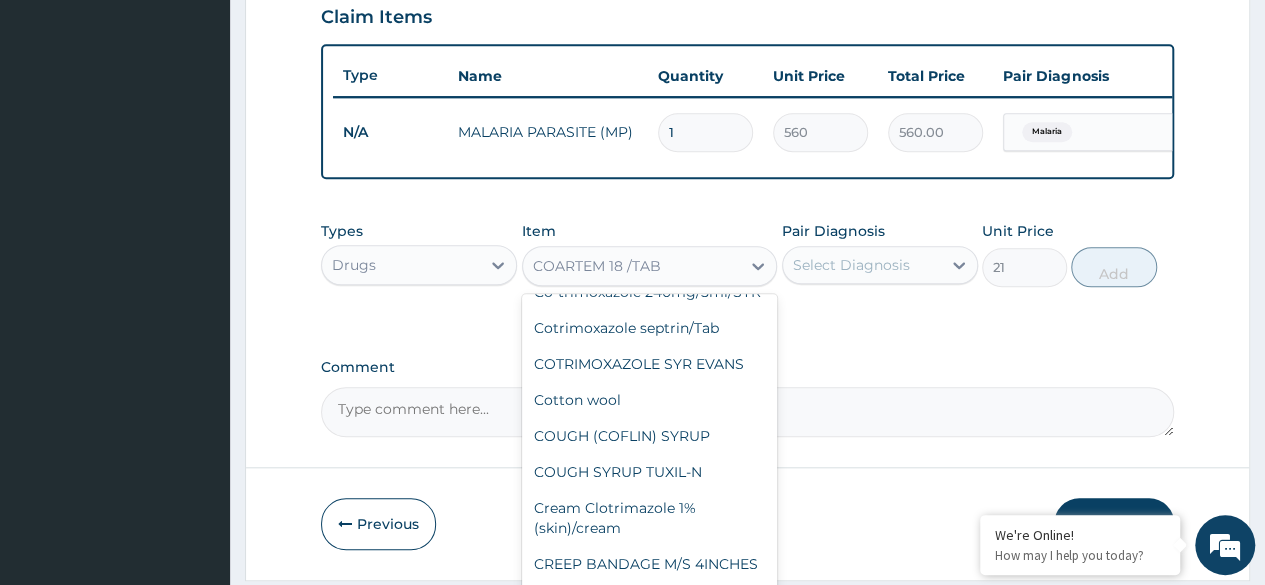click on "COARTEM D TAB 80/480" at bounding box center [650, -304] 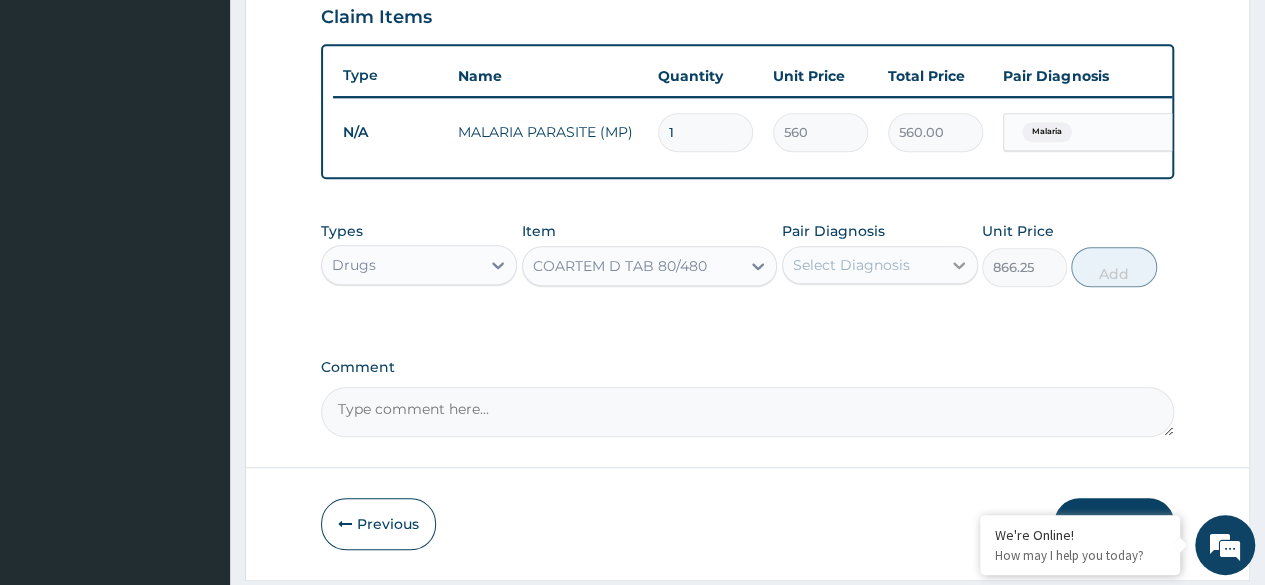 click 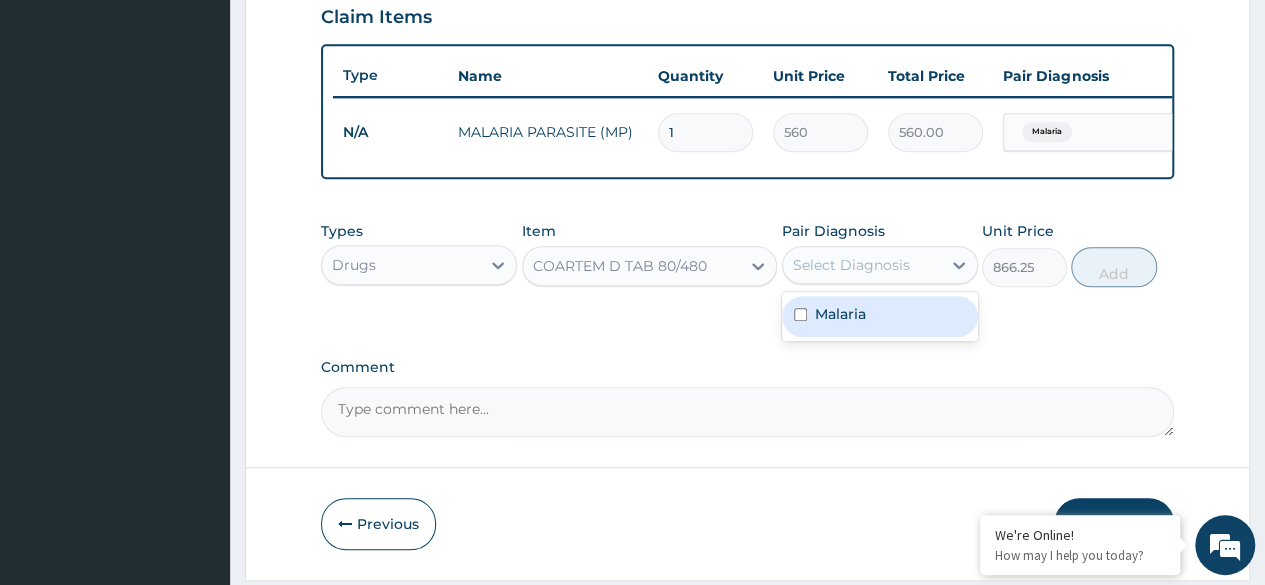 click at bounding box center (800, 314) 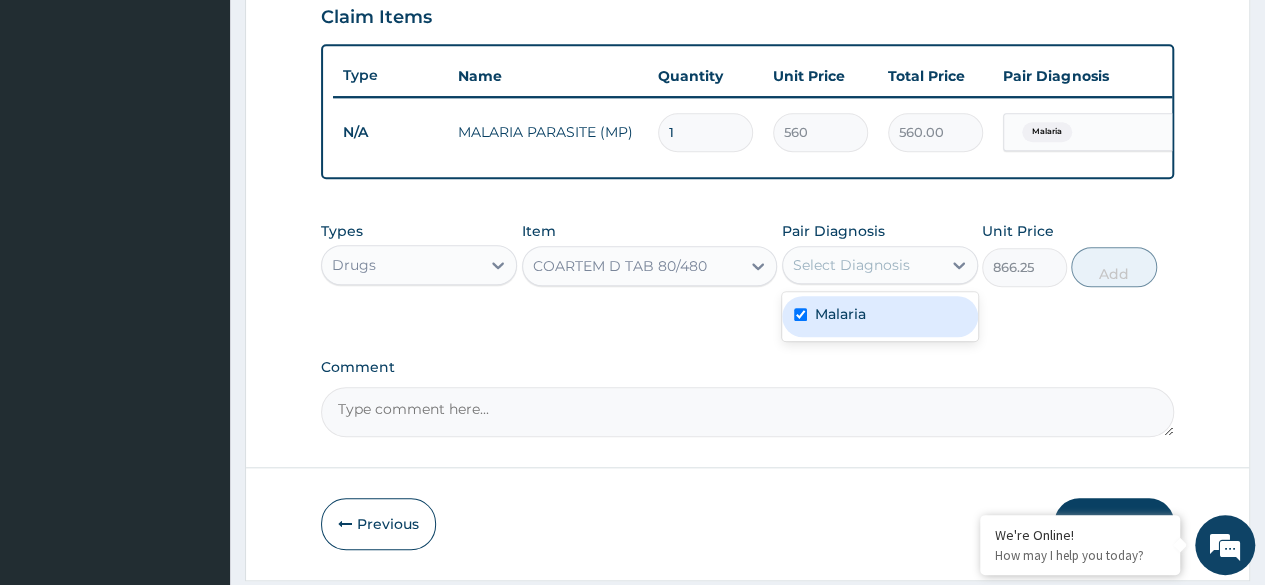 checkbox on "true" 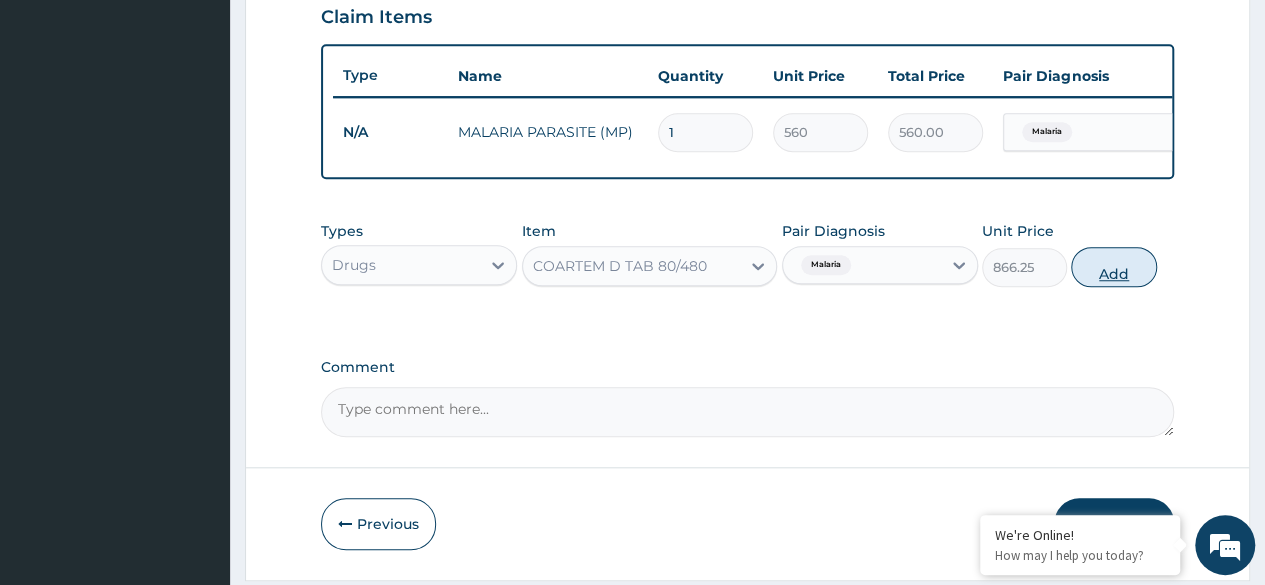 click on "Add" at bounding box center [1113, 267] 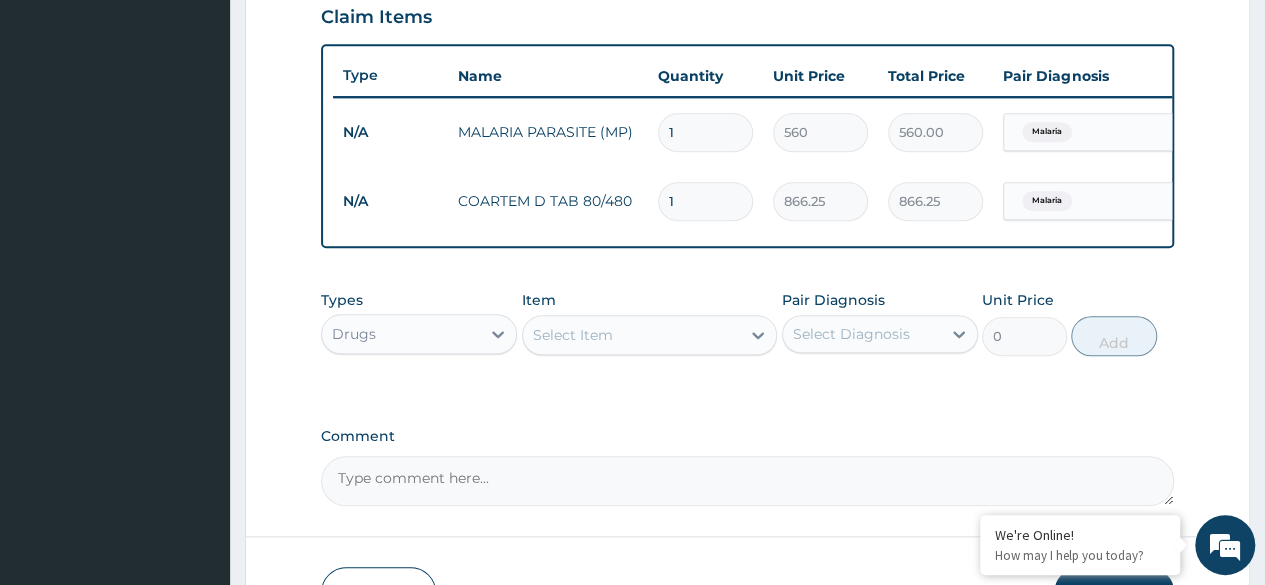 type 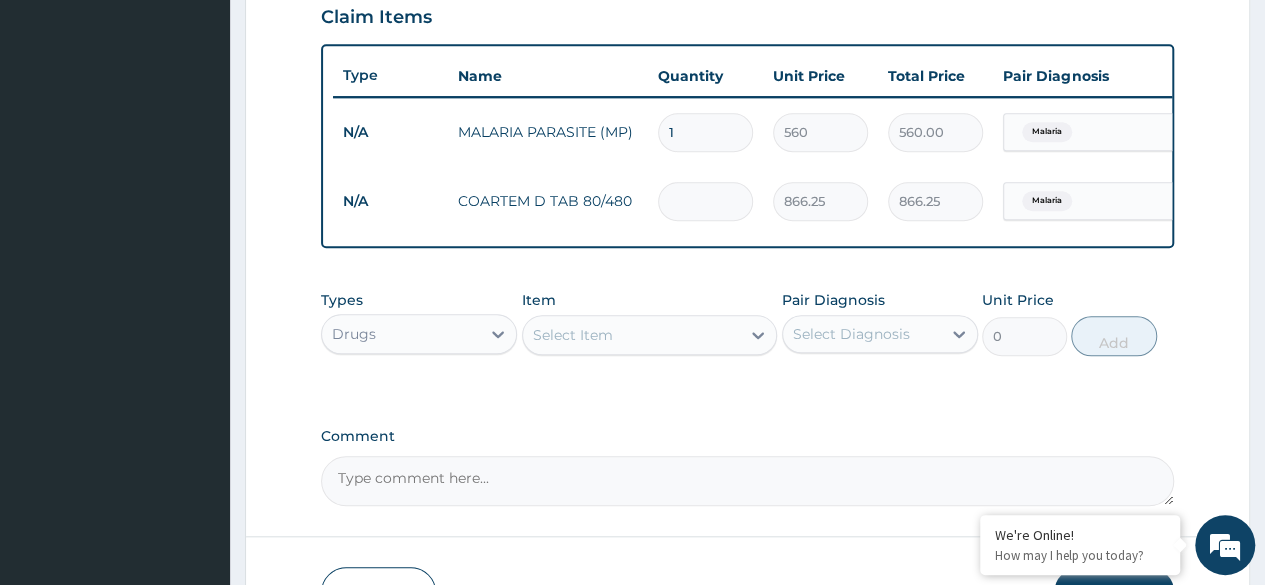 type on "0.00" 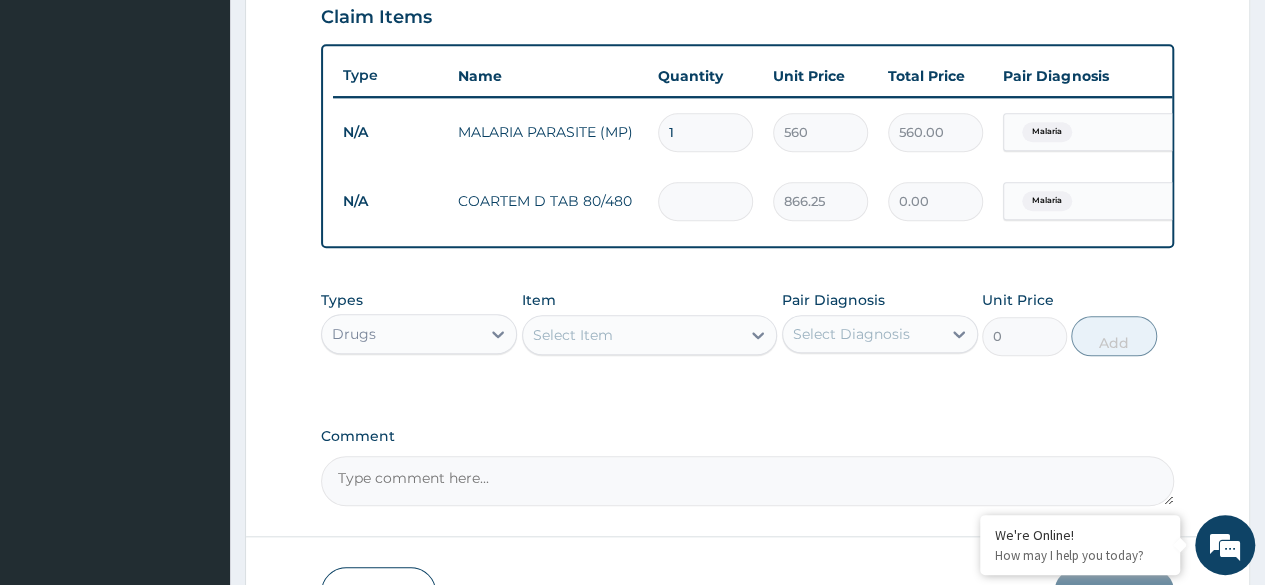 type on "6" 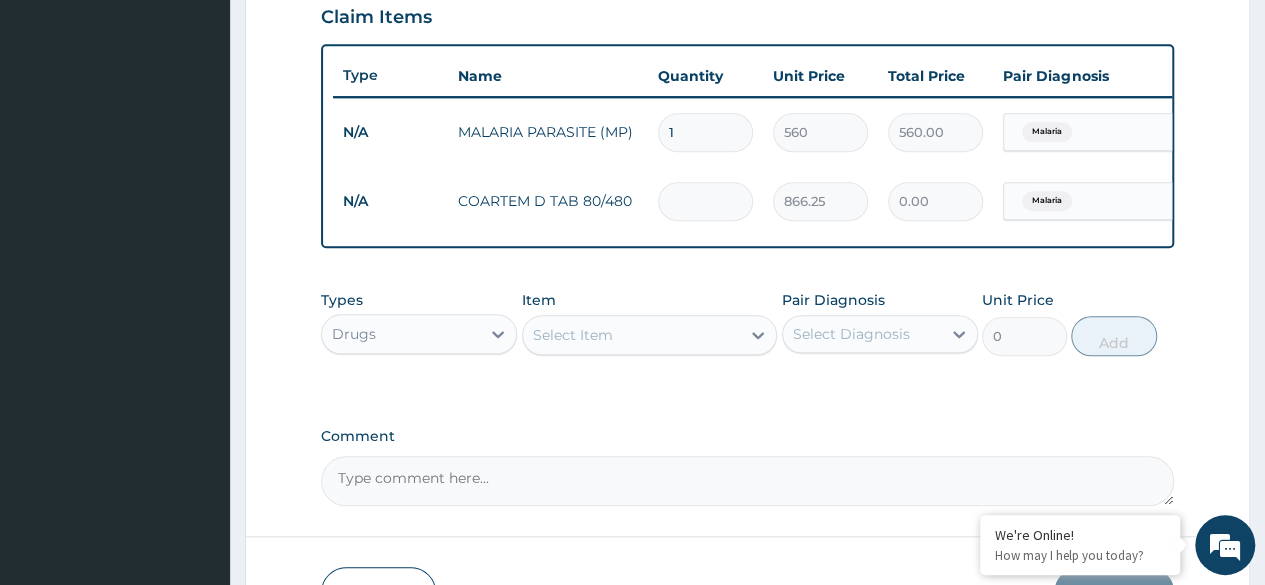type on "5197.50" 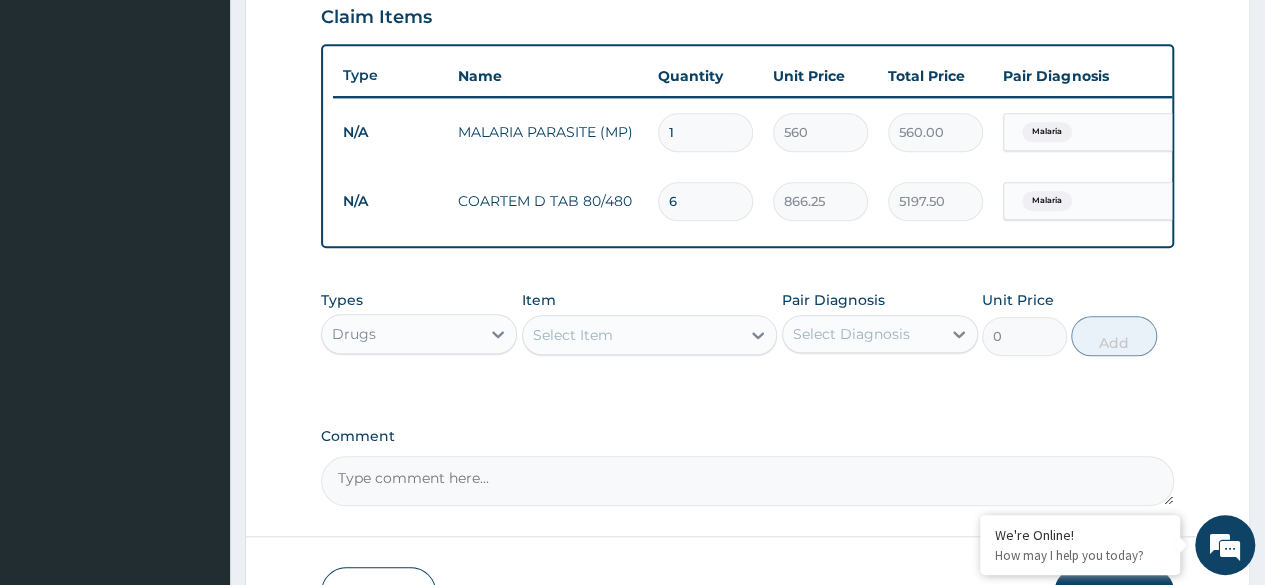 type on "6" 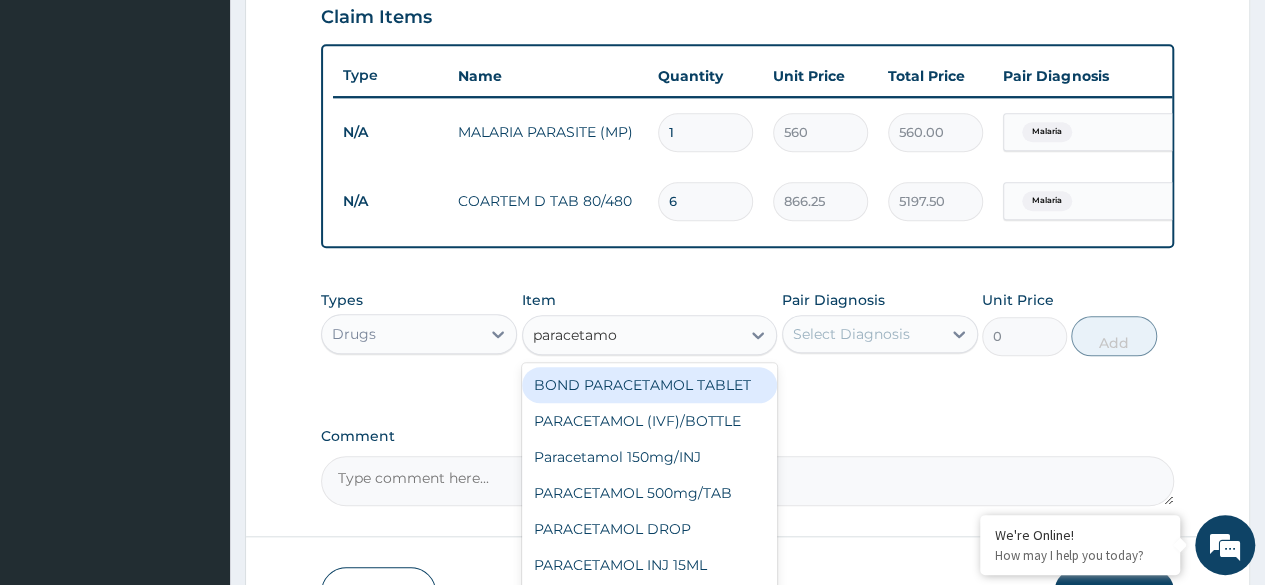 type on "paracetamol" 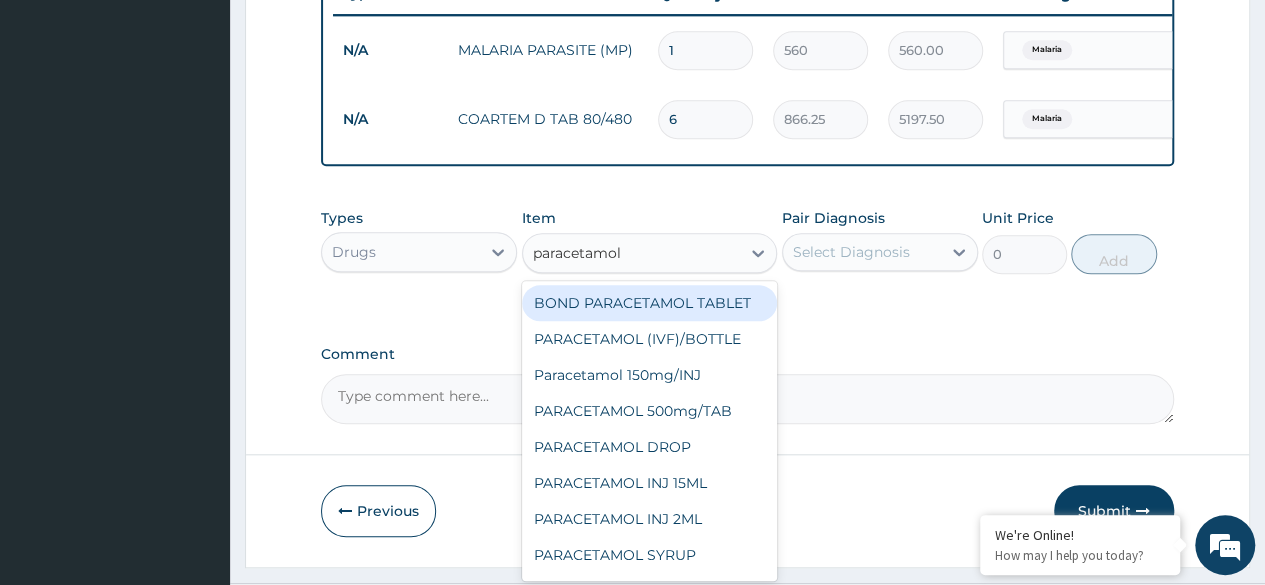 scroll, scrollTop: 800, scrollLeft: 0, axis: vertical 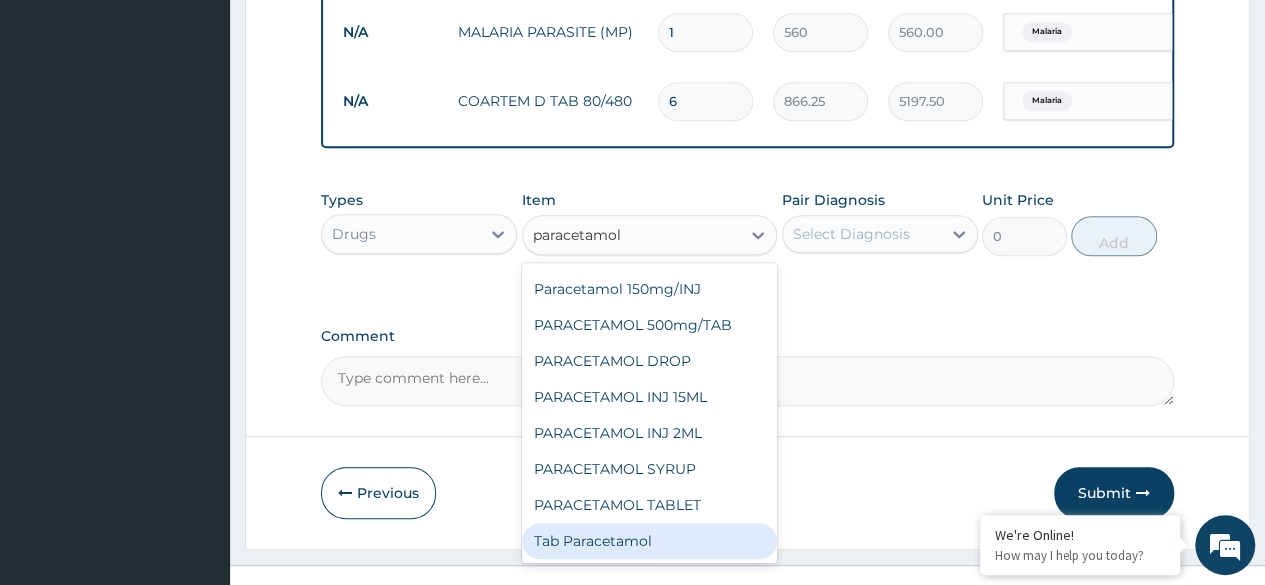 click on "Tab Paracetamol" at bounding box center [650, 541] 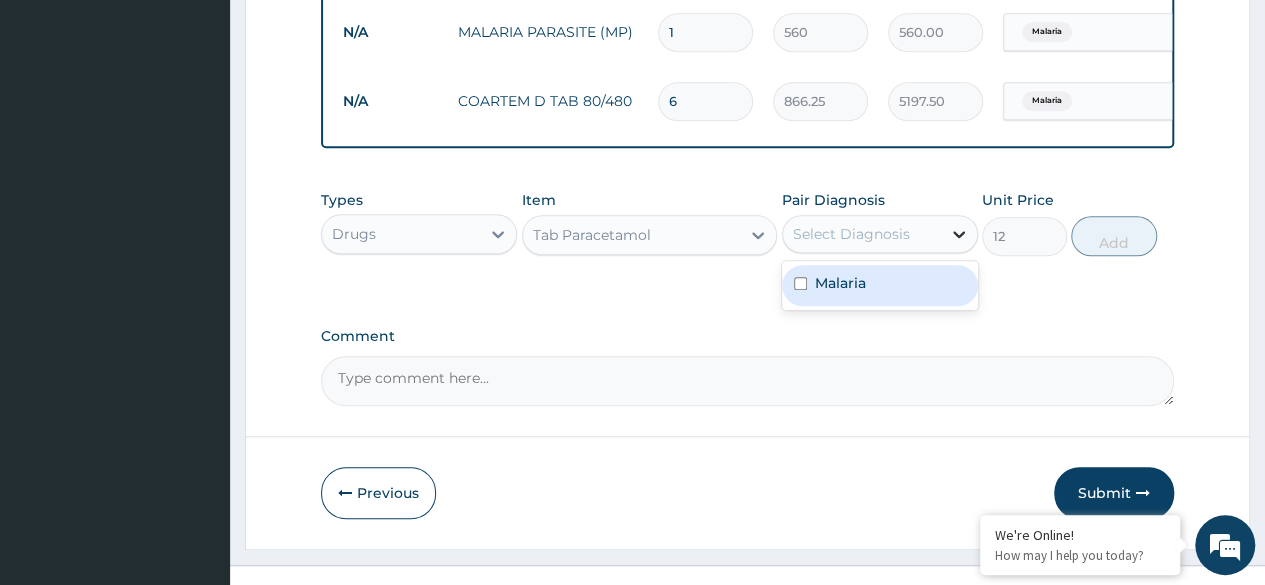 click 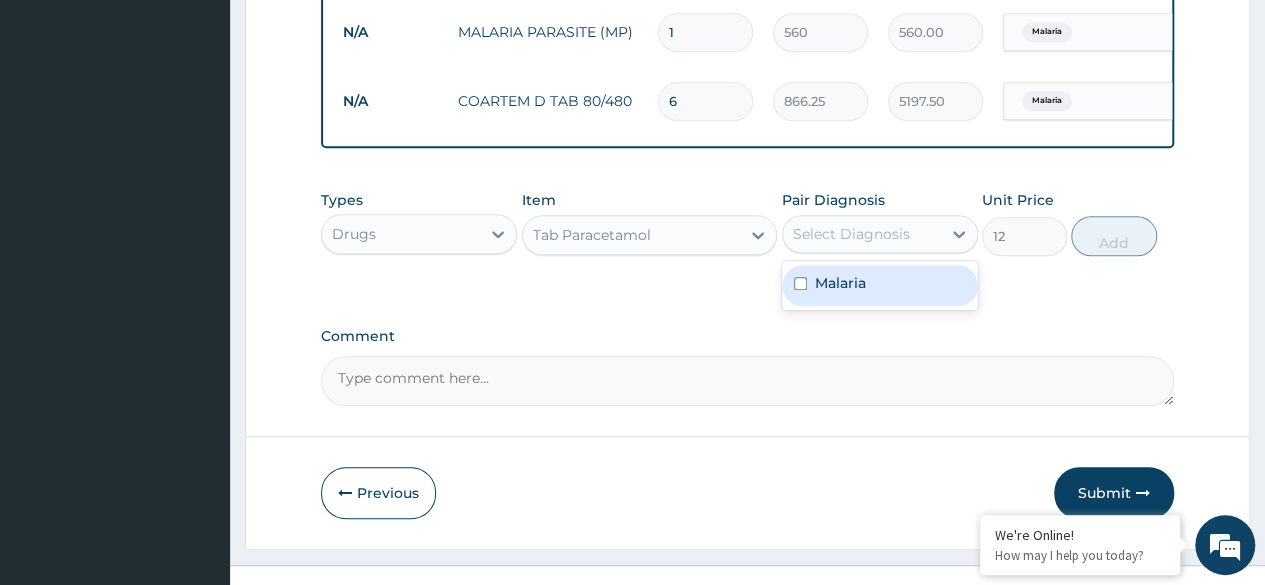 click at bounding box center (800, 283) 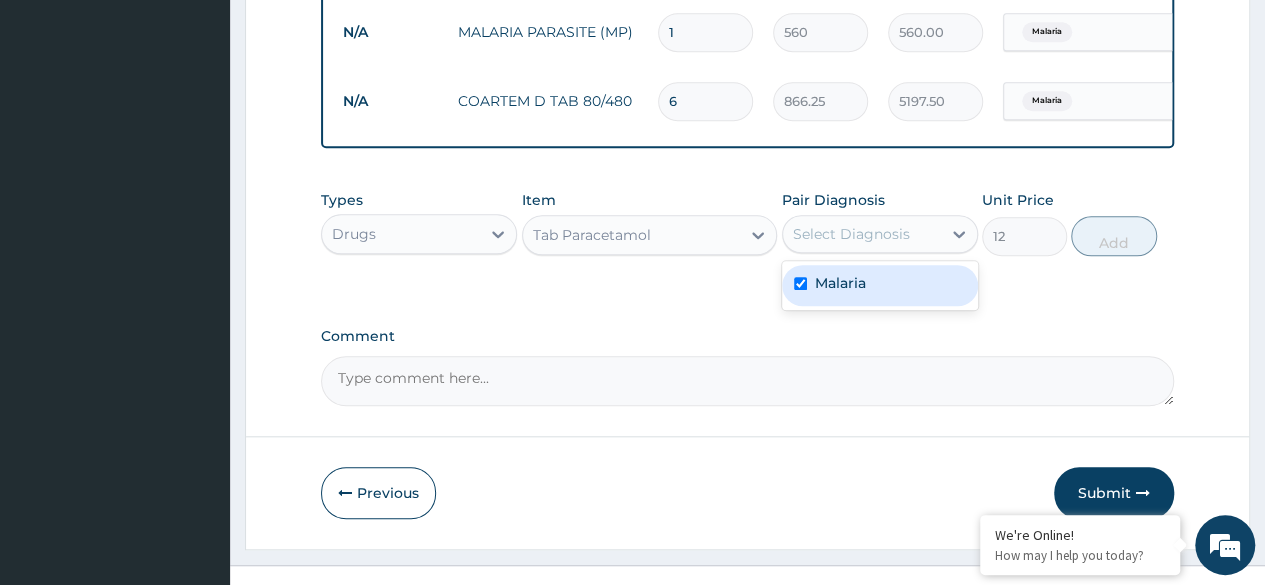 checkbox on "true" 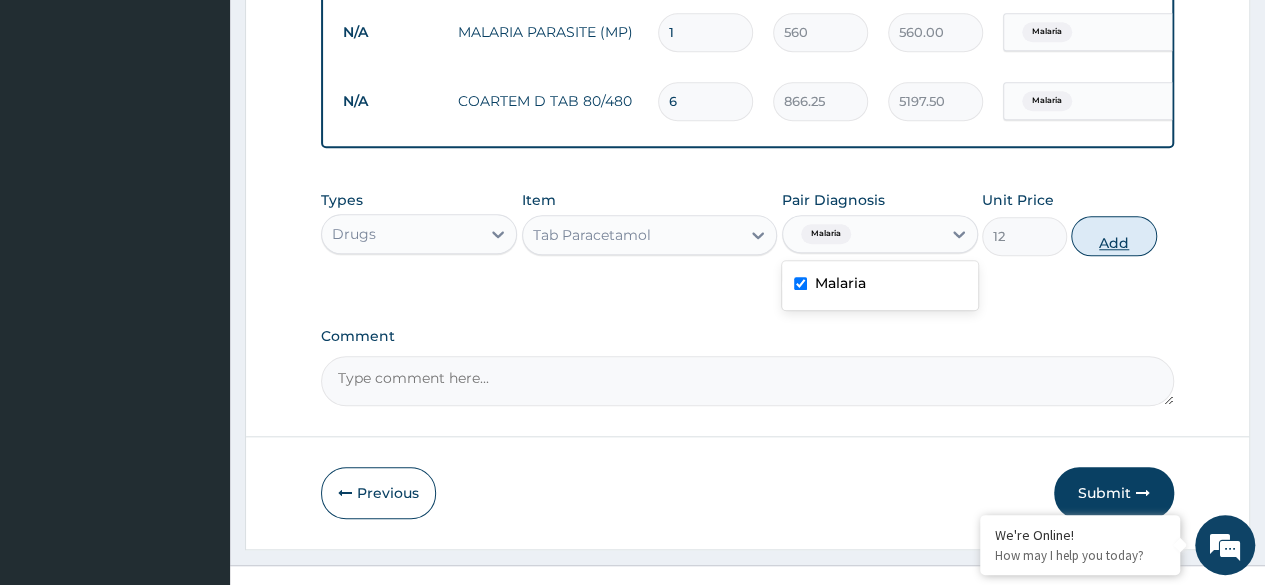 click on "Add" at bounding box center (1113, 236) 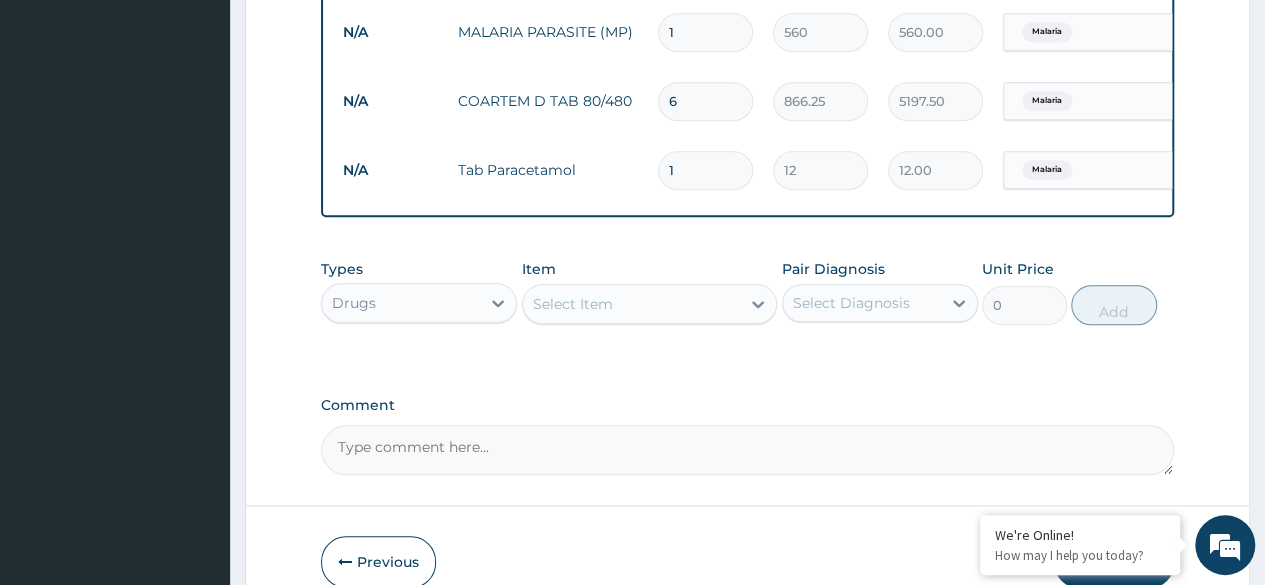 type on "18" 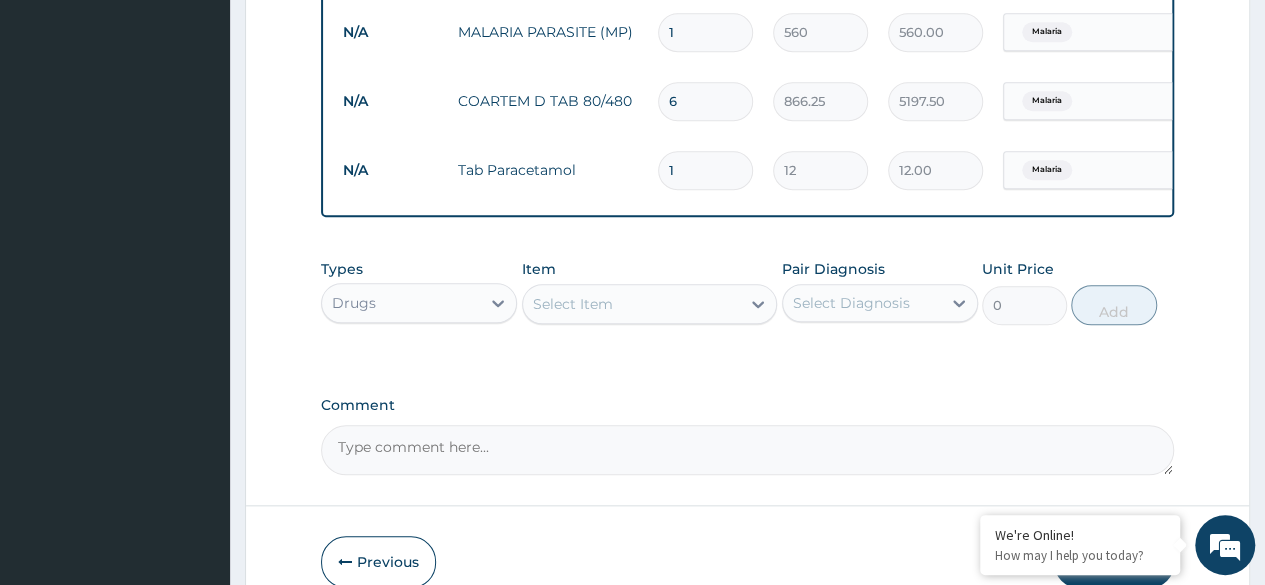 type on "216.00" 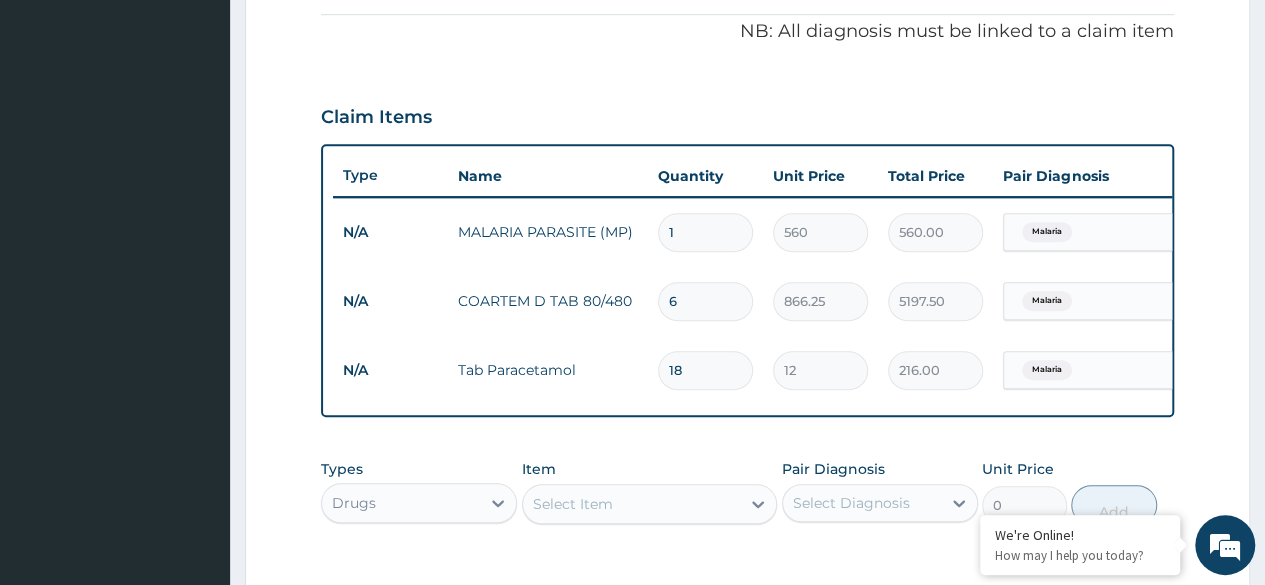 scroll, scrollTop: 800, scrollLeft: 0, axis: vertical 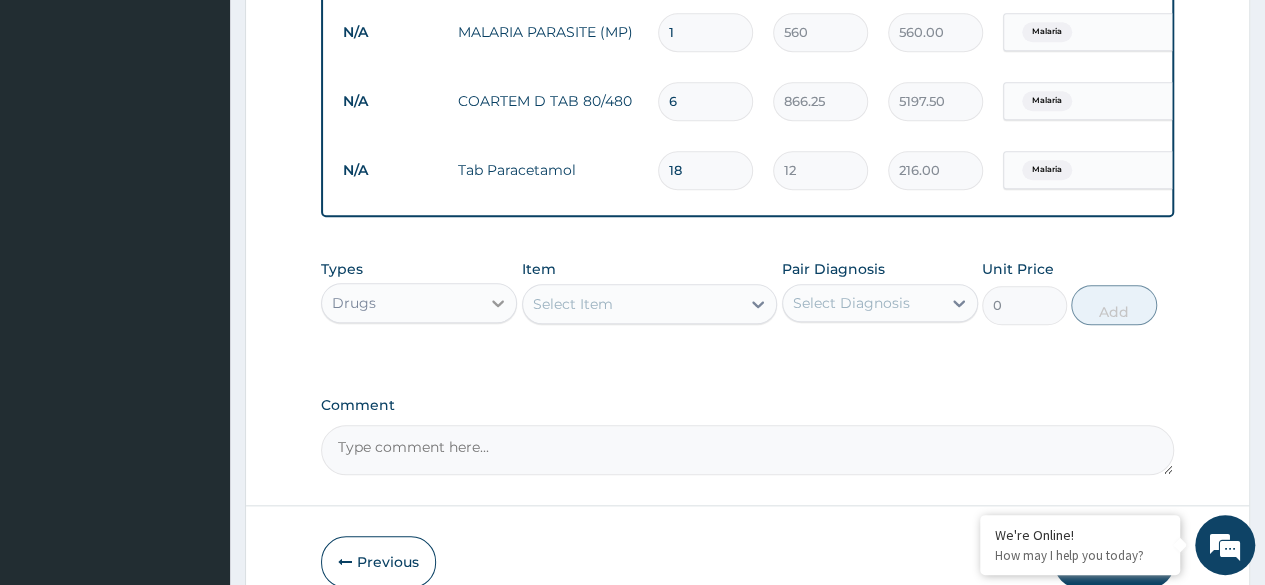 type on "18" 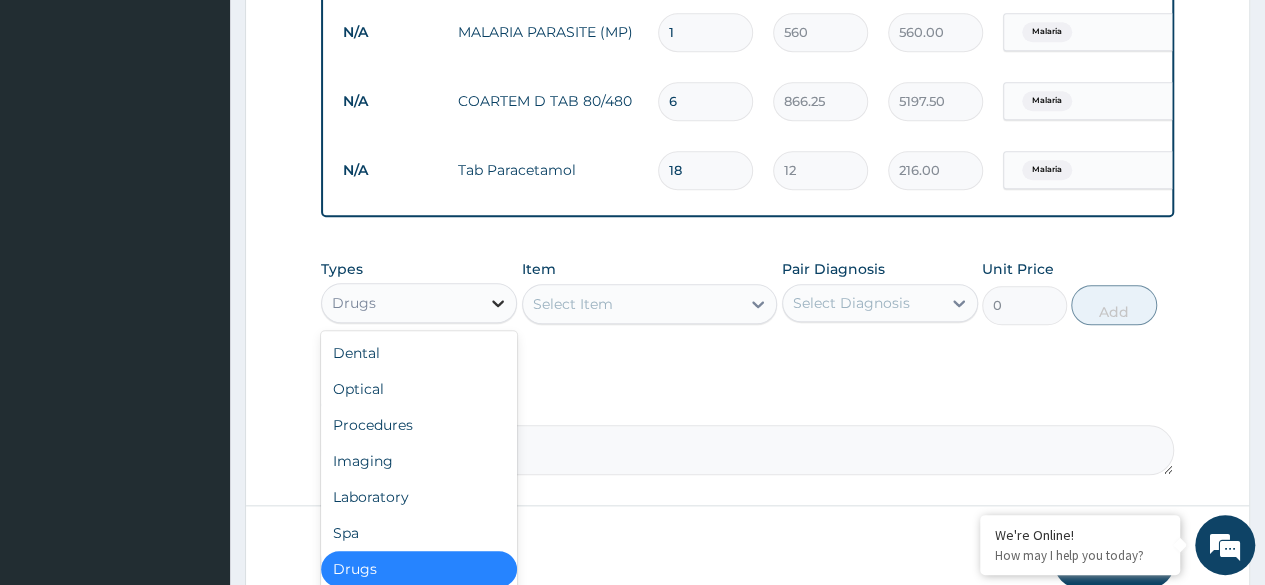 click 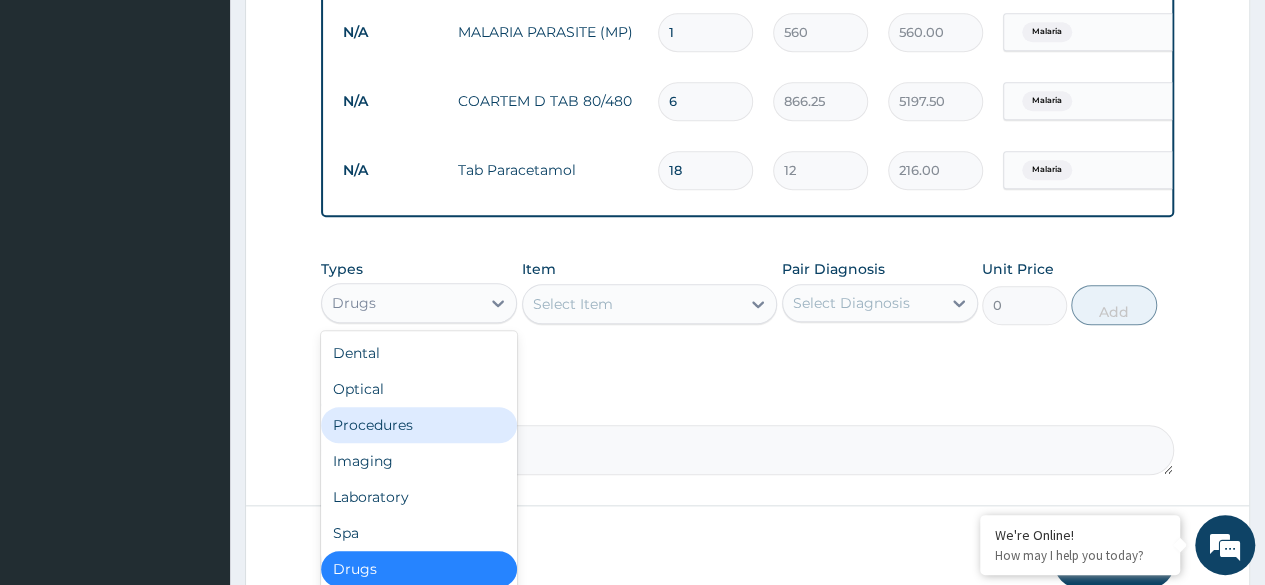 click on "Procedures" at bounding box center [419, 425] 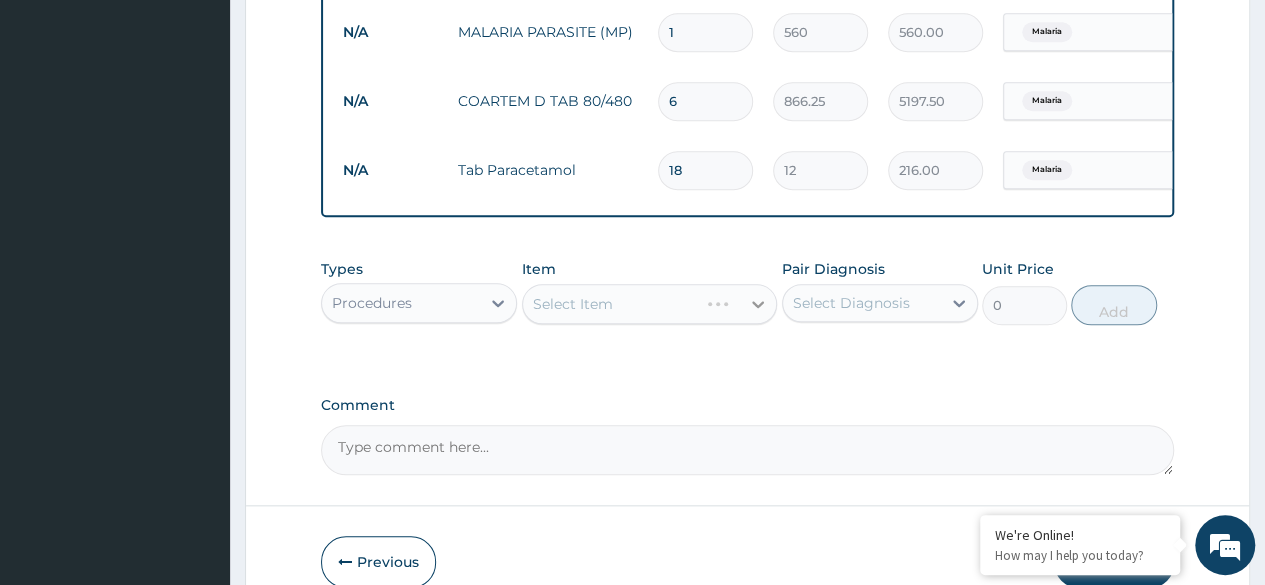 click 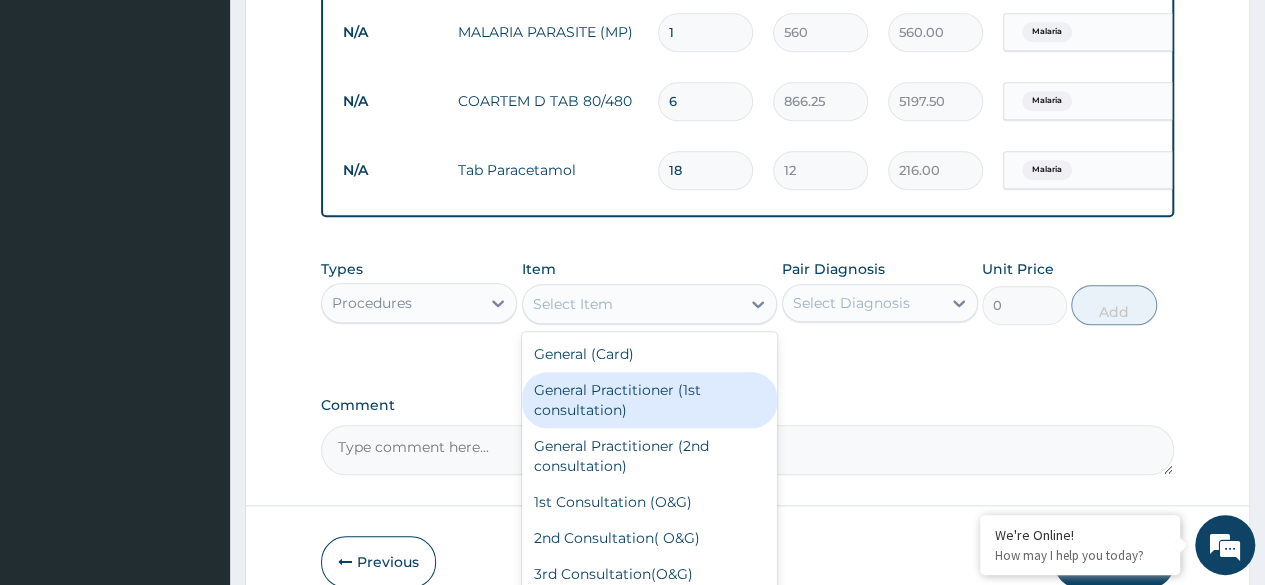 click on "General Practitioner (1st consultation)" at bounding box center (650, 400) 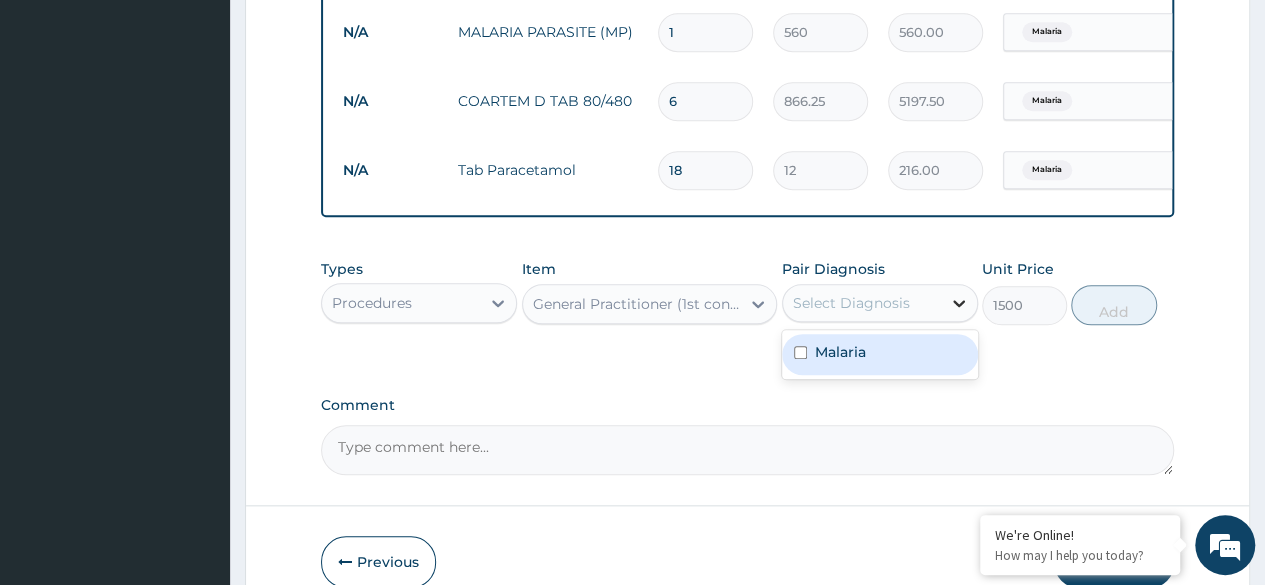 click 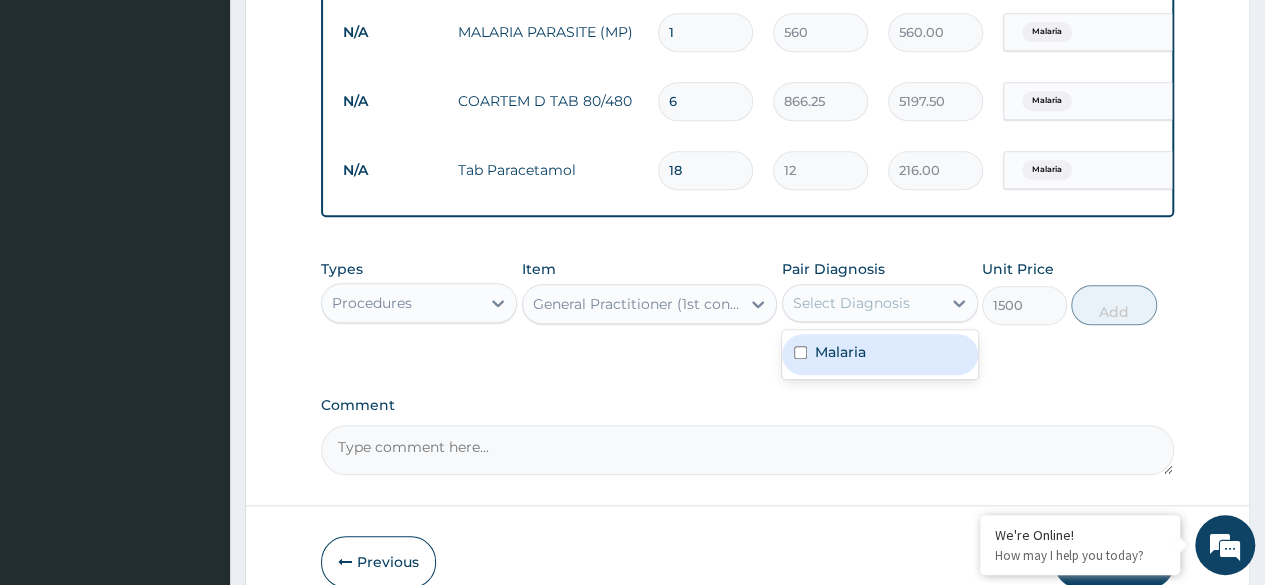 click at bounding box center (800, 352) 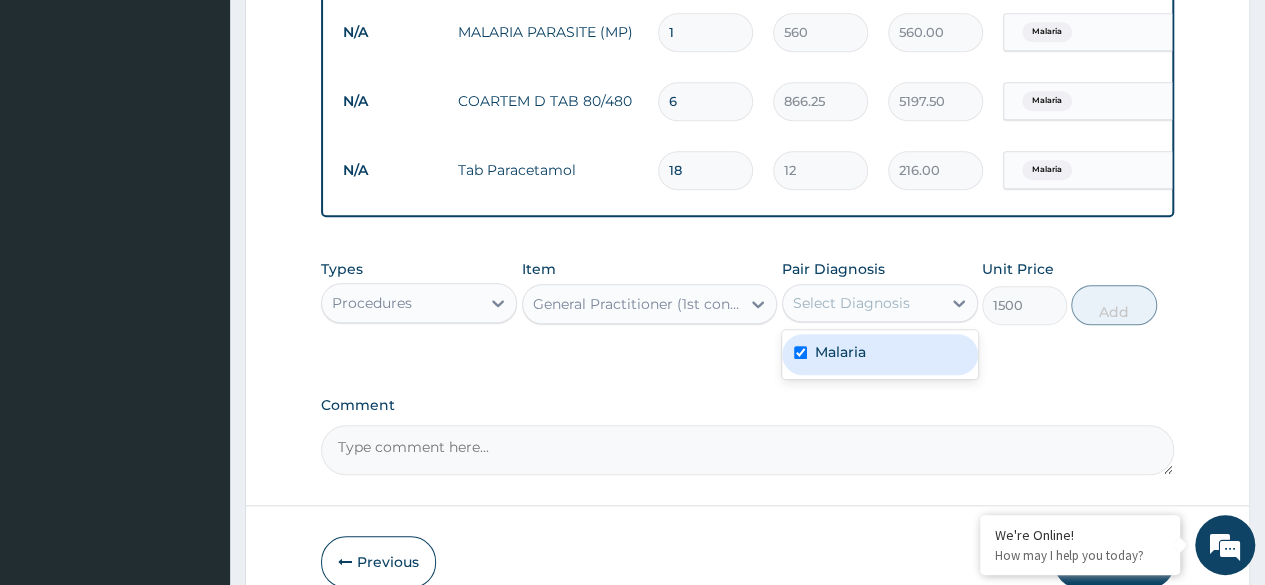 checkbox on "true" 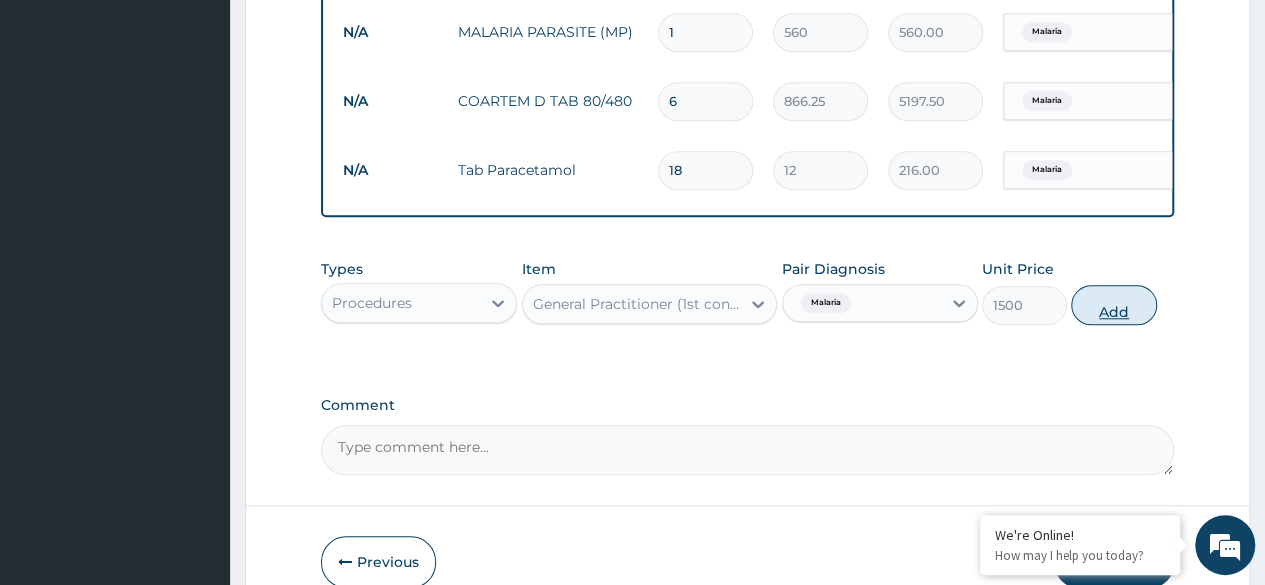 click on "Add" at bounding box center [1113, 305] 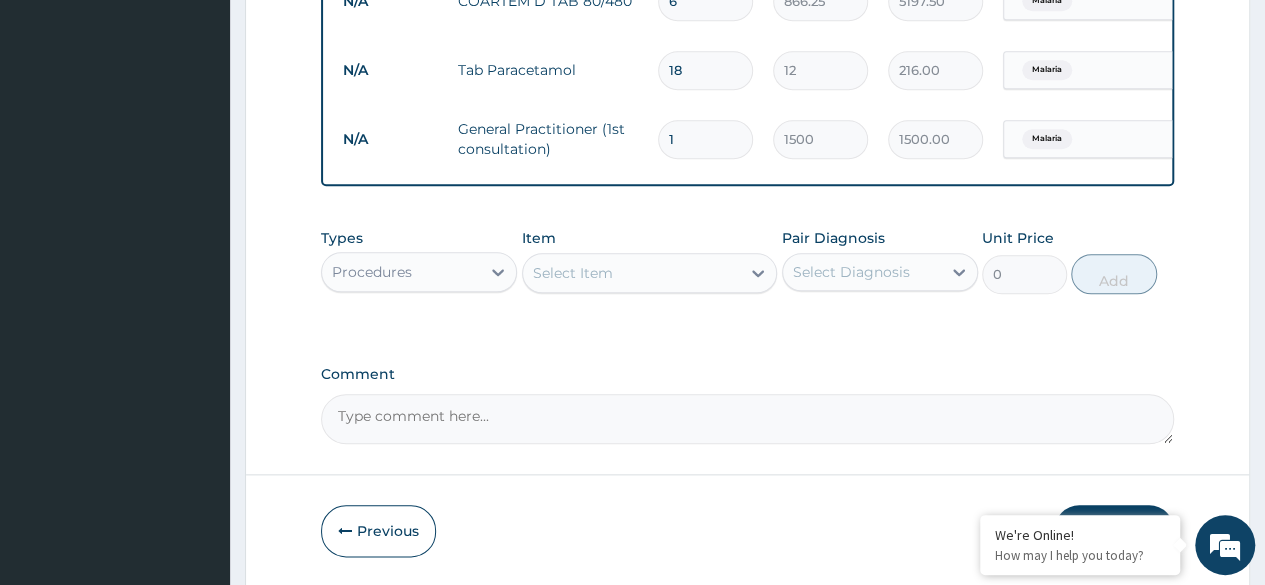 scroll, scrollTop: 982, scrollLeft: 0, axis: vertical 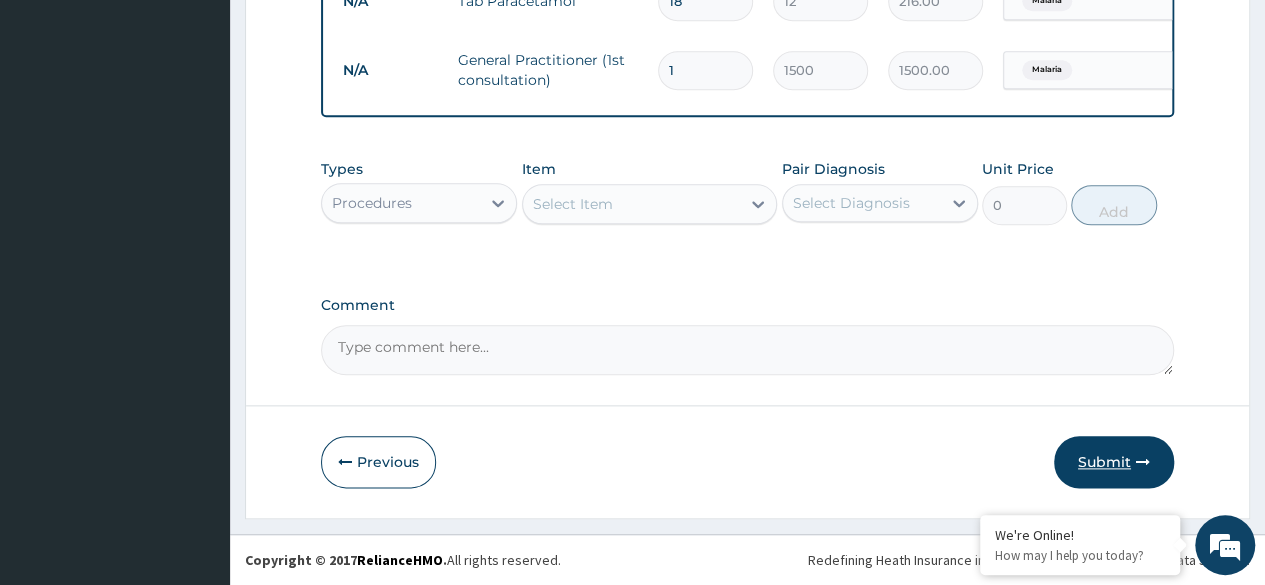 click on "Submit" at bounding box center (1114, 462) 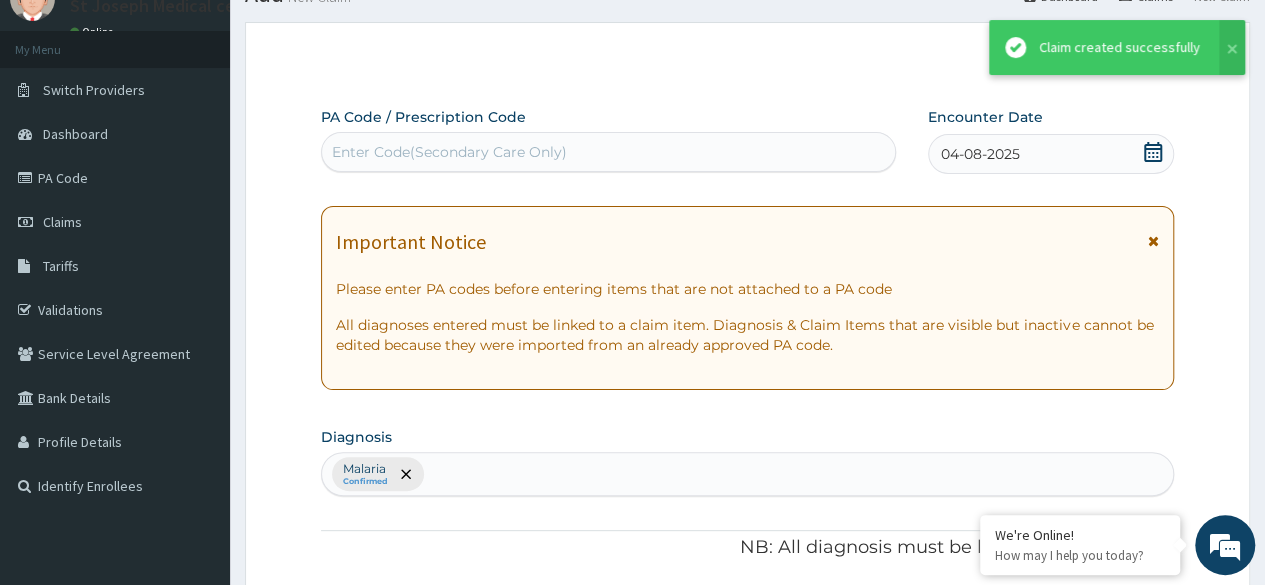 scroll, scrollTop: 982, scrollLeft: 0, axis: vertical 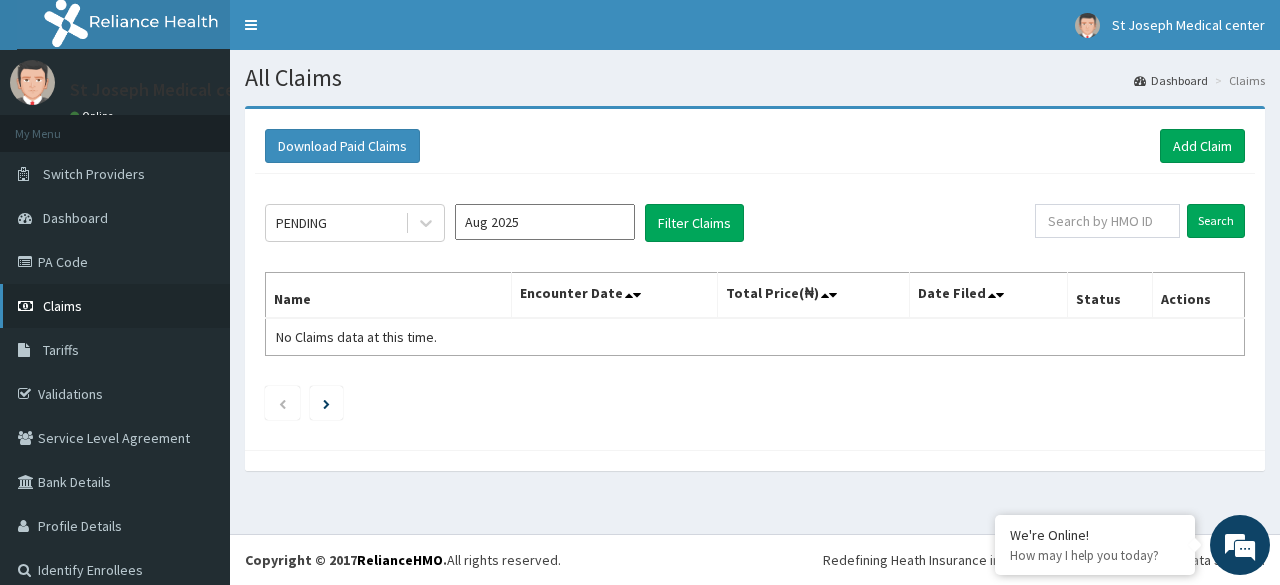 click on "Claims" at bounding box center (62, 306) 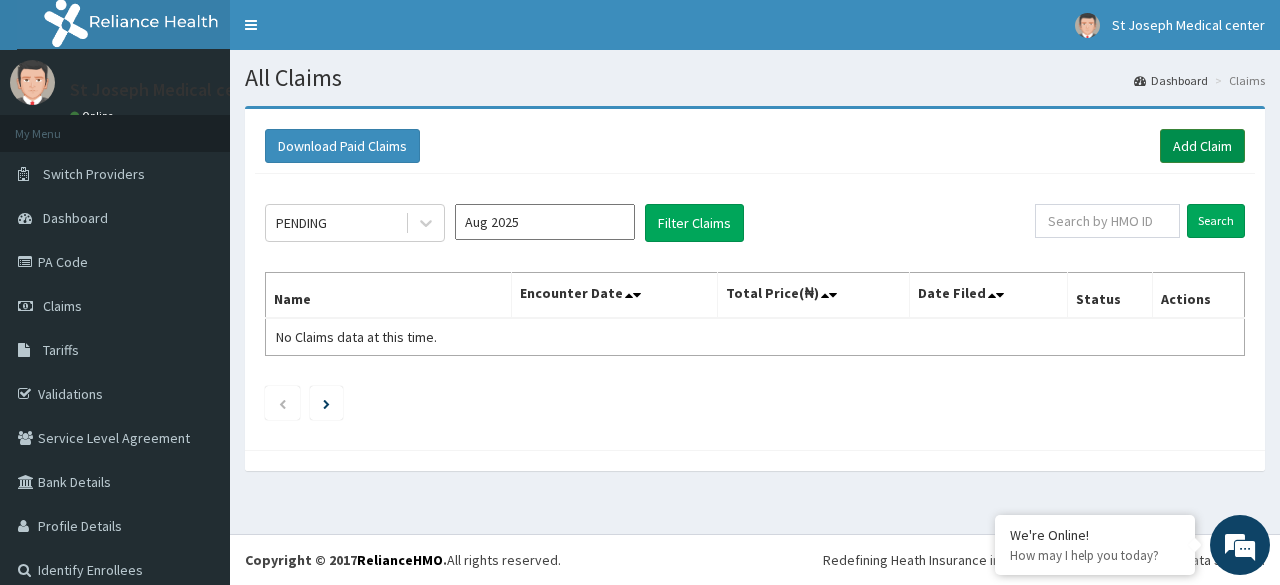 click on "Add Claim" at bounding box center (1202, 146) 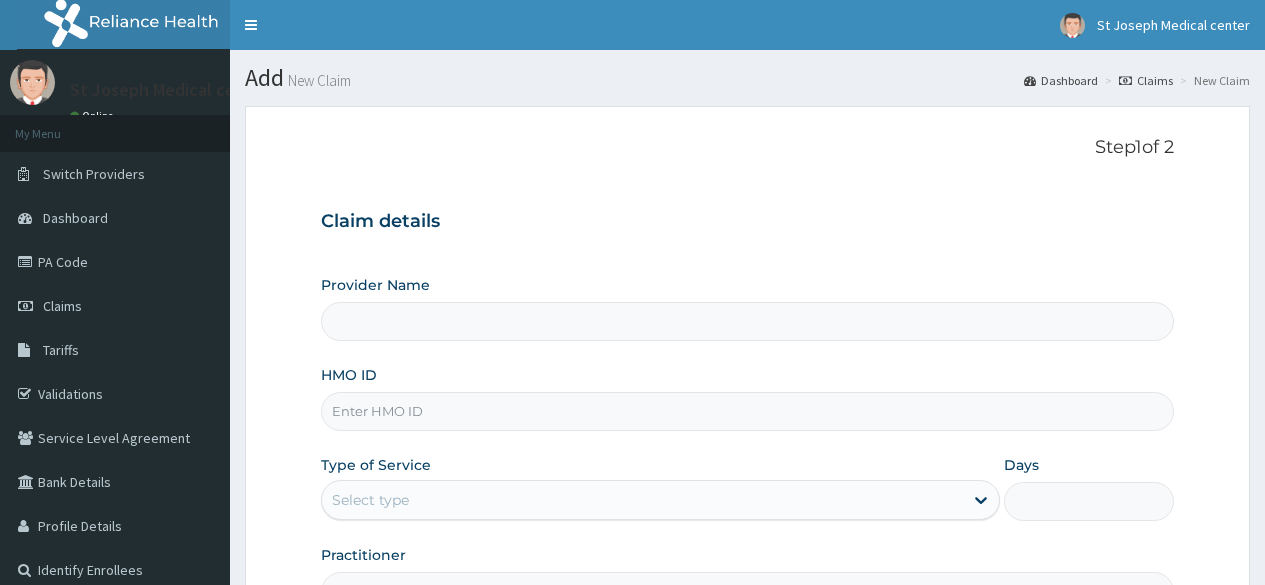 scroll, scrollTop: 0, scrollLeft: 0, axis: both 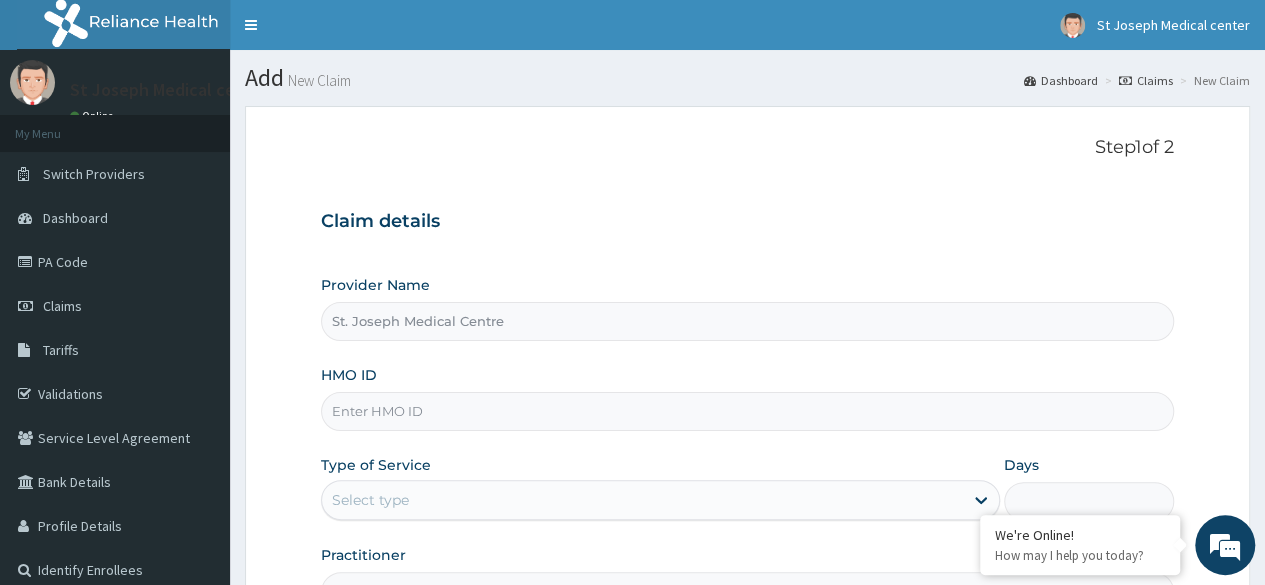 type on "St. Joseph Medical Centre" 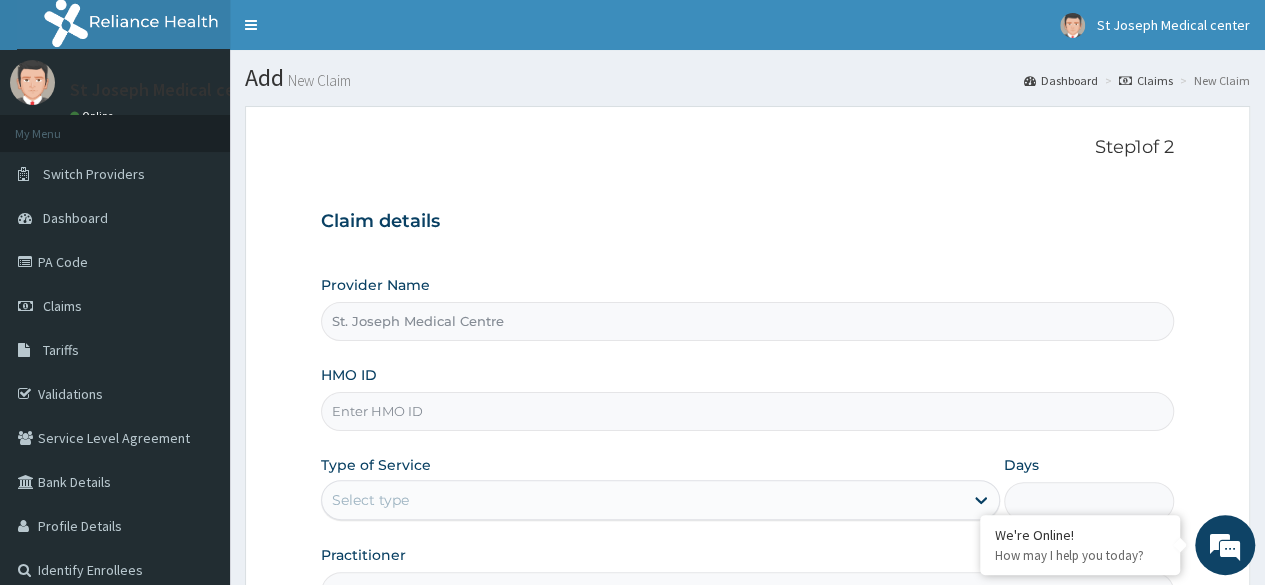 click on "HMO ID" at bounding box center [747, 411] 